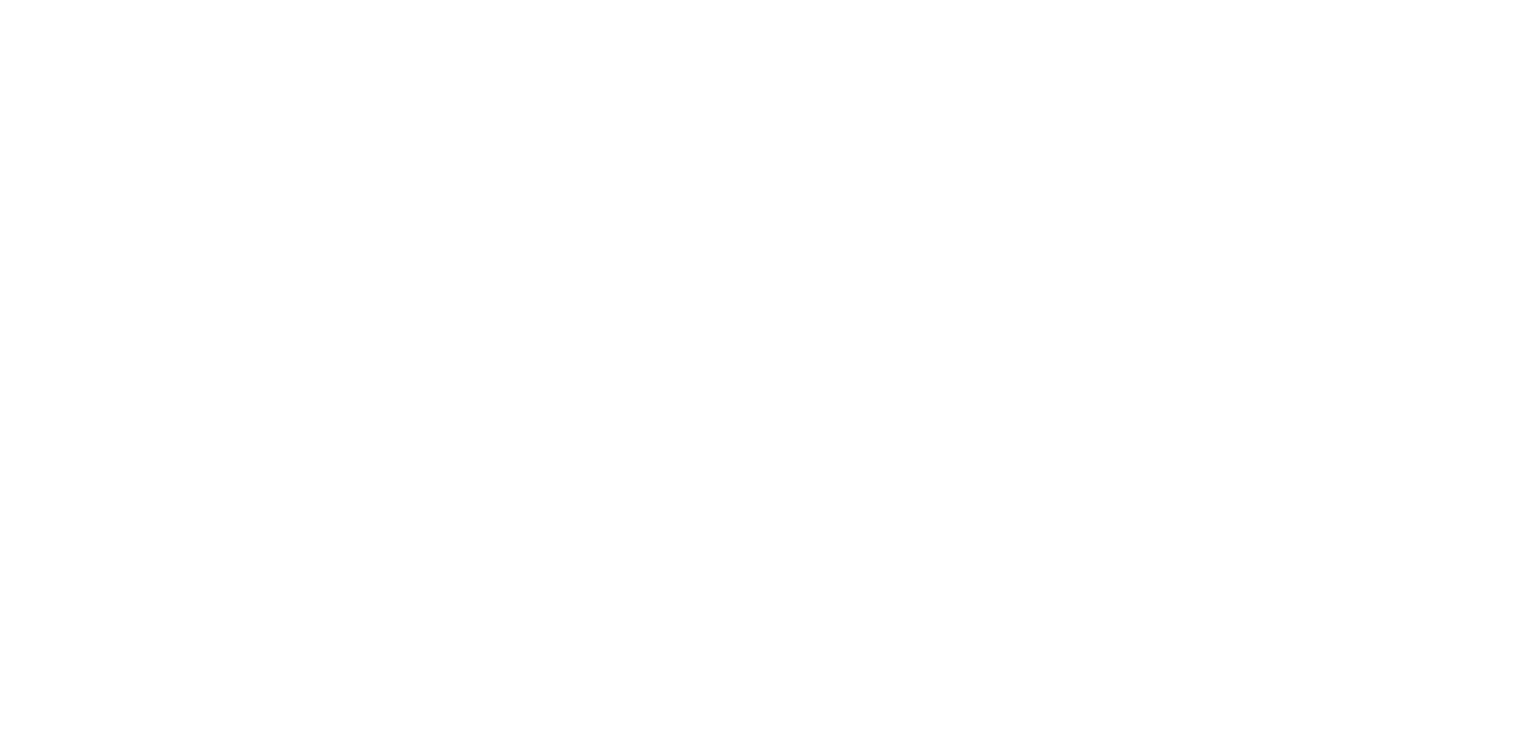 scroll, scrollTop: 0, scrollLeft: 0, axis: both 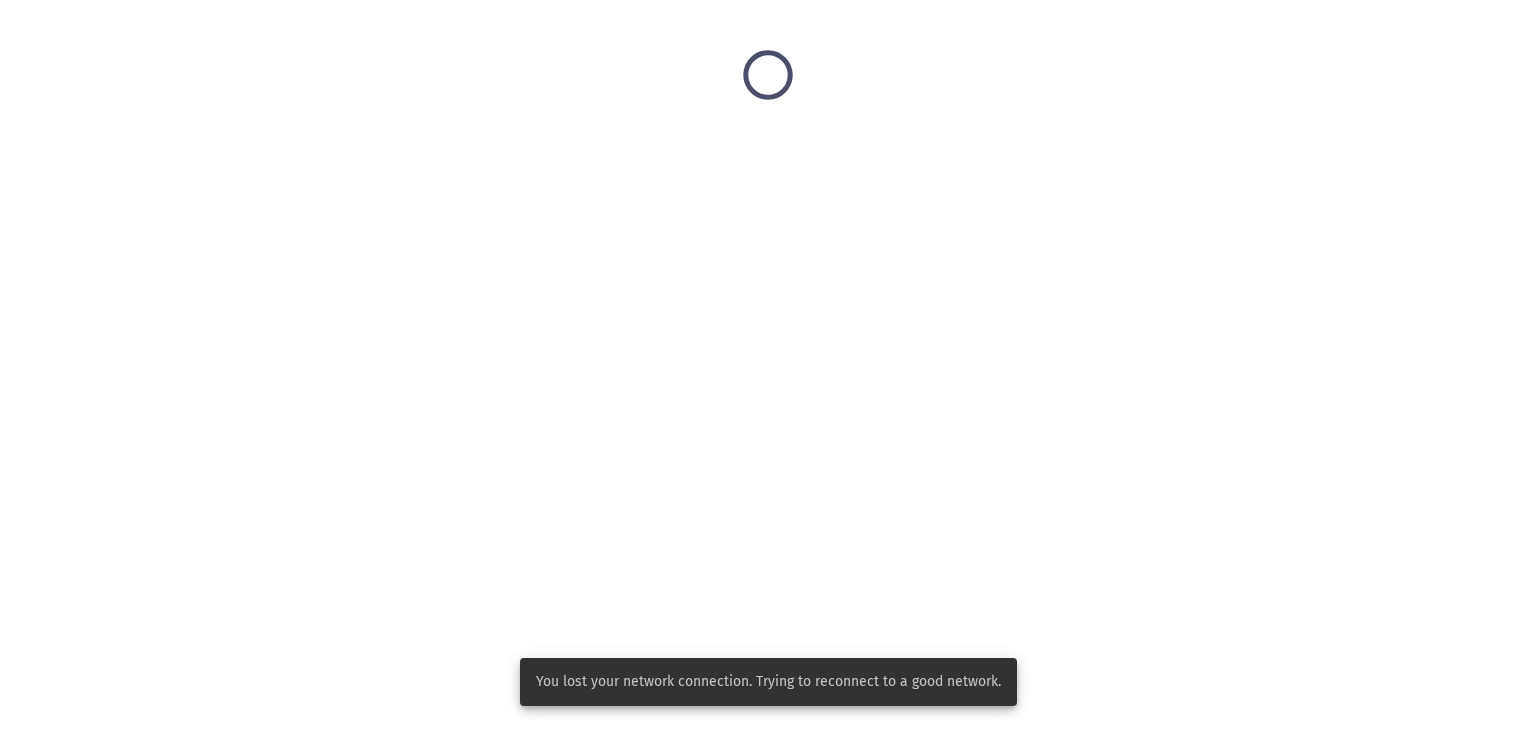 click on "You lost your network connection. Trying to reconnect to a good network." at bounding box center (768, 75) 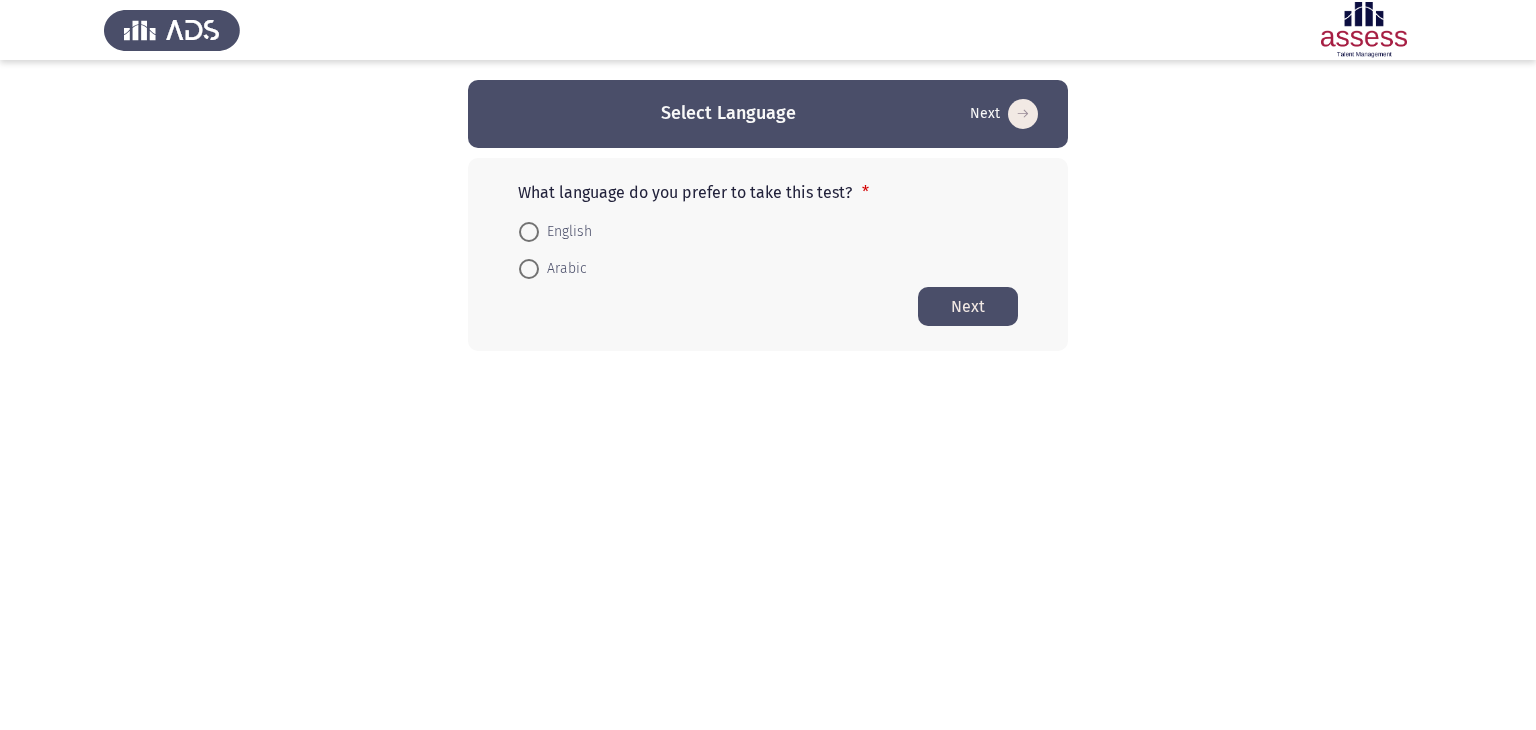 click on "English" at bounding box center [565, 232] 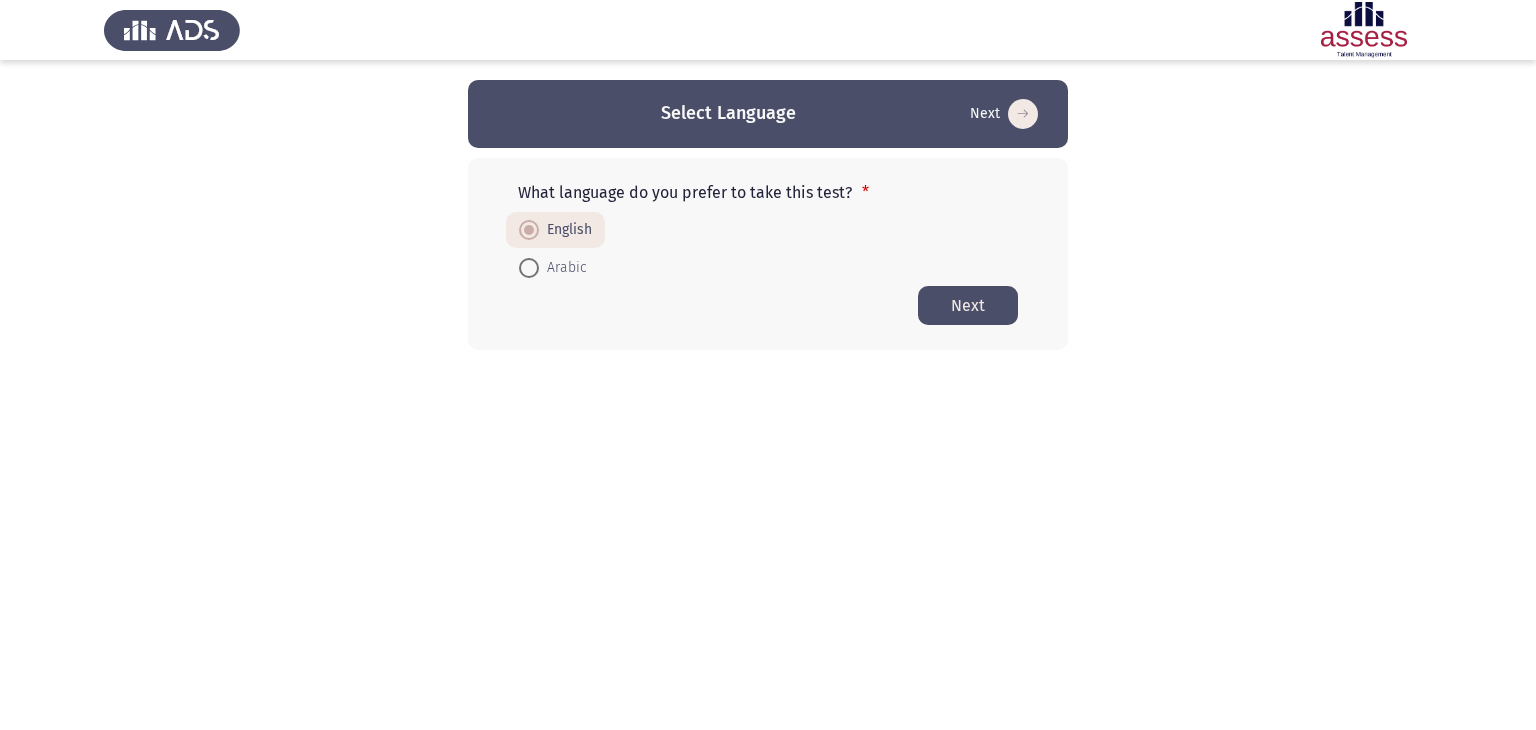 click on "Next" 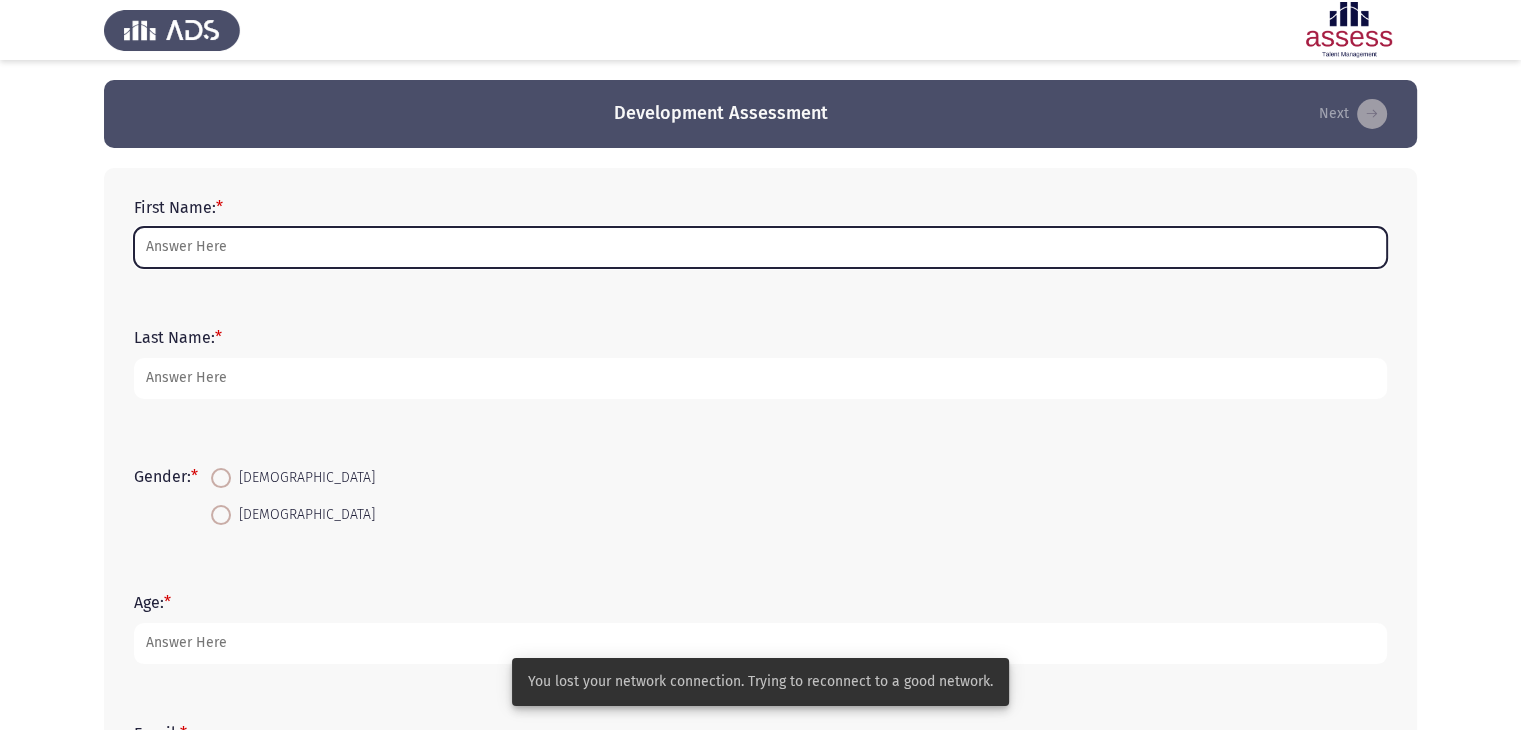 click on "First Name:   *" at bounding box center [760, 247] 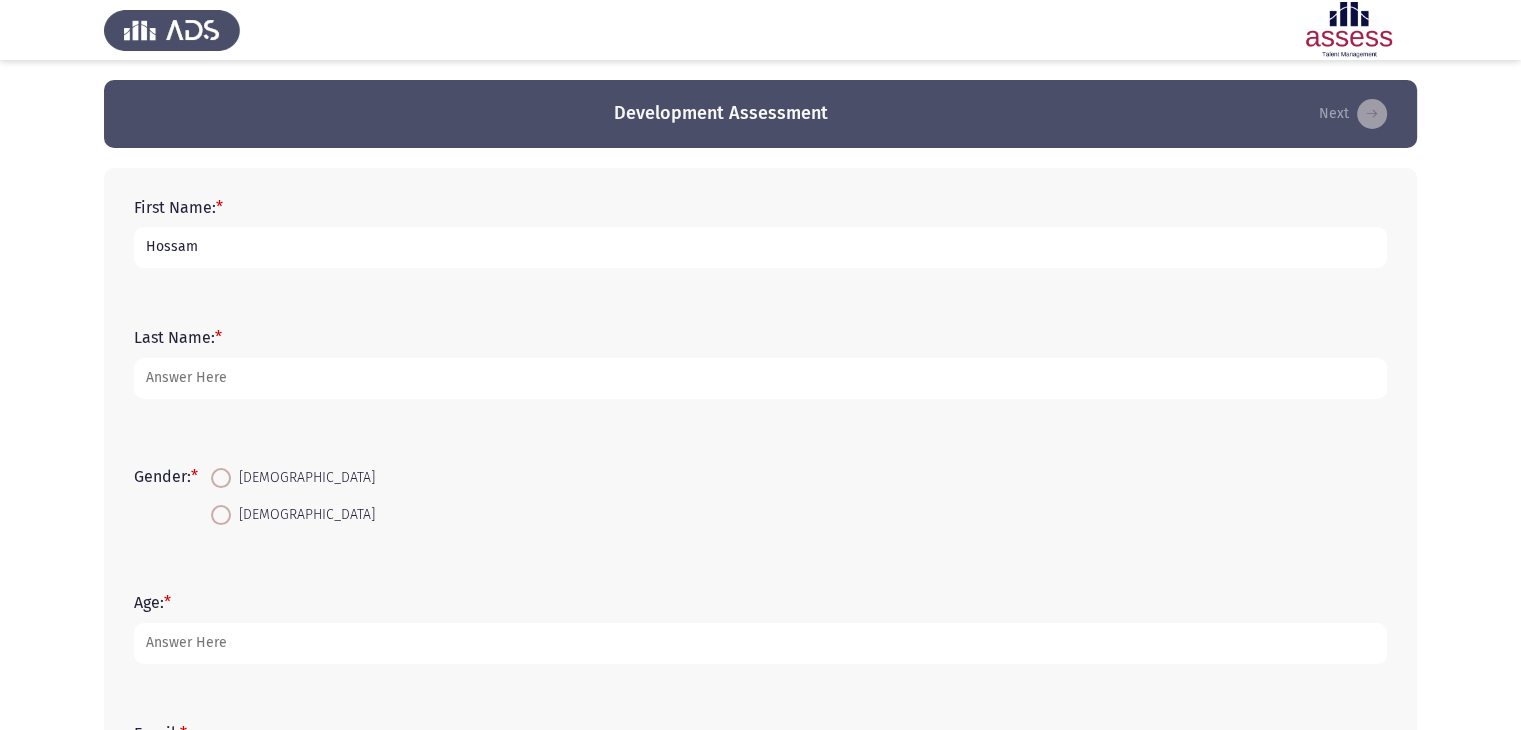 type on "Hossam" 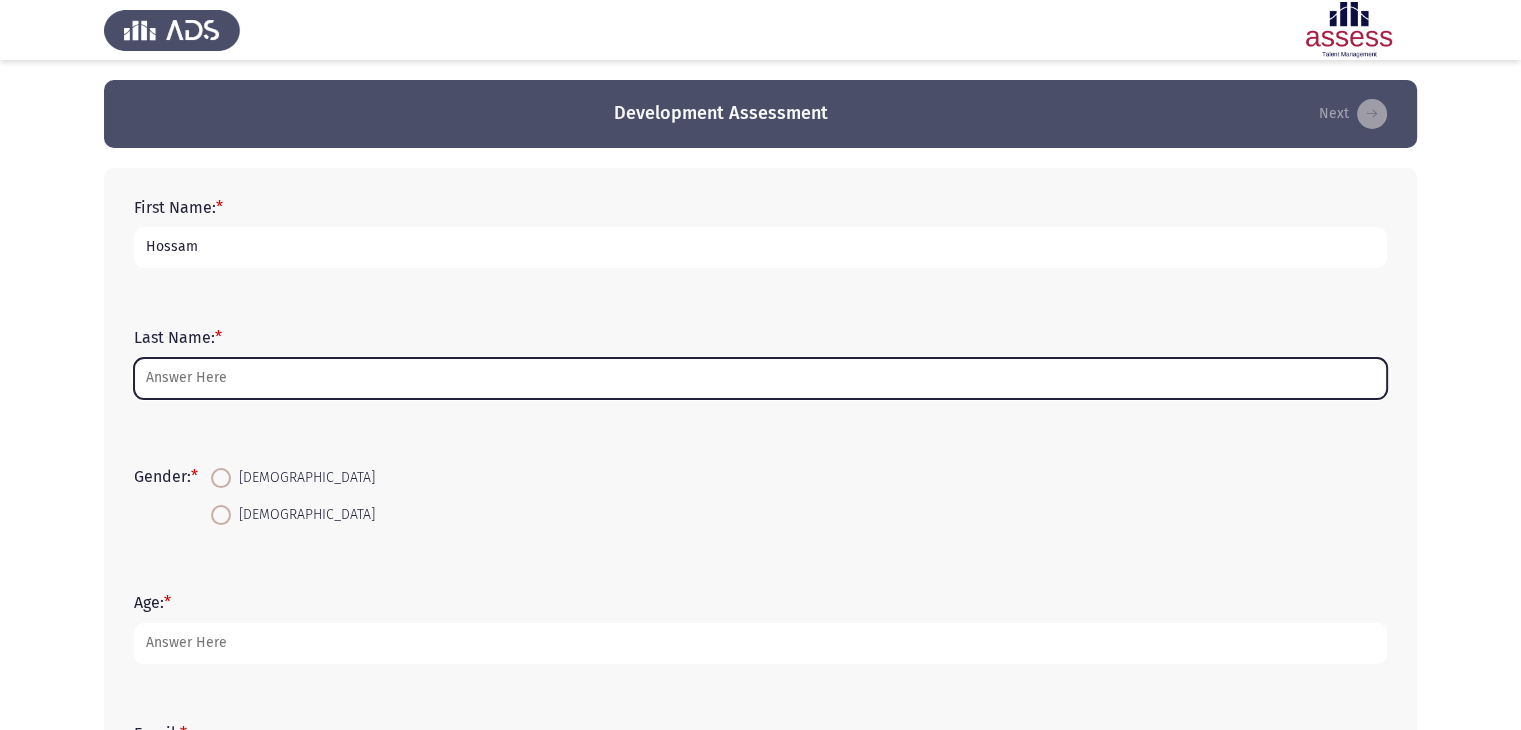 click on "Last Name:    *" at bounding box center [760, 378] 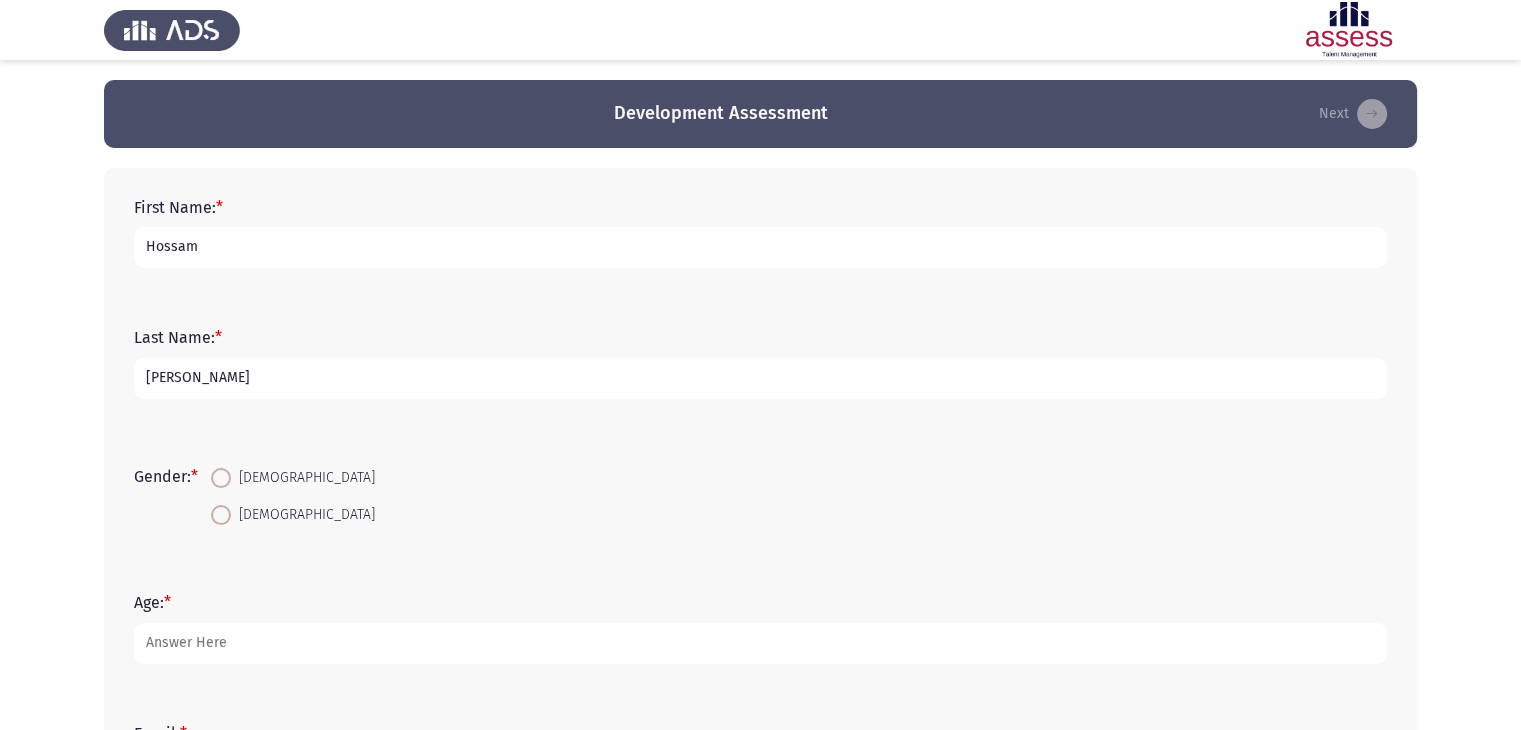 type on "[PERSON_NAME]" 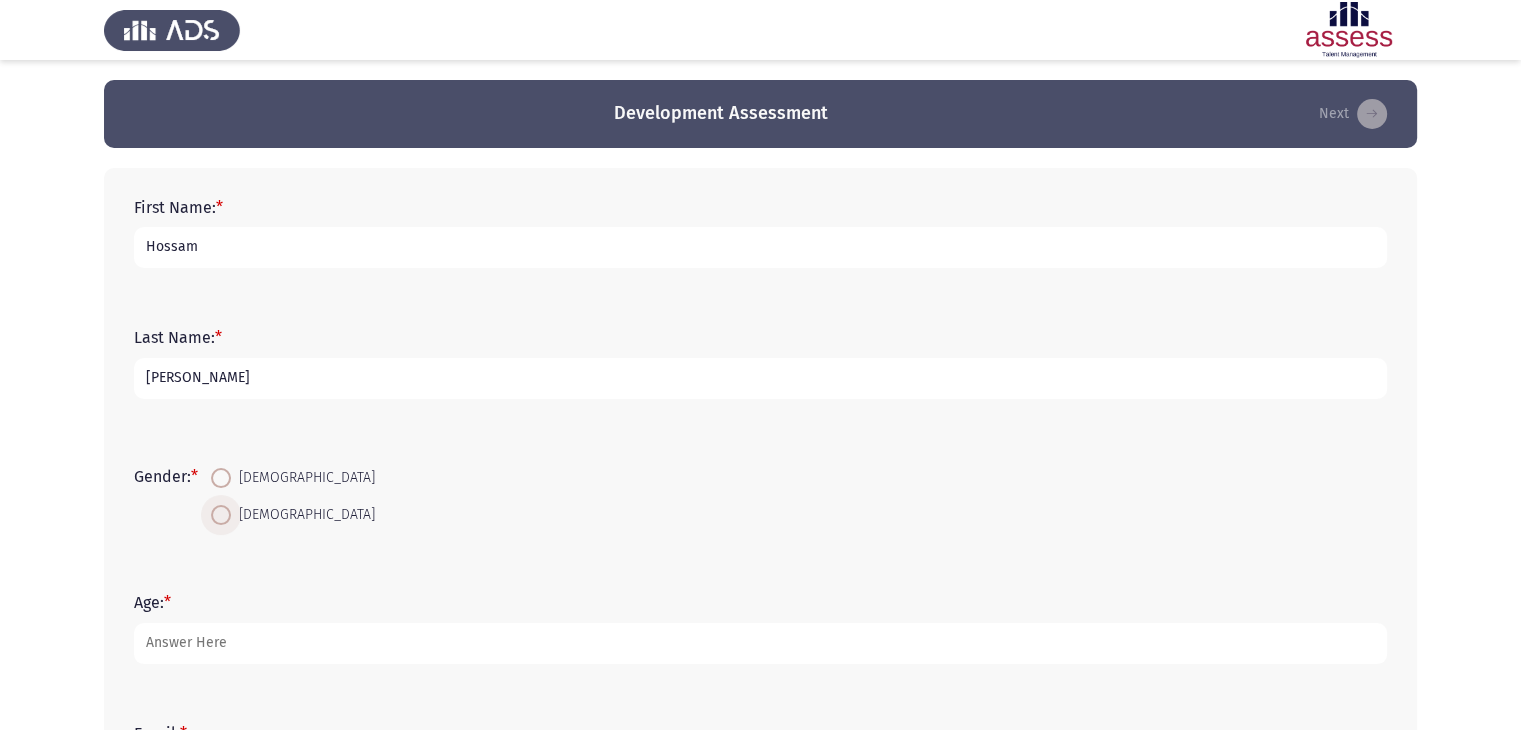 click at bounding box center (221, 515) 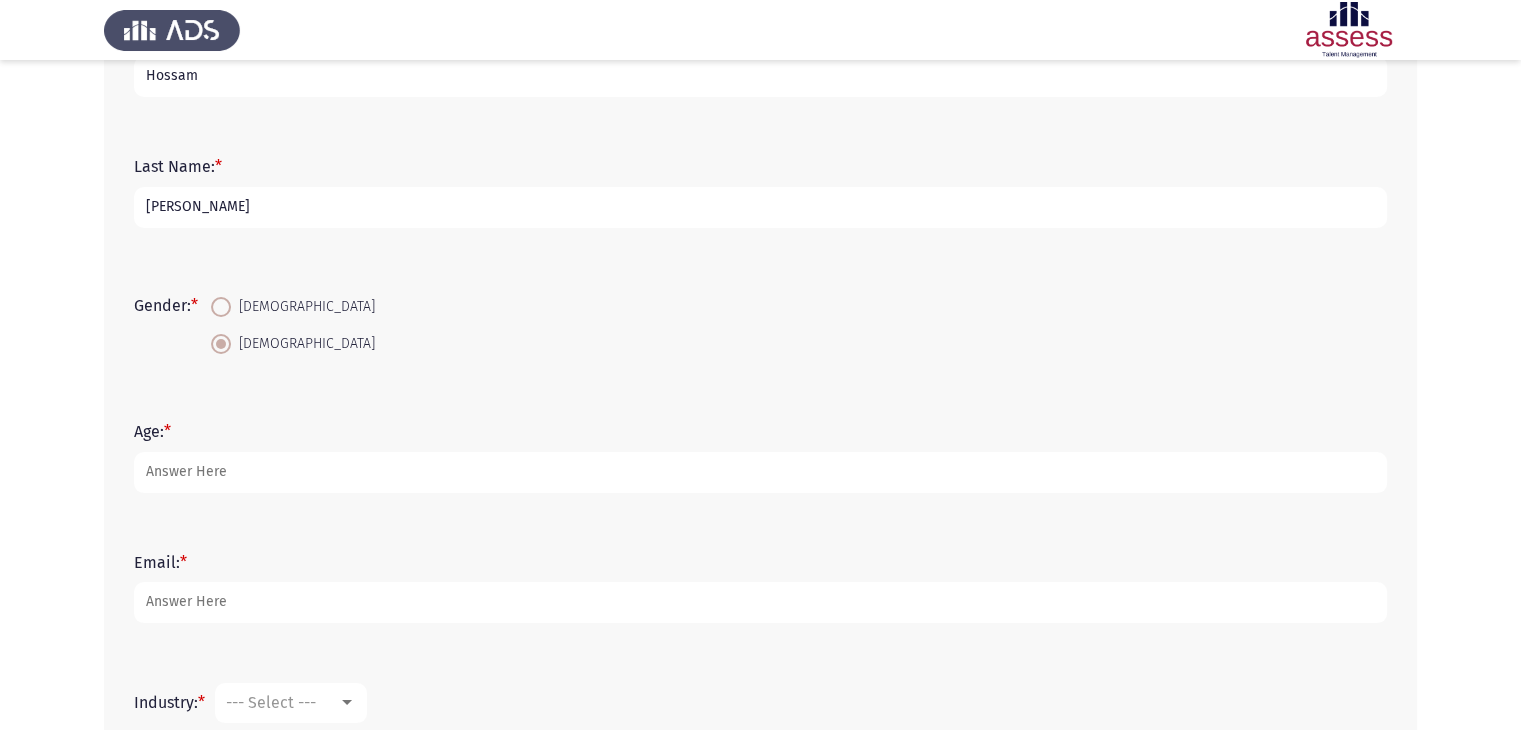 scroll, scrollTop: 200, scrollLeft: 0, axis: vertical 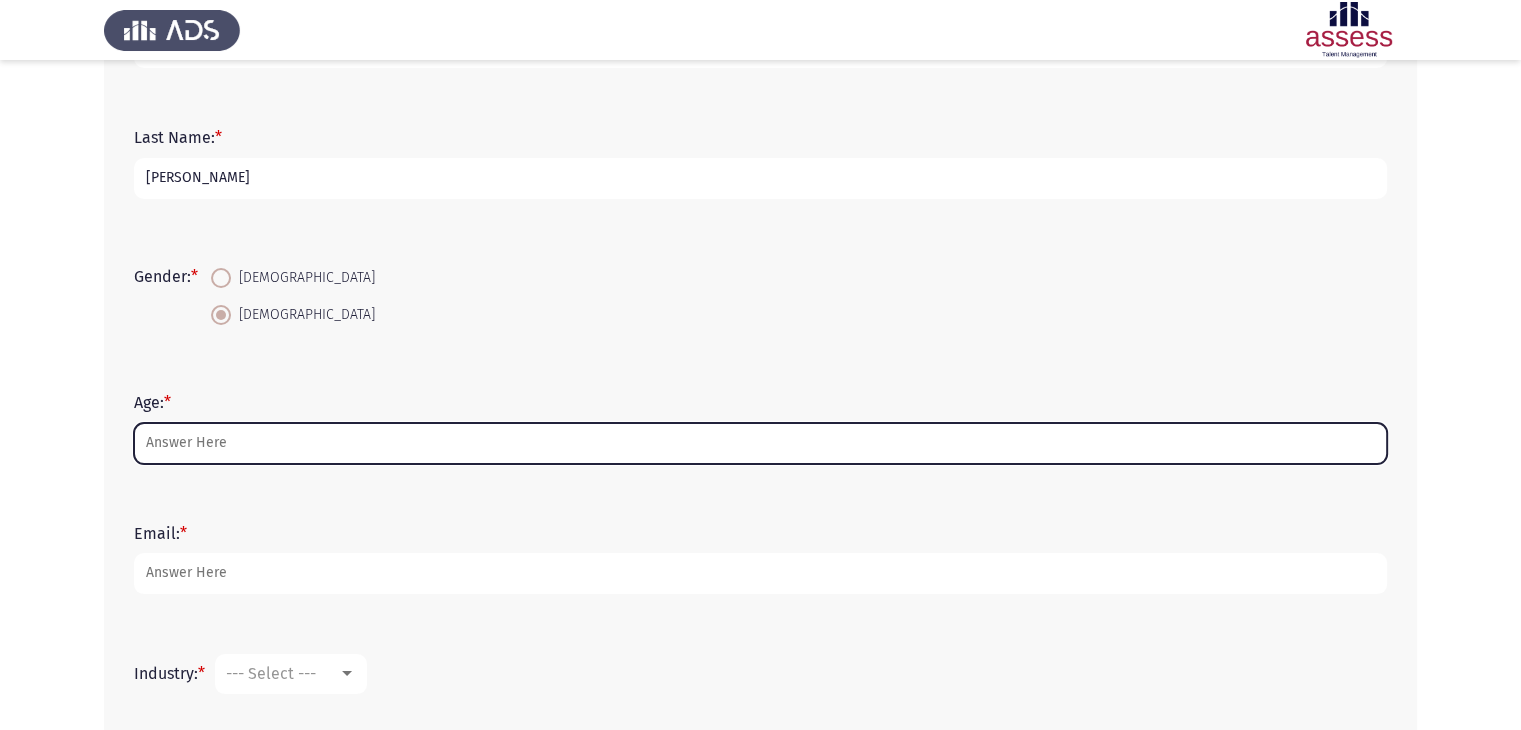 click on "Age:   *" at bounding box center (760, 443) 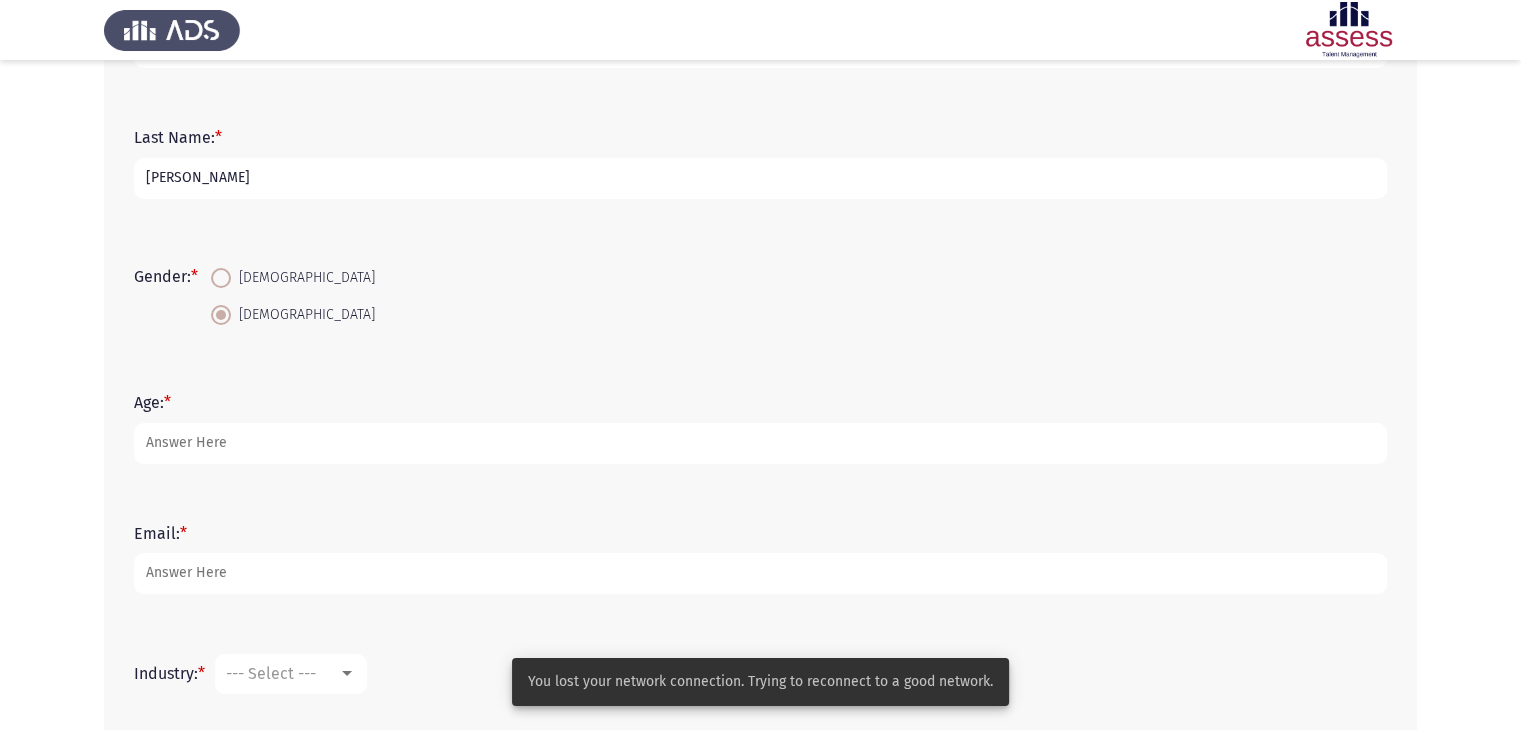 type on "2" 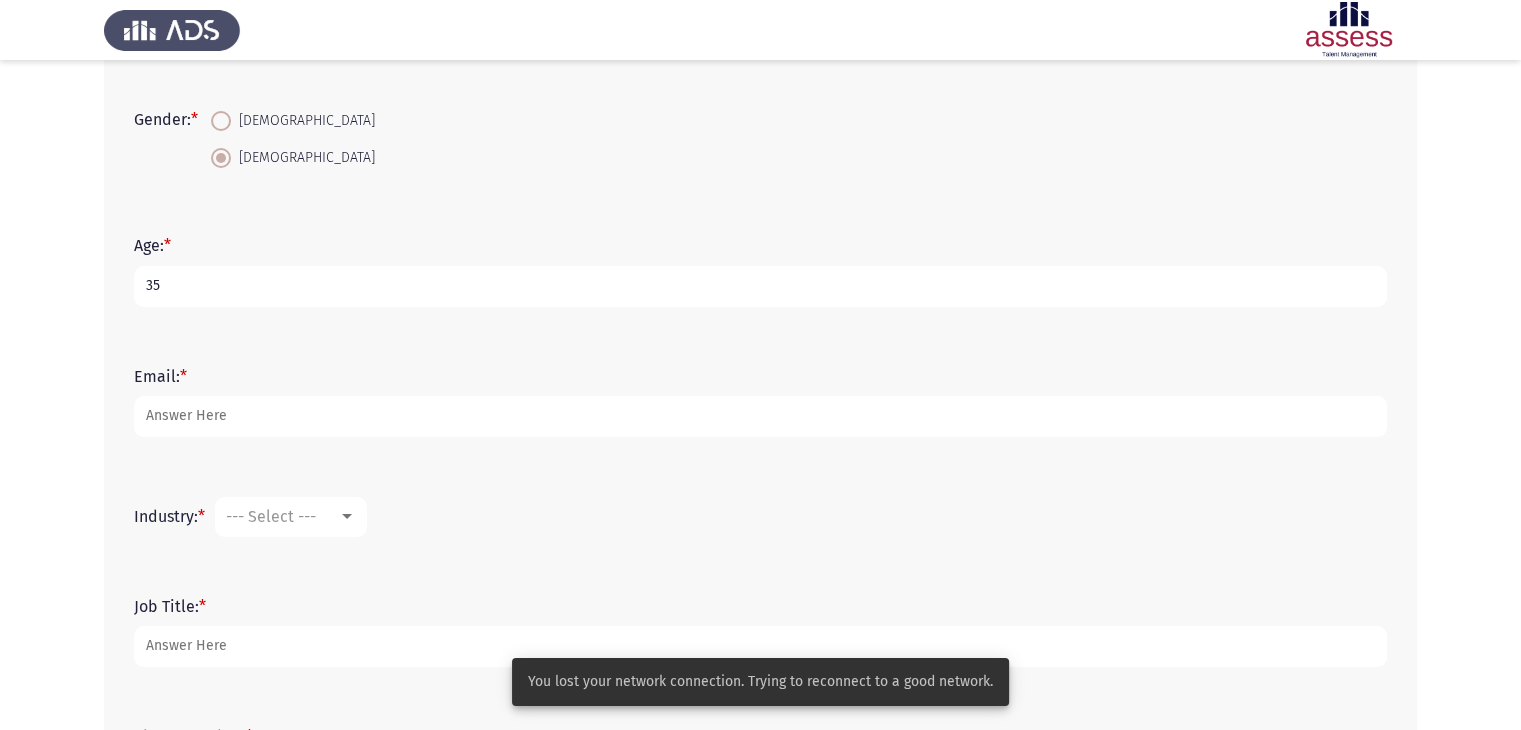 scroll, scrollTop: 400, scrollLeft: 0, axis: vertical 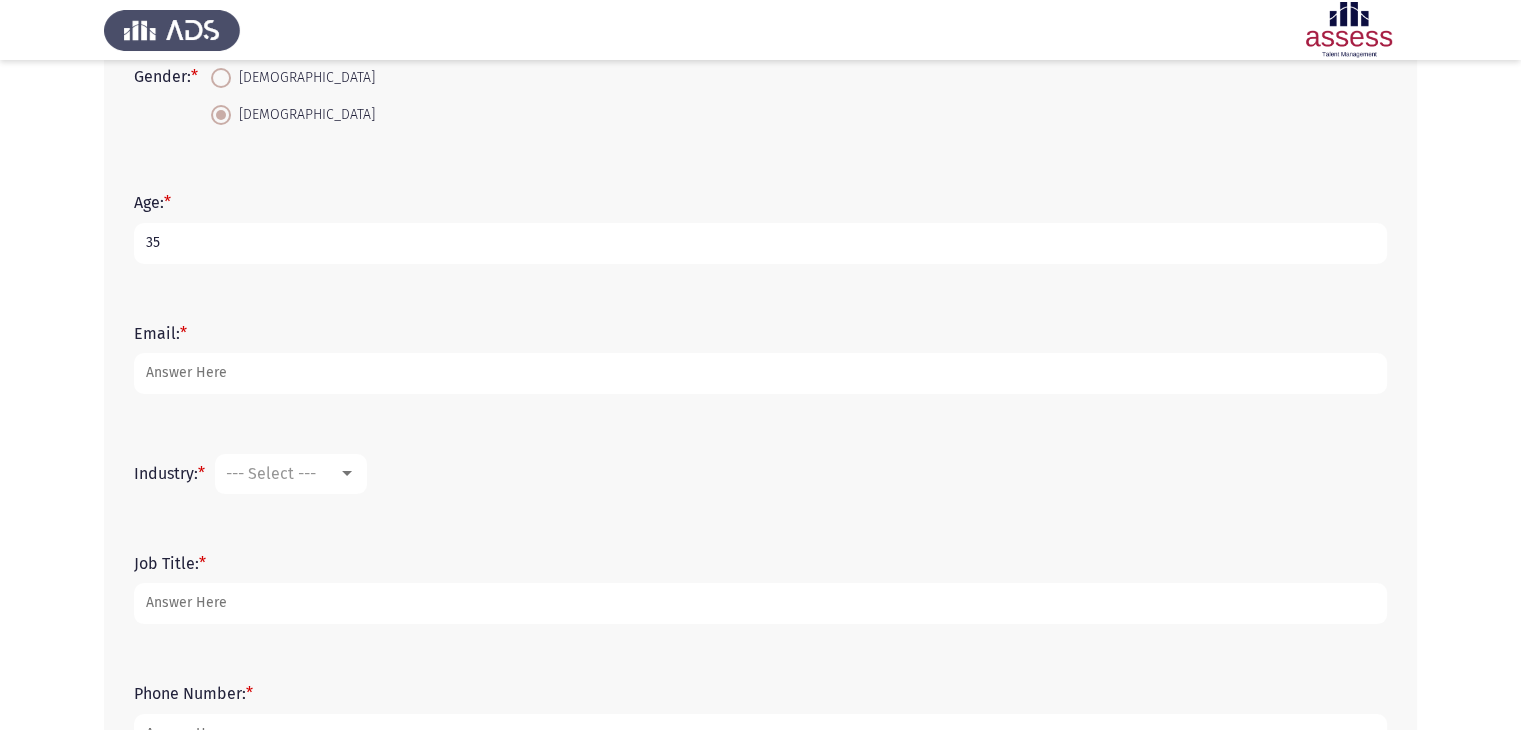 type on "35" 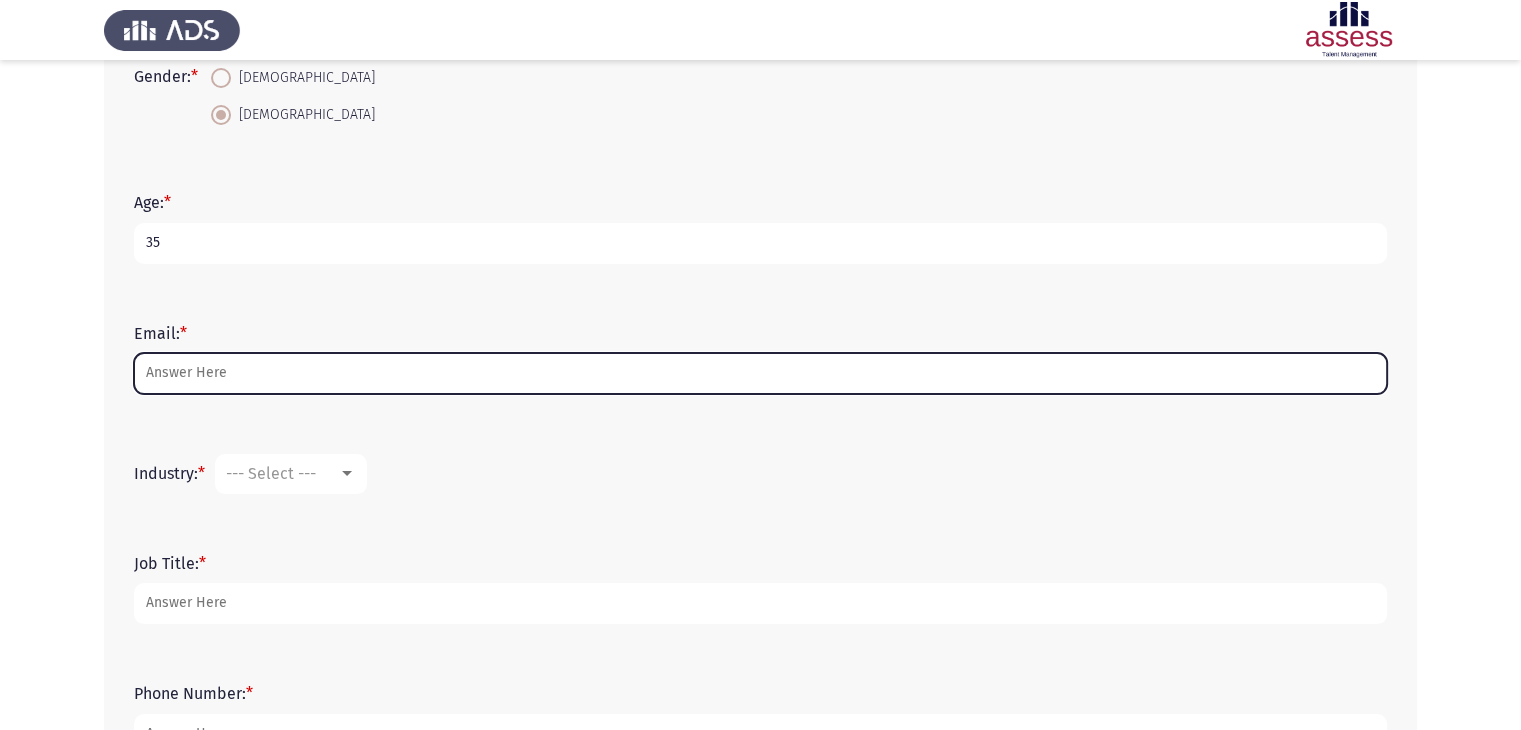 click on "Email:   *" at bounding box center (760, 373) 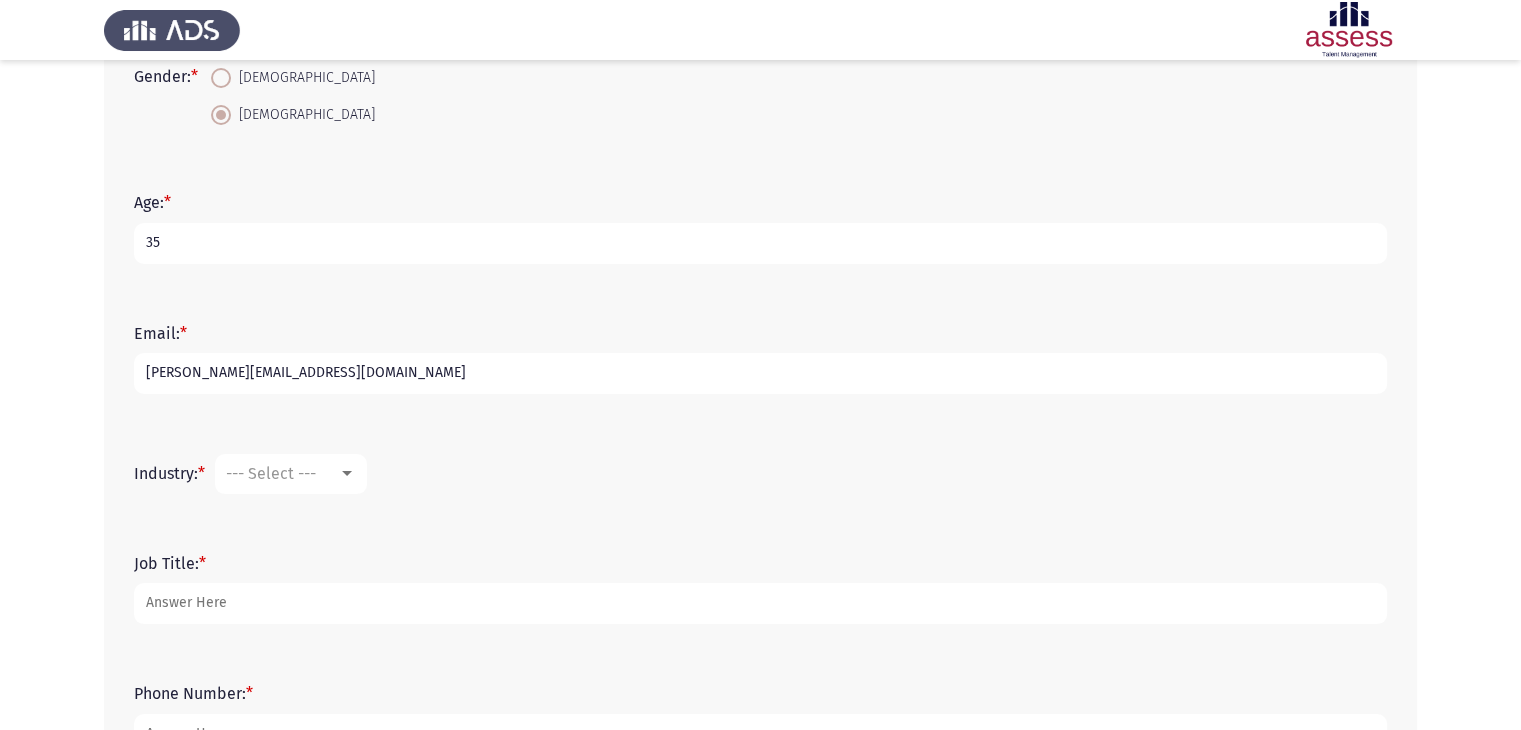 click on "[PERSON_NAME][EMAIL_ADDRESS][DOMAIN_NAME]" at bounding box center [760, 373] 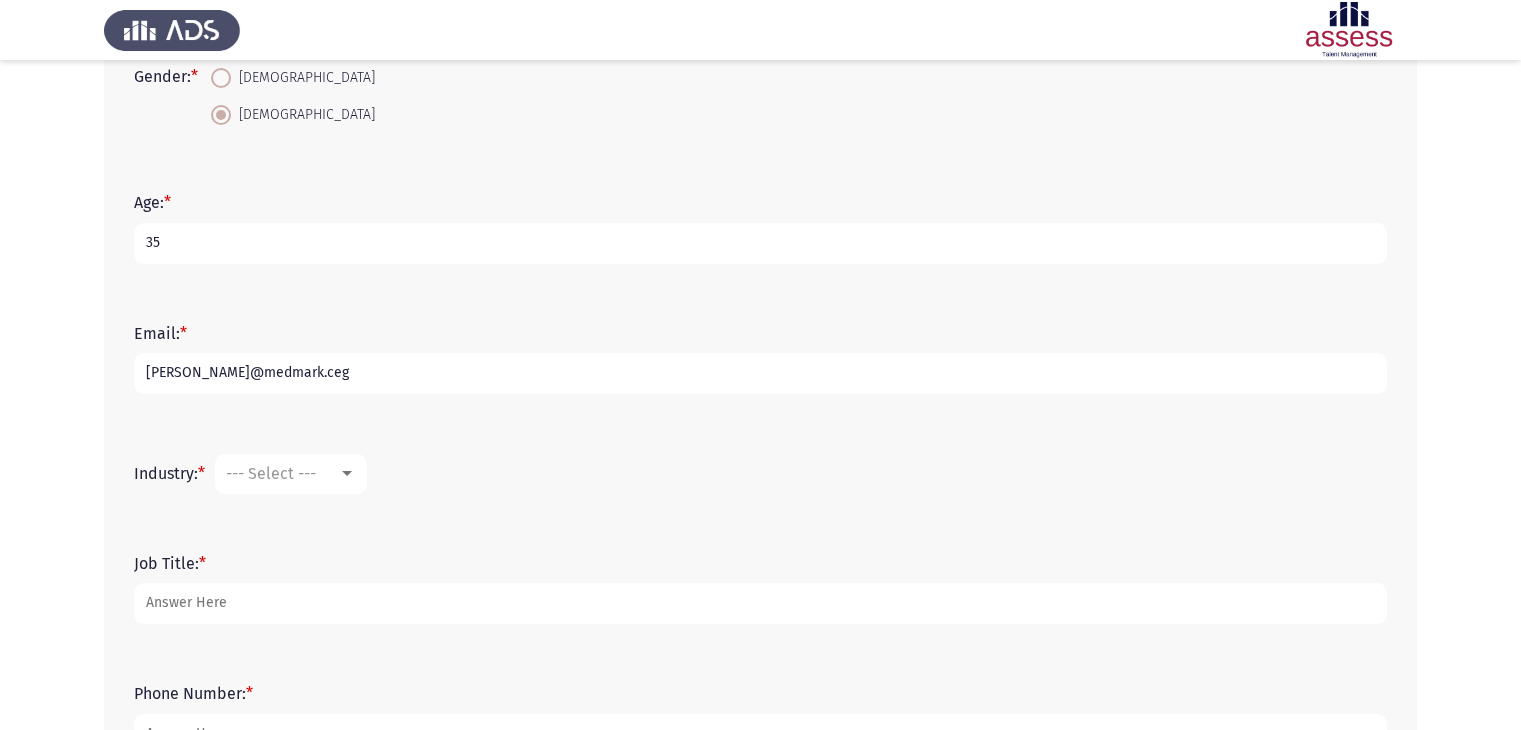 type on "[PERSON_NAME]@medmark.ceg" 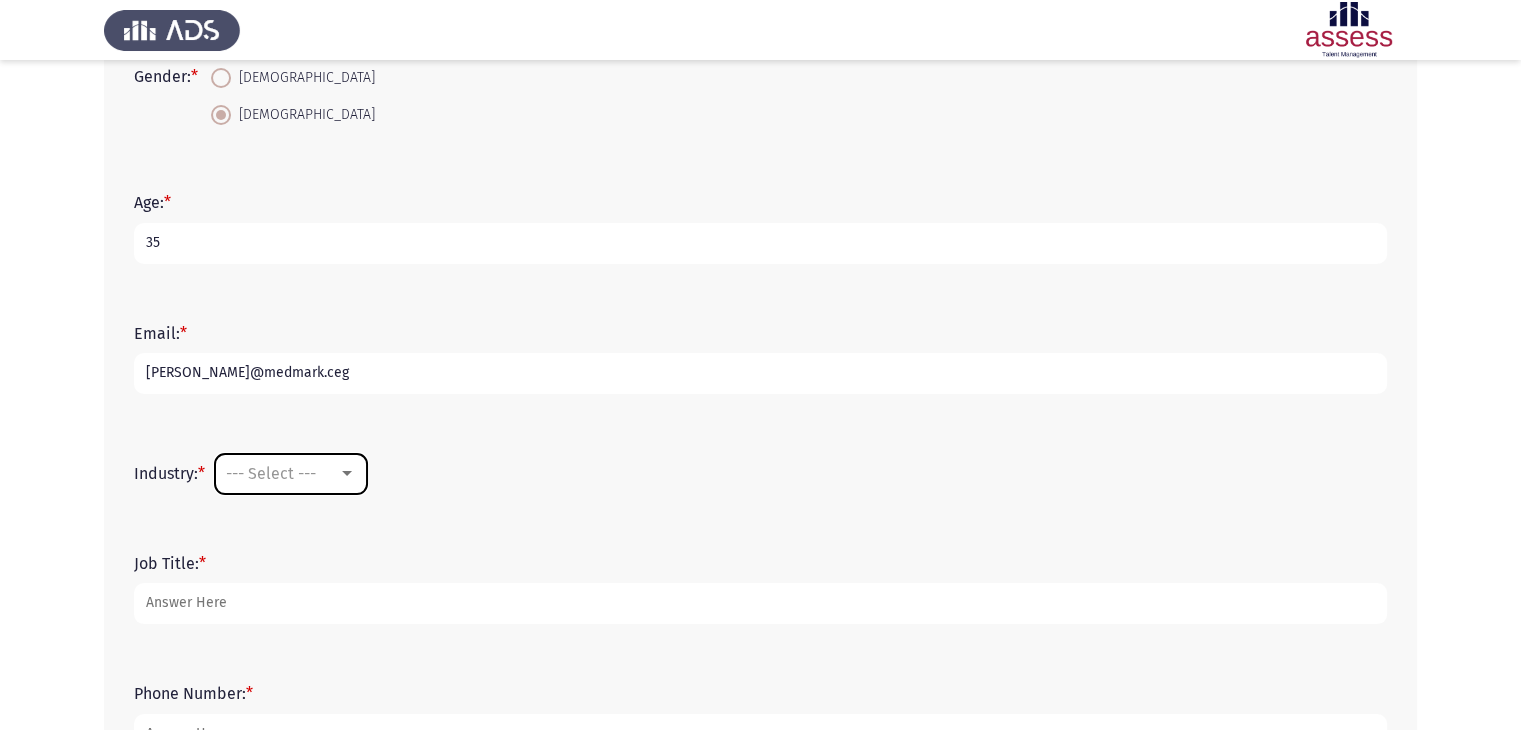click on "--- Select ---" at bounding box center (282, 473) 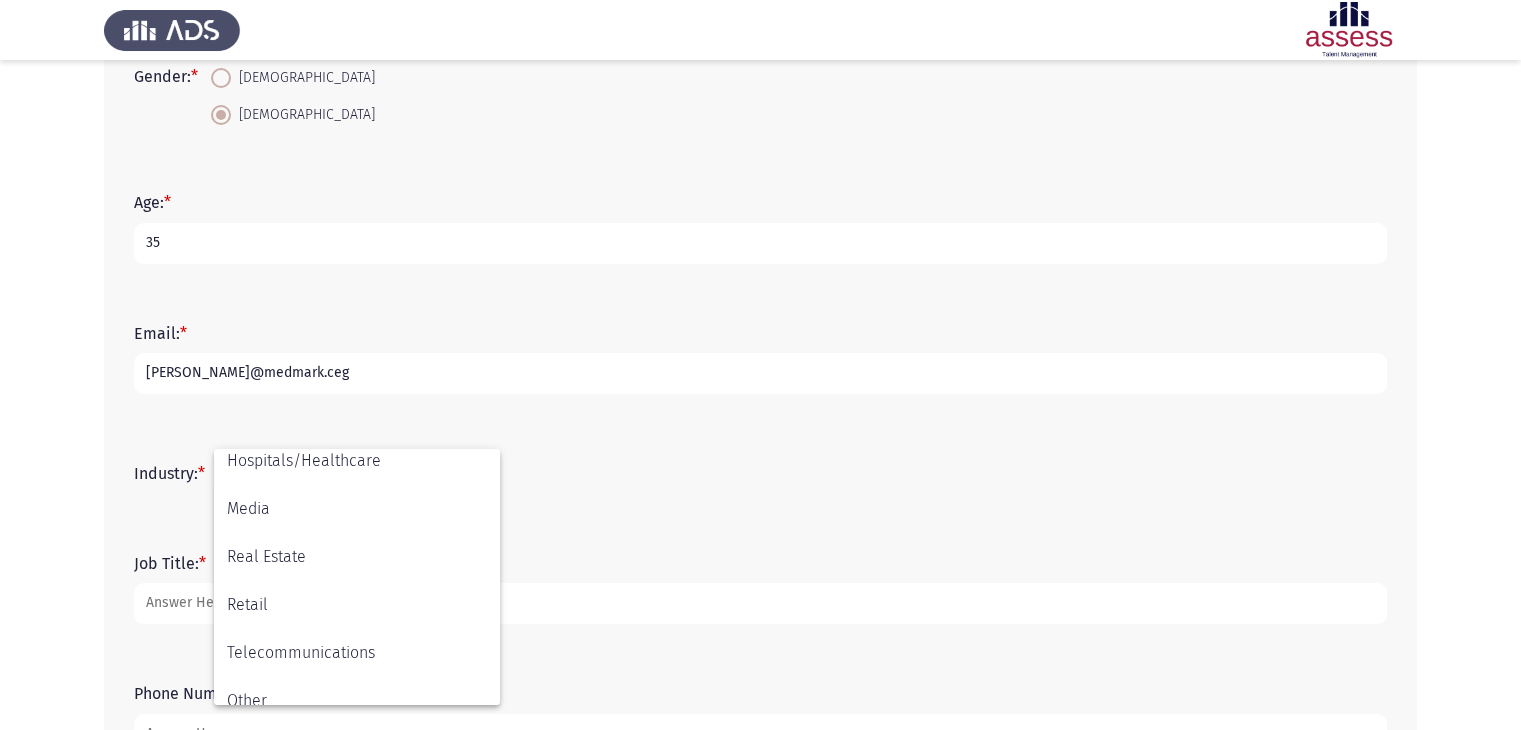 scroll, scrollTop: 656, scrollLeft: 0, axis: vertical 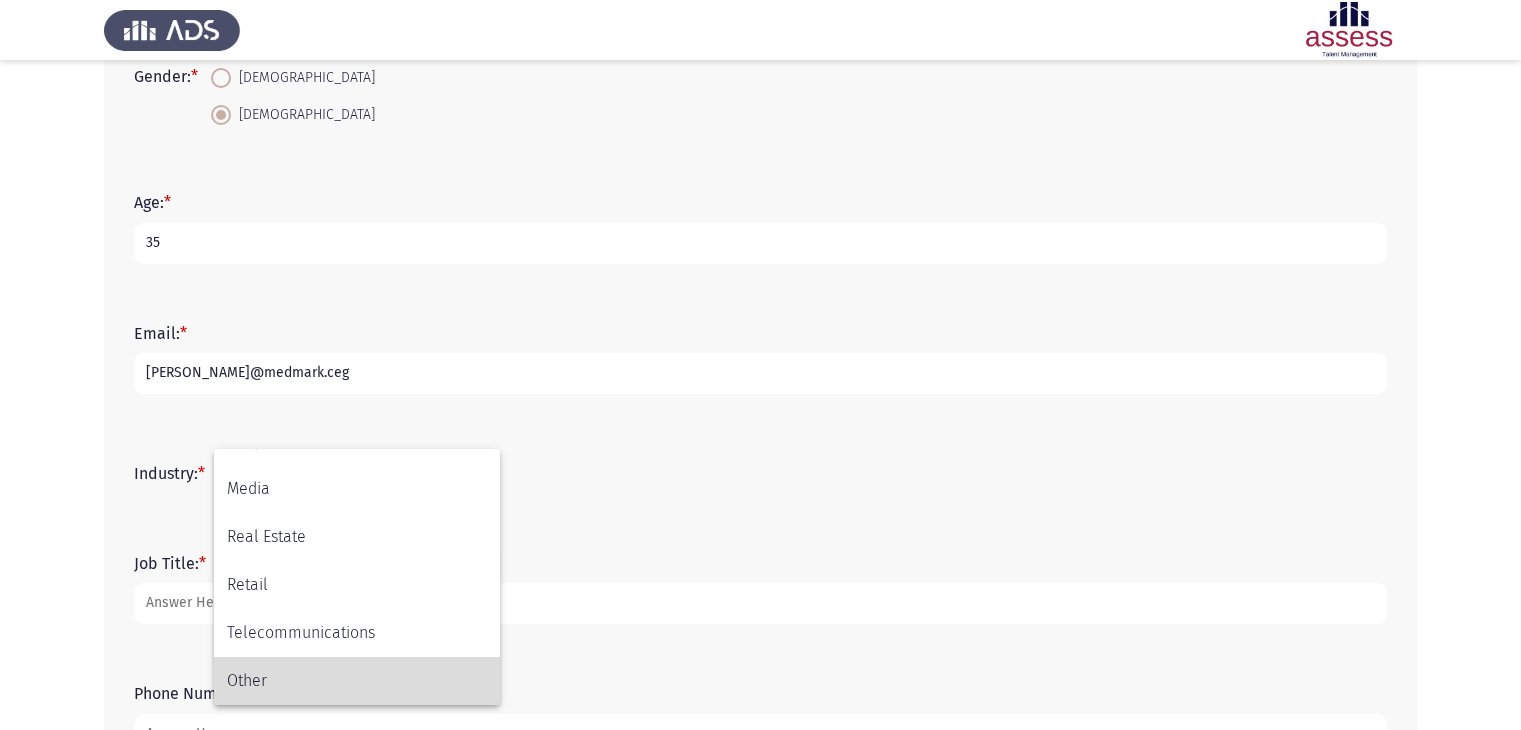 click on "Other" at bounding box center (357, 681) 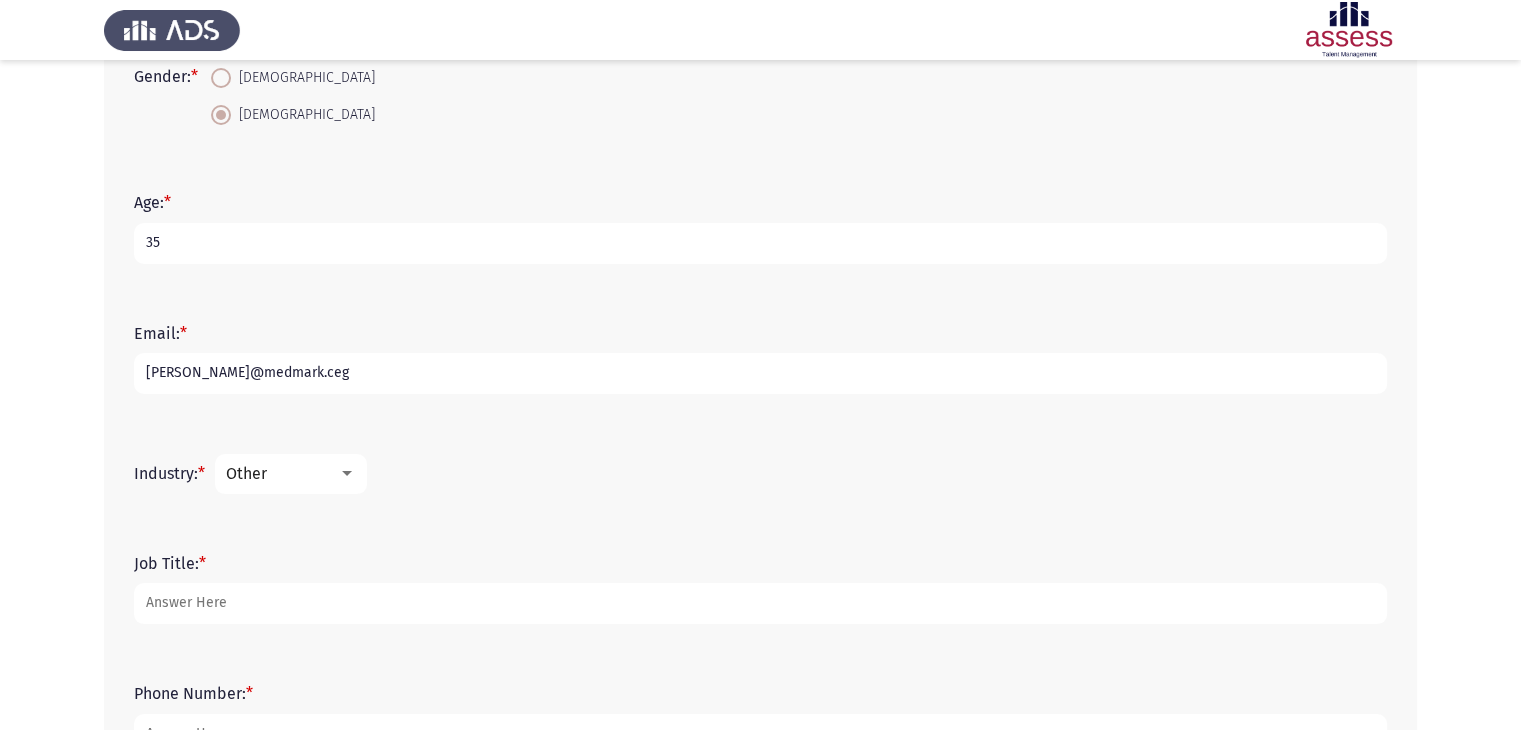 click on "Job Title:   *" 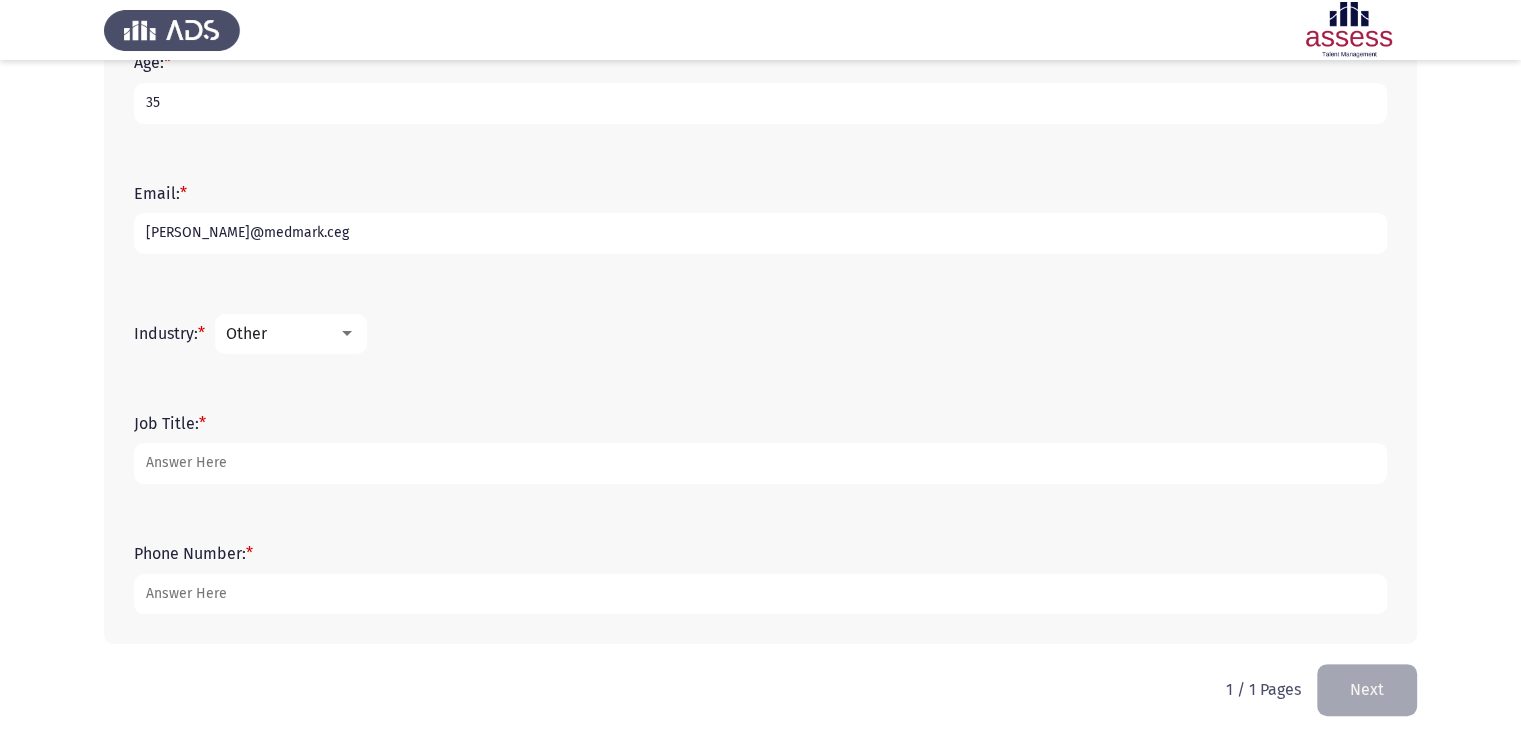 scroll, scrollTop: 554, scrollLeft: 0, axis: vertical 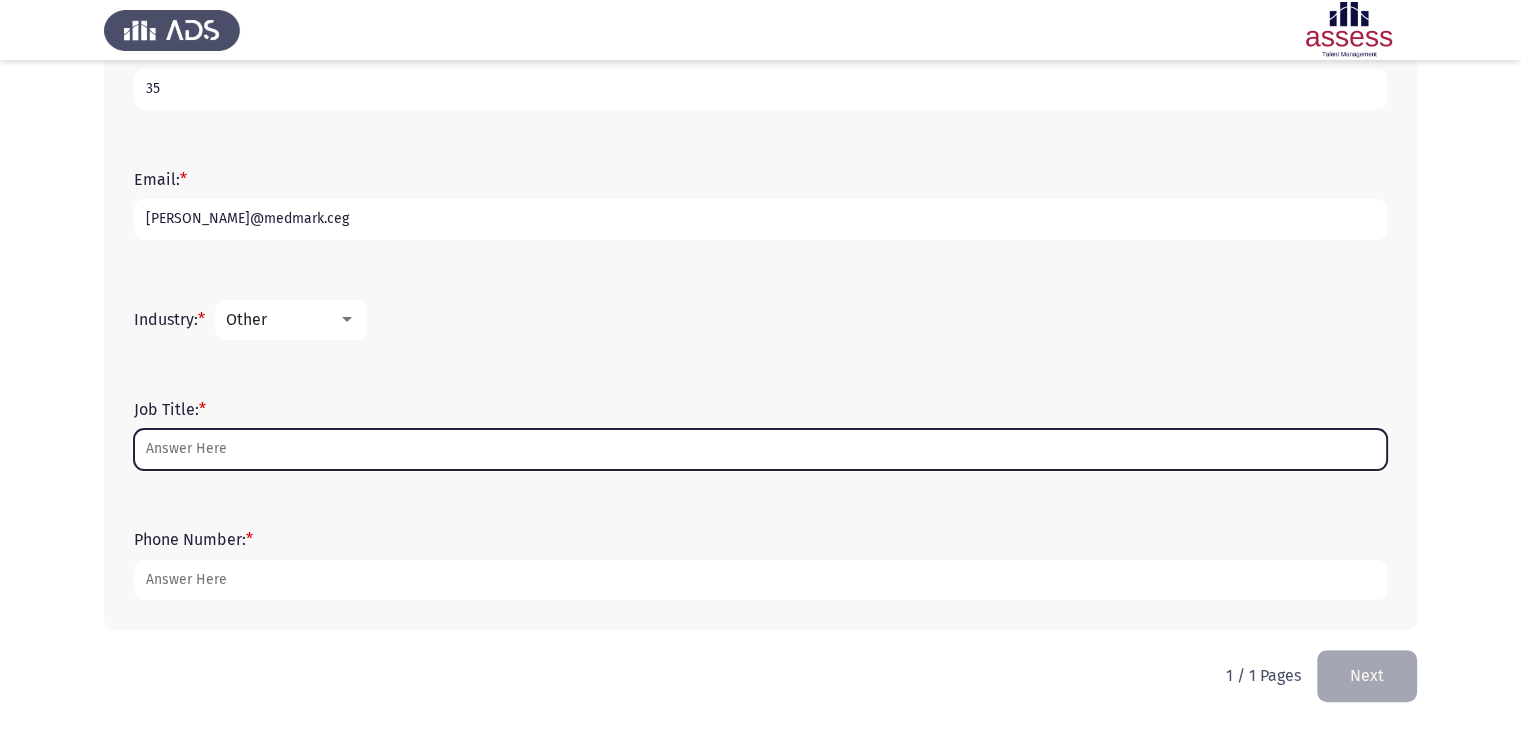 click on "Job Title:   *" at bounding box center [760, 449] 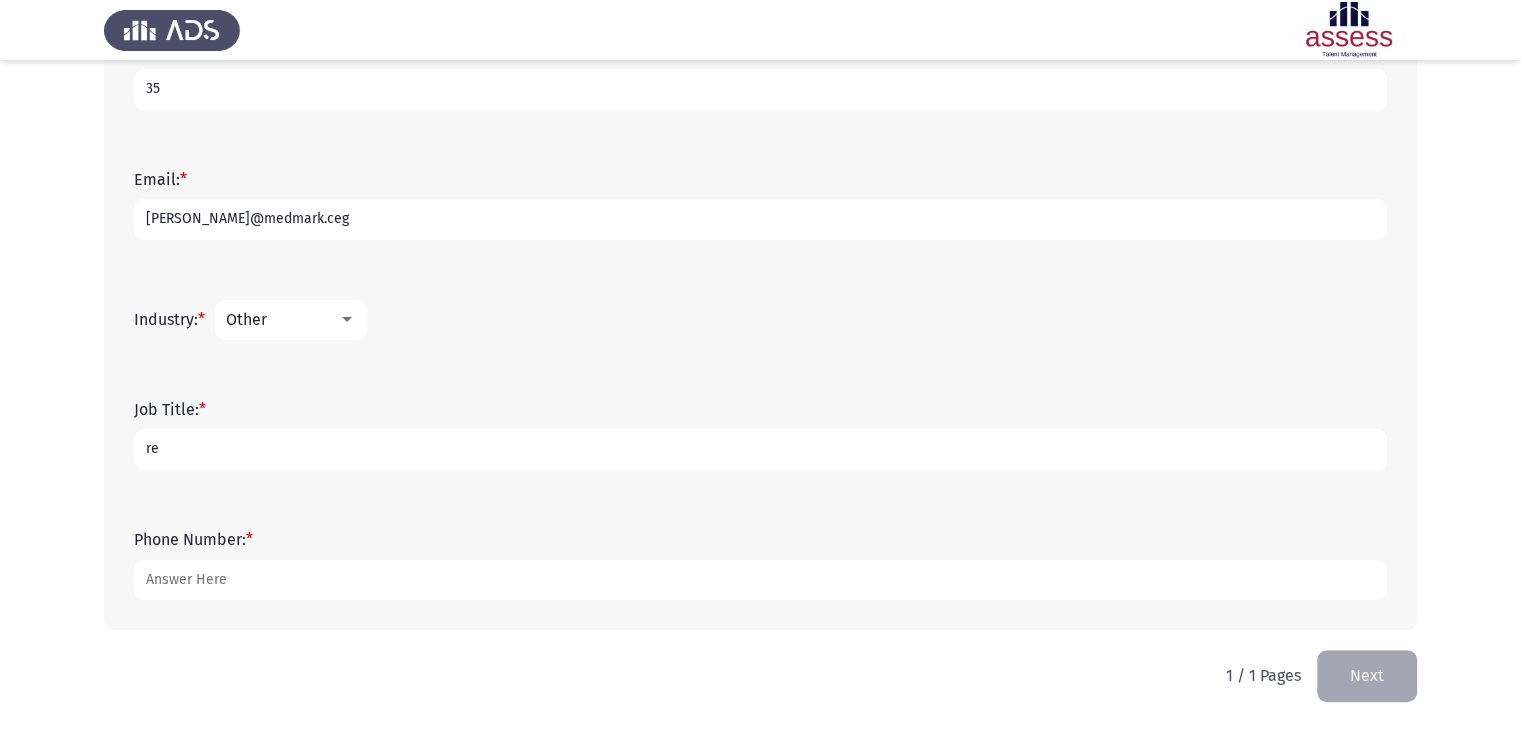 type on "r" 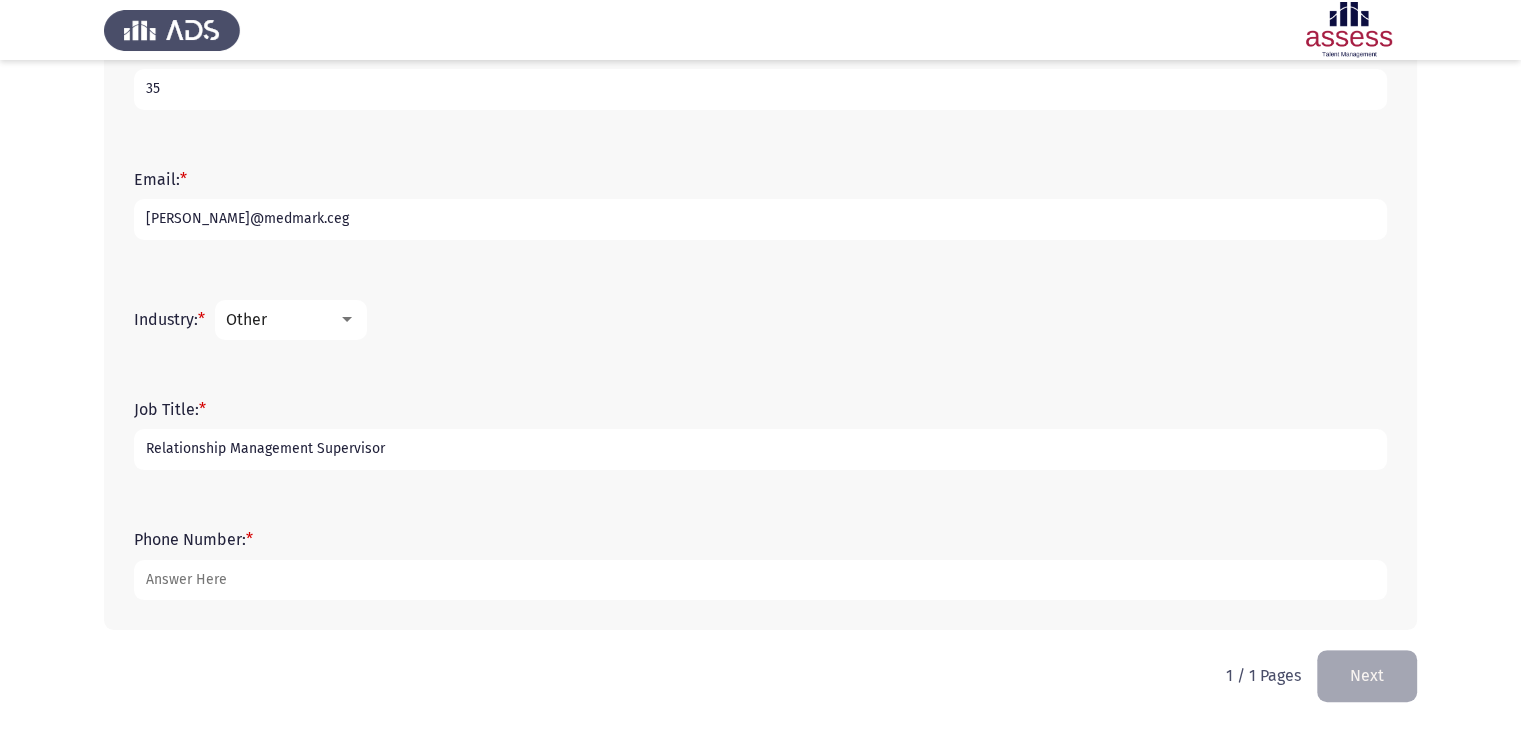 type on "Relationship Management Supervisor" 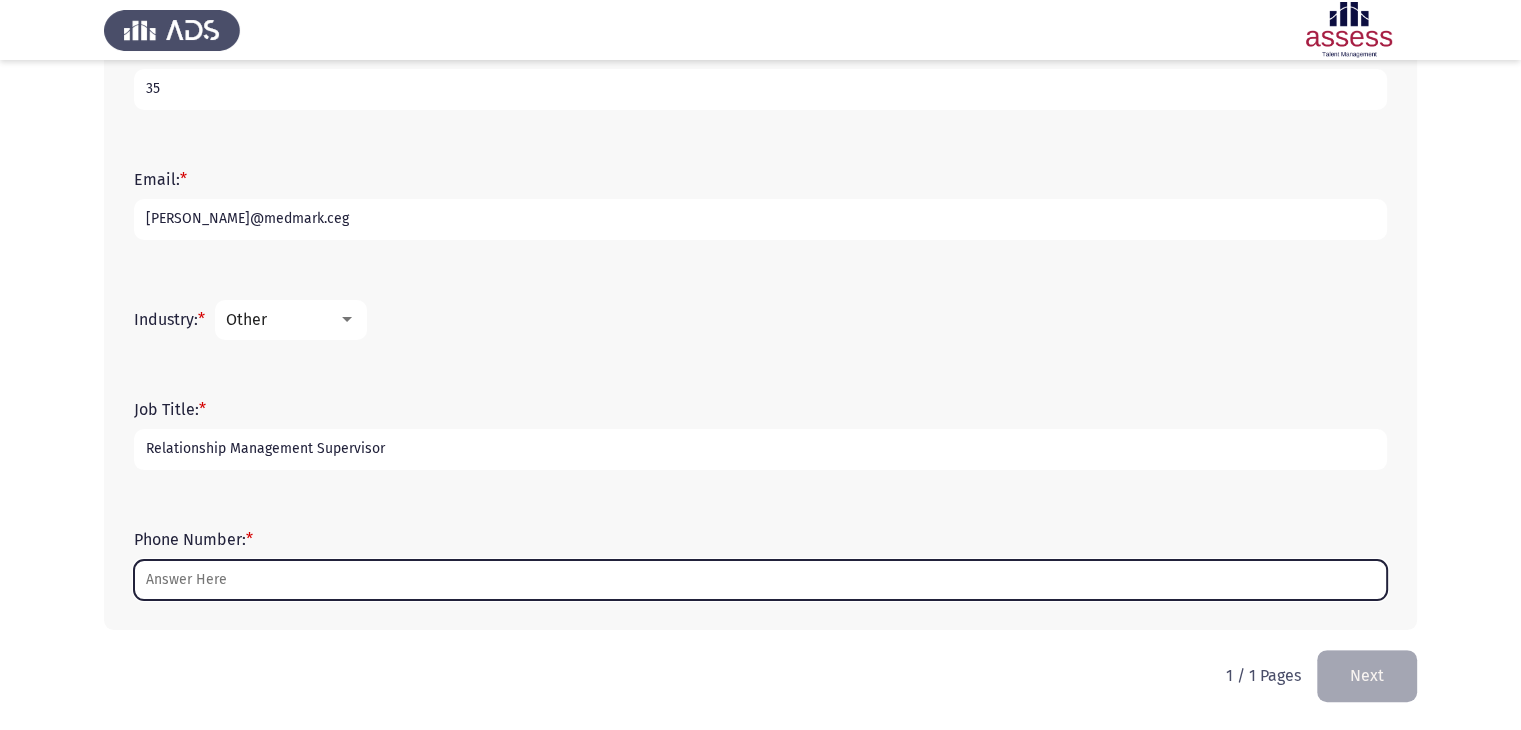 click on "Phone Number:   *" at bounding box center [760, 580] 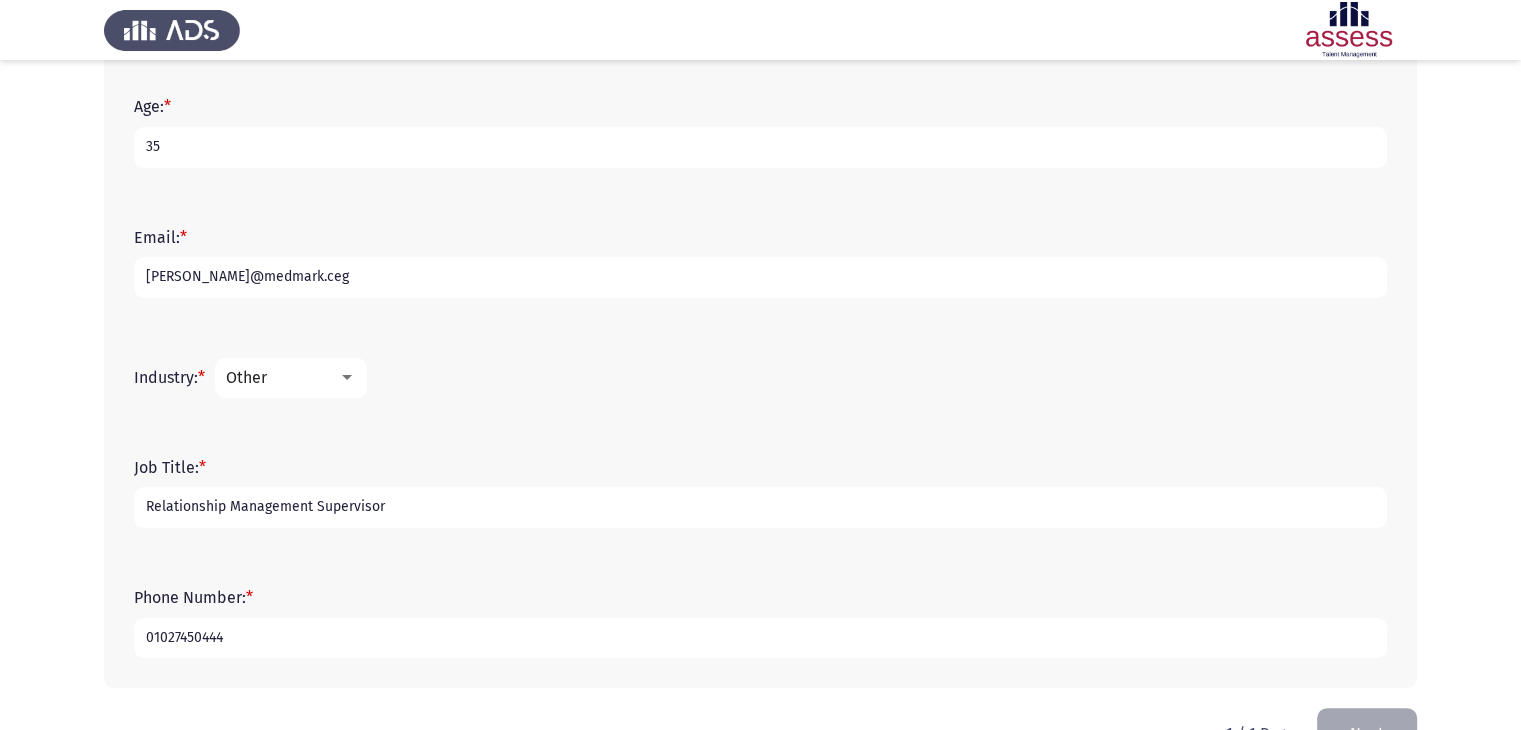 scroll, scrollTop: 554, scrollLeft: 0, axis: vertical 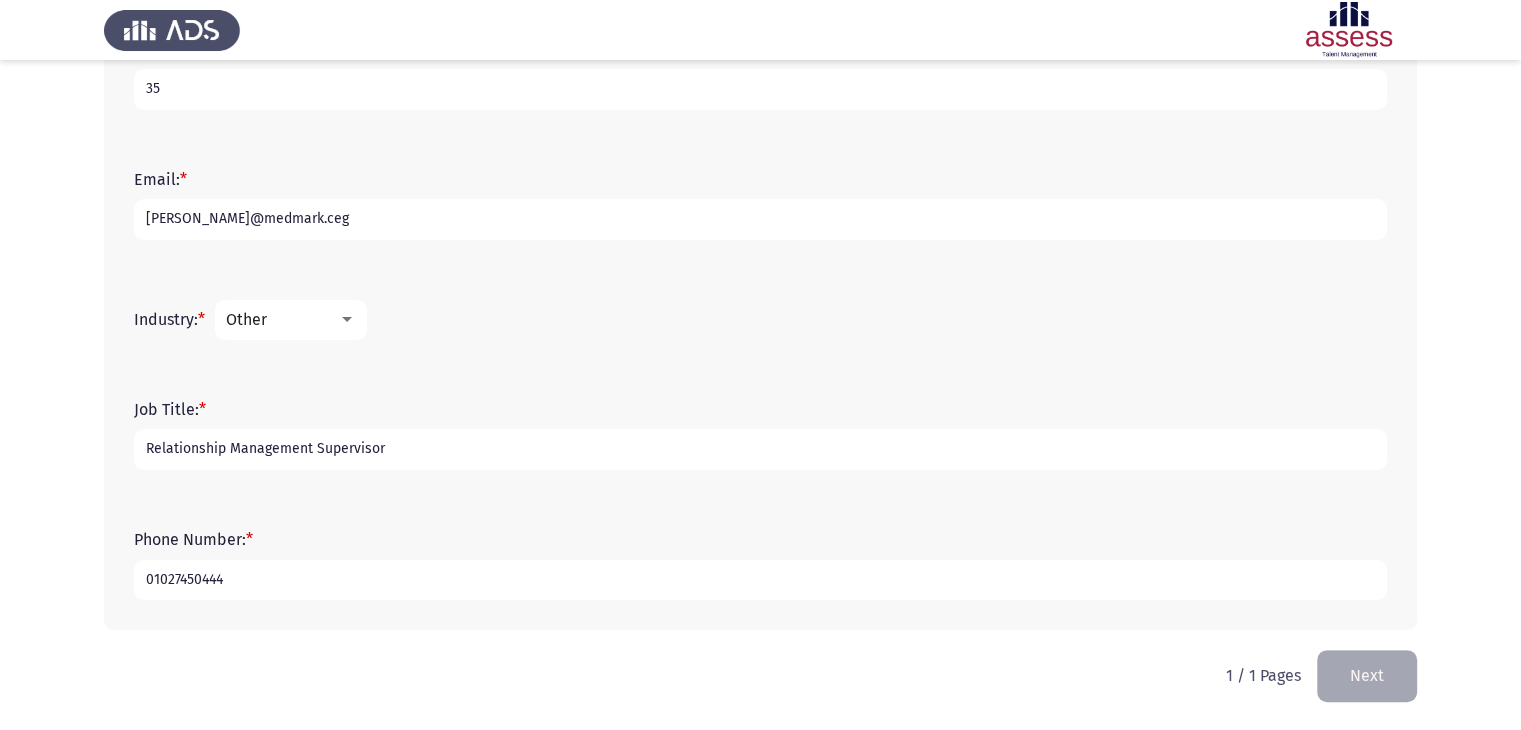 type on "01027450444" 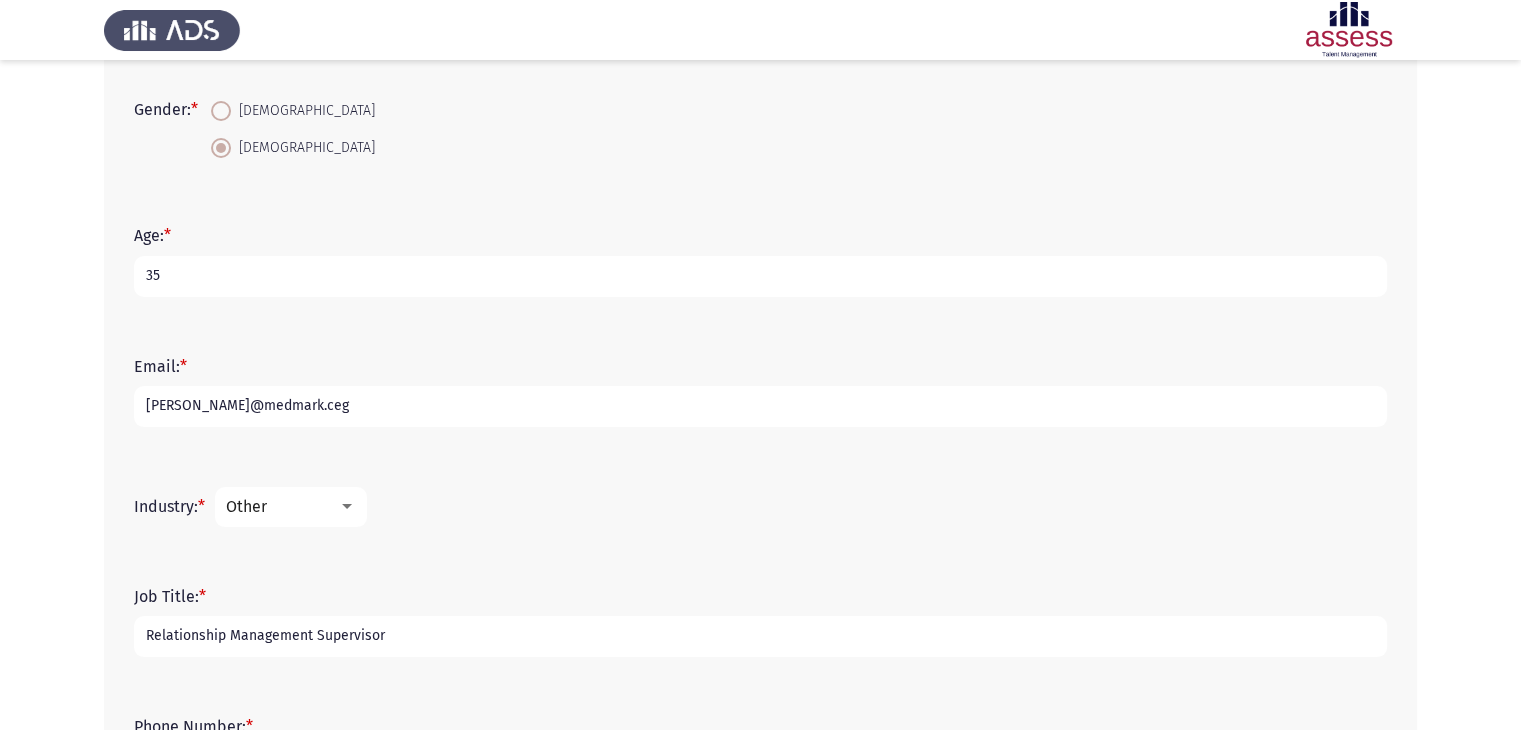 scroll, scrollTop: 400, scrollLeft: 0, axis: vertical 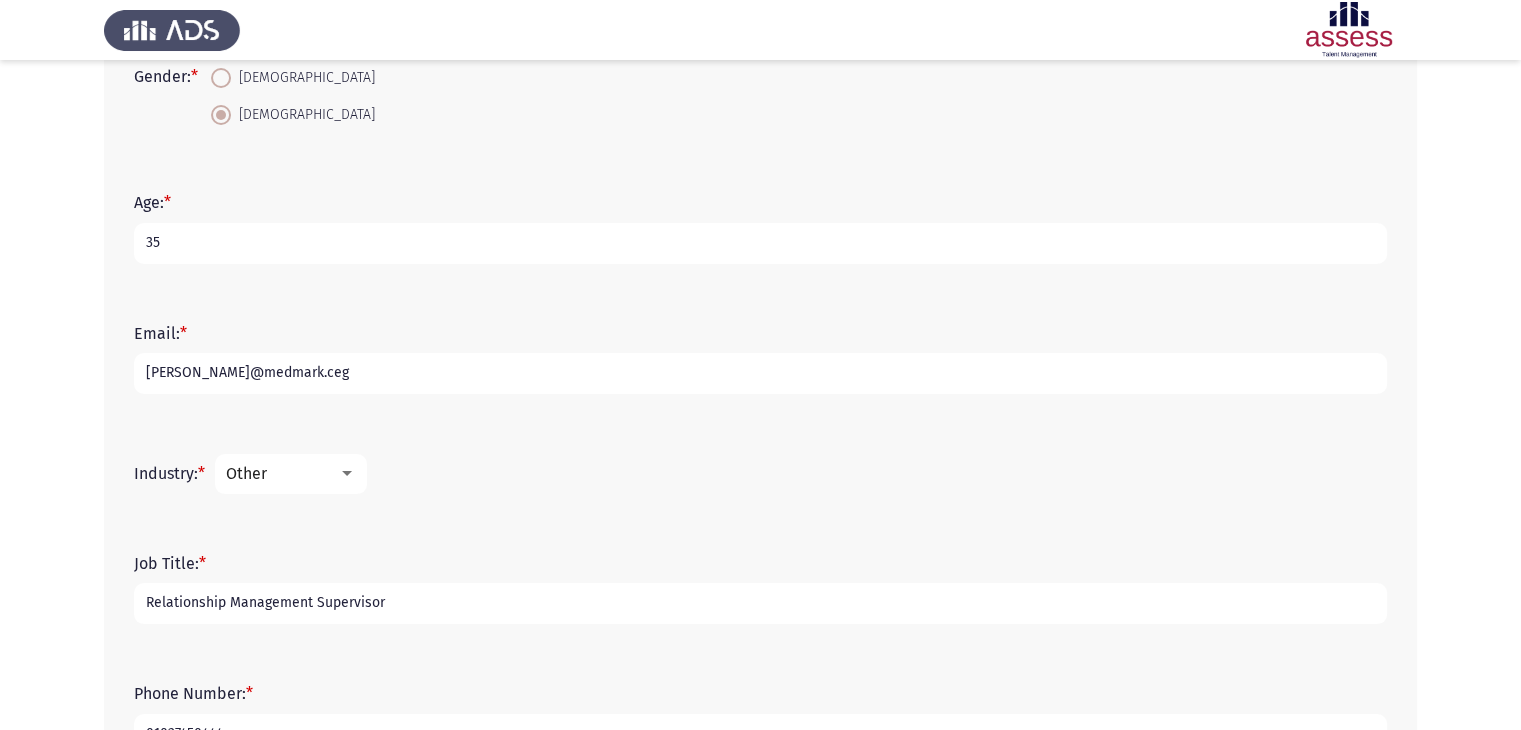 click on "[DEMOGRAPHIC_DATA]" at bounding box center [293, 114] 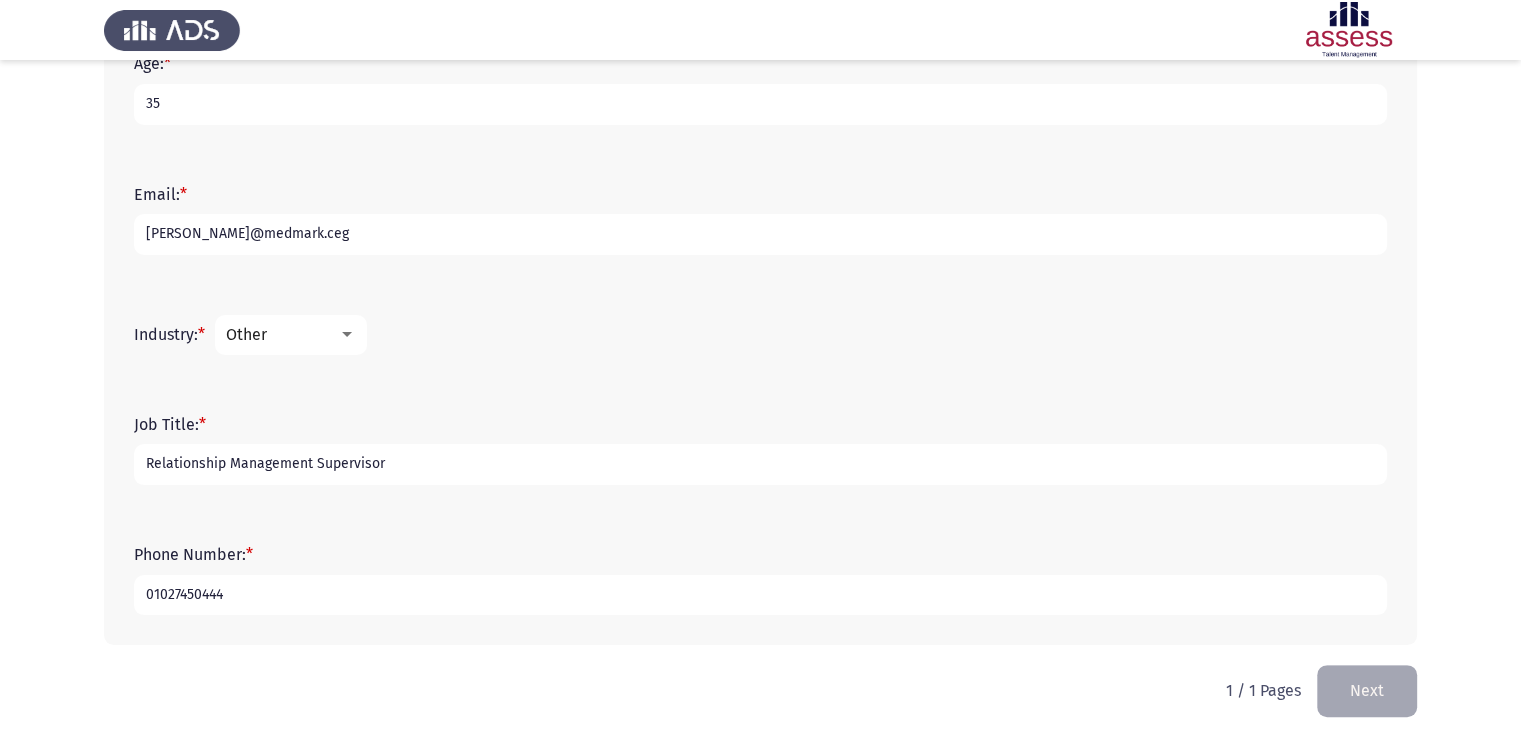 scroll, scrollTop: 554, scrollLeft: 0, axis: vertical 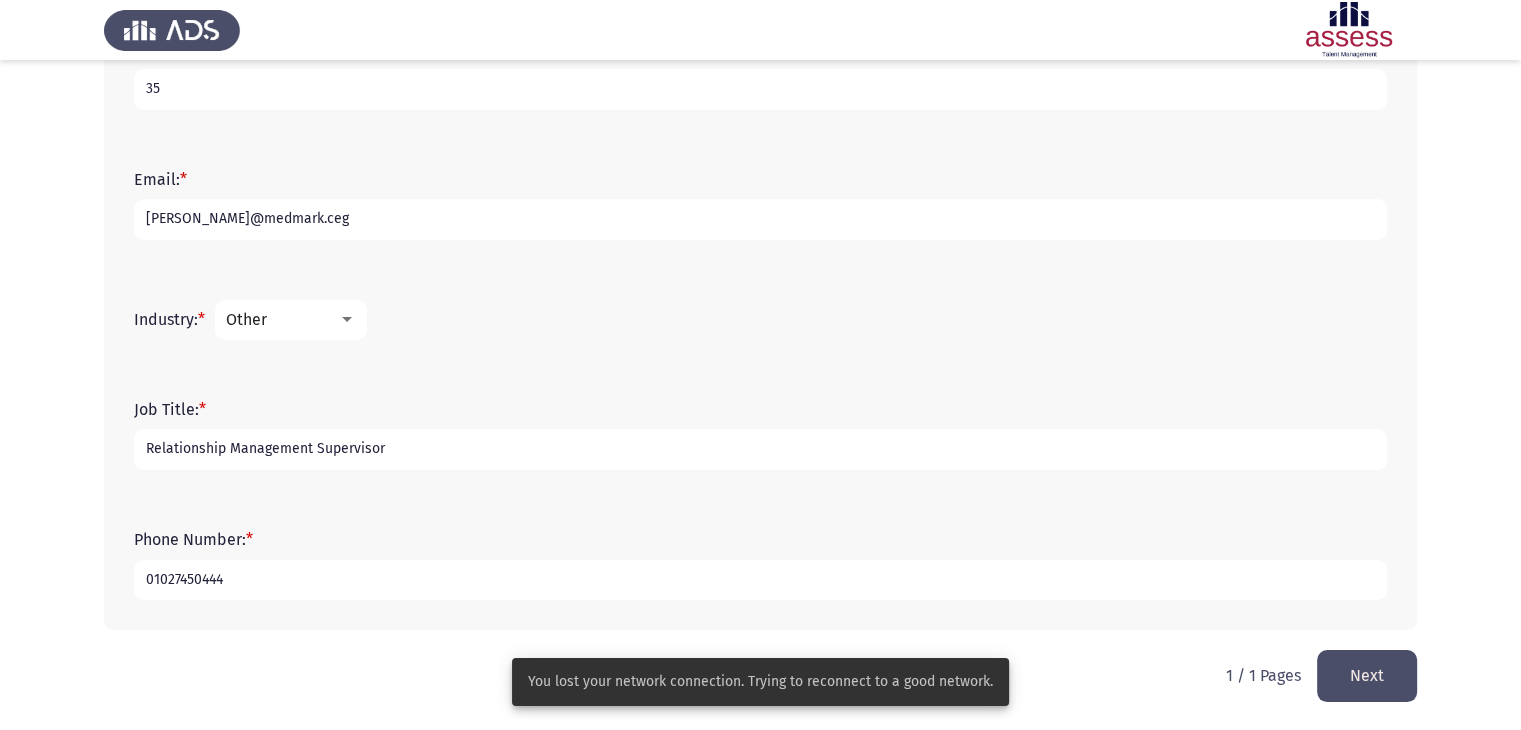 click on "Phone Number:   * [PHONE_NUMBER]" 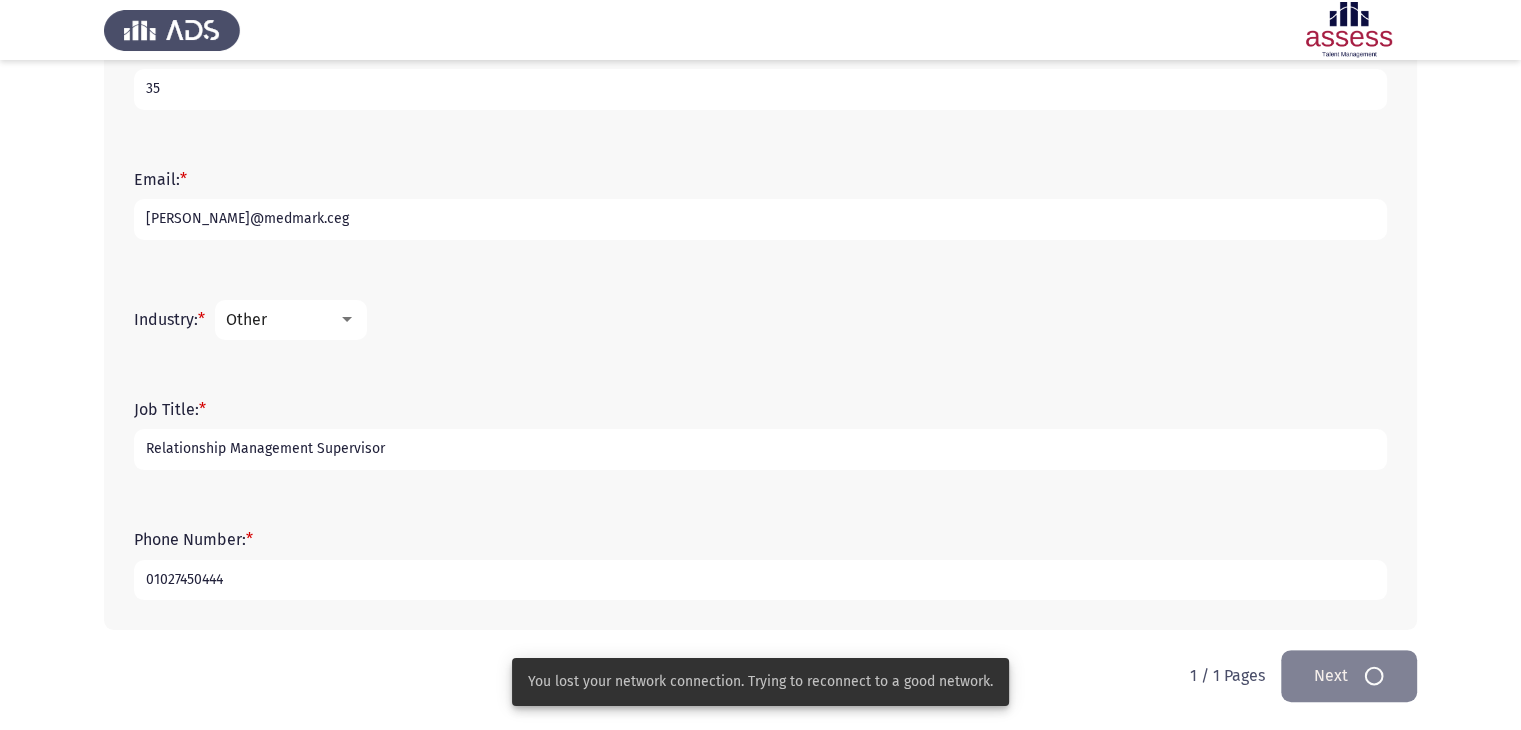 scroll, scrollTop: 0, scrollLeft: 0, axis: both 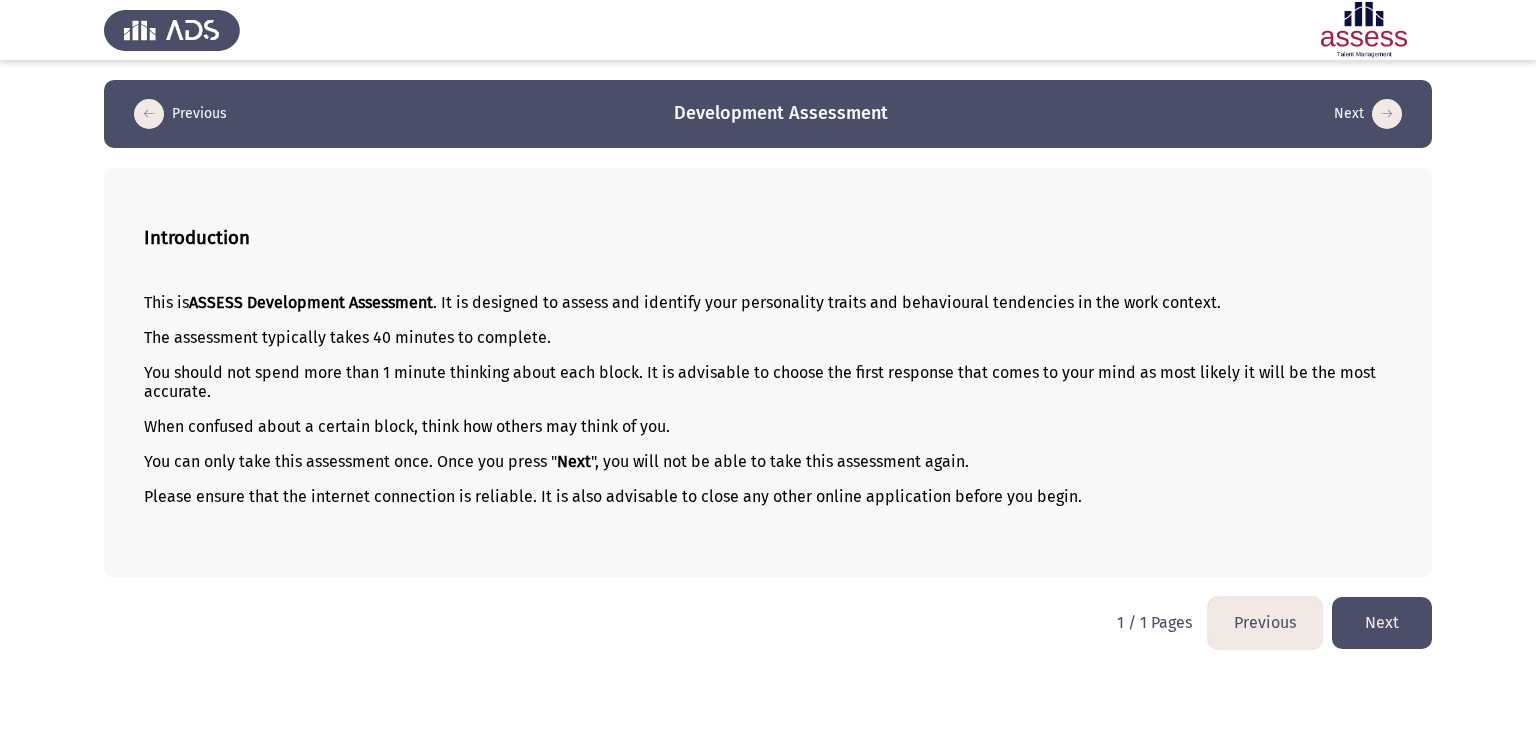 click on "Next" 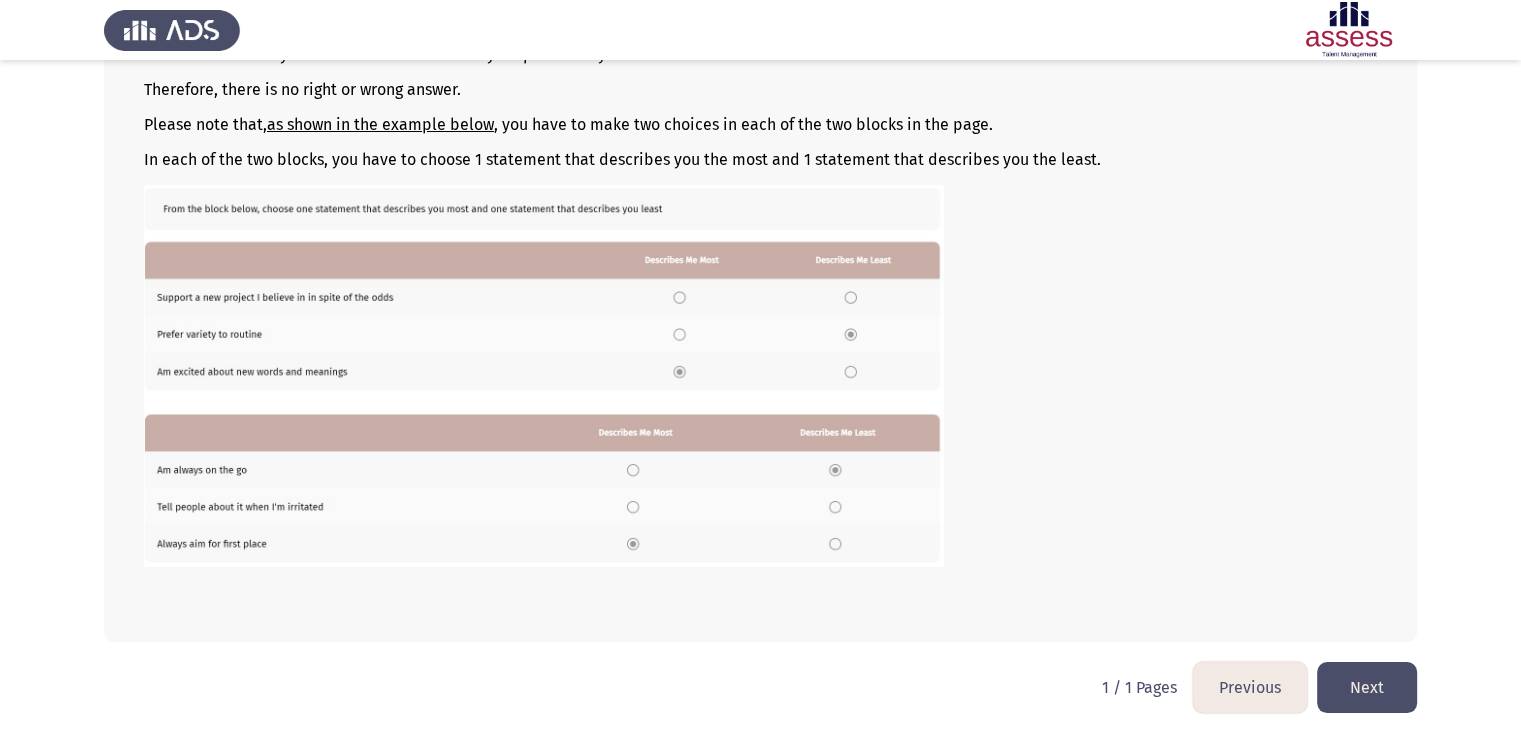 scroll, scrollTop: 252, scrollLeft: 0, axis: vertical 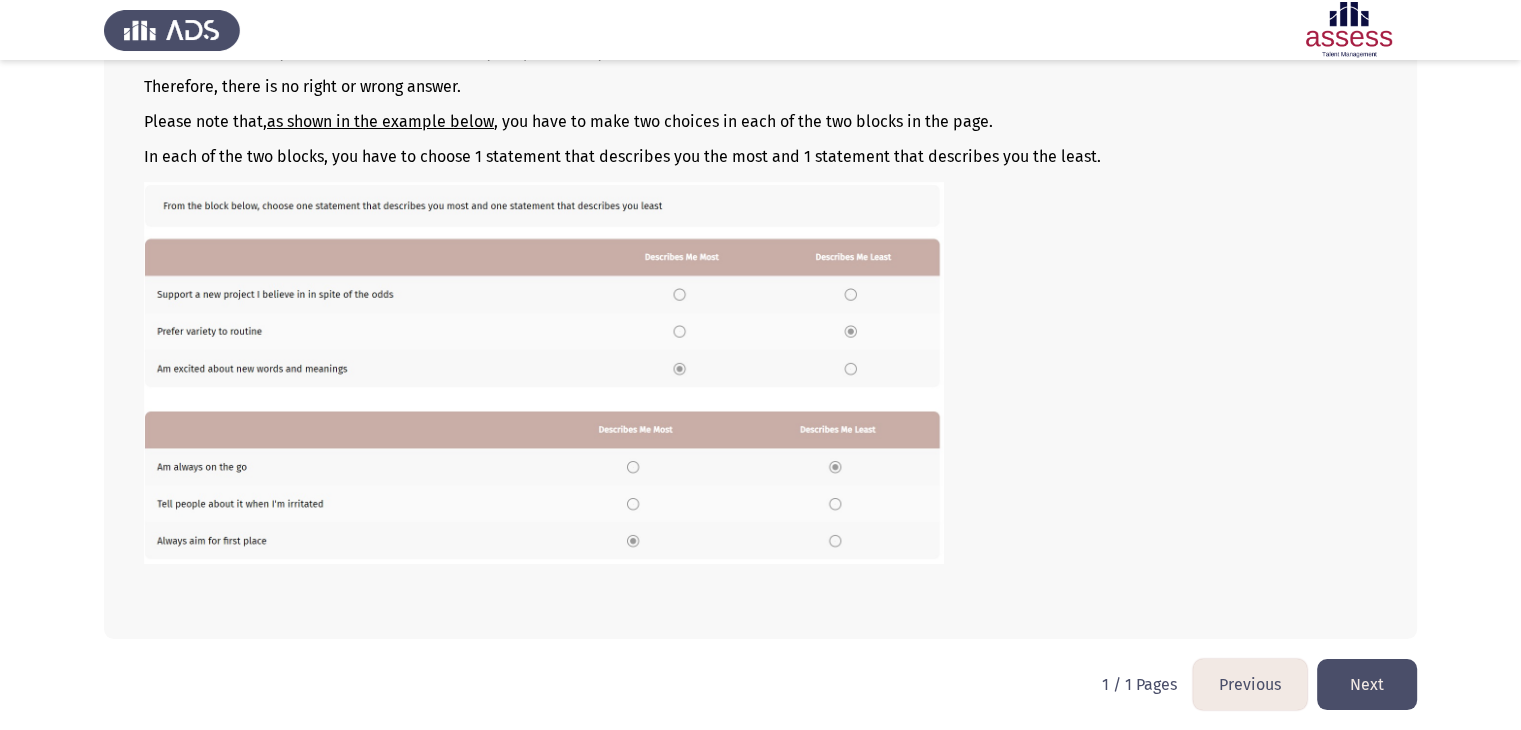 click on "Next" 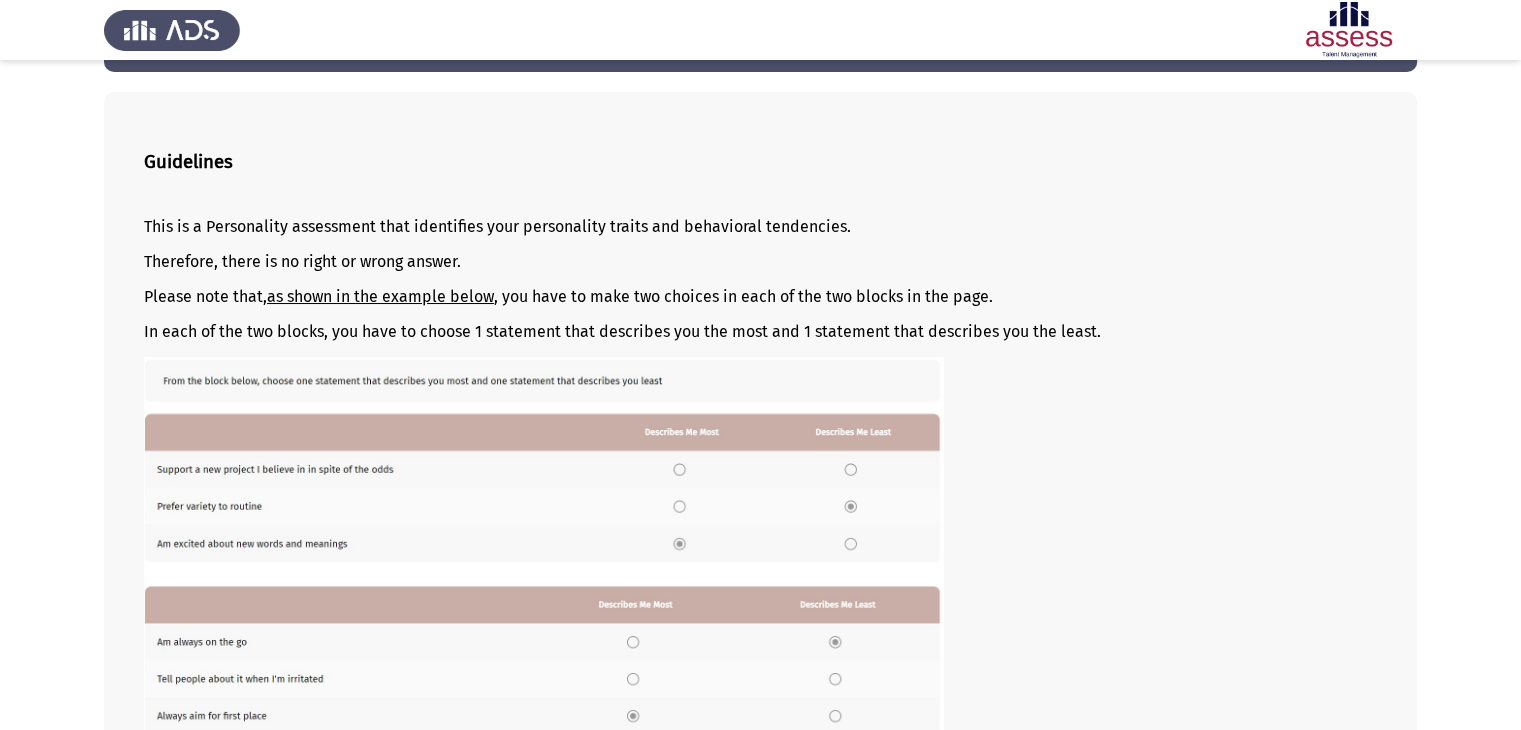 scroll, scrollTop: 0, scrollLeft: 0, axis: both 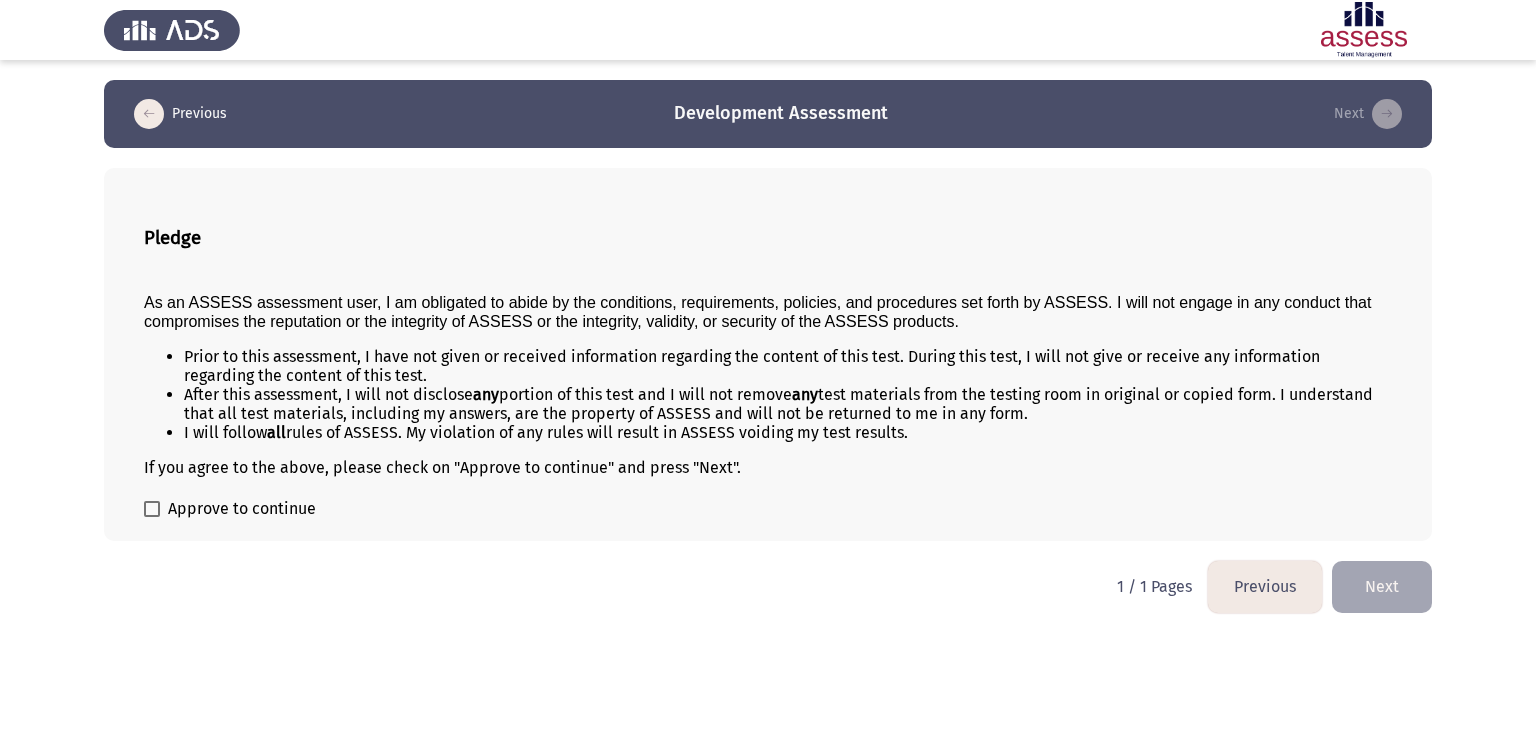 click at bounding box center [152, 509] 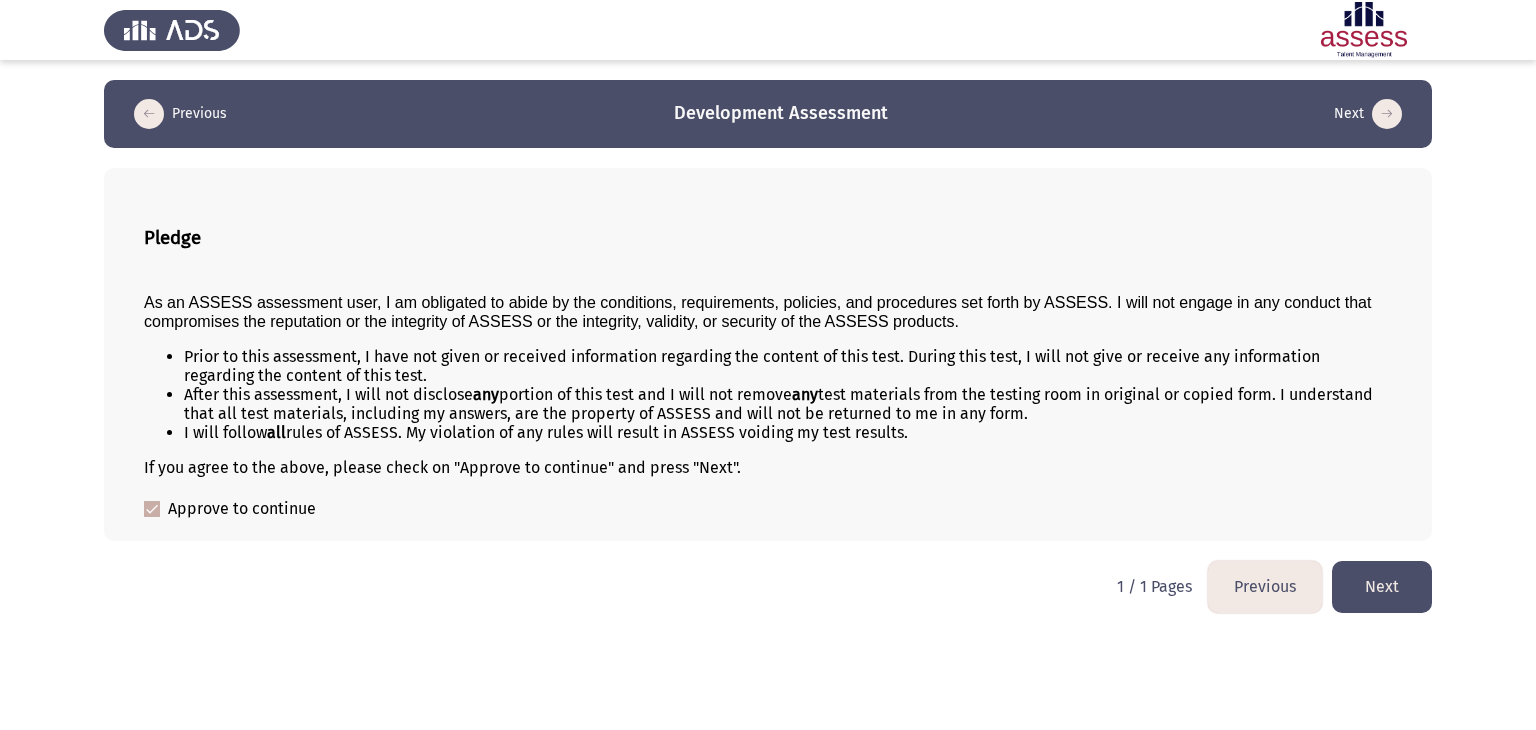 click on "Next" 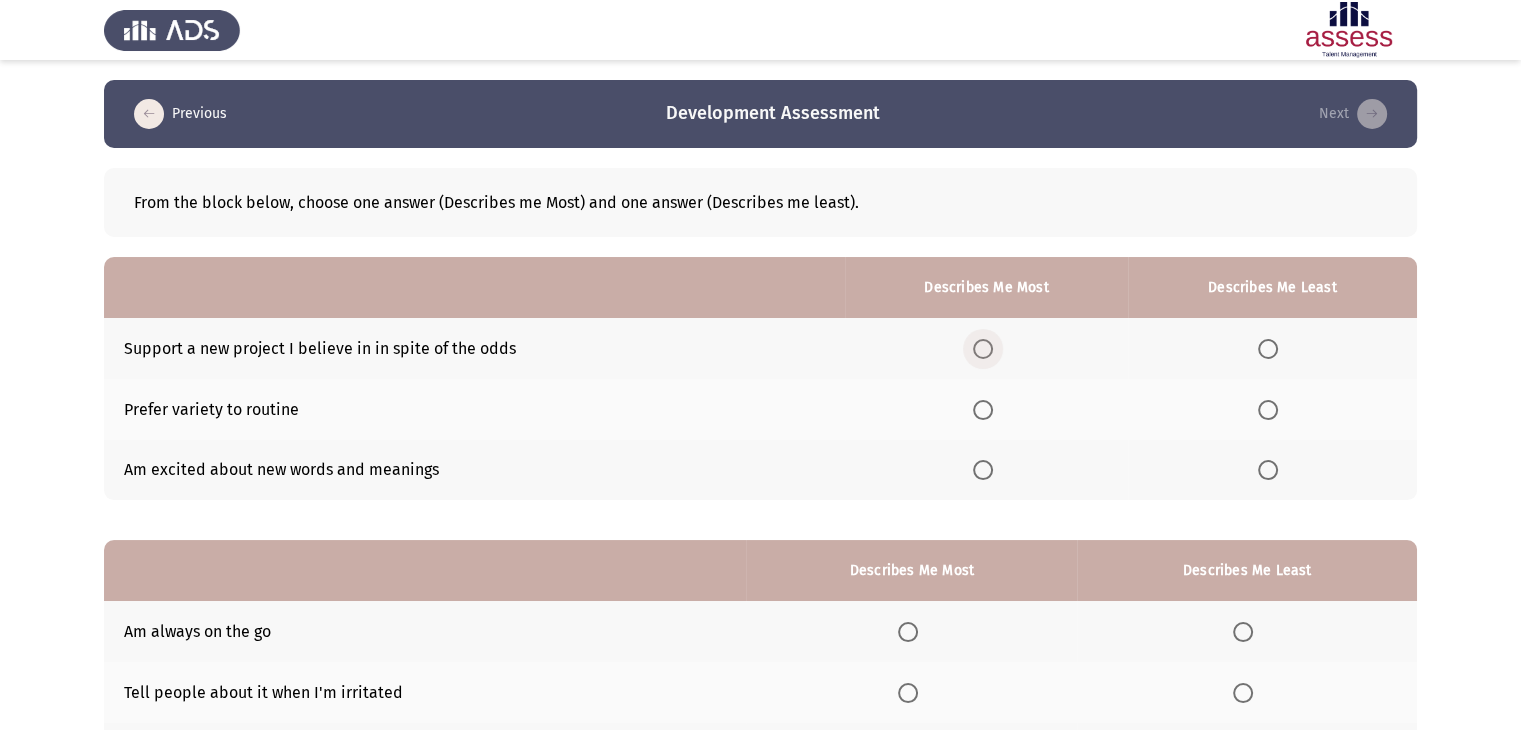 click at bounding box center (987, 349) 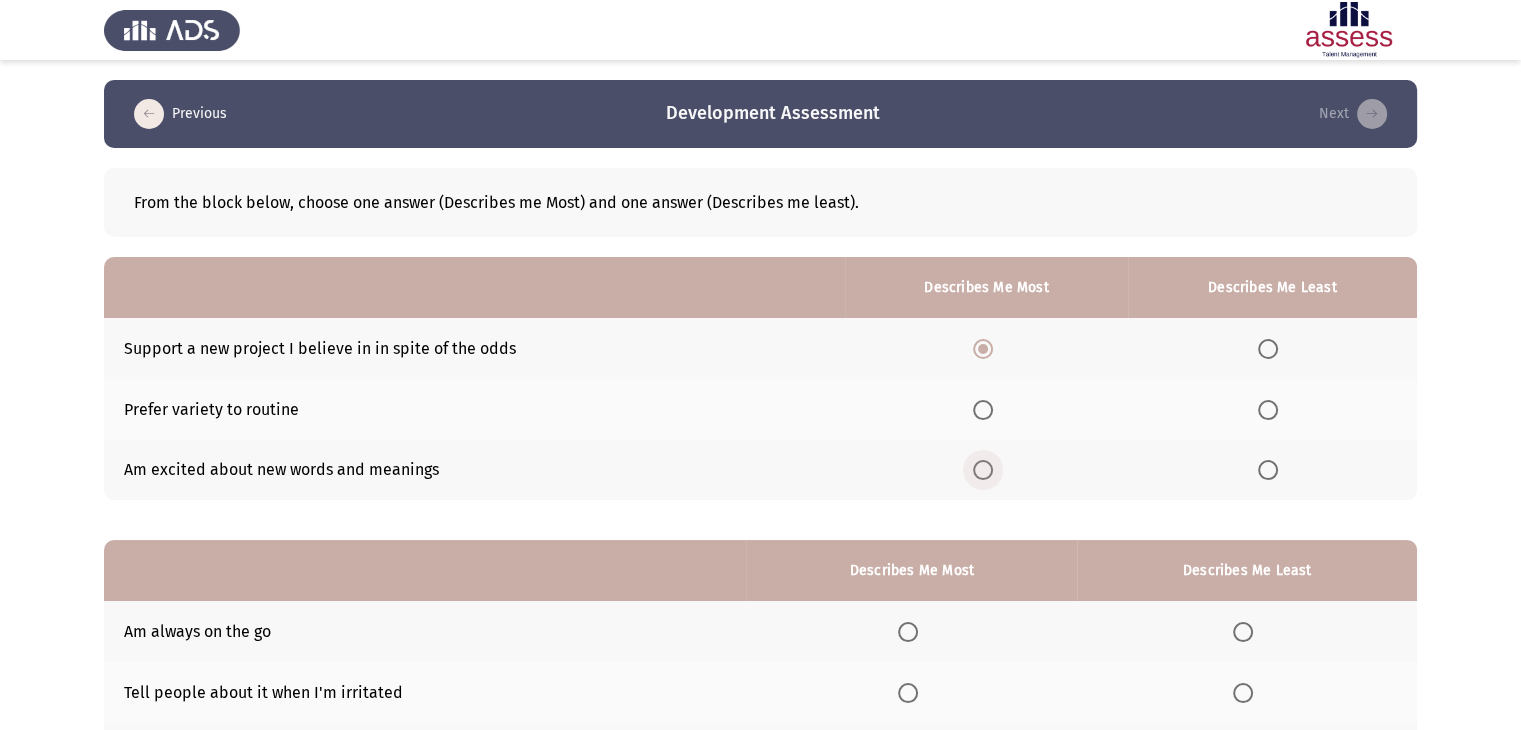 click at bounding box center [987, 470] 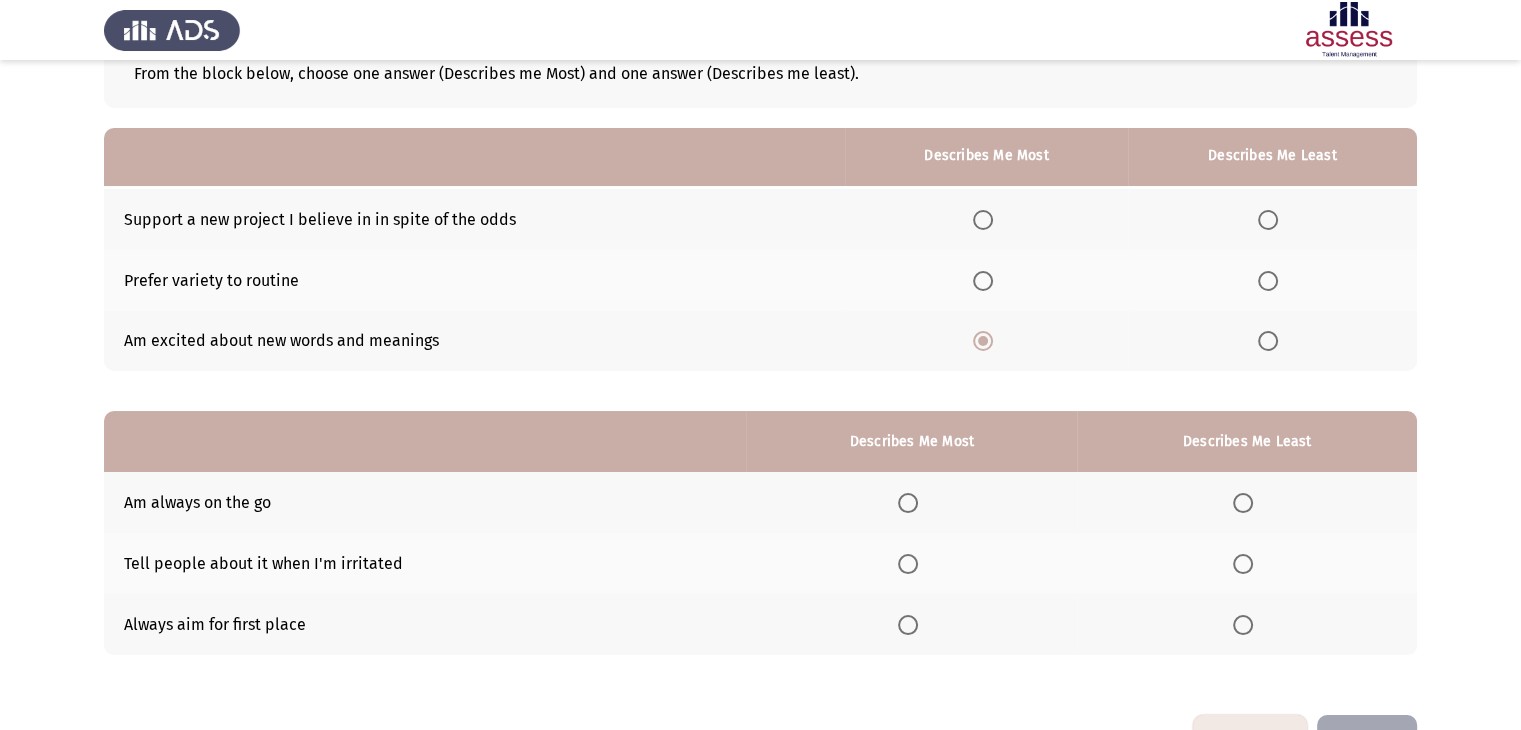 scroll, scrollTop: 95, scrollLeft: 0, axis: vertical 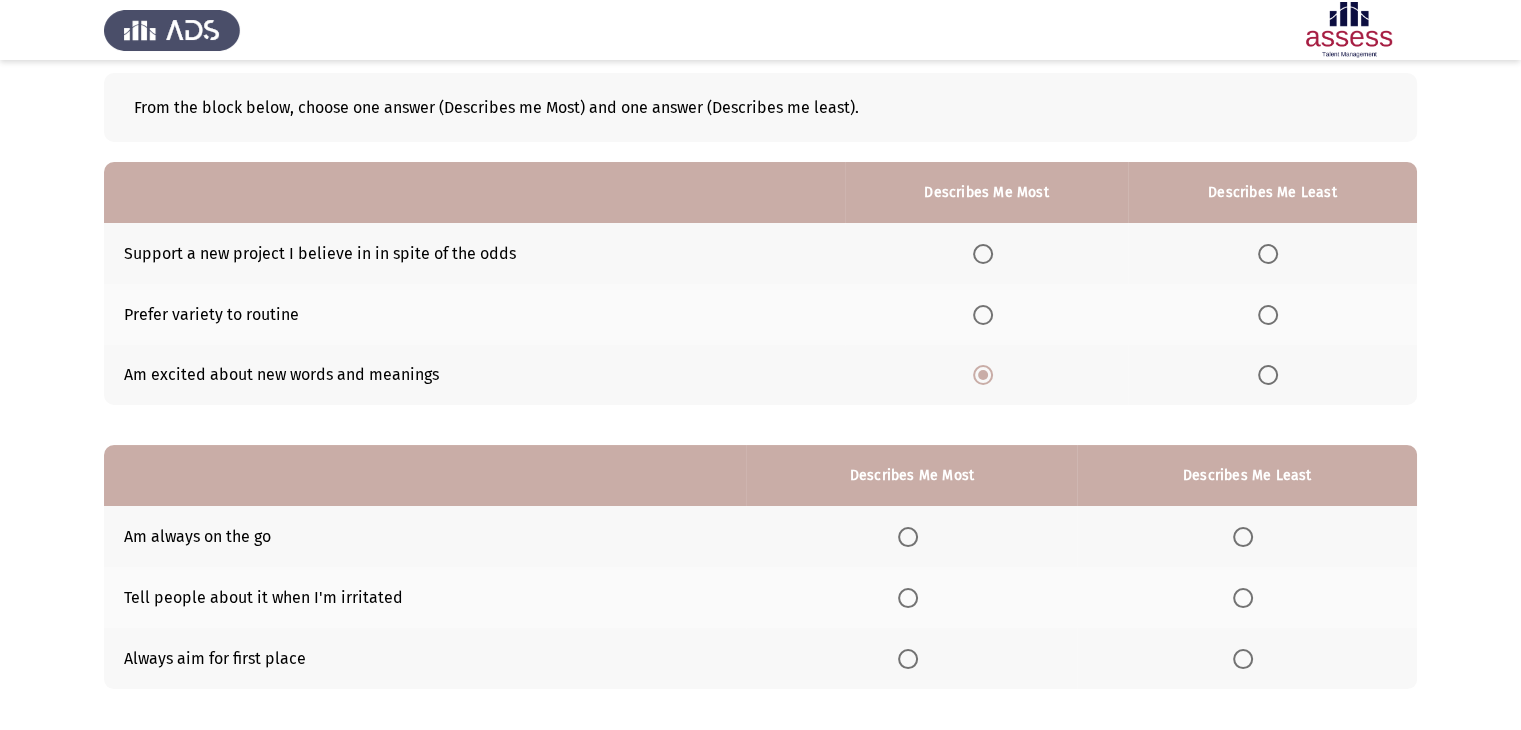 click at bounding box center (1268, 254) 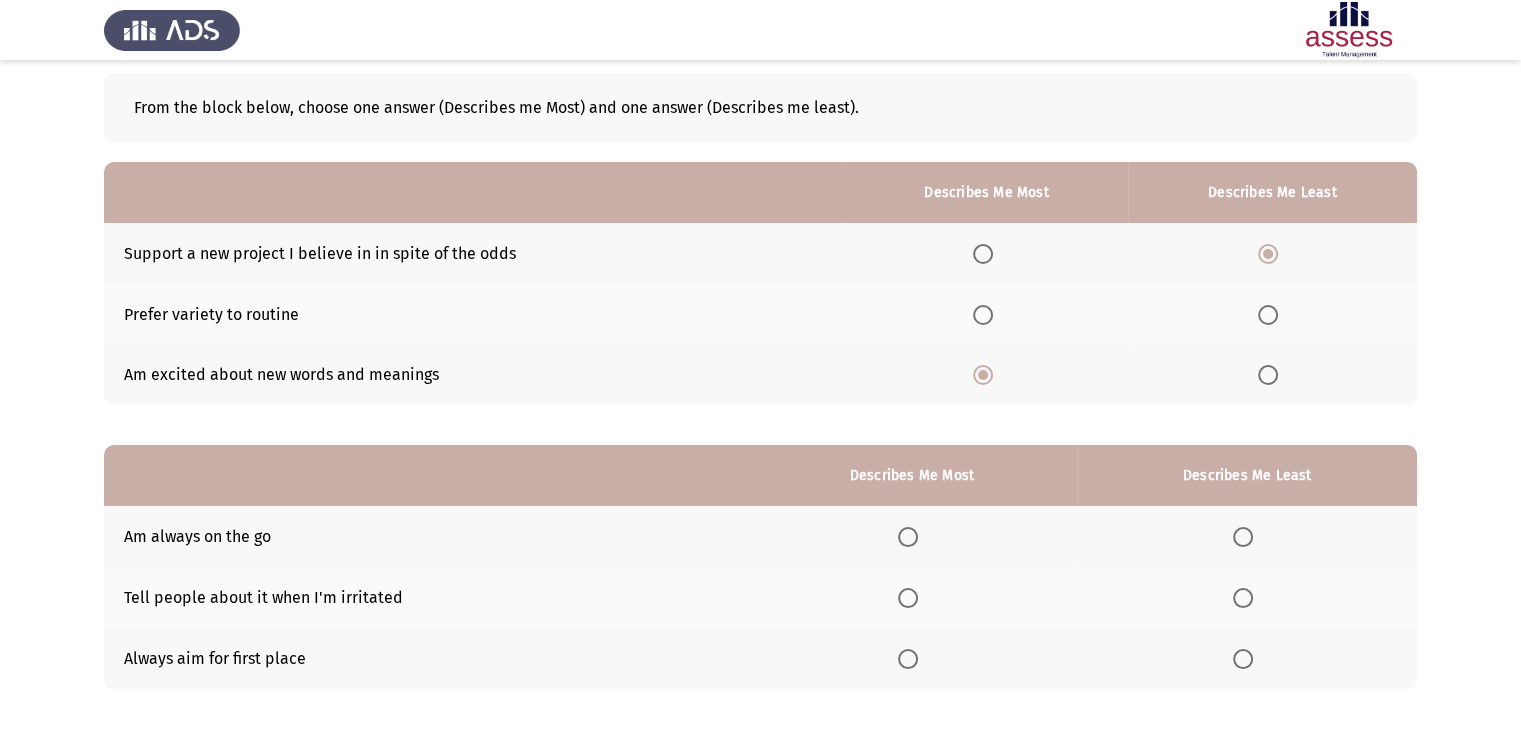 click at bounding box center (1268, 315) 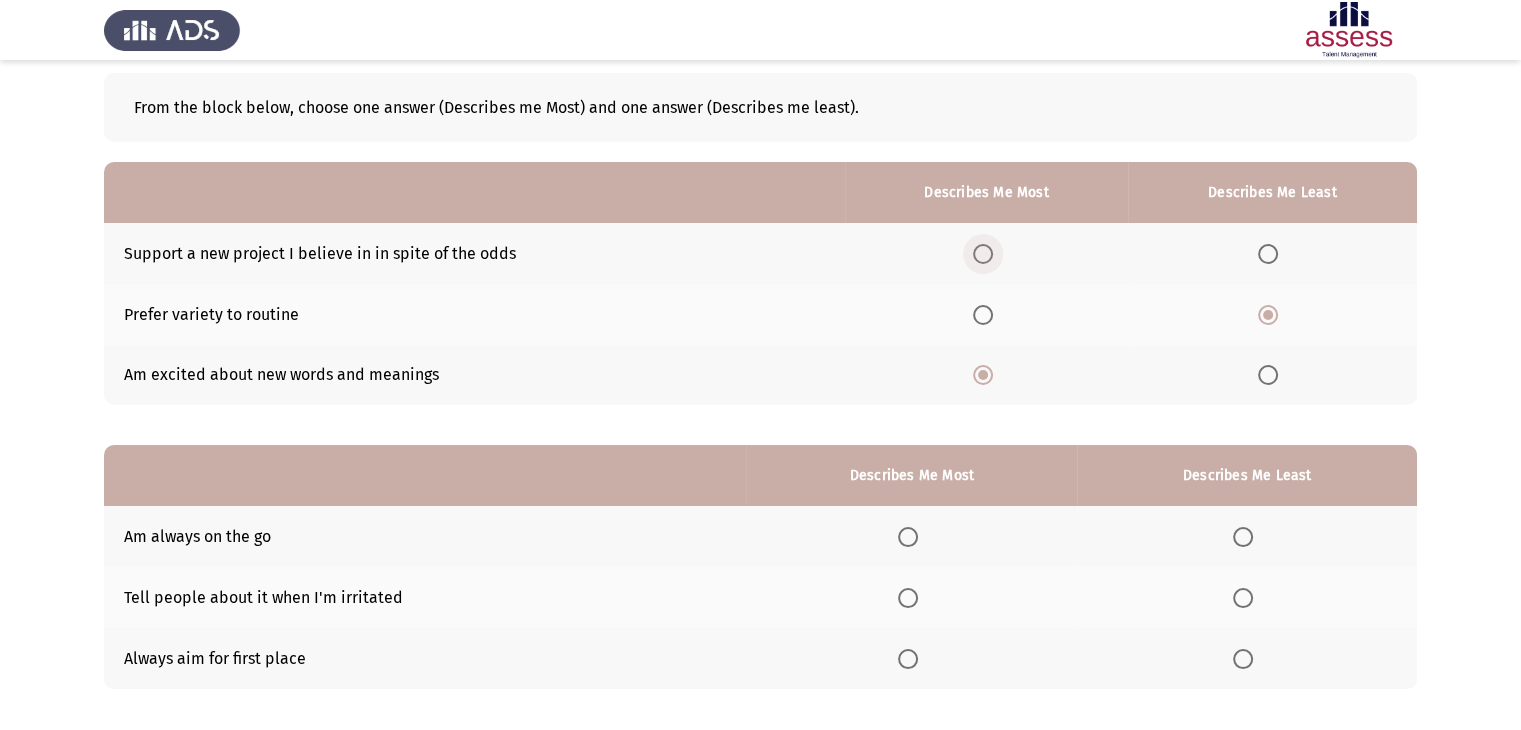 click at bounding box center (983, 254) 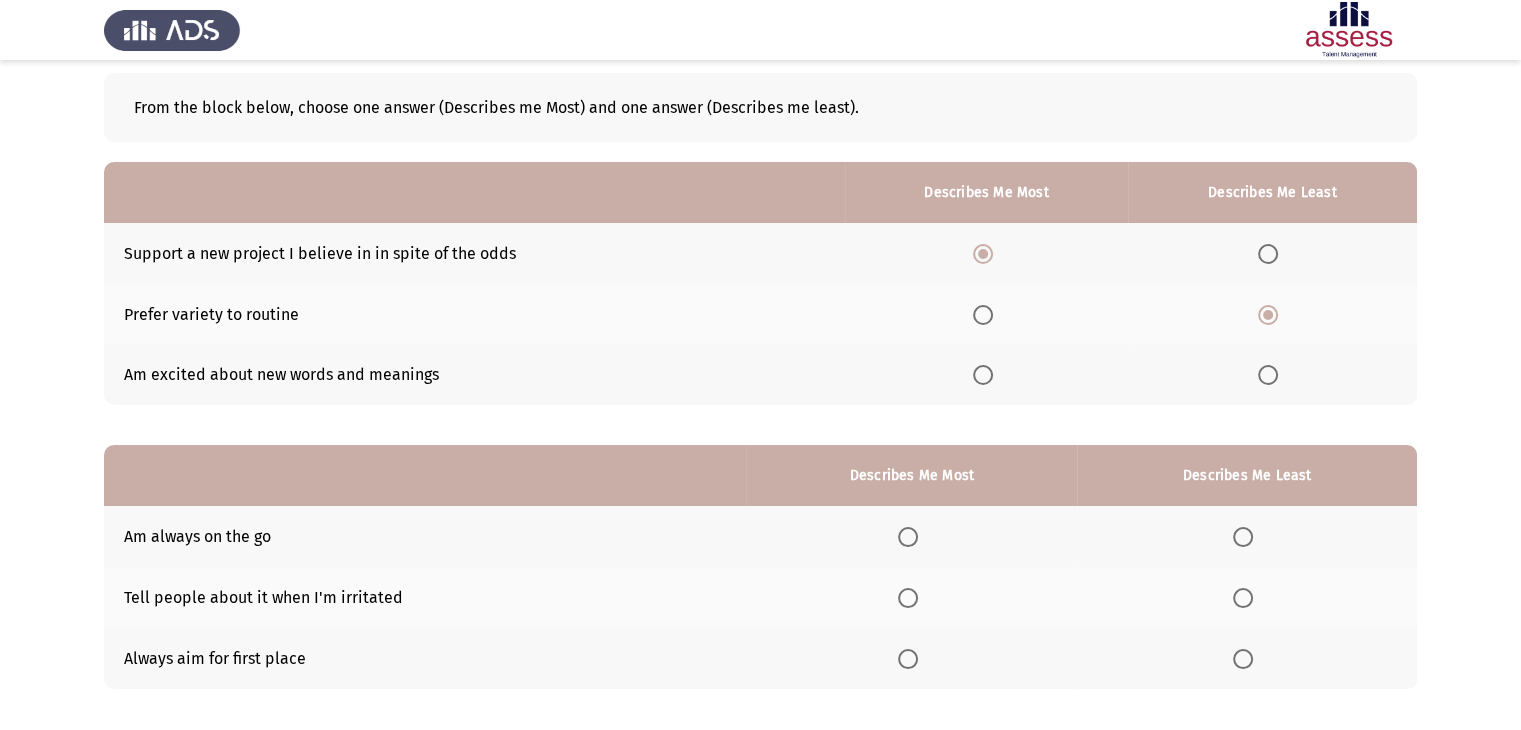 click at bounding box center (983, 375) 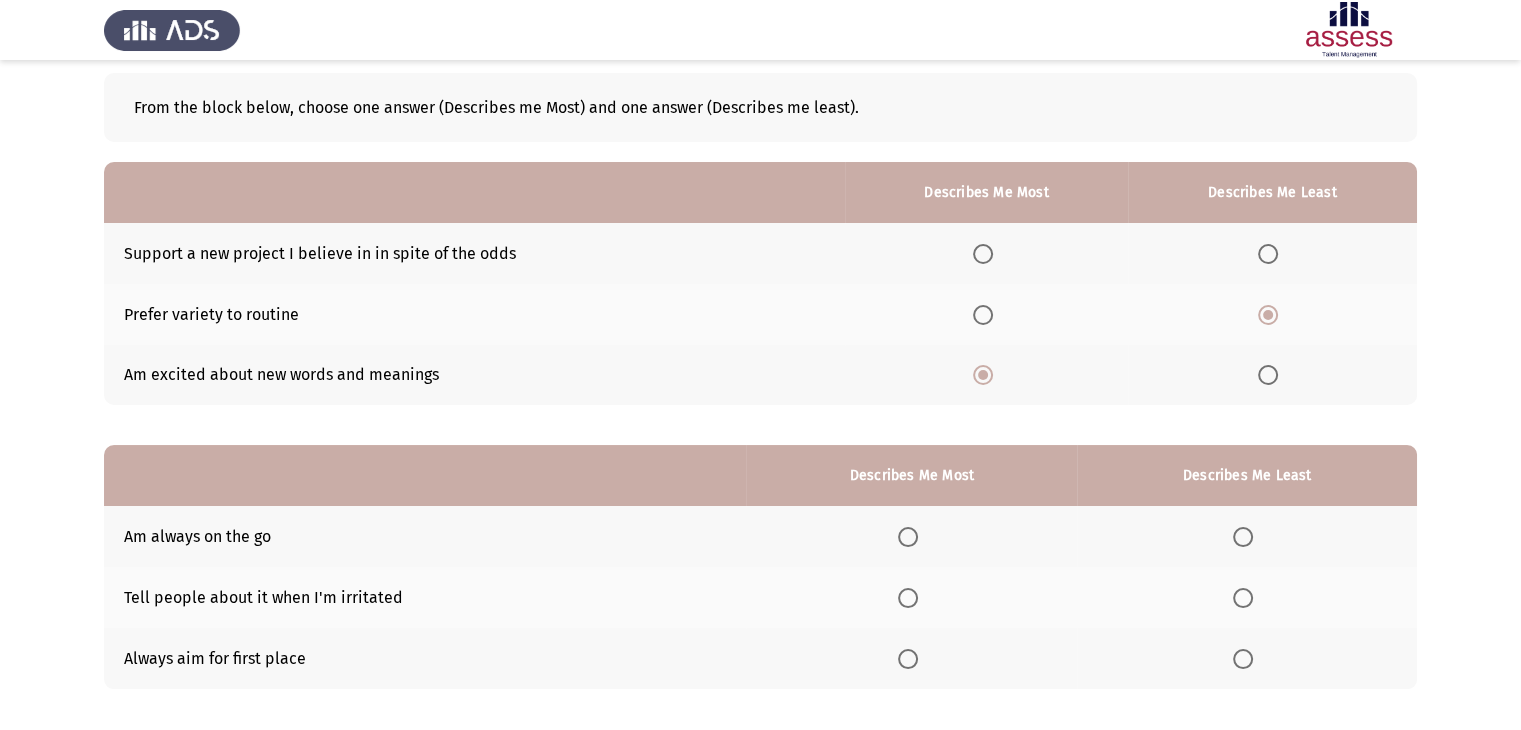 click 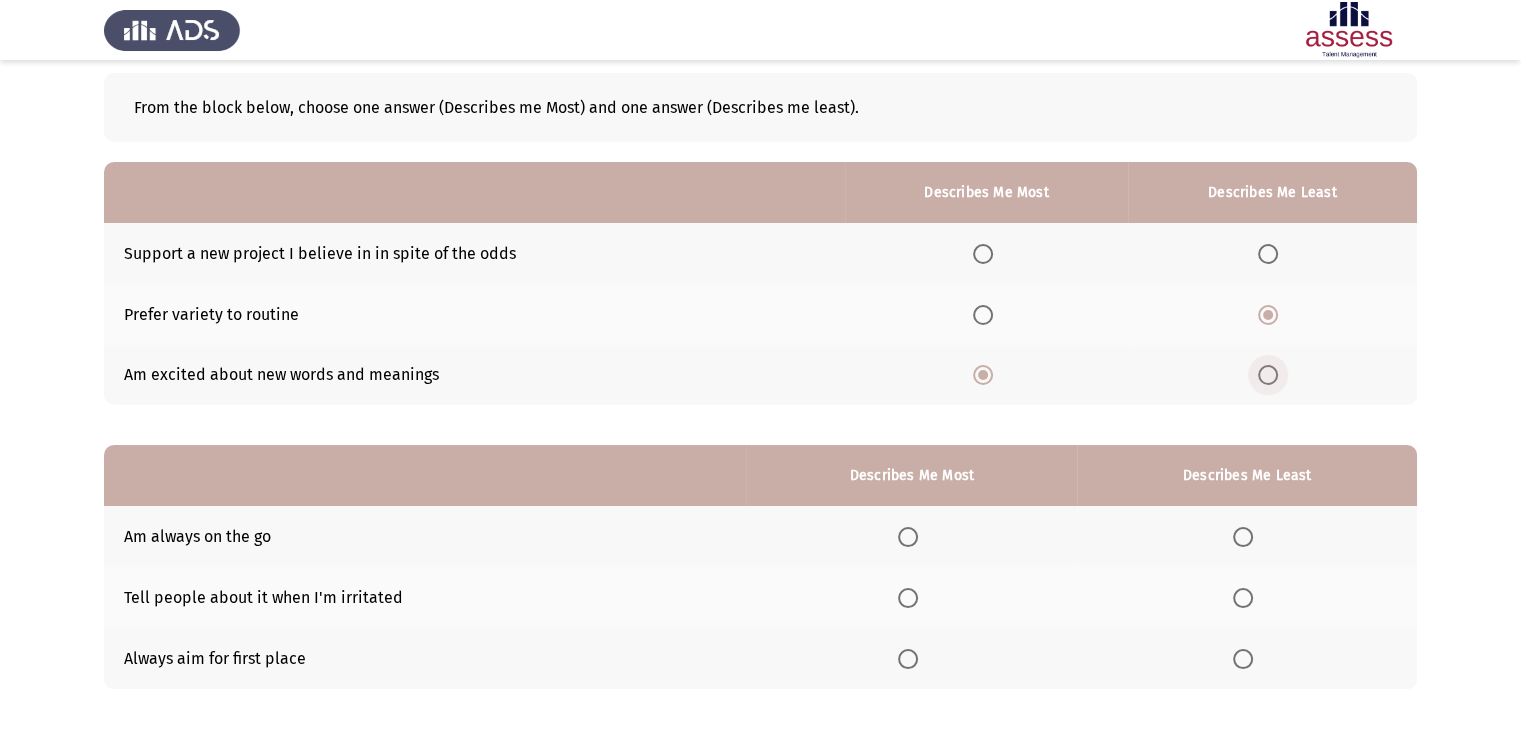 click at bounding box center (1268, 375) 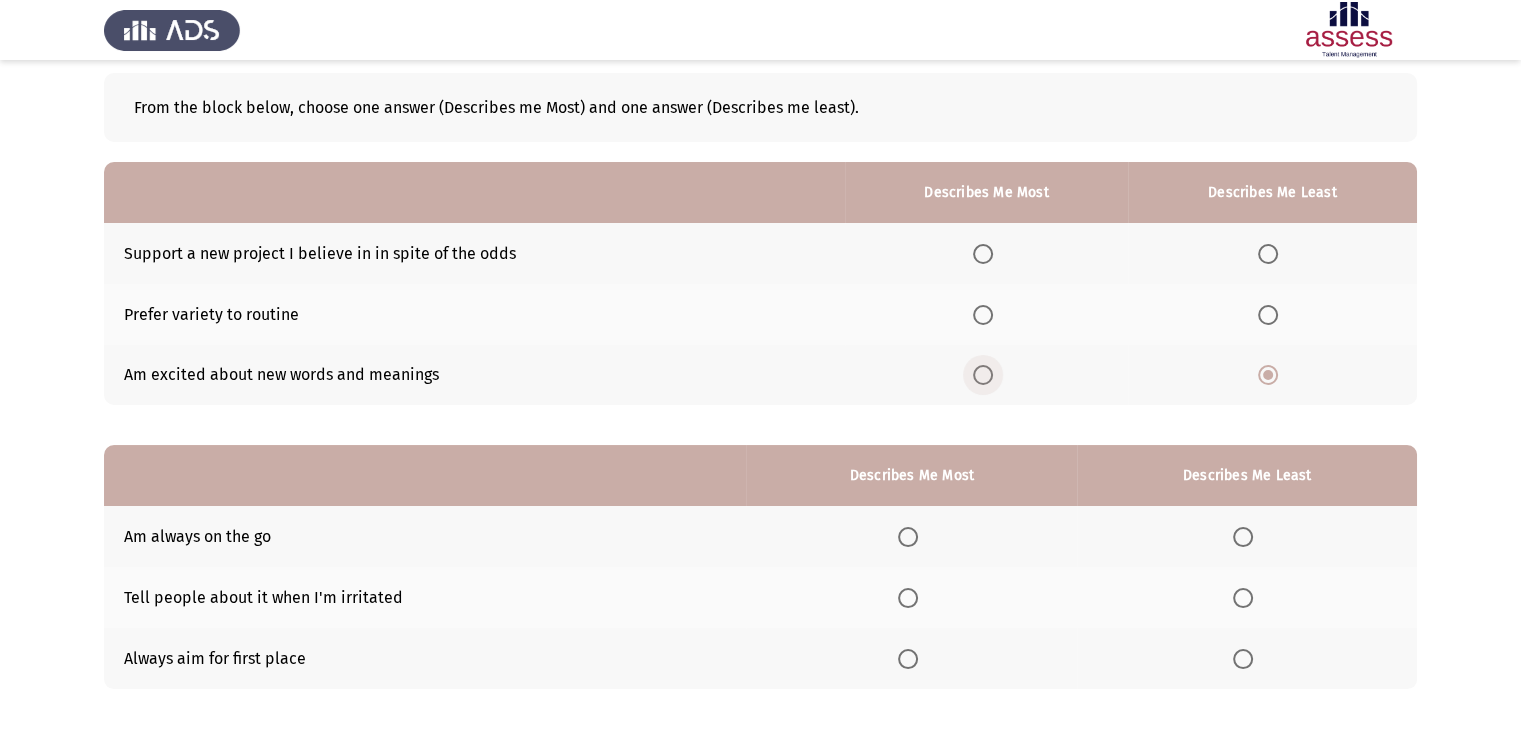 click at bounding box center [983, 375] 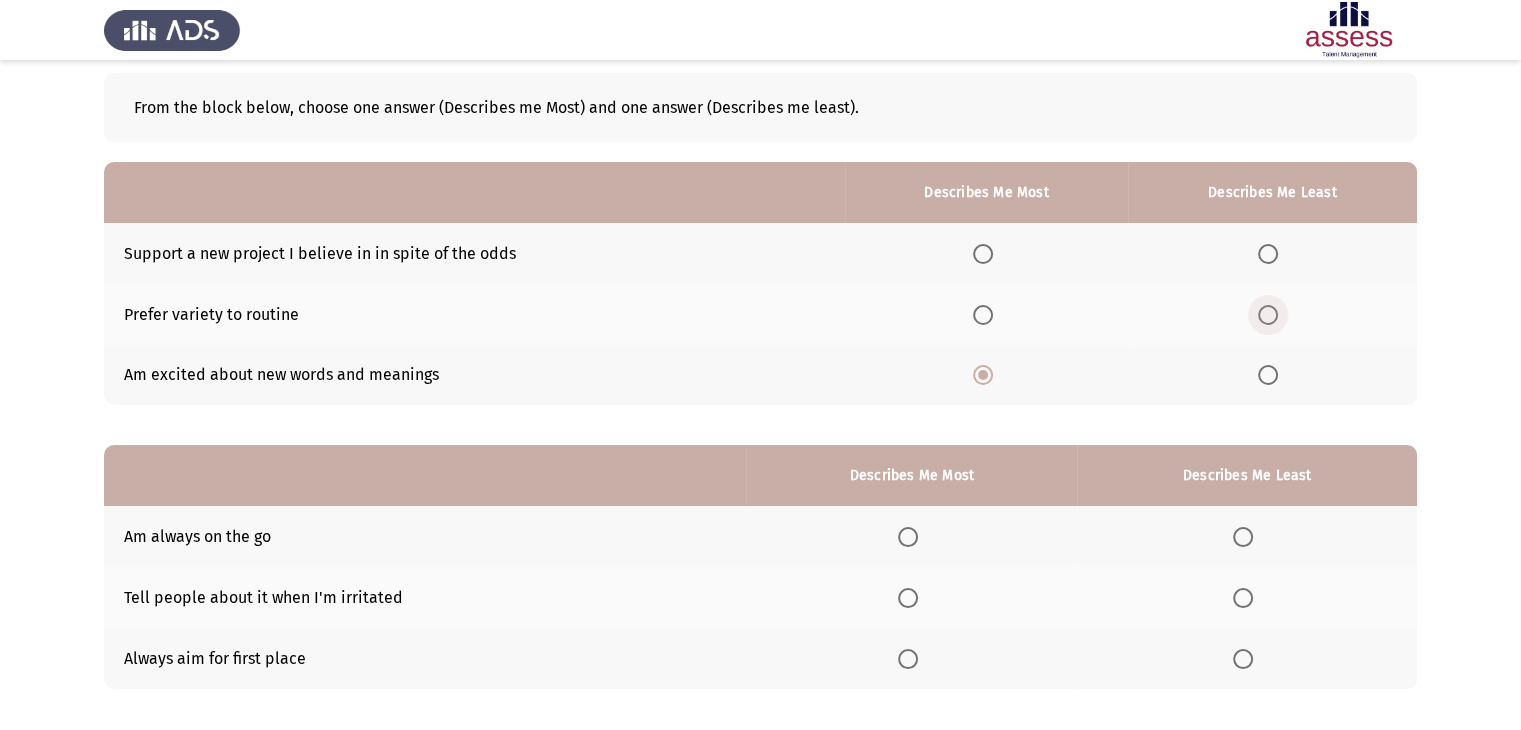 click at bounding box center [1268, 315] 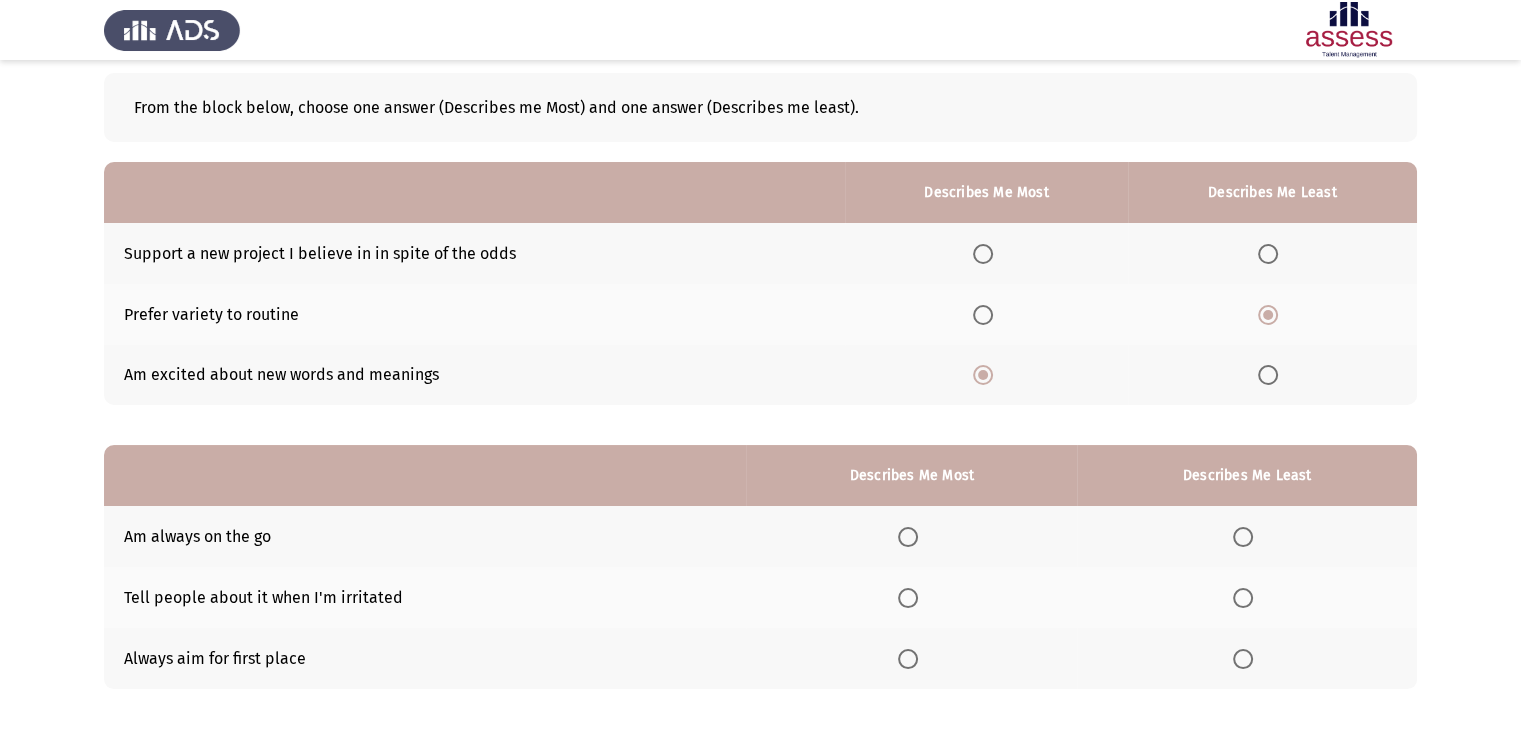 click at bounding box center (983, 315) 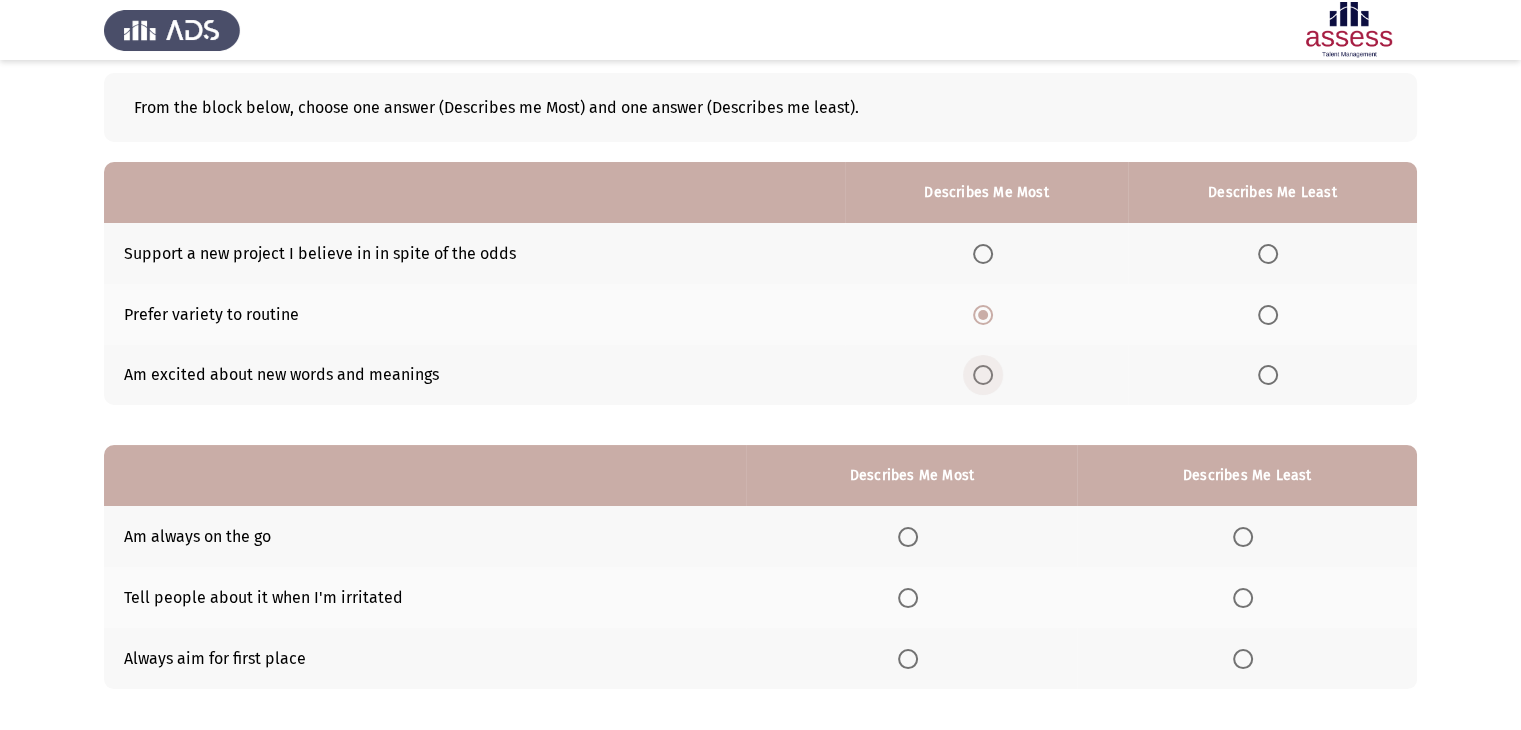 click at bounding box center [987, 375] 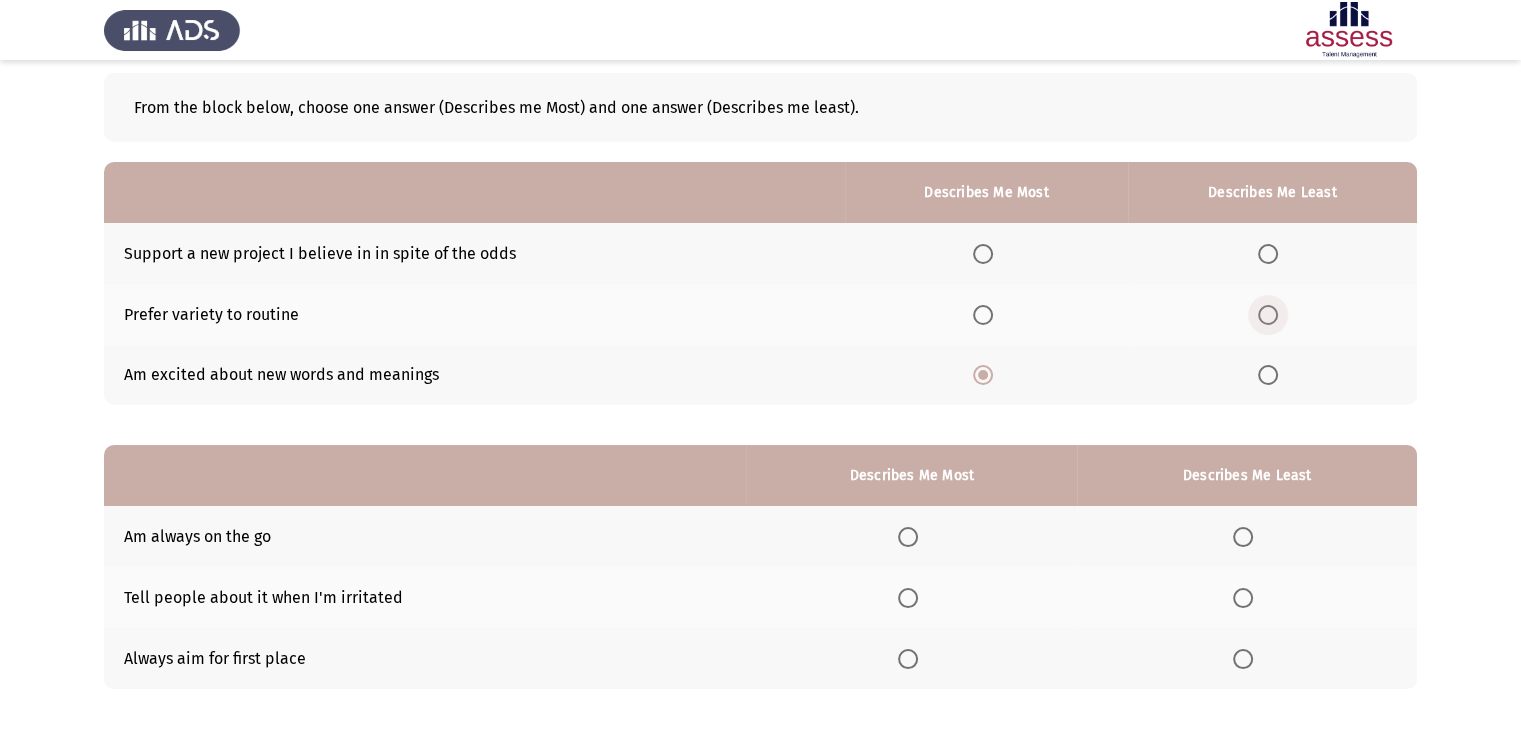 click at bounding box center (1268, 315) 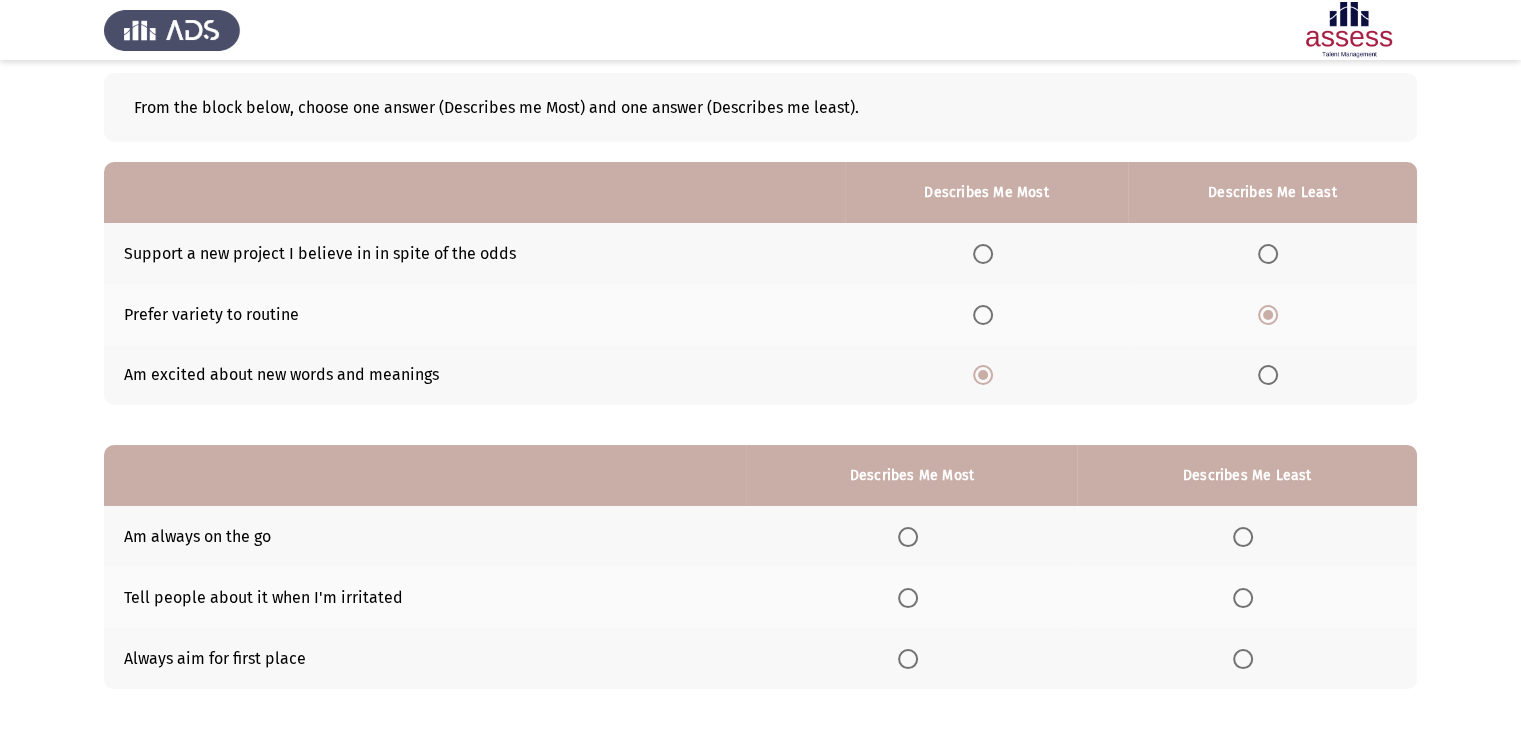 scroll, scrollTop: 195, scrollLeft: 0, axis: vertical 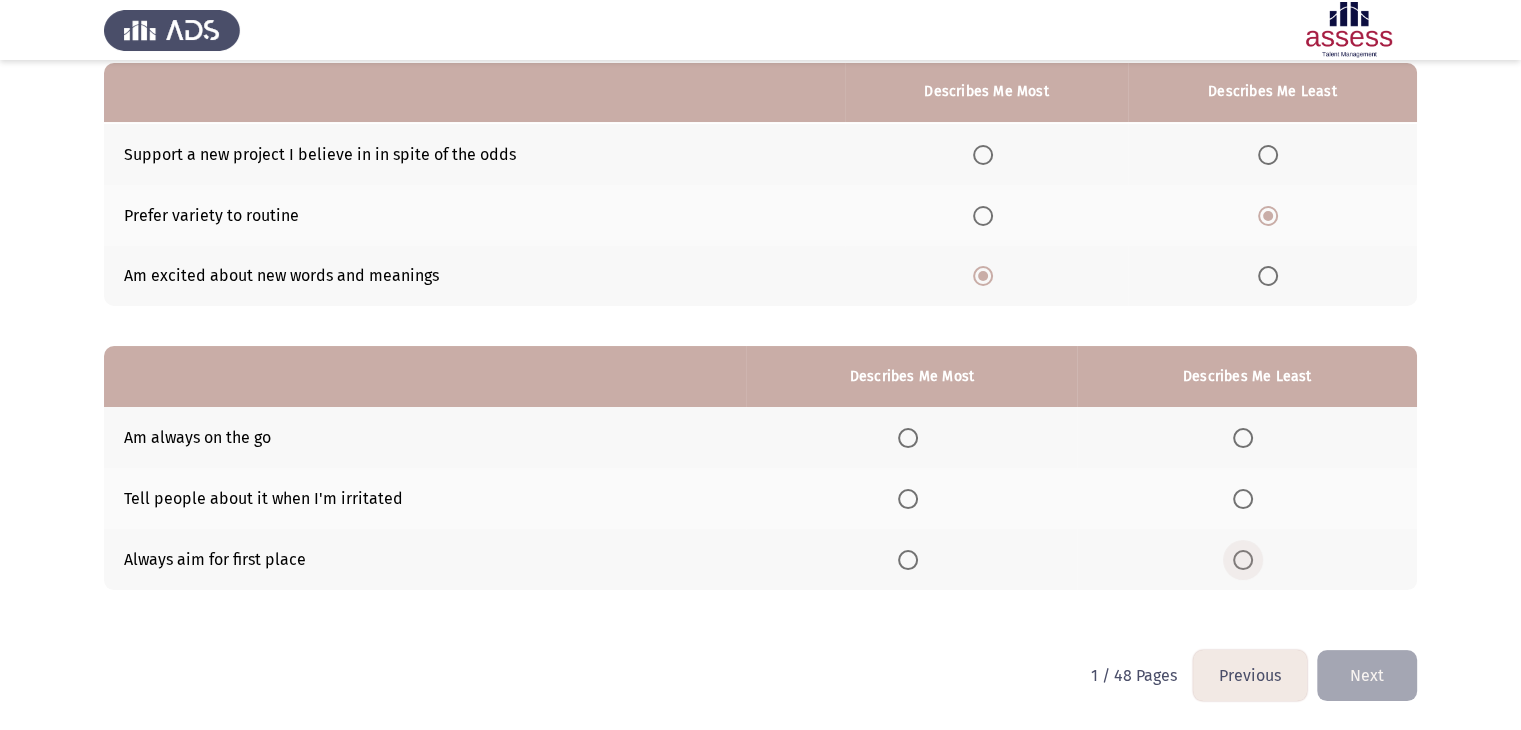 click at bounding box center (1243, 560) 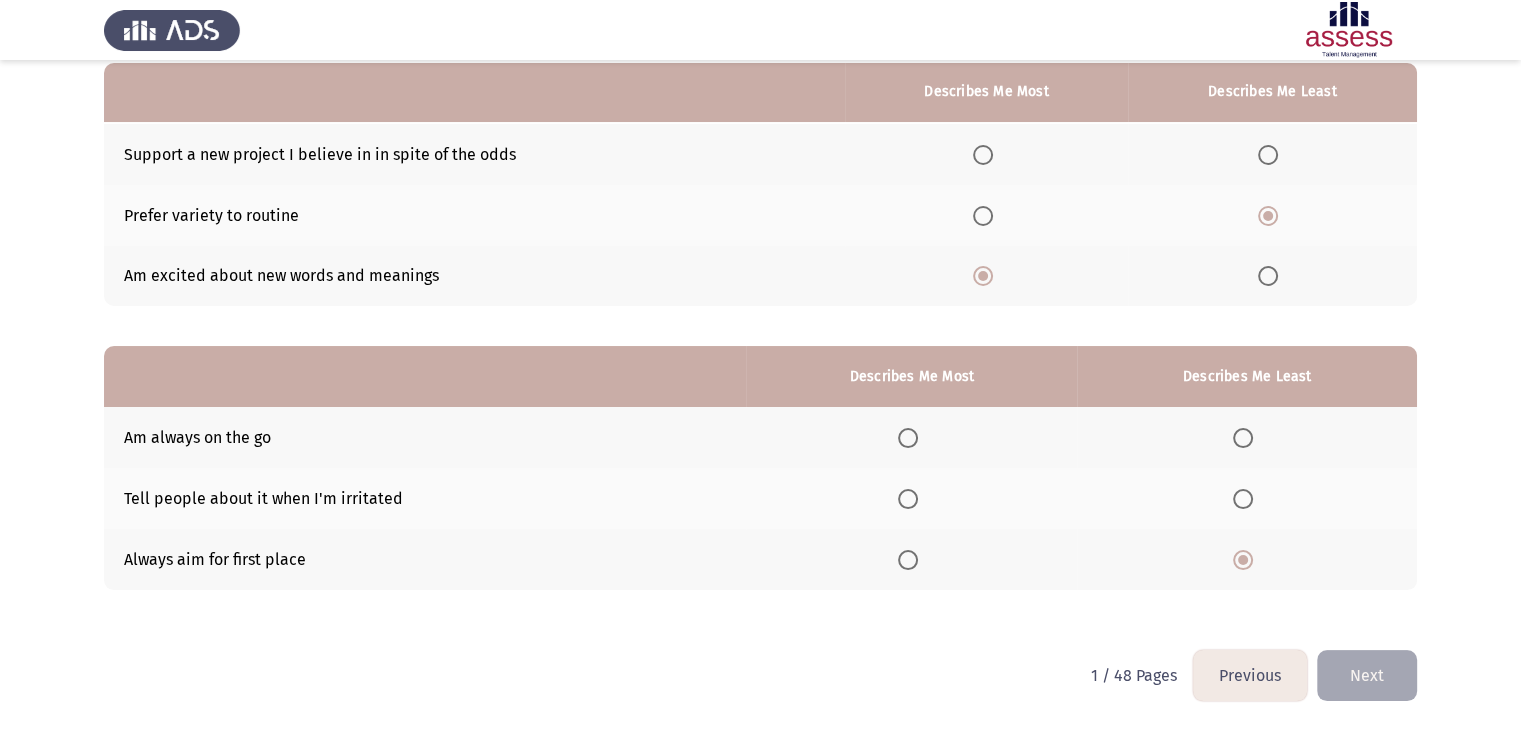 click at bounding box center (912, 438) 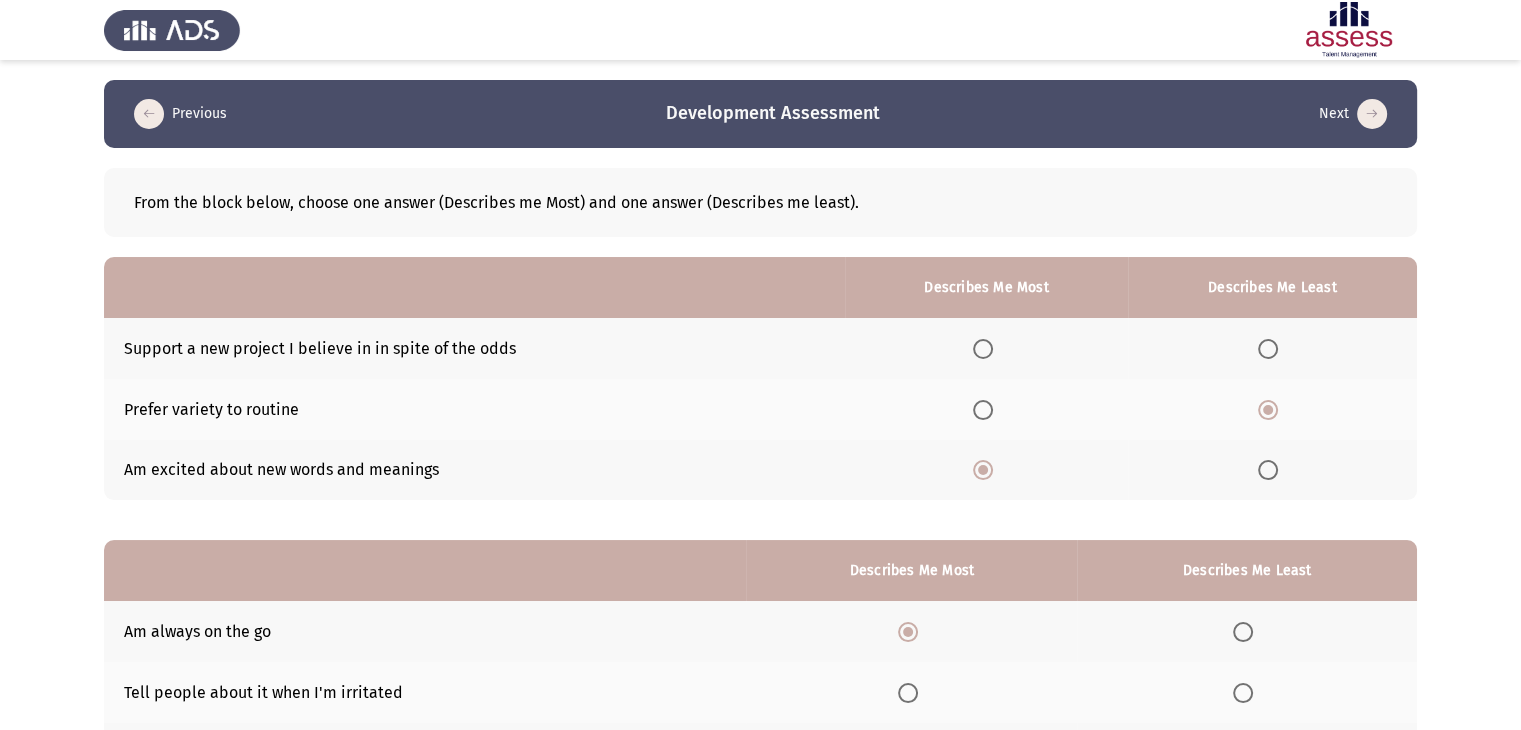 scroll, scrollTop: 195, scrollLeft: 0, axis: vertical 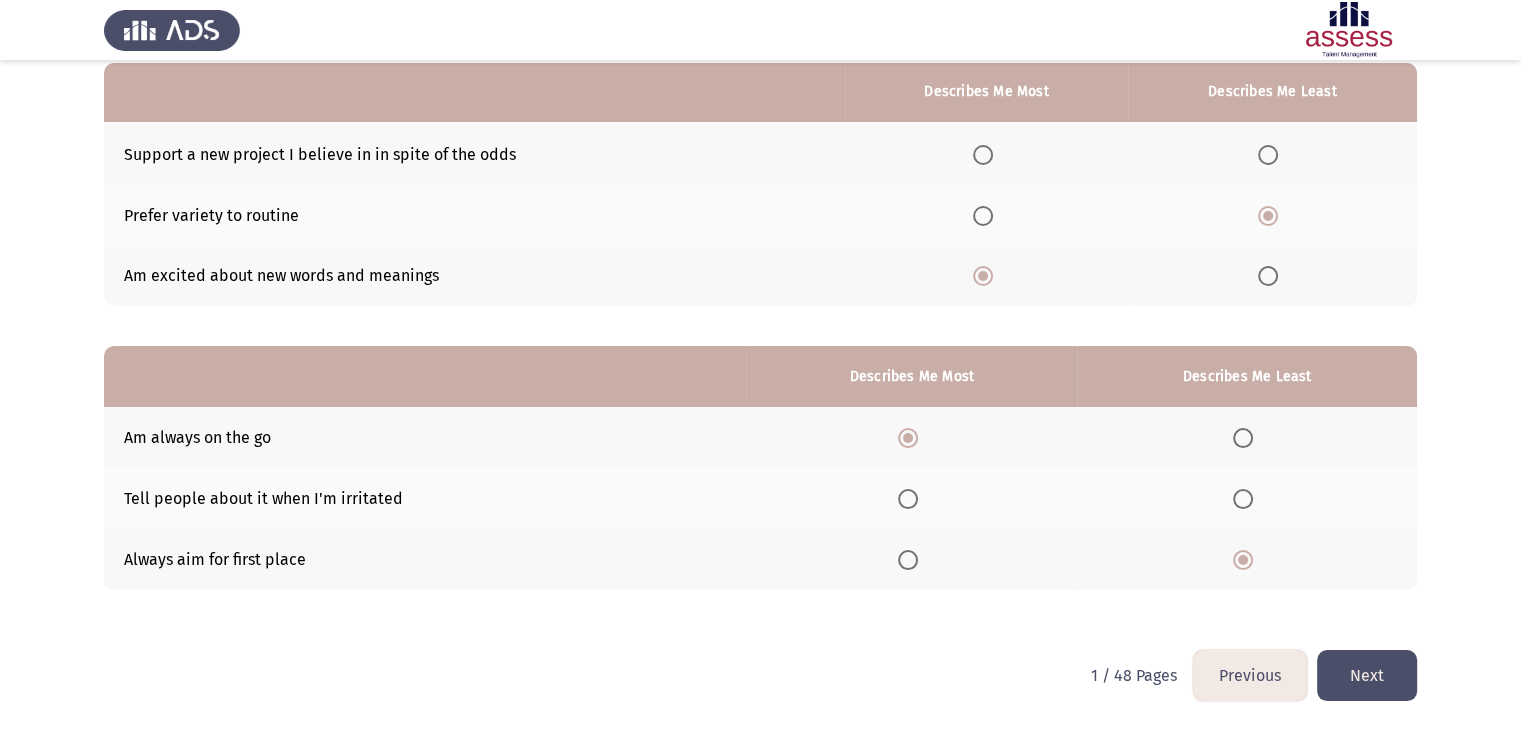 click on "Next" 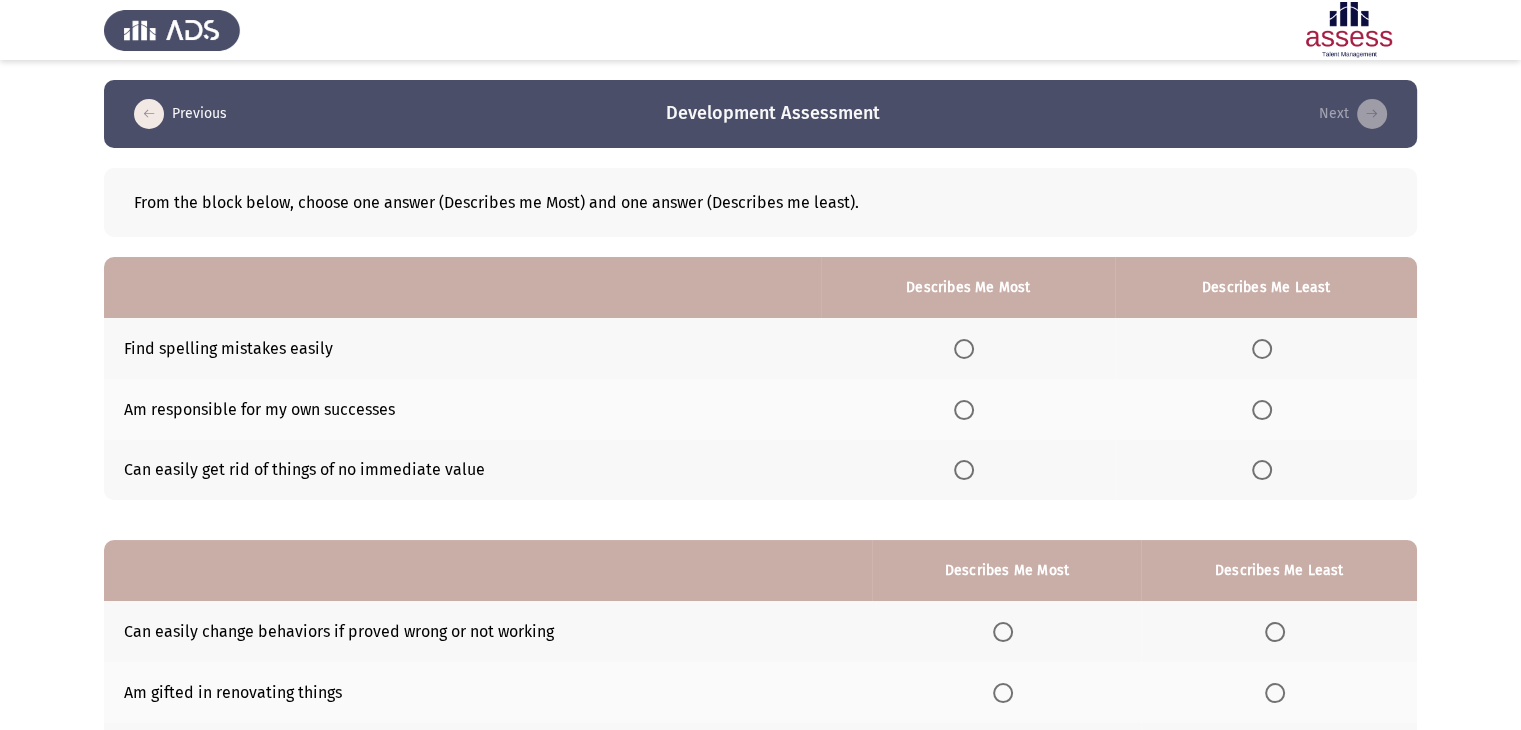 click at bounding box center (1262, 349) 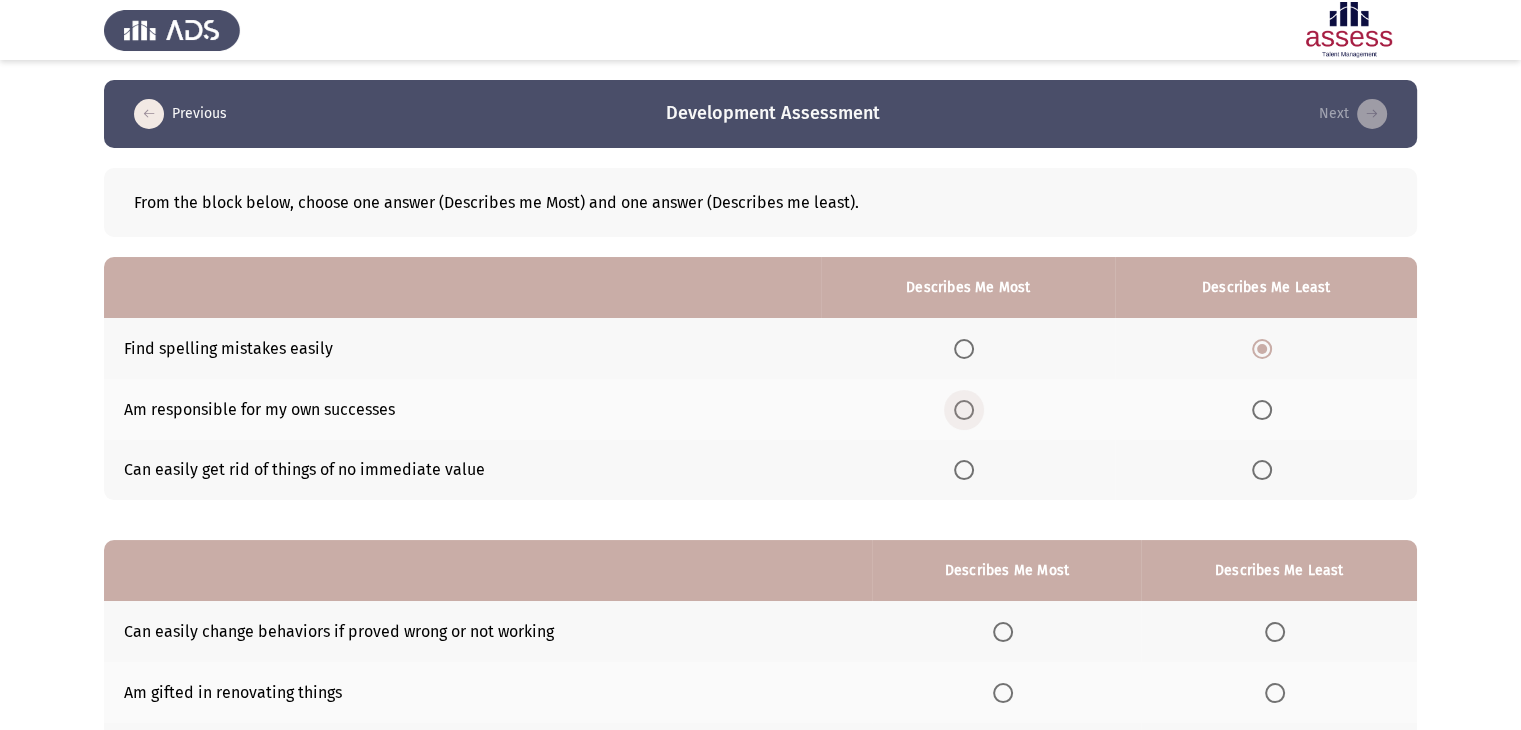 click at bounding box center (964, 410) 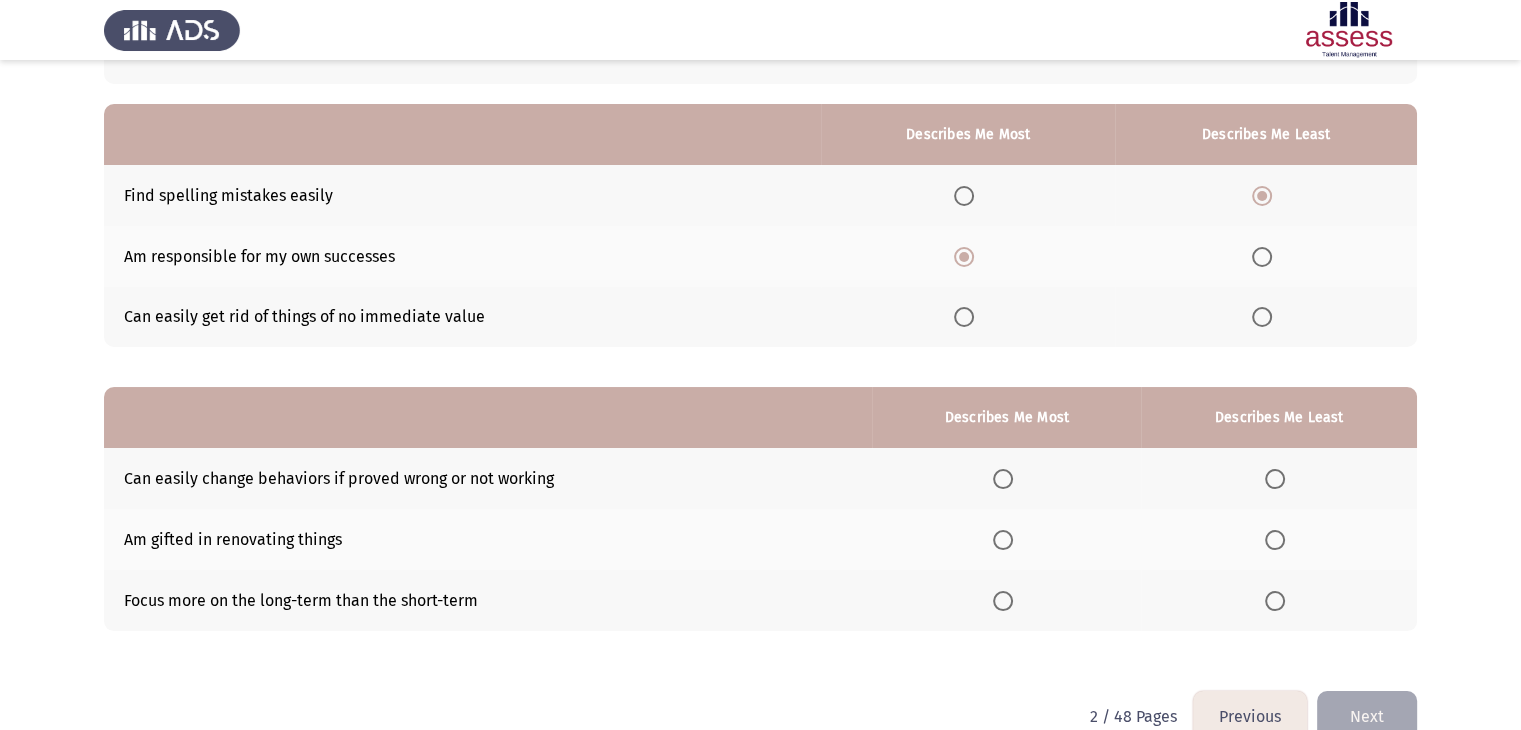 scroll, scrollTop: 195, scrollLeft: 0, axis: vertical 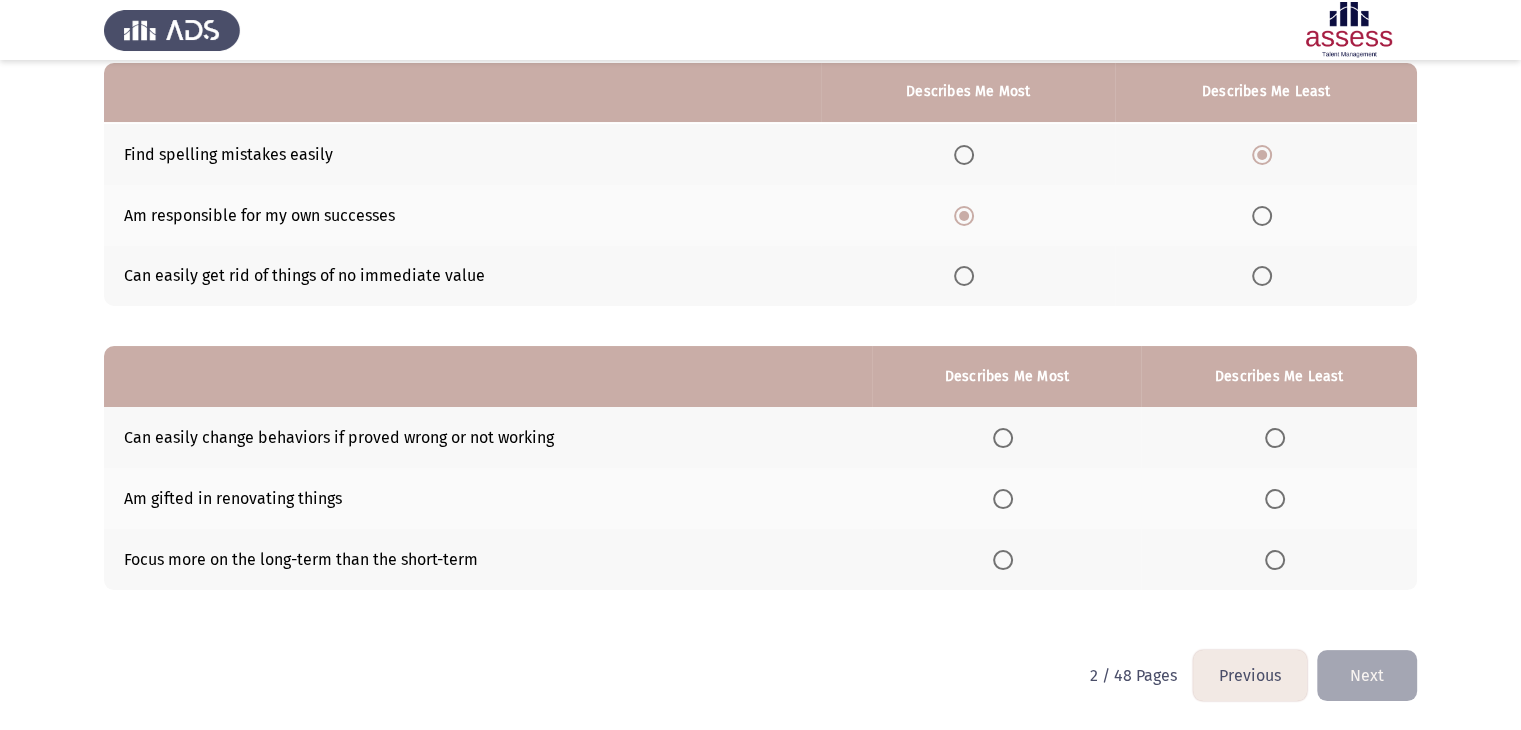 click at bounding box center [1003, 438] 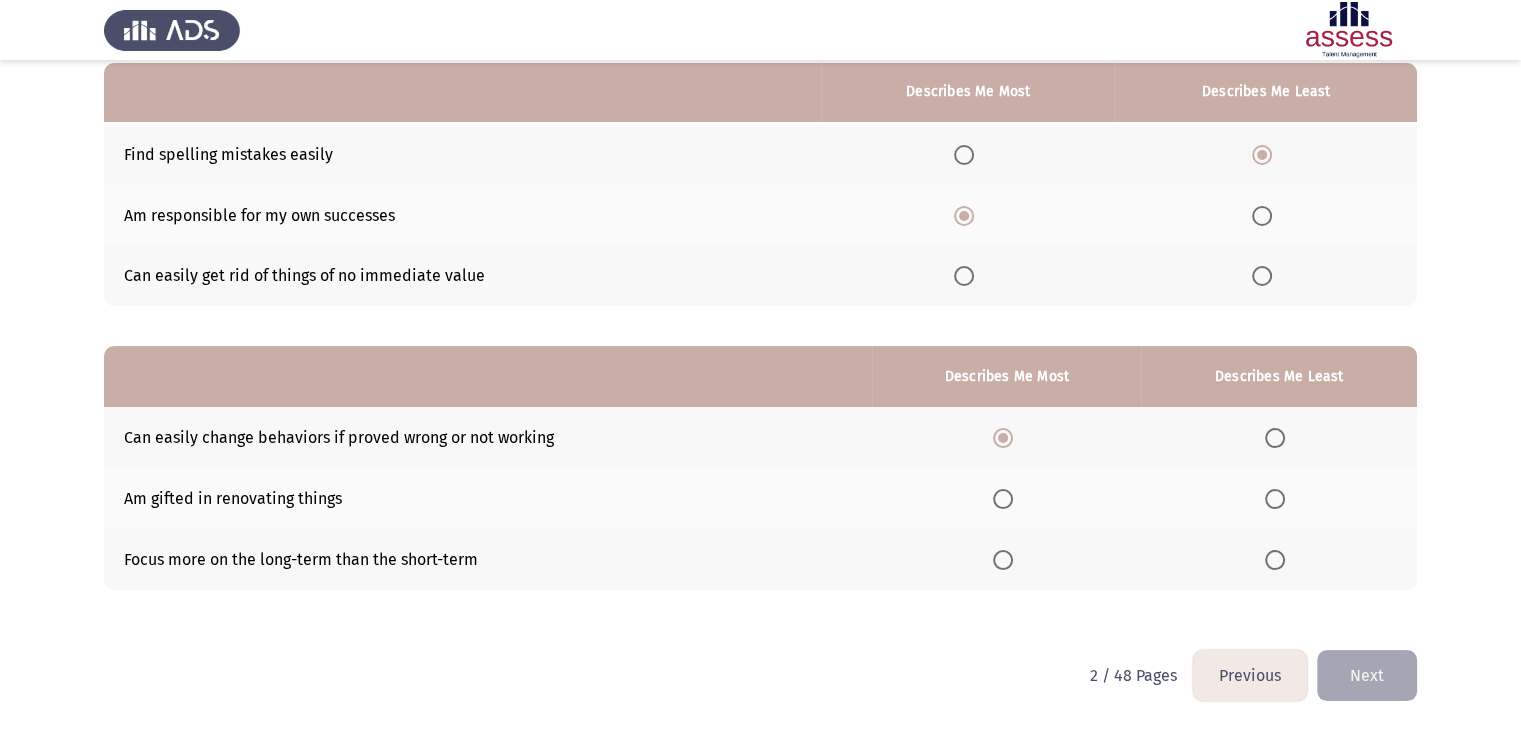 click at bounding box center (1275, 560) 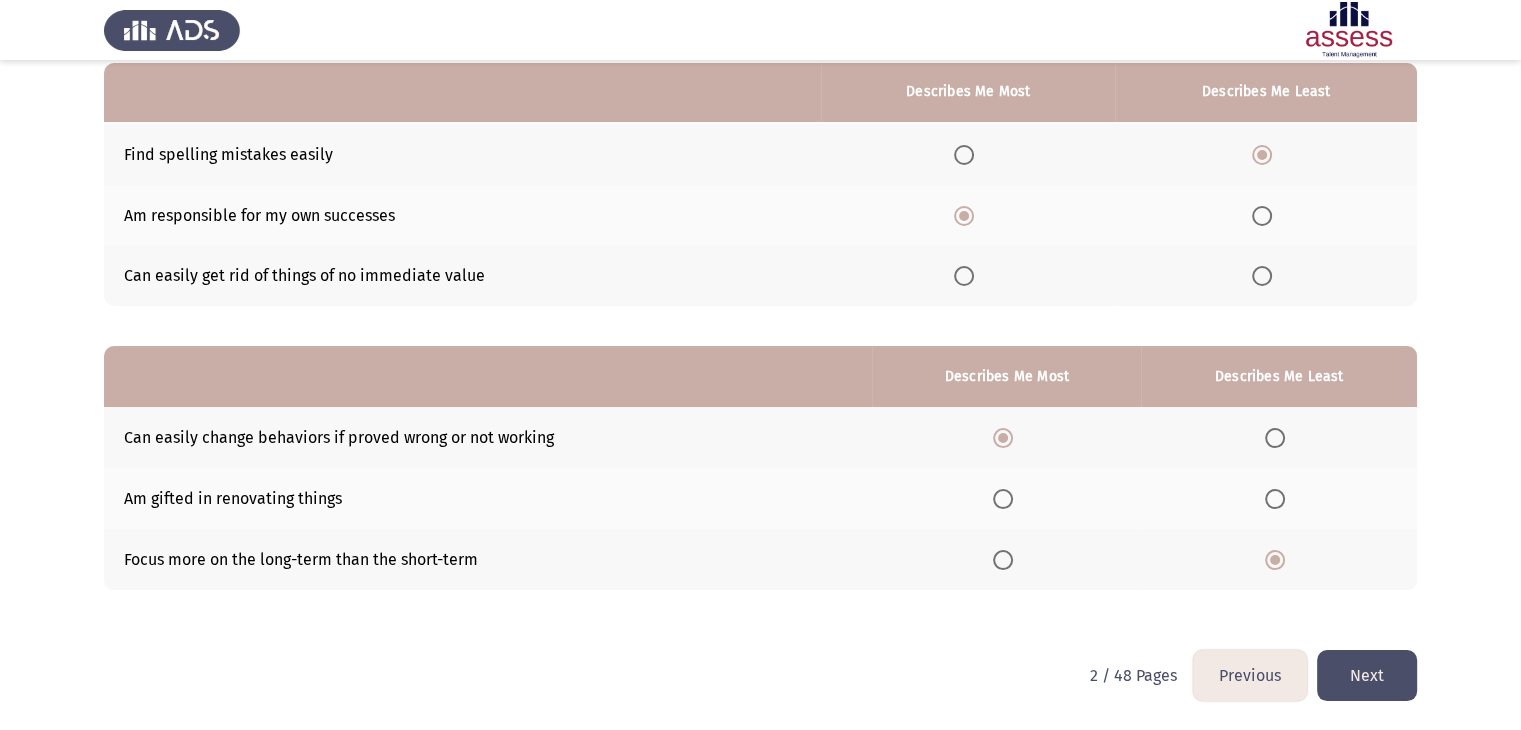 click at bounding box center (1275, 499) 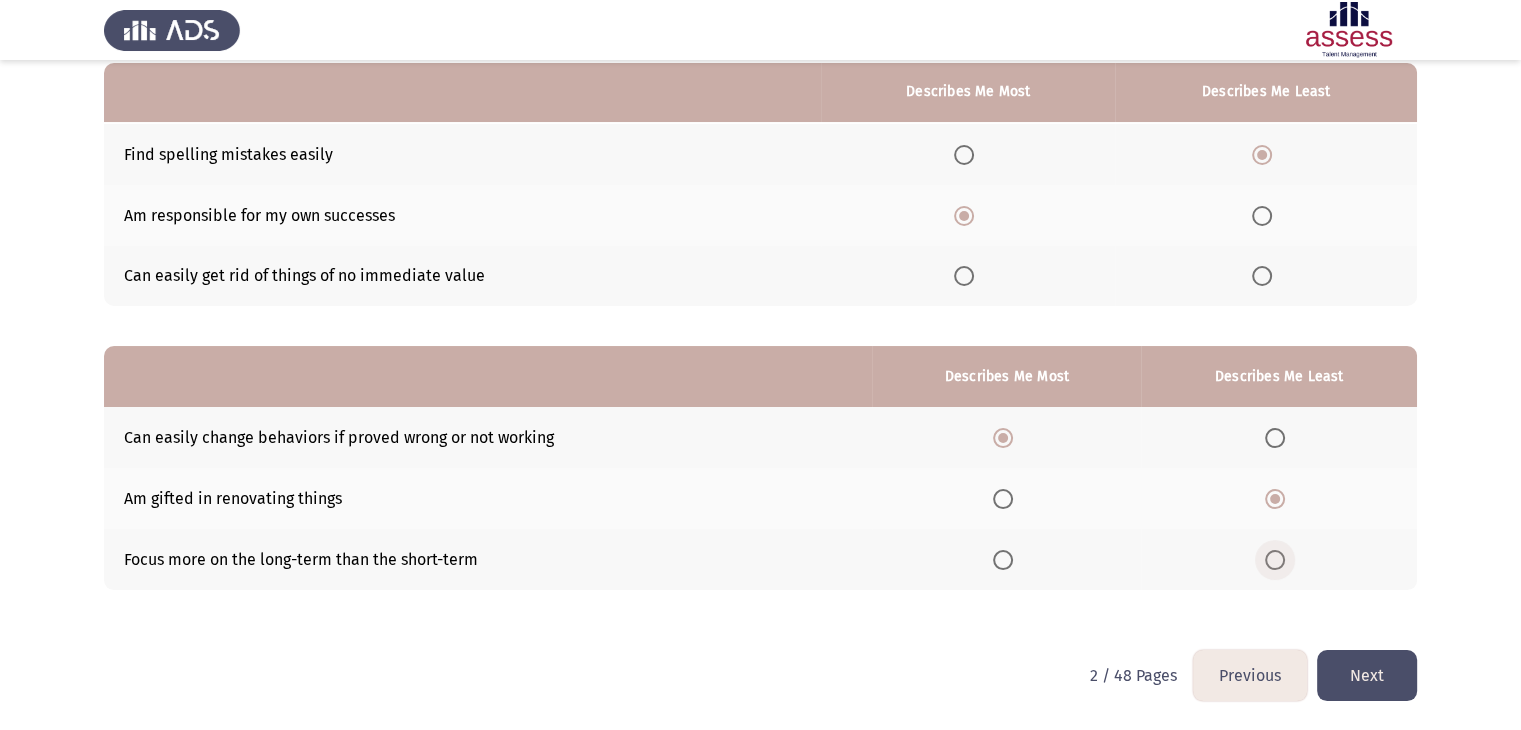 click at bounding box center [1275, 560] 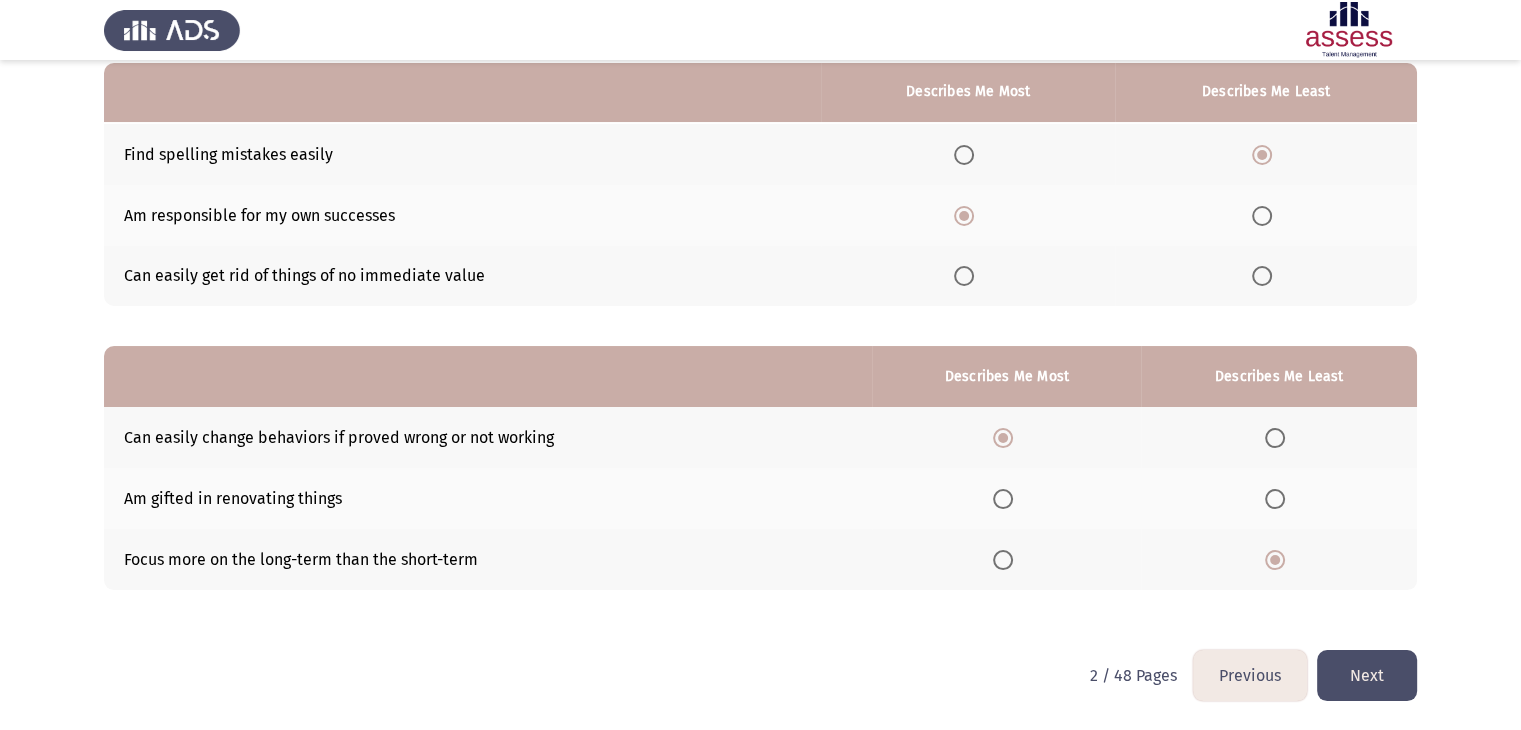click on "Next" 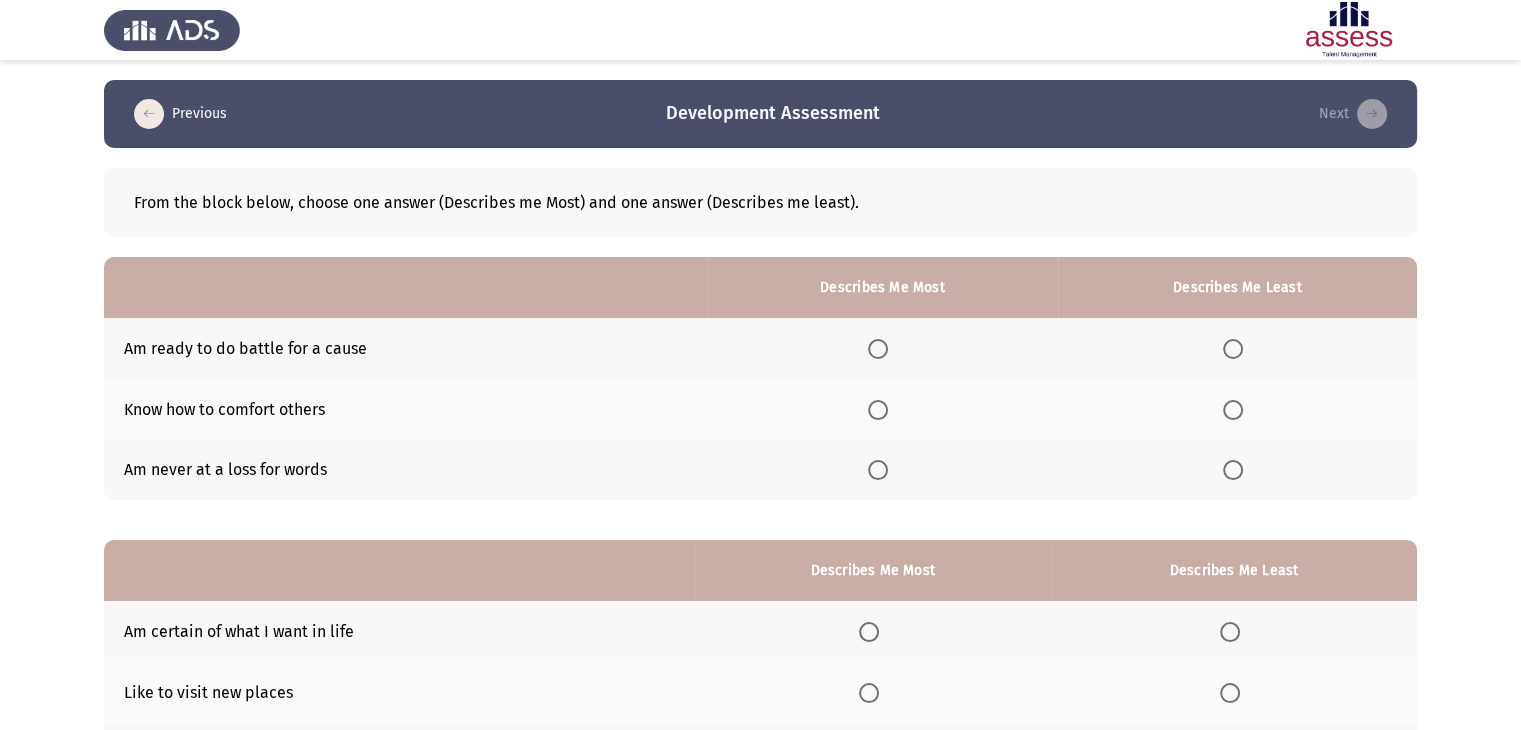 click at bounding box center [1233, 410] 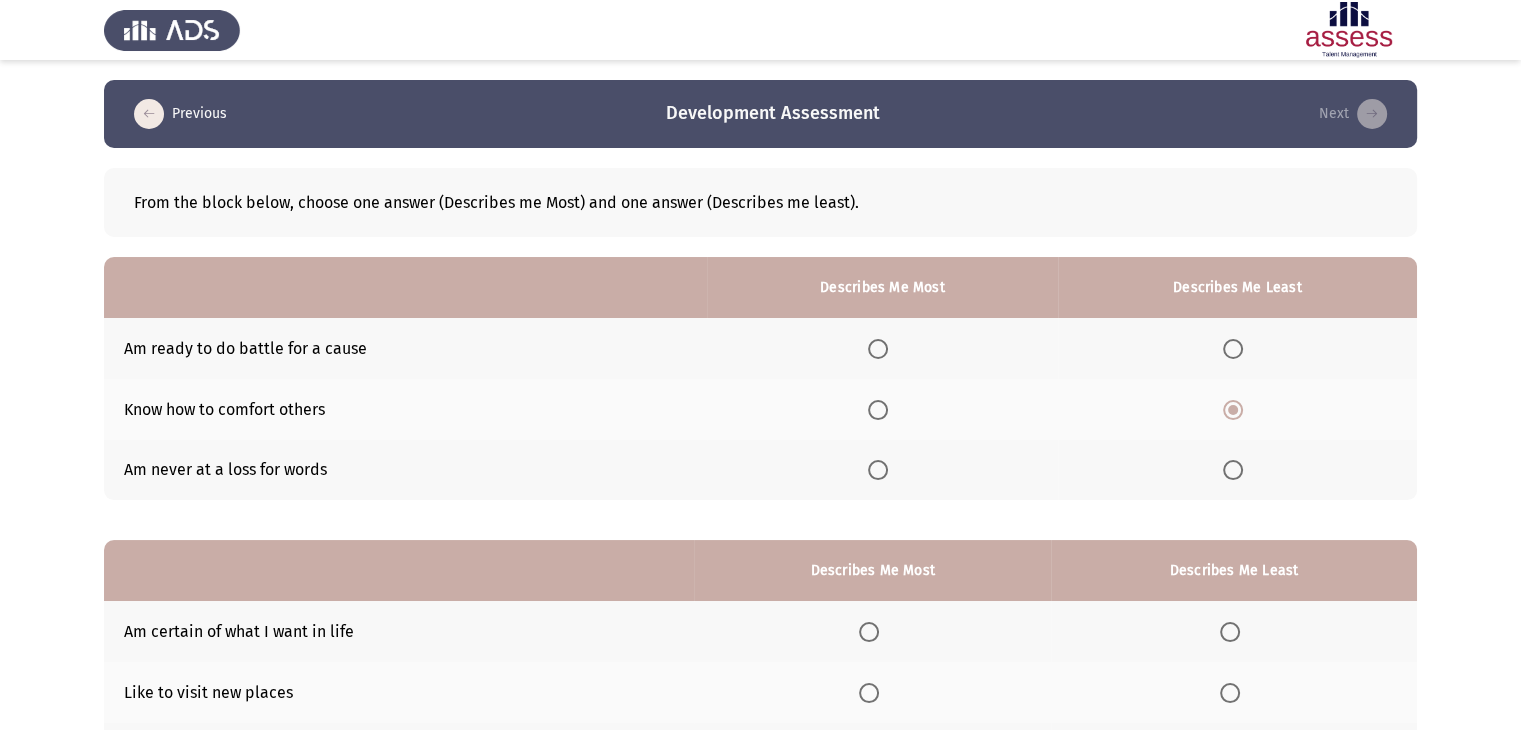 click at bounding box center [878, 349] 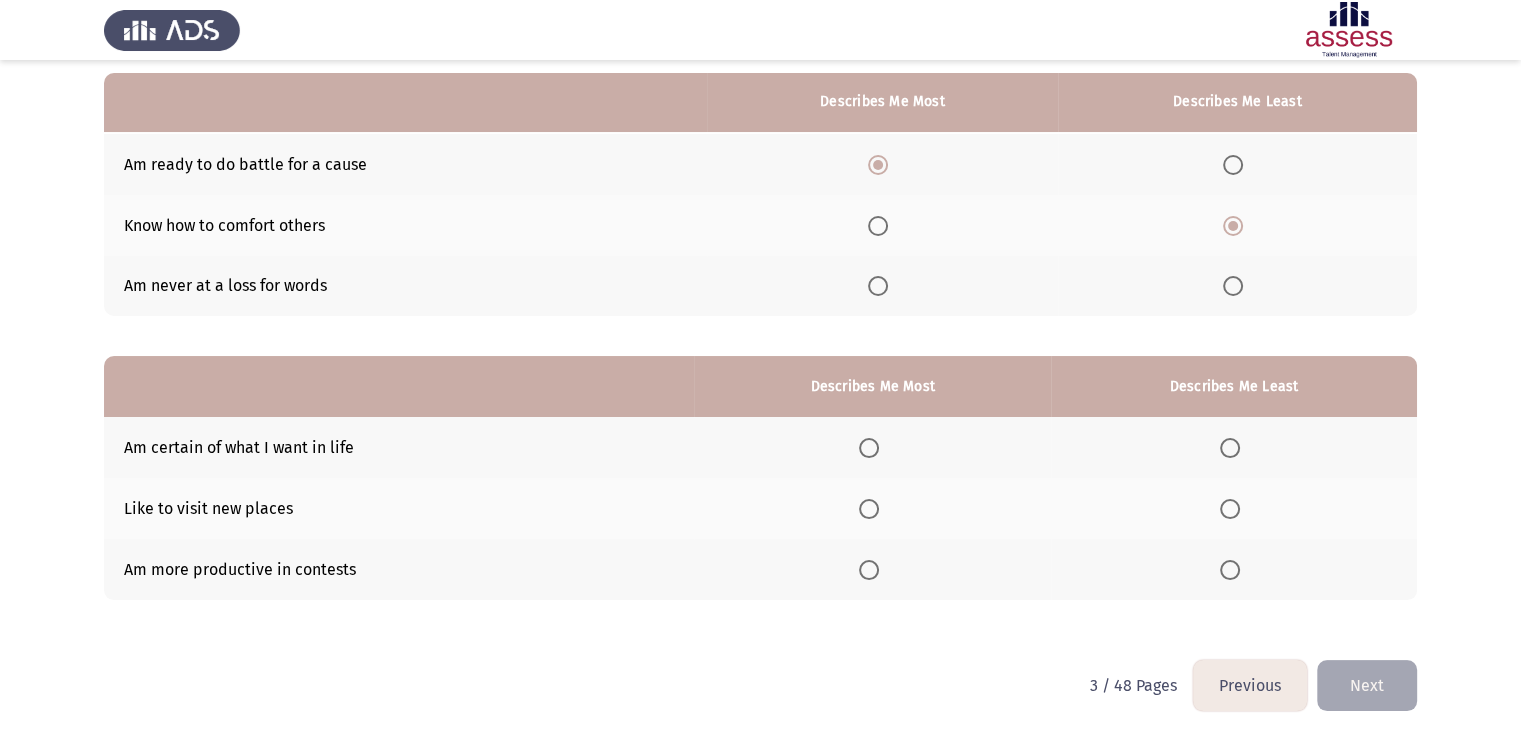 scroll, scrollTop: 195, scrollLeft: 0, axis: vertical 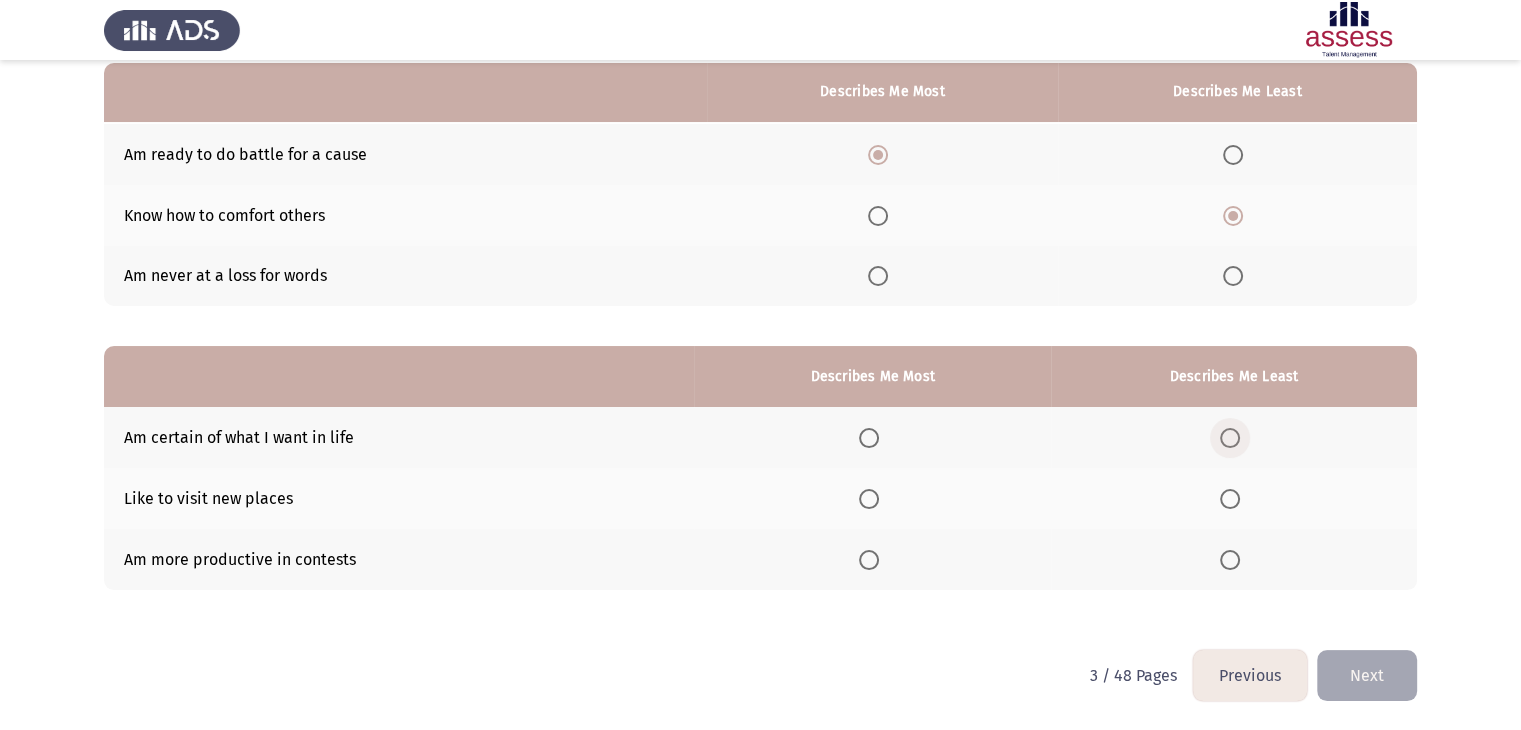 click at bounding box center (1230, 438) 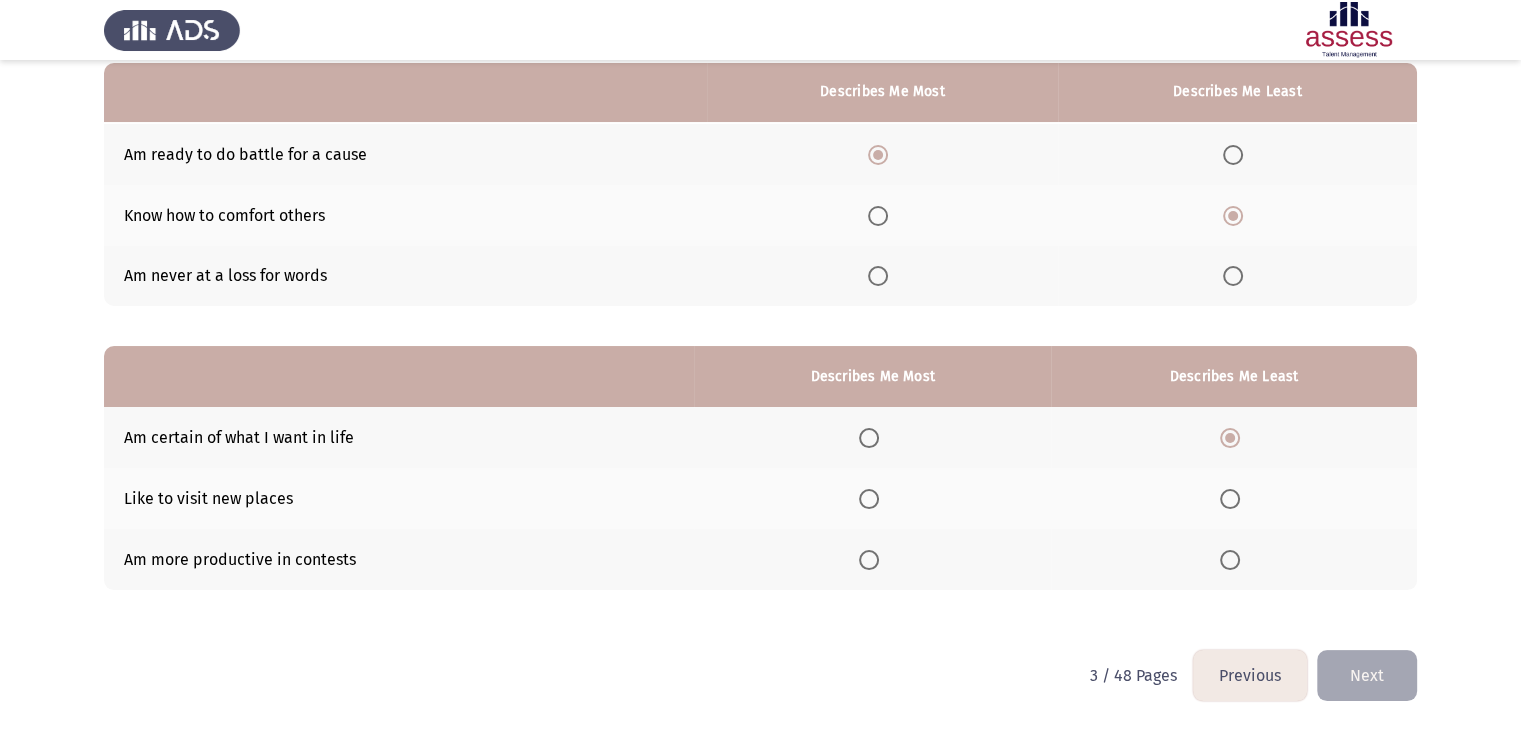 click at bounding box center [869, 560] 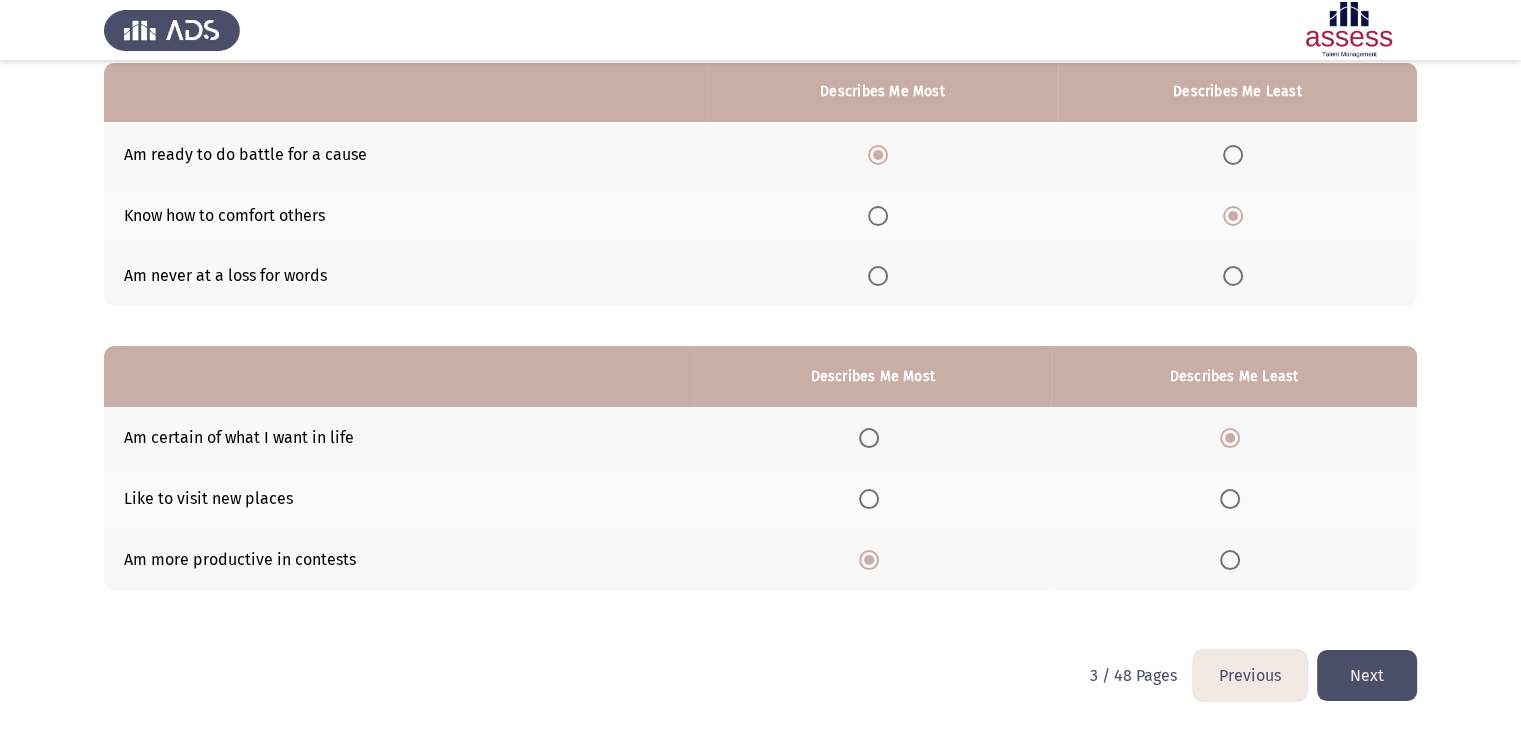 click on "Next" 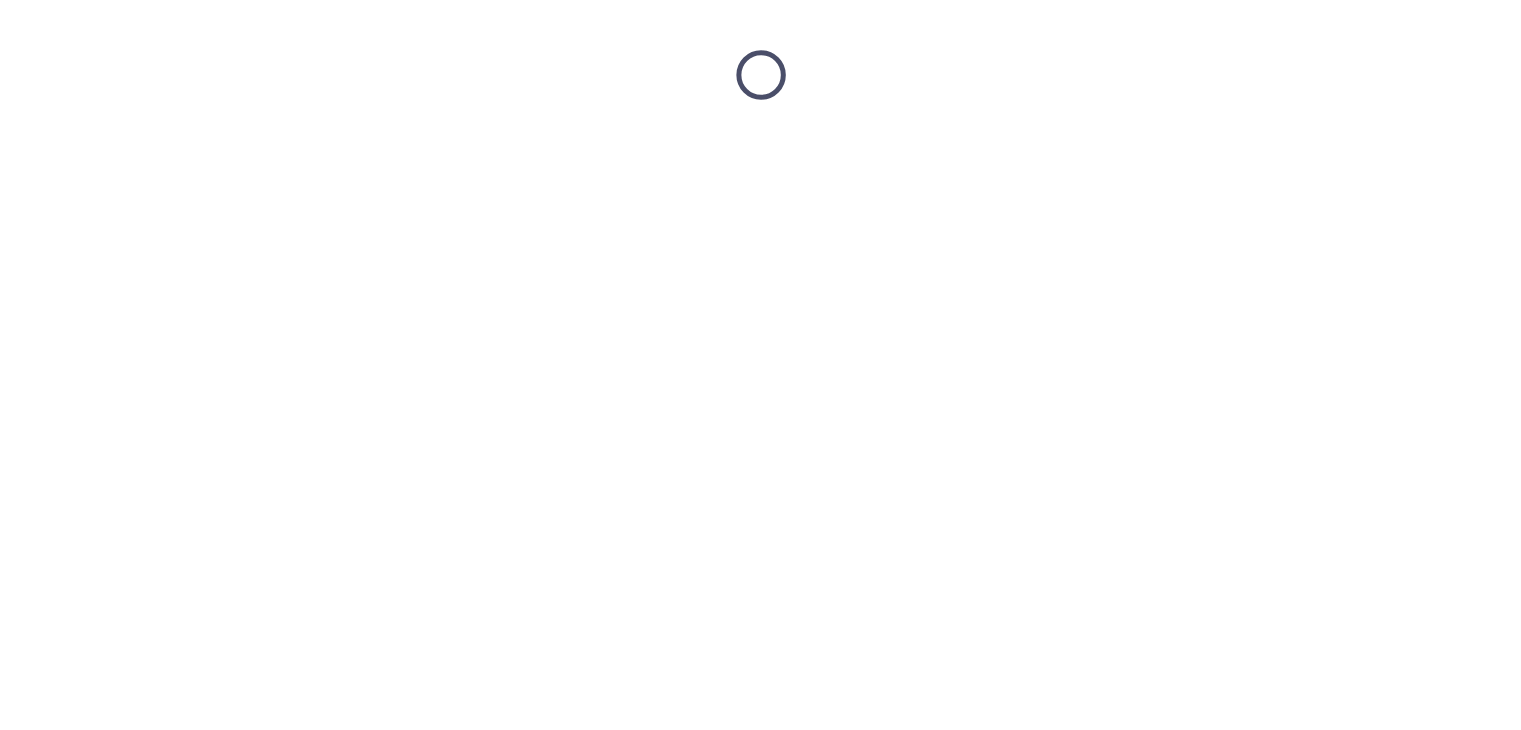 scroll, scrollTop: 0, scrollLeft: 0, axis: both 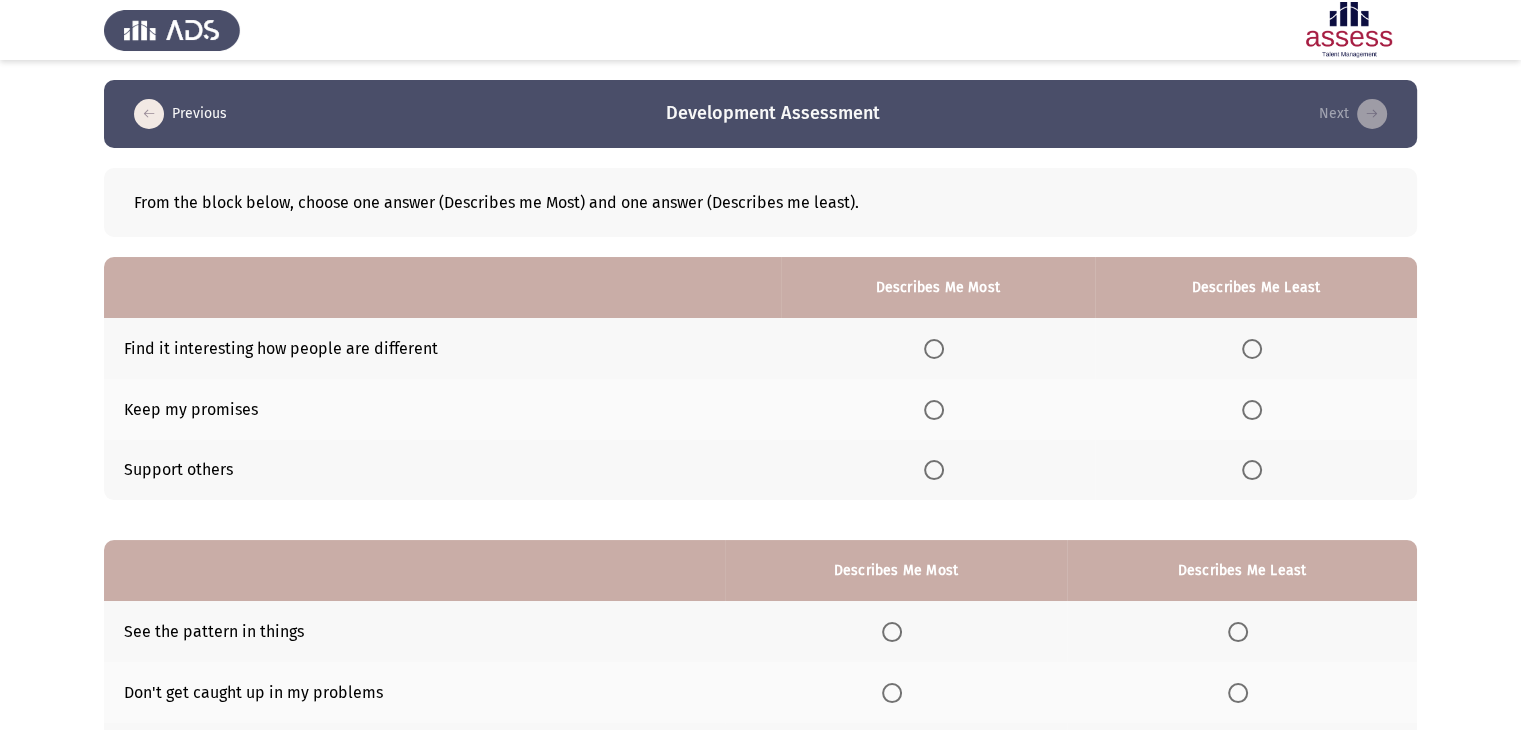 click at bounding box center (934, 470) 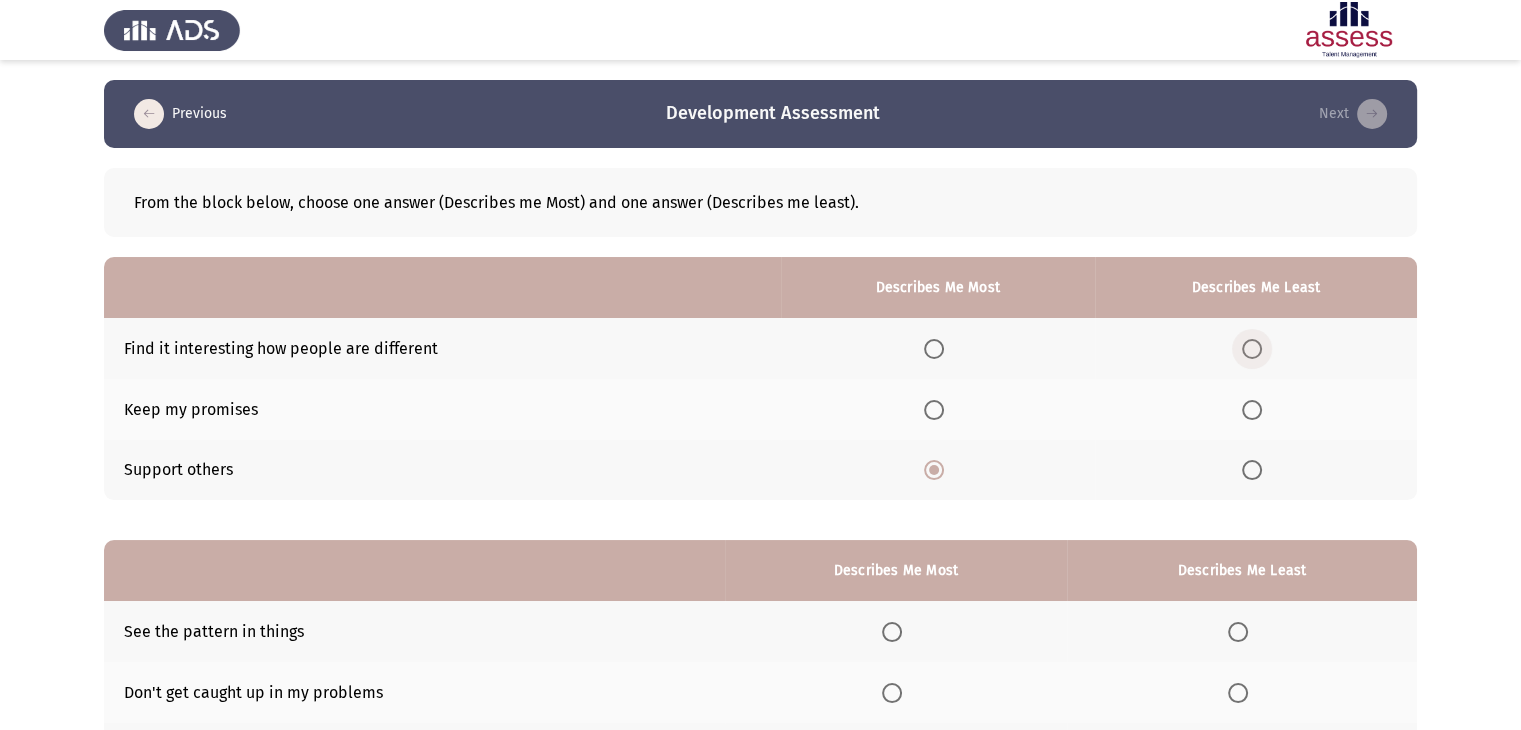click at bounding box center [1252, 349] 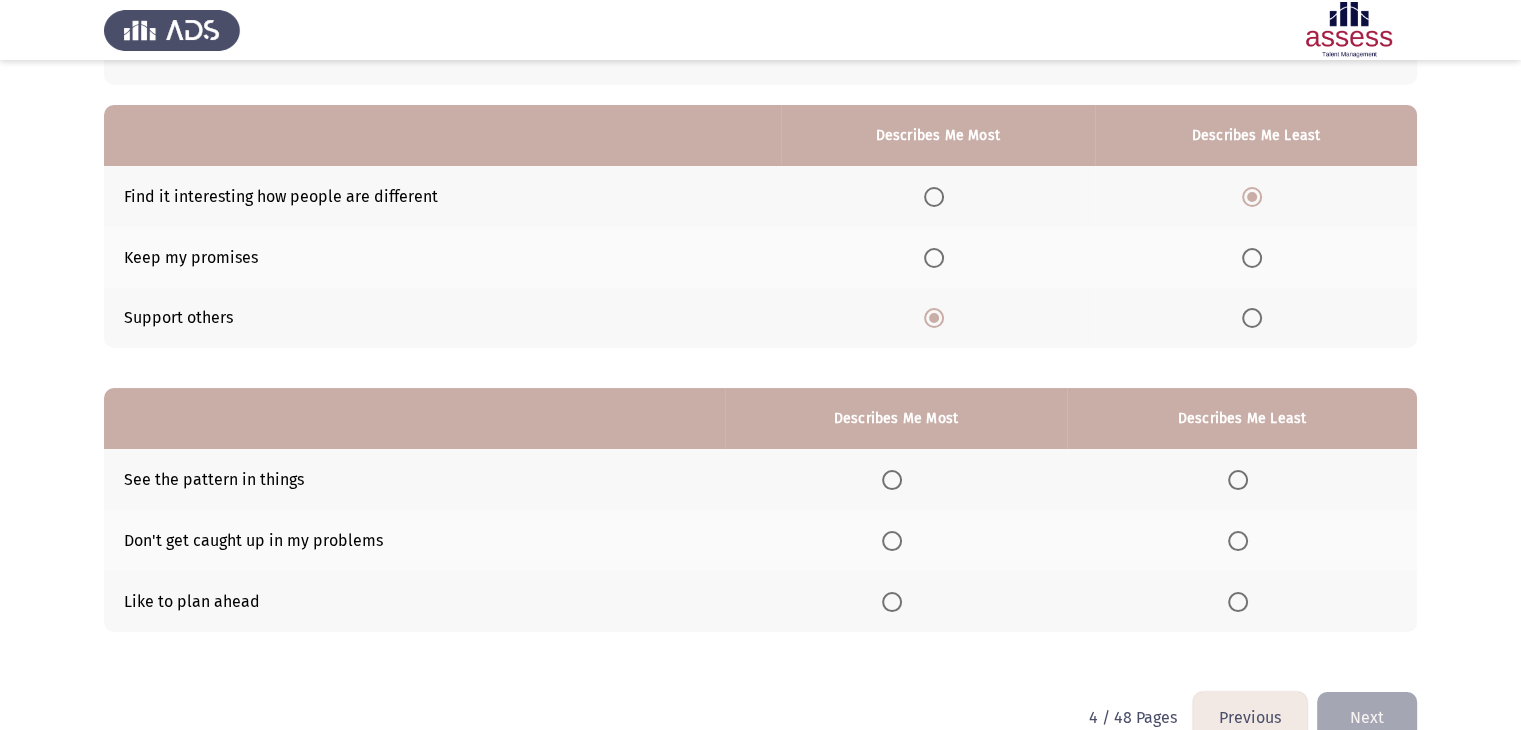 scroll, scrollTop: 195, scrollLeft: 0, axis: vertical 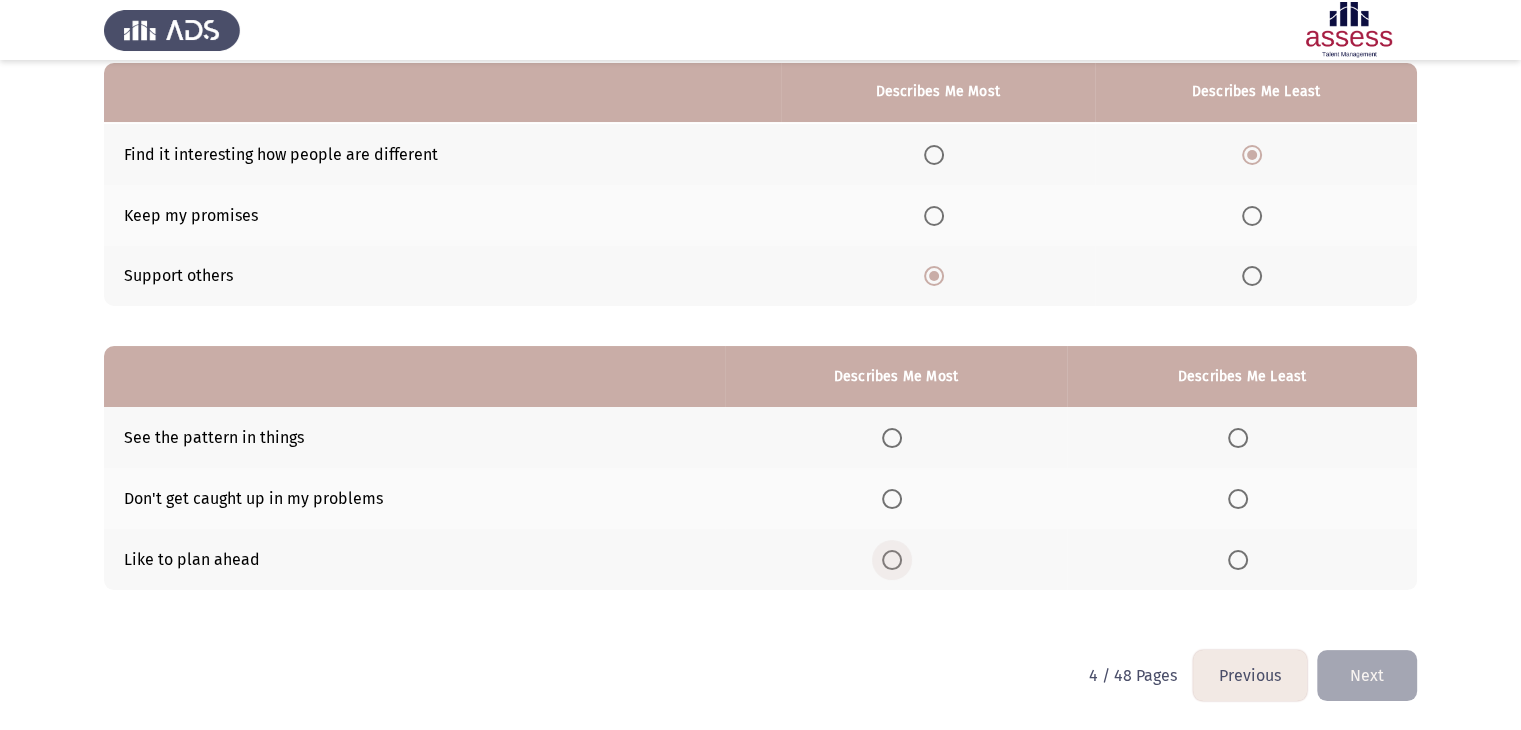 click at bounding box center (892, 560) 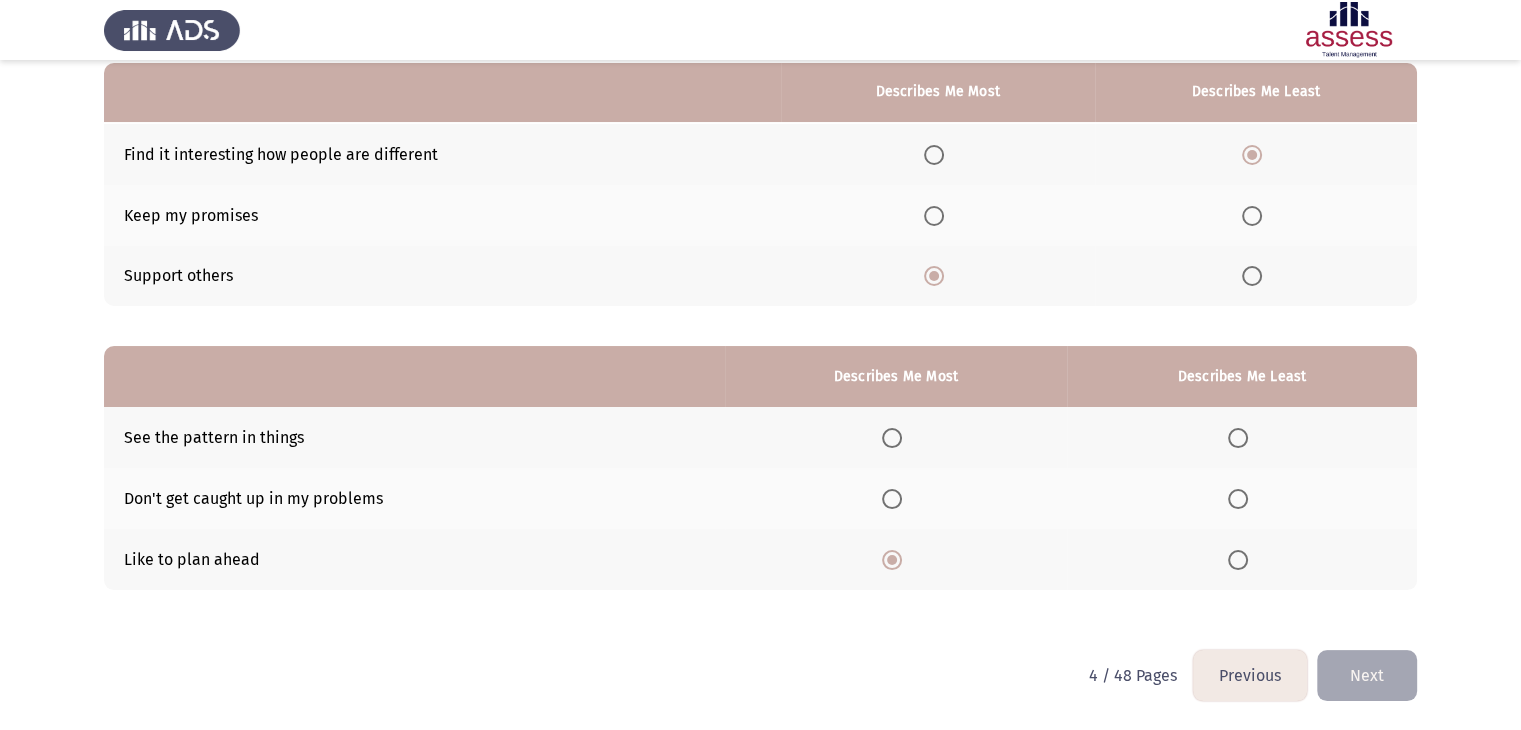 click at bounding box center (1238, 438) 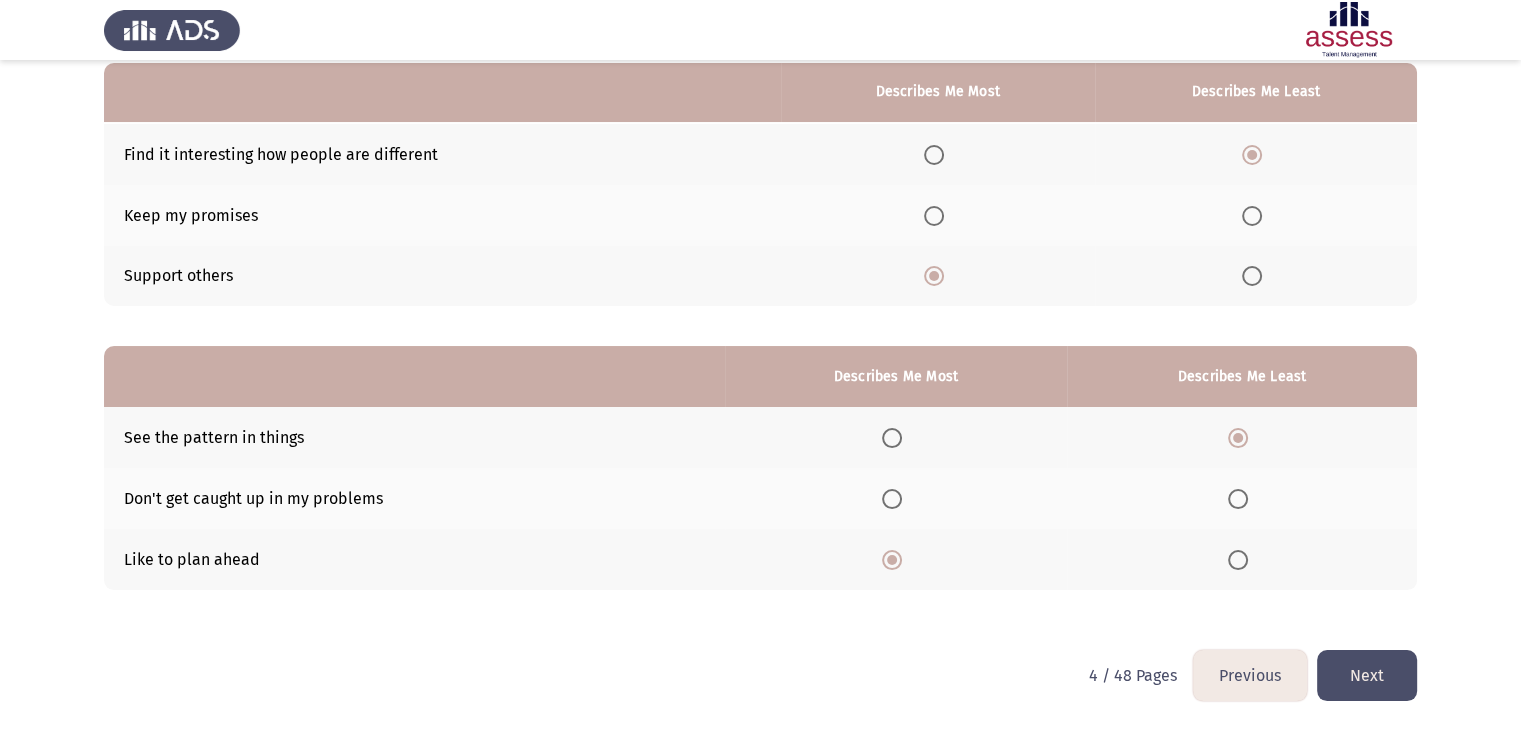 click on "Next" 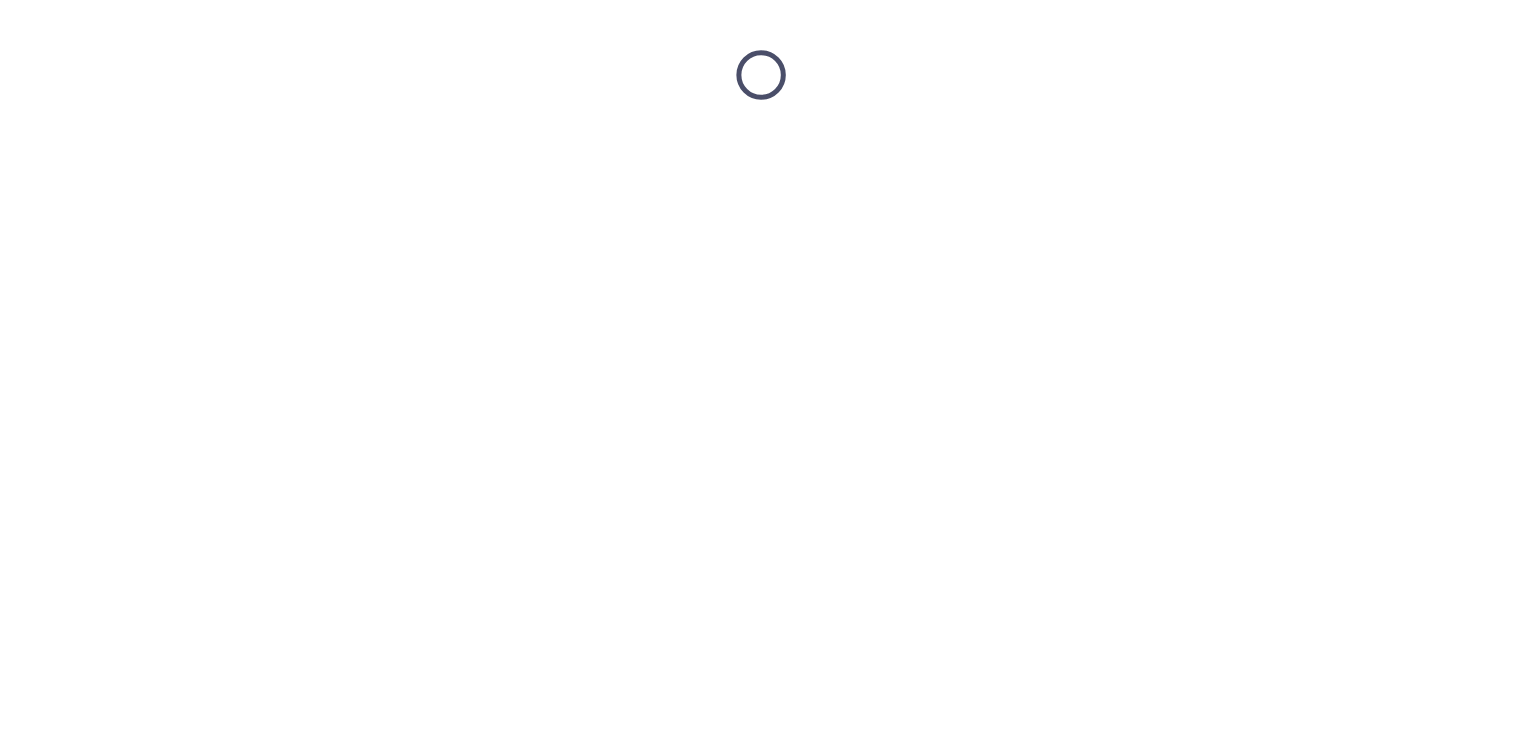 scroll, scrollTop: 0, scrollLeft: 0, axis: both 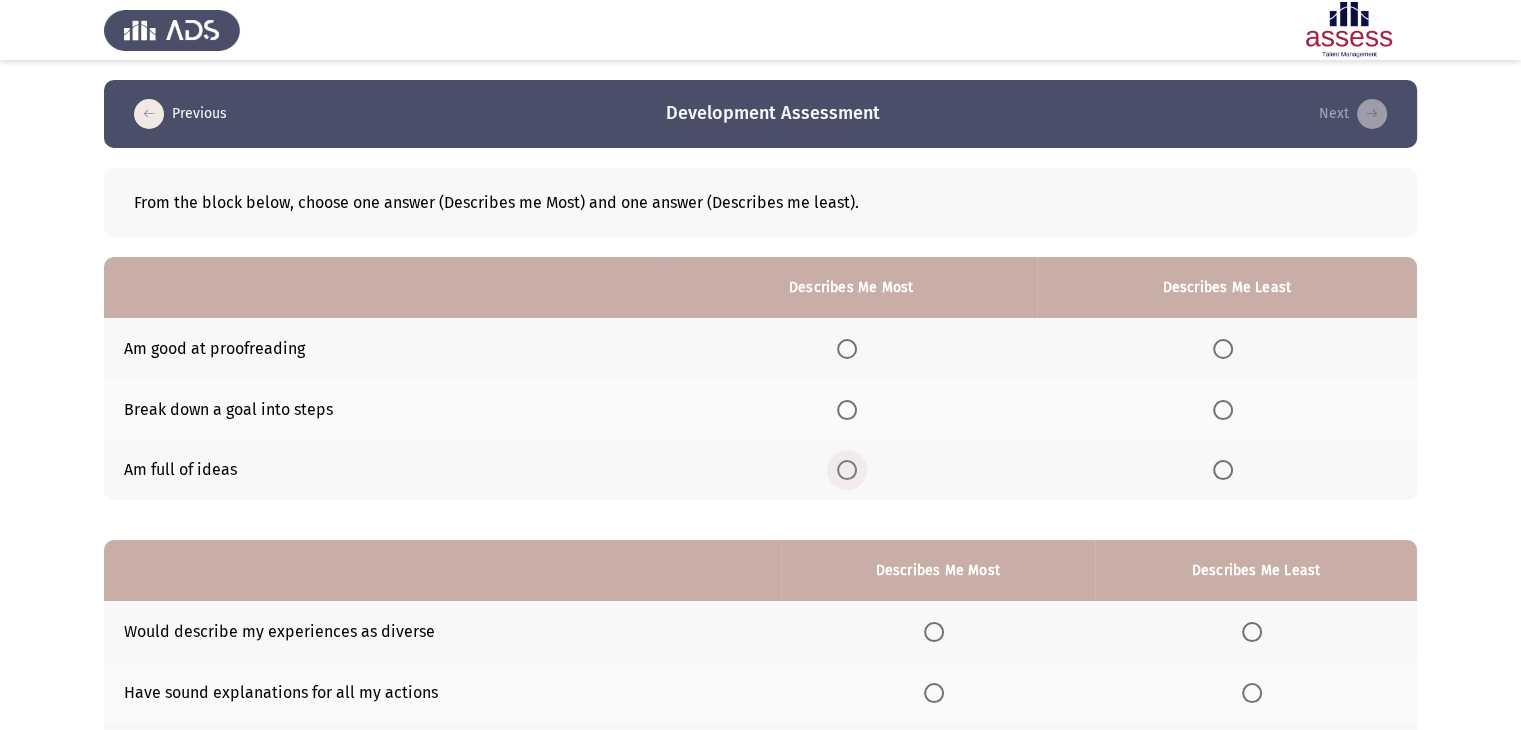 click at bounding box center (847, 470) 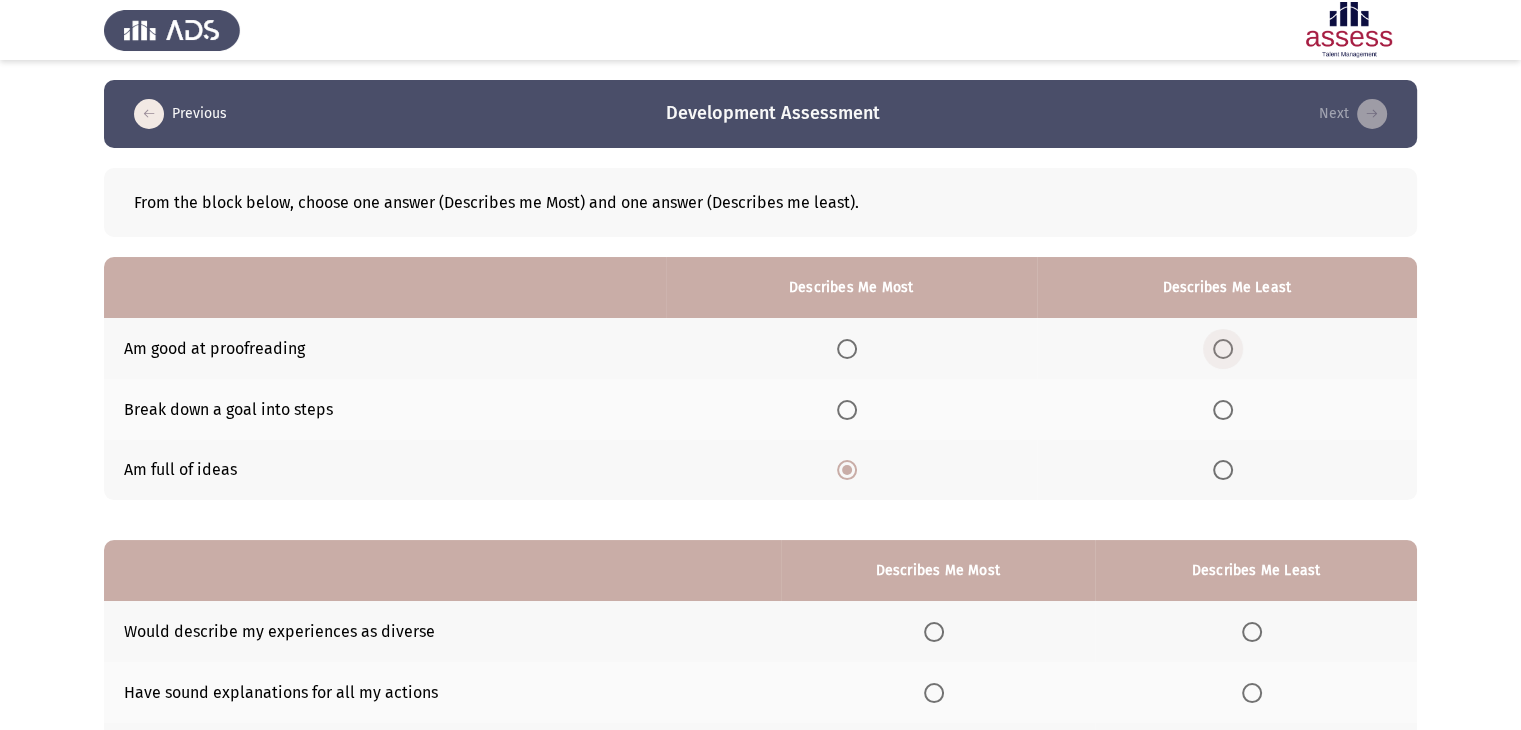click at bounding box center [1223, 349] 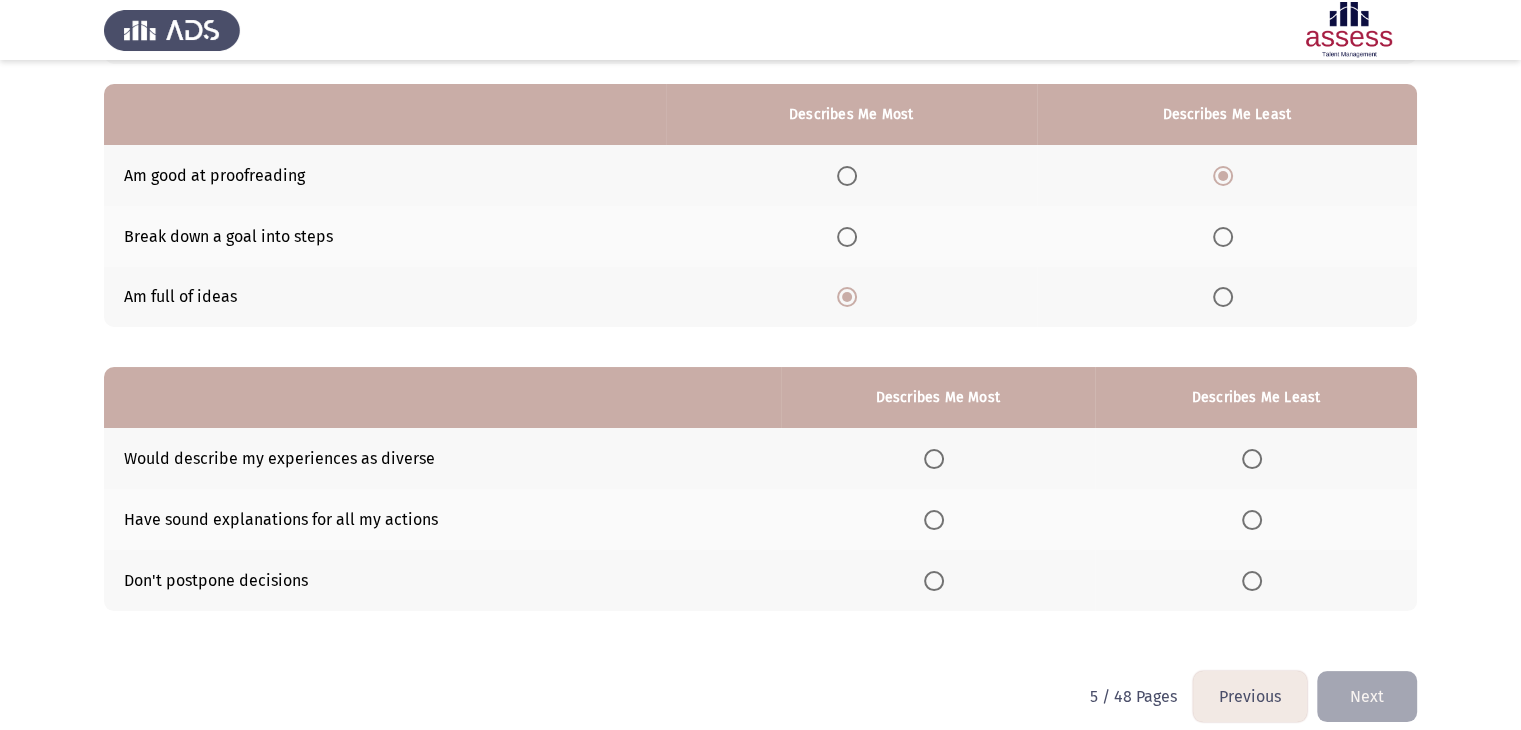 scroll, scrollTop: 195, scrollLeft: 0, axis: vertical 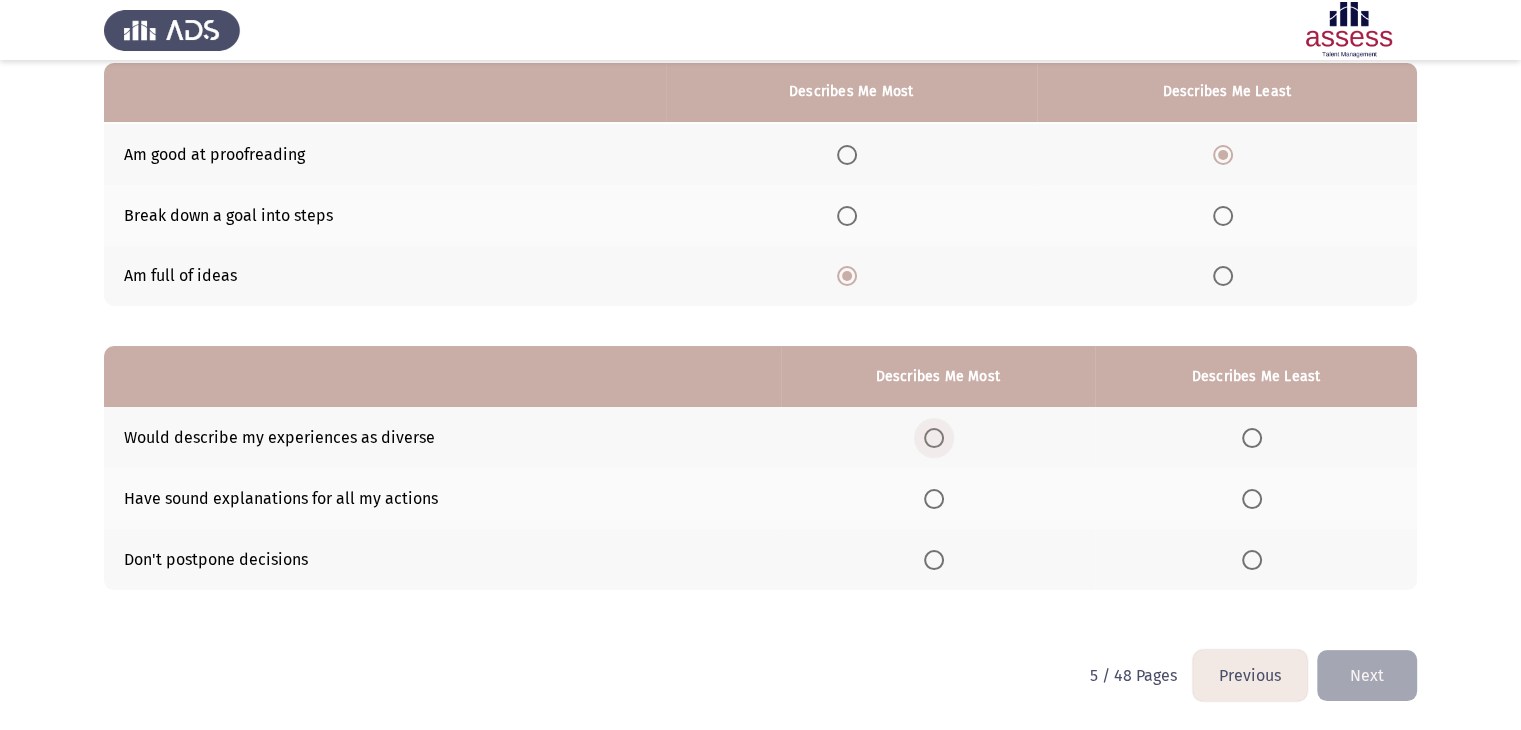 click at bounding box center (934, 438) 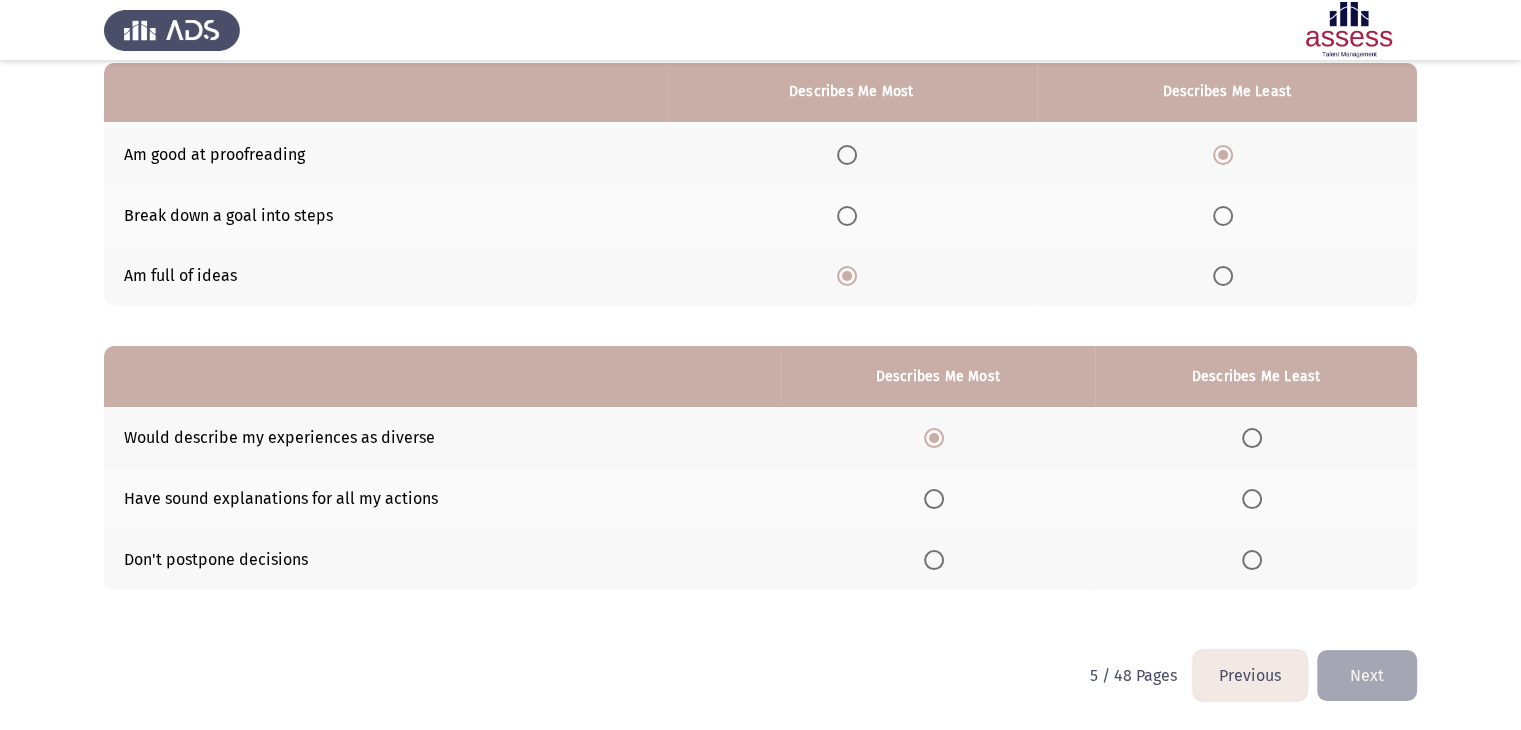 click at bounding box center (1252, 560) 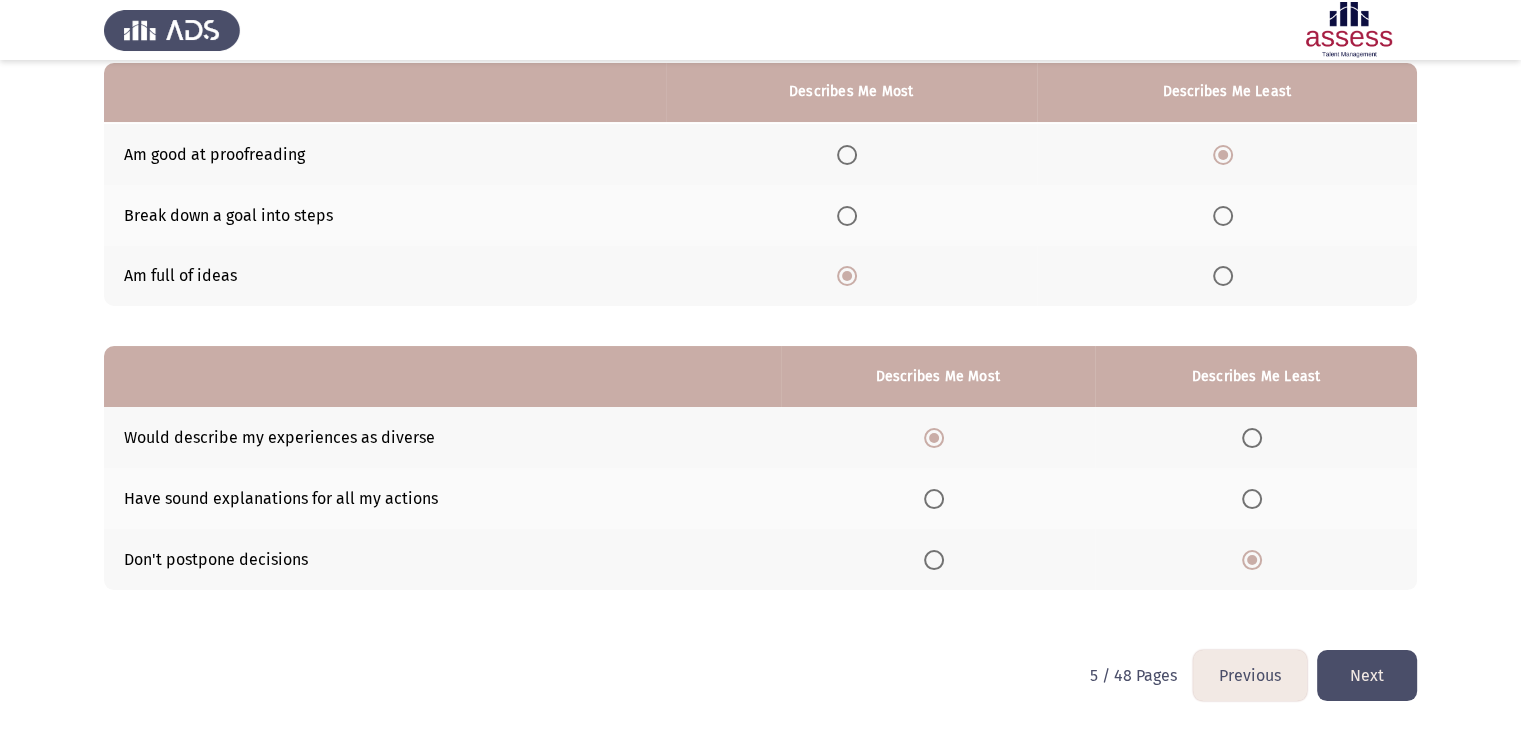 click on "Next" 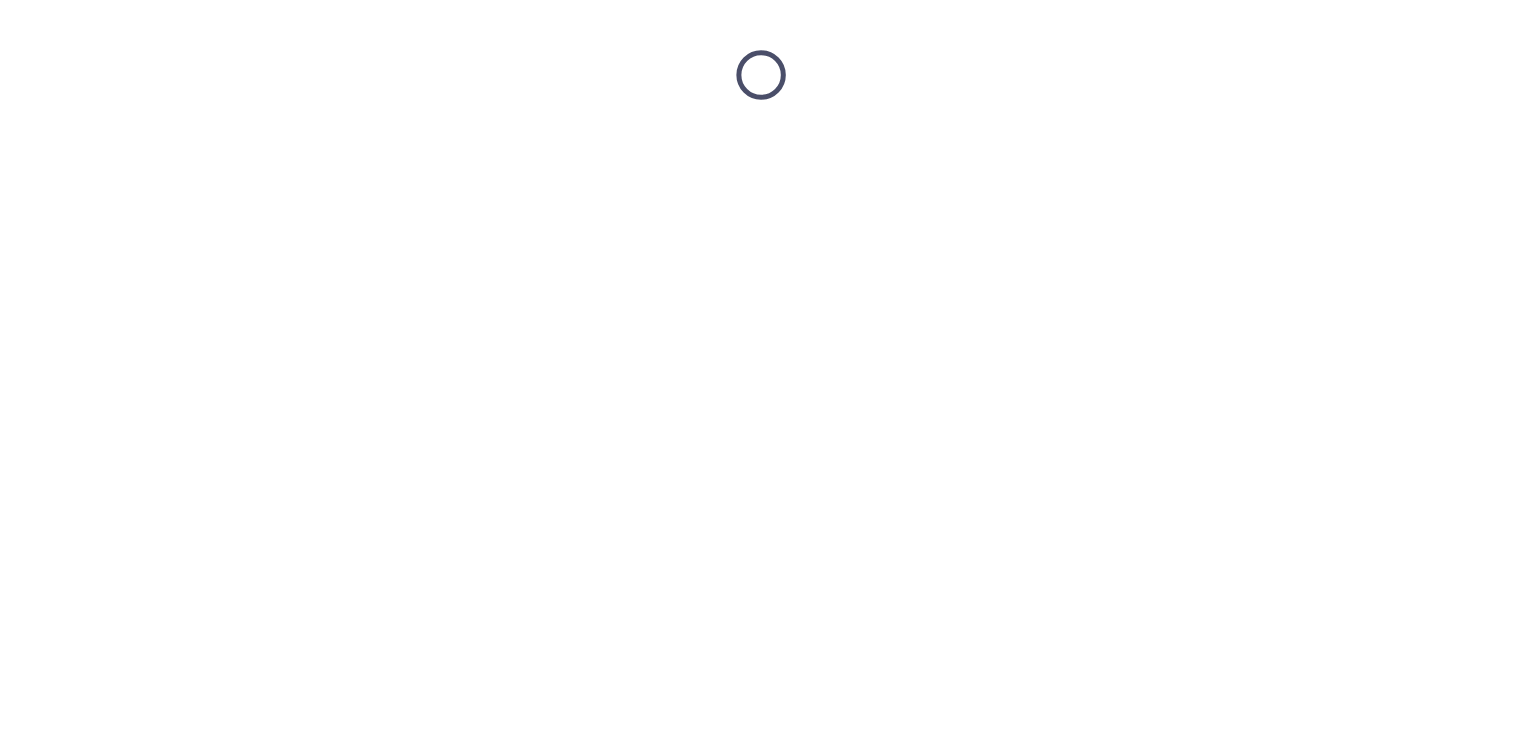 scroll, scrollTop: 0, scrollLeft: 0, axis: both 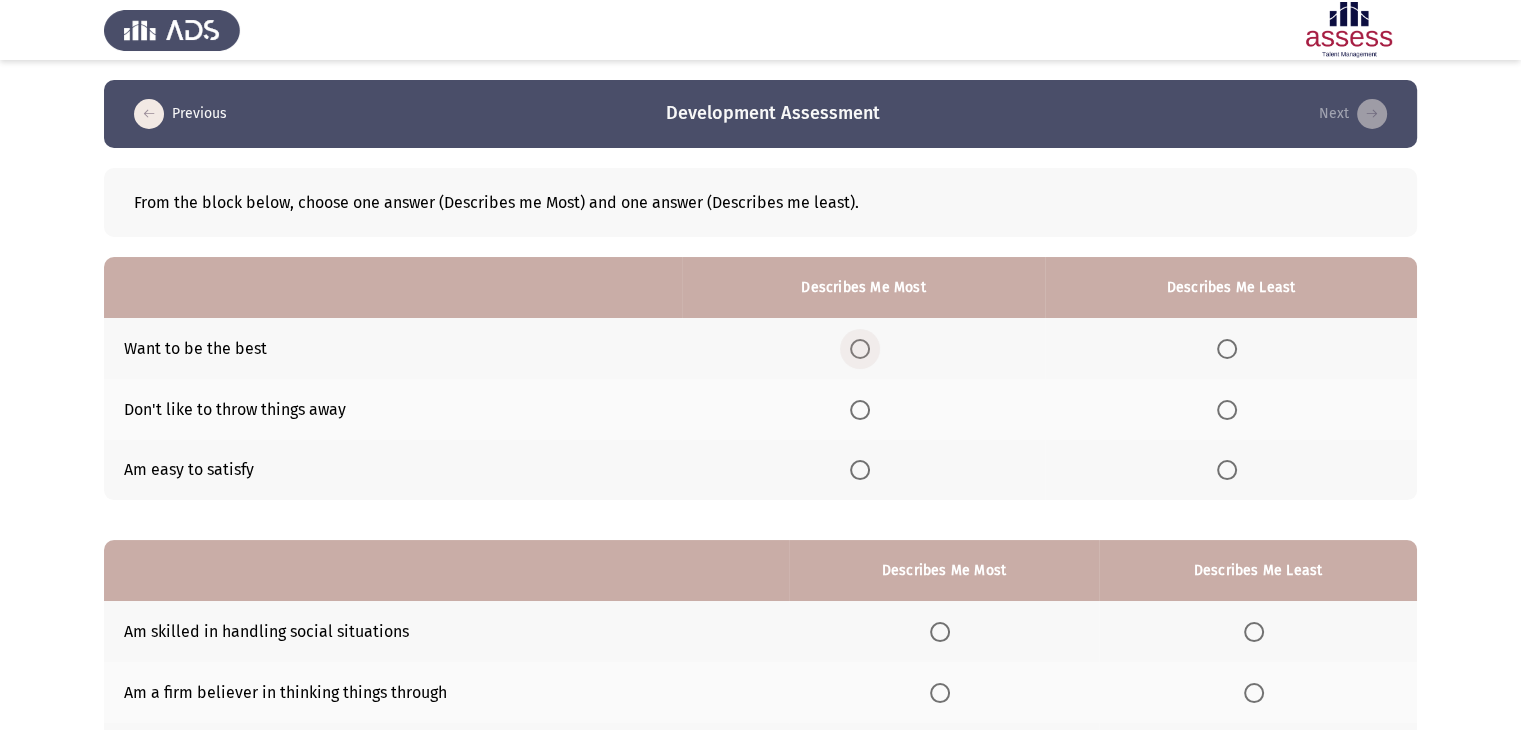 click at bounding box center [860, 349] 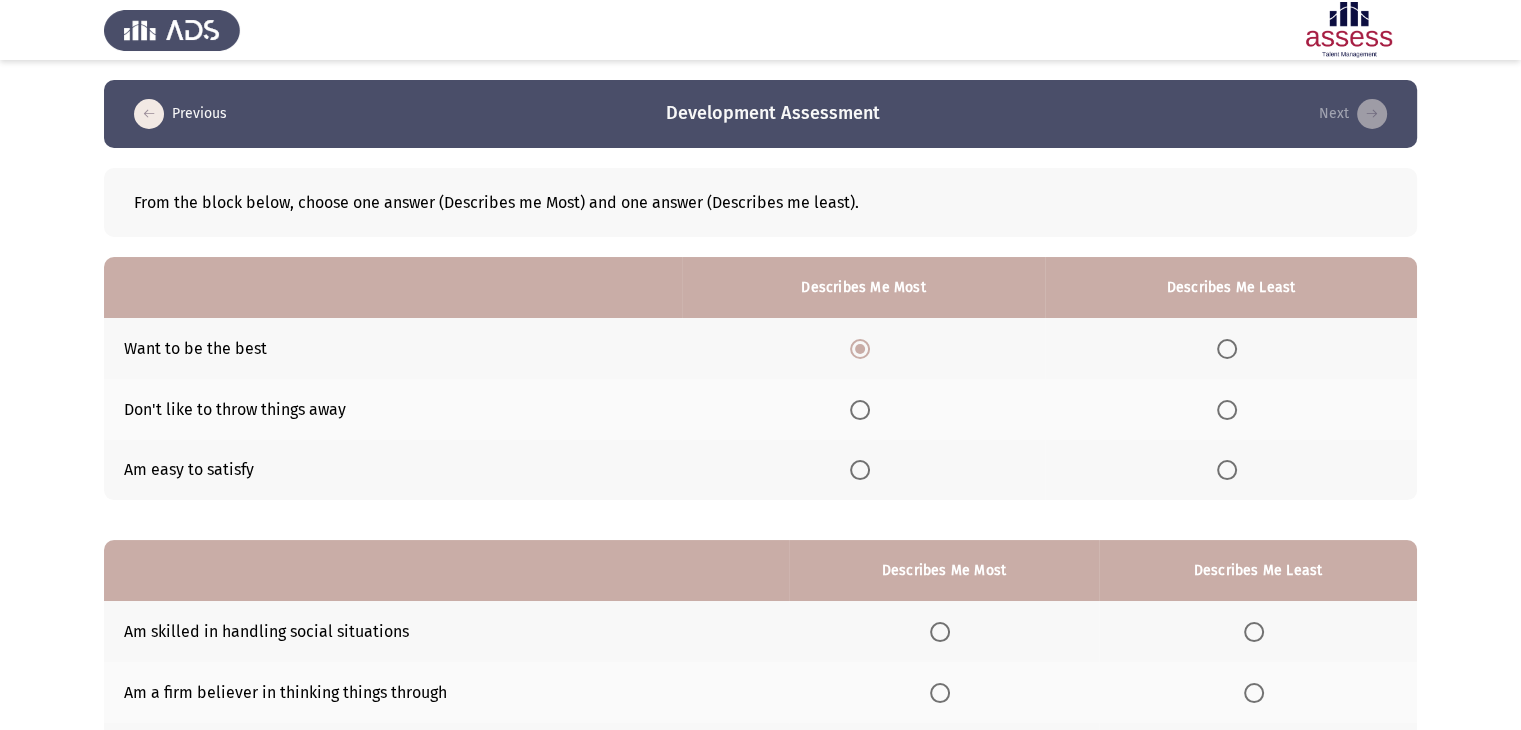 click at bounding box center (1227, 410) 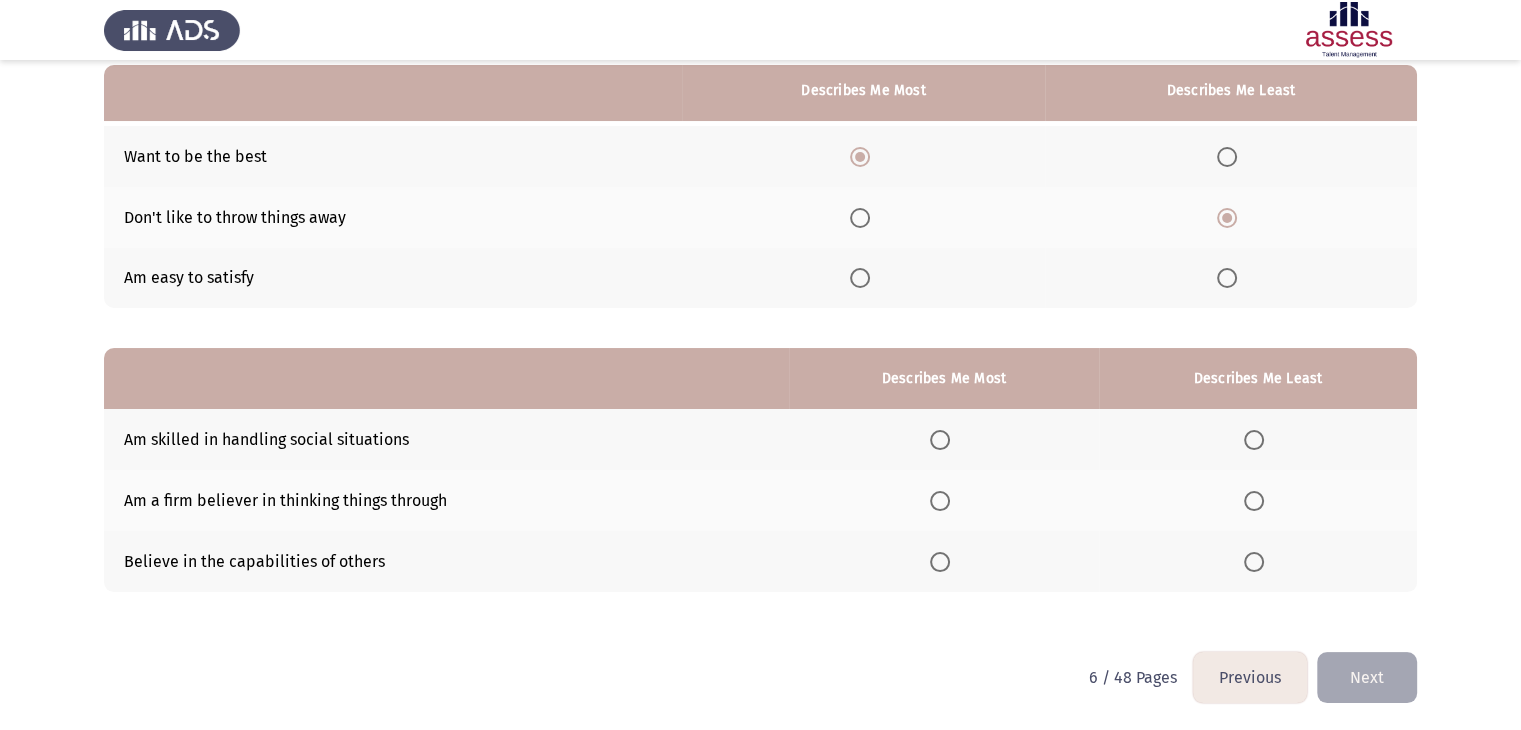 scroll, scrollTop: 195, scrollLeft: 0, axis: vertical 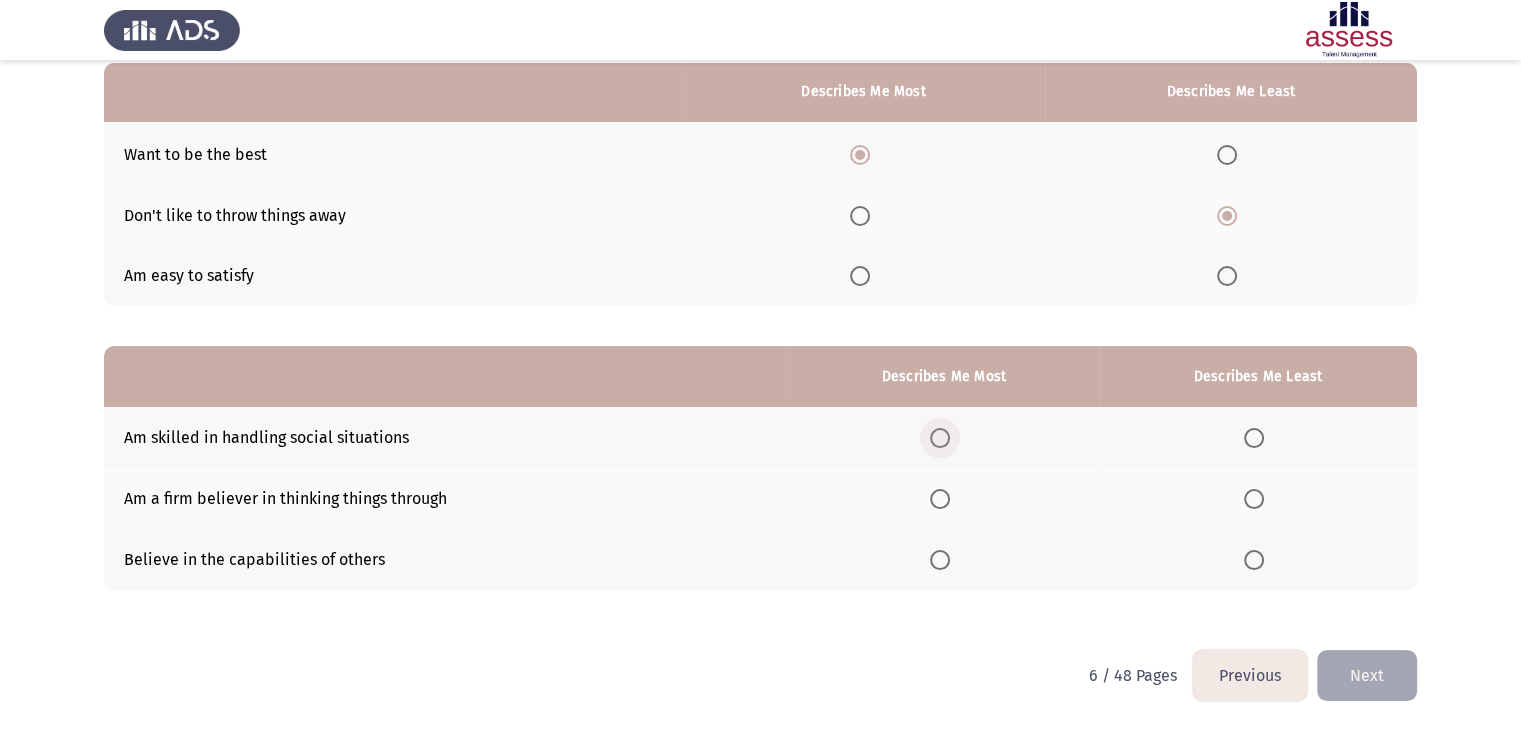 click at bounding box center (940, 438) 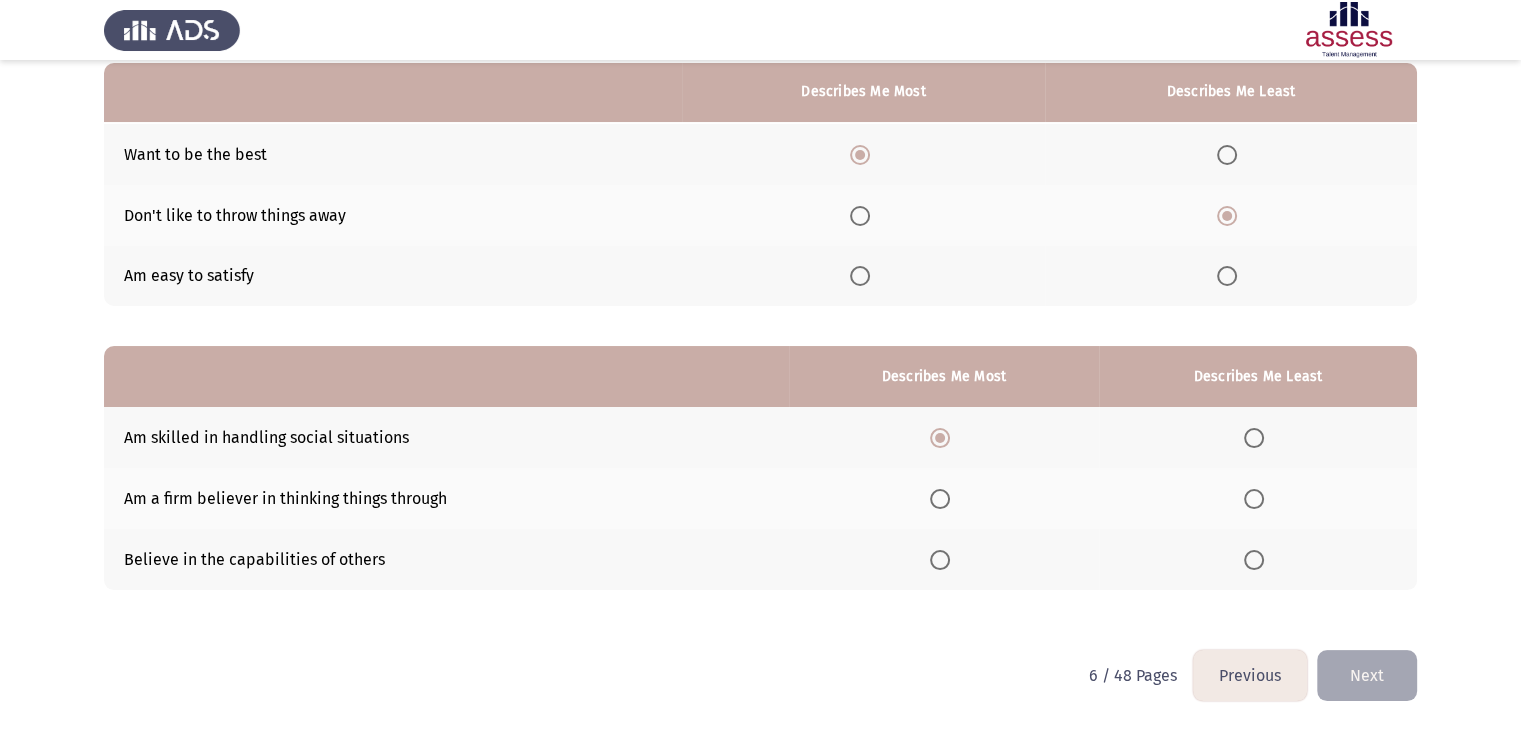 click at bounding box center [1254, 499] 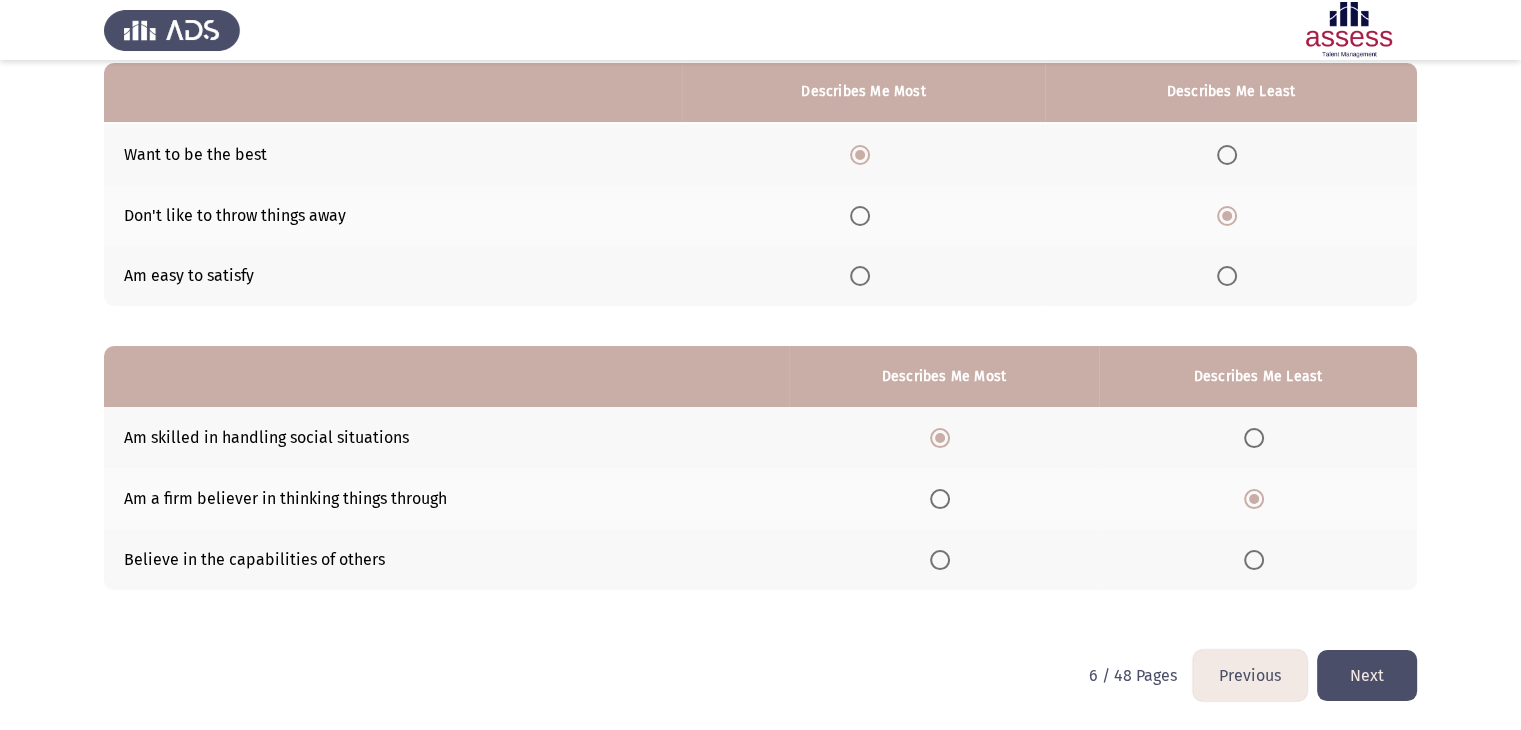 click on "Next" 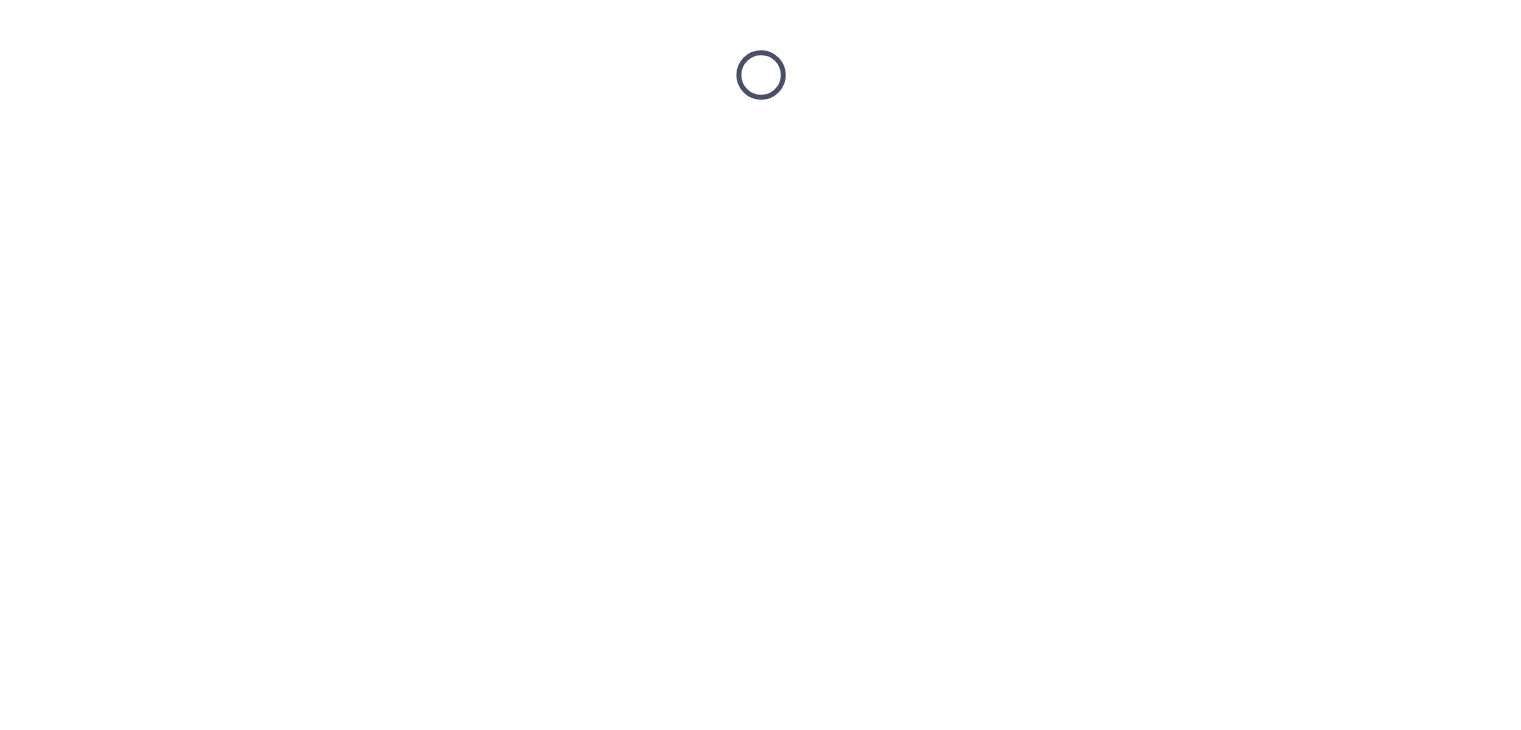 scroll, scrollTop: 0, scrollLeft: 0, axis: both 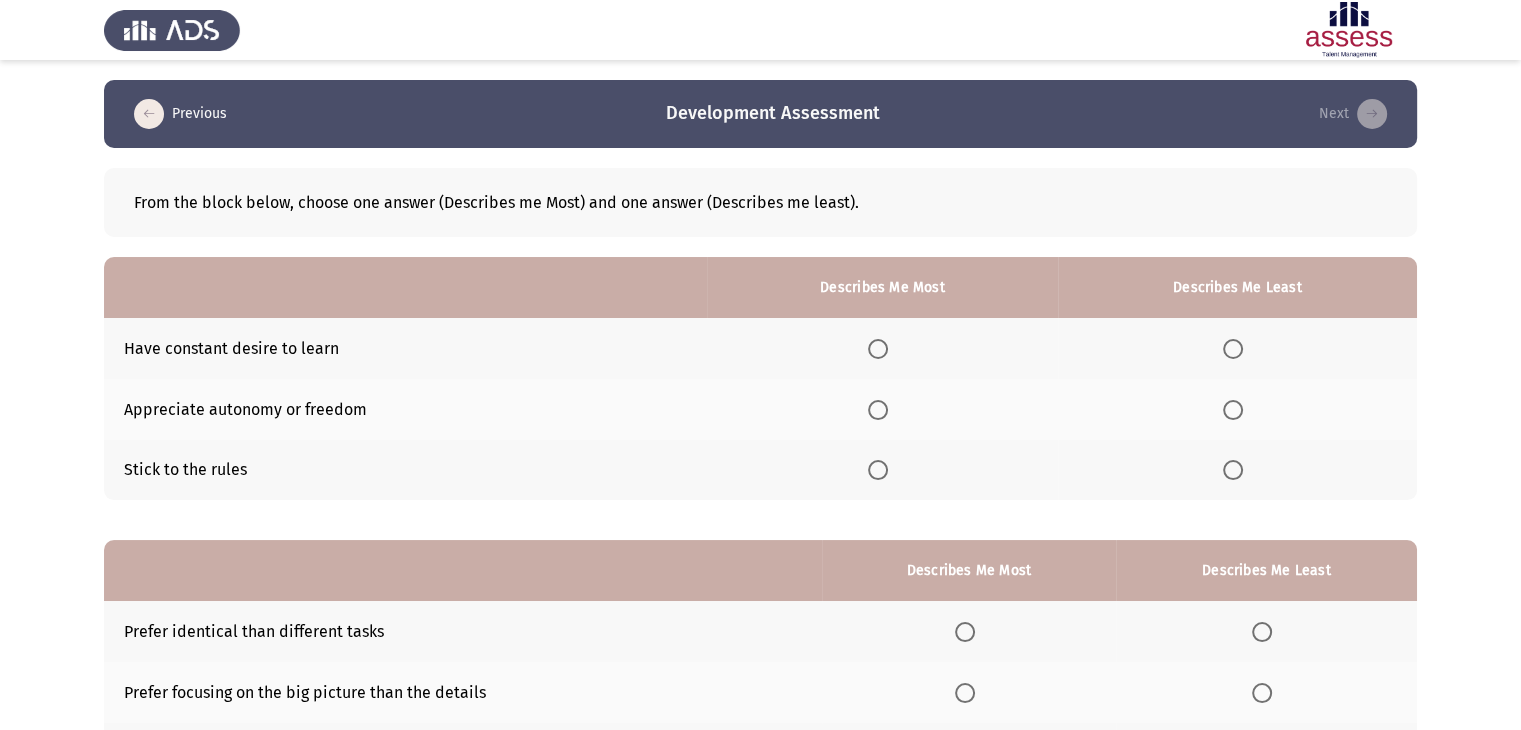 click at bounding box center (878, 349) 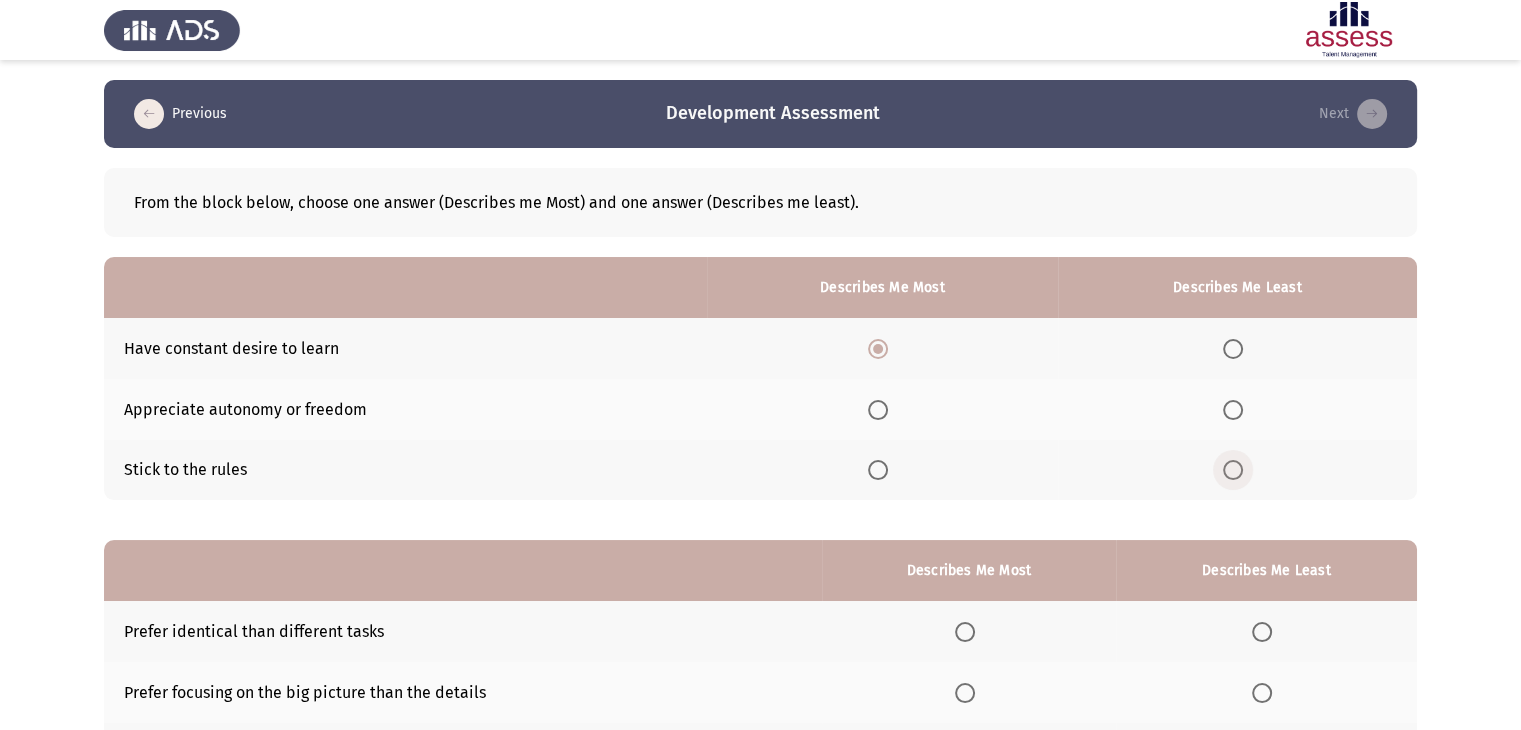 click at bounding box center (1237, 470) 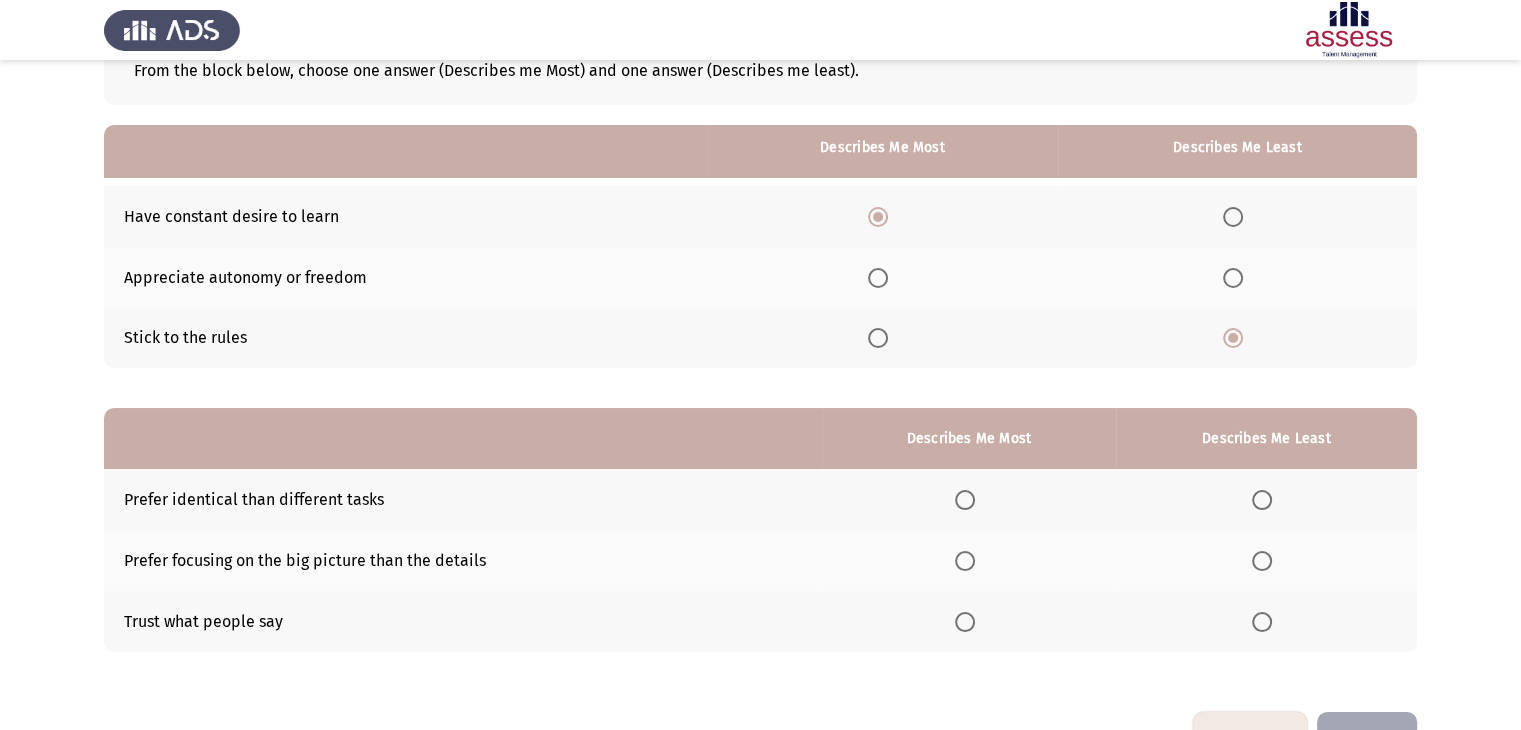 scroll, scrollTop: 195, scrollLeft: 0, axis: vertical 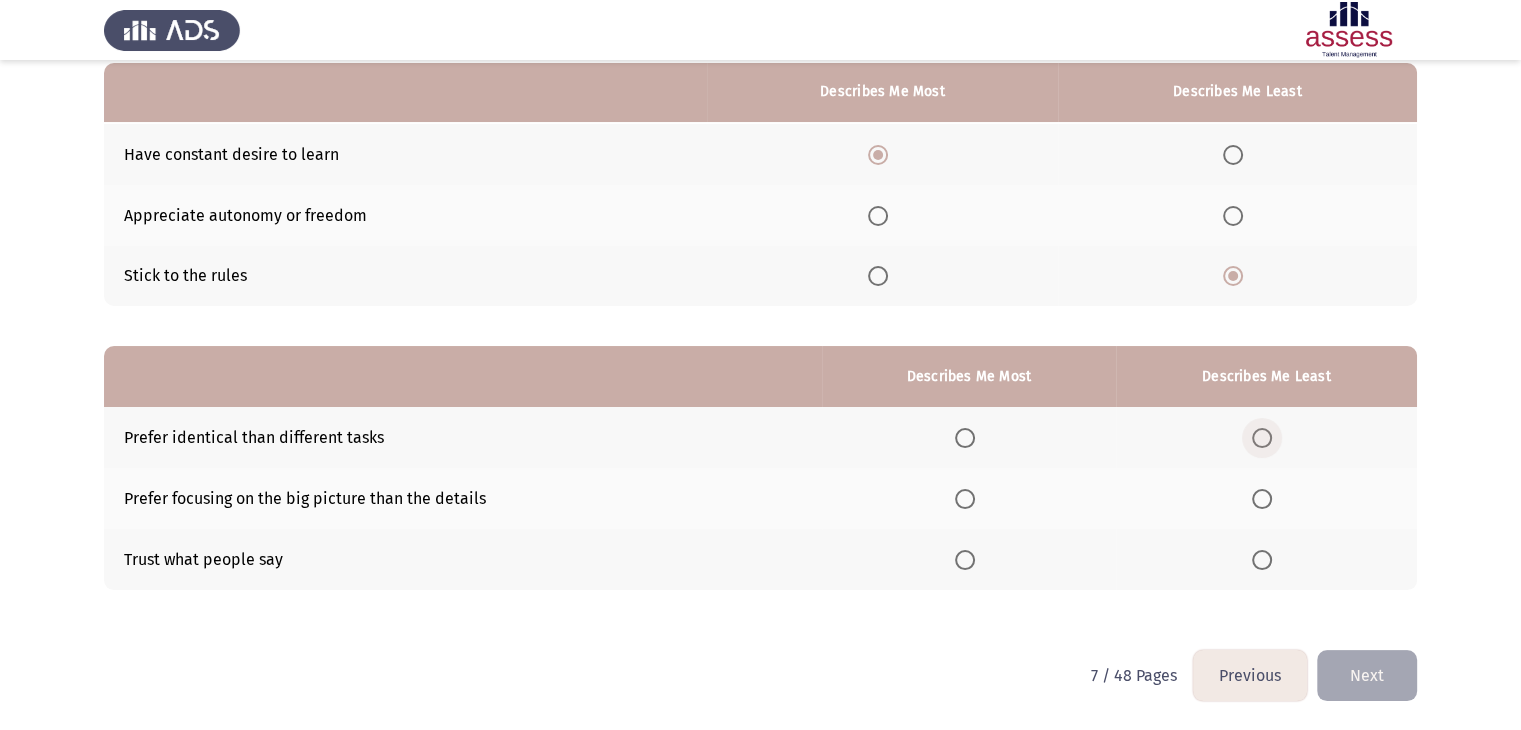 click at bounding box center [1262, 438] 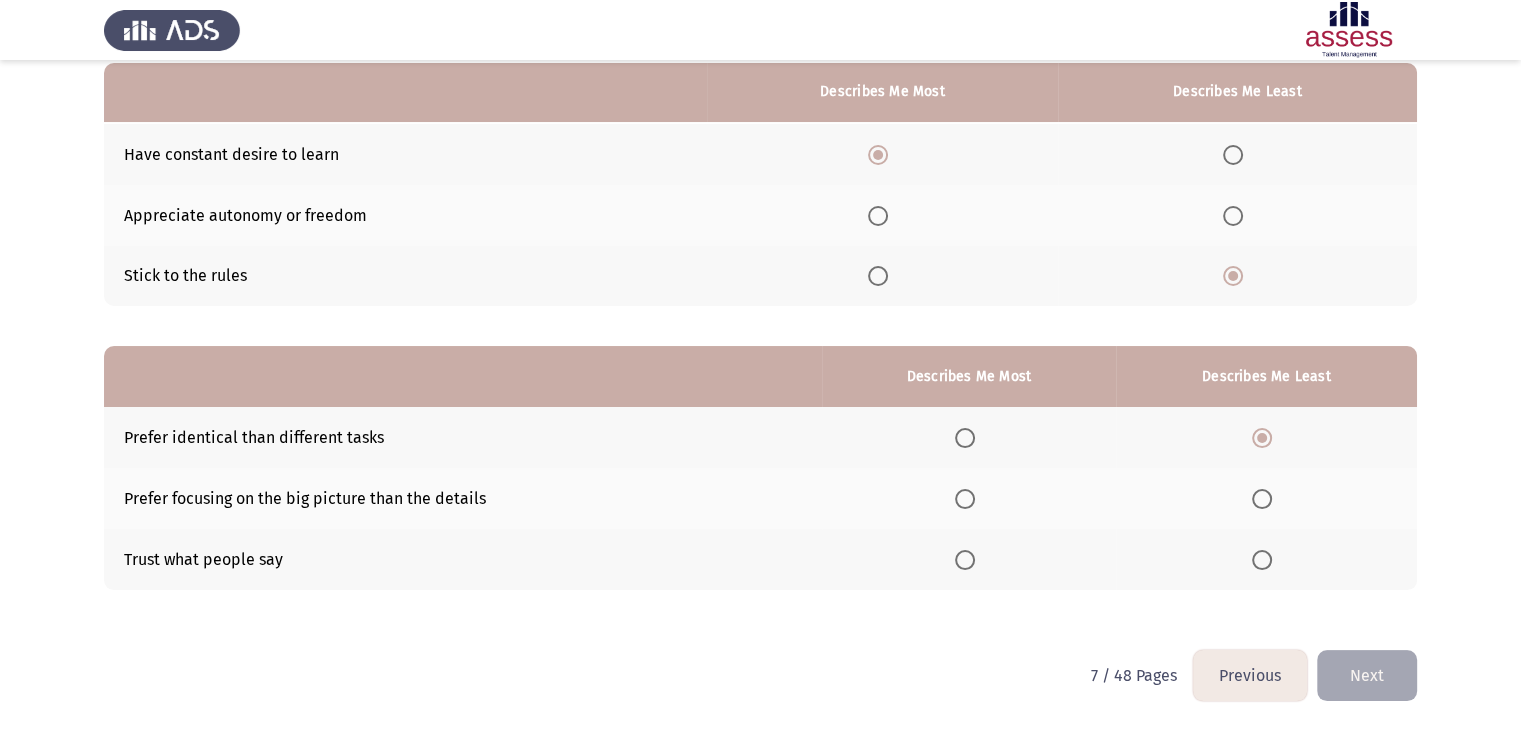 drag, startPoint x: 988, startPoint y: 488, endPoint x: 974, endPoint y: 491, distance: 14.3178215 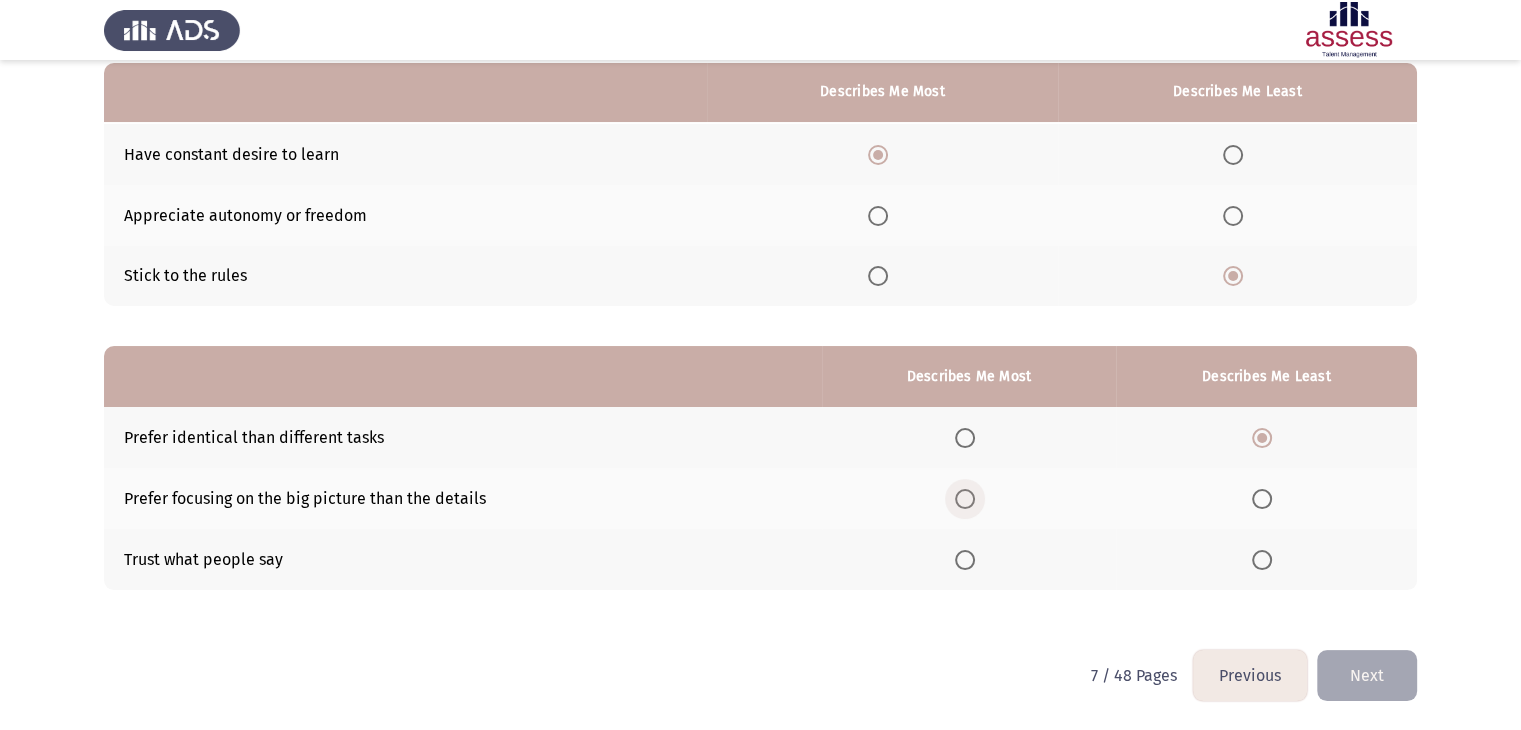 click at bounding box center (965, 499) 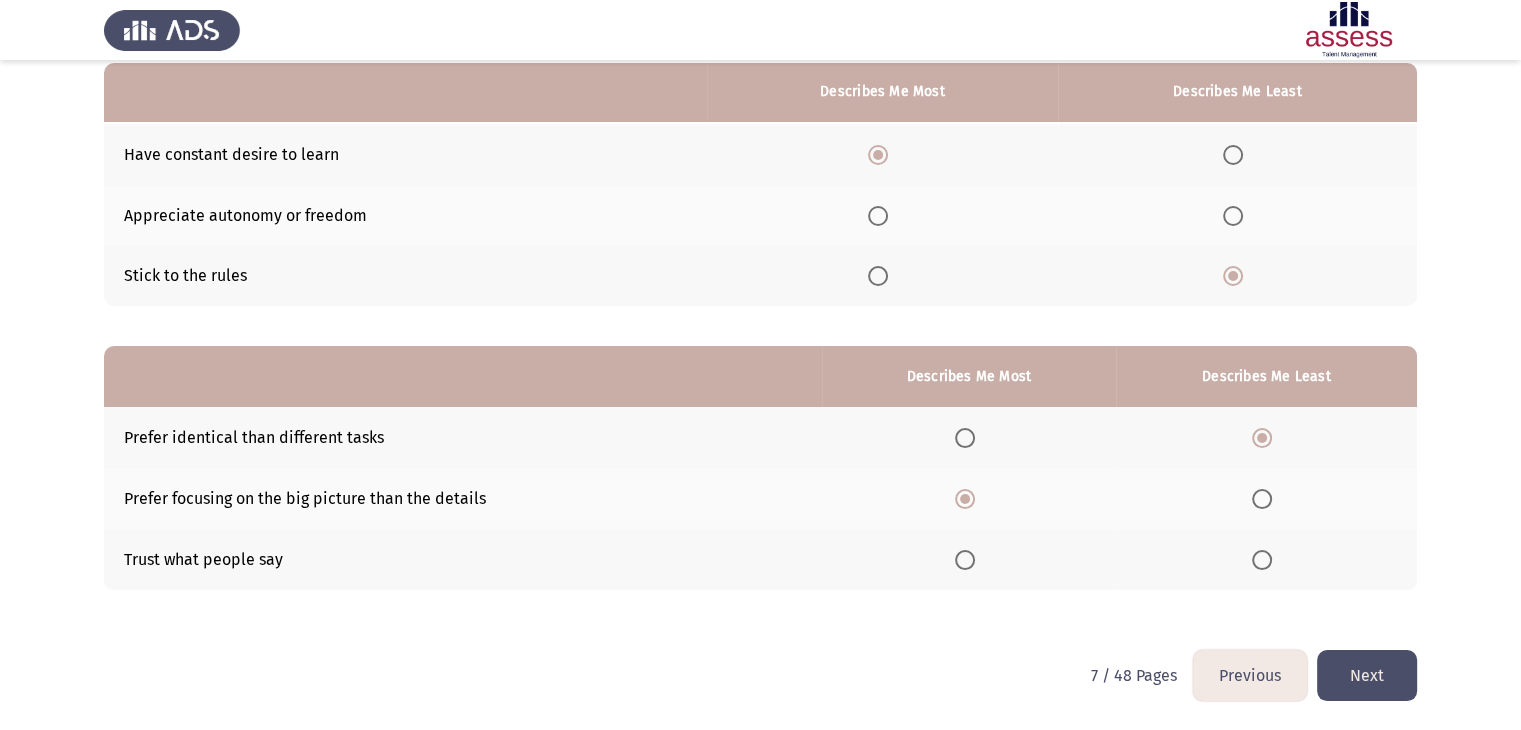 click on "Next" 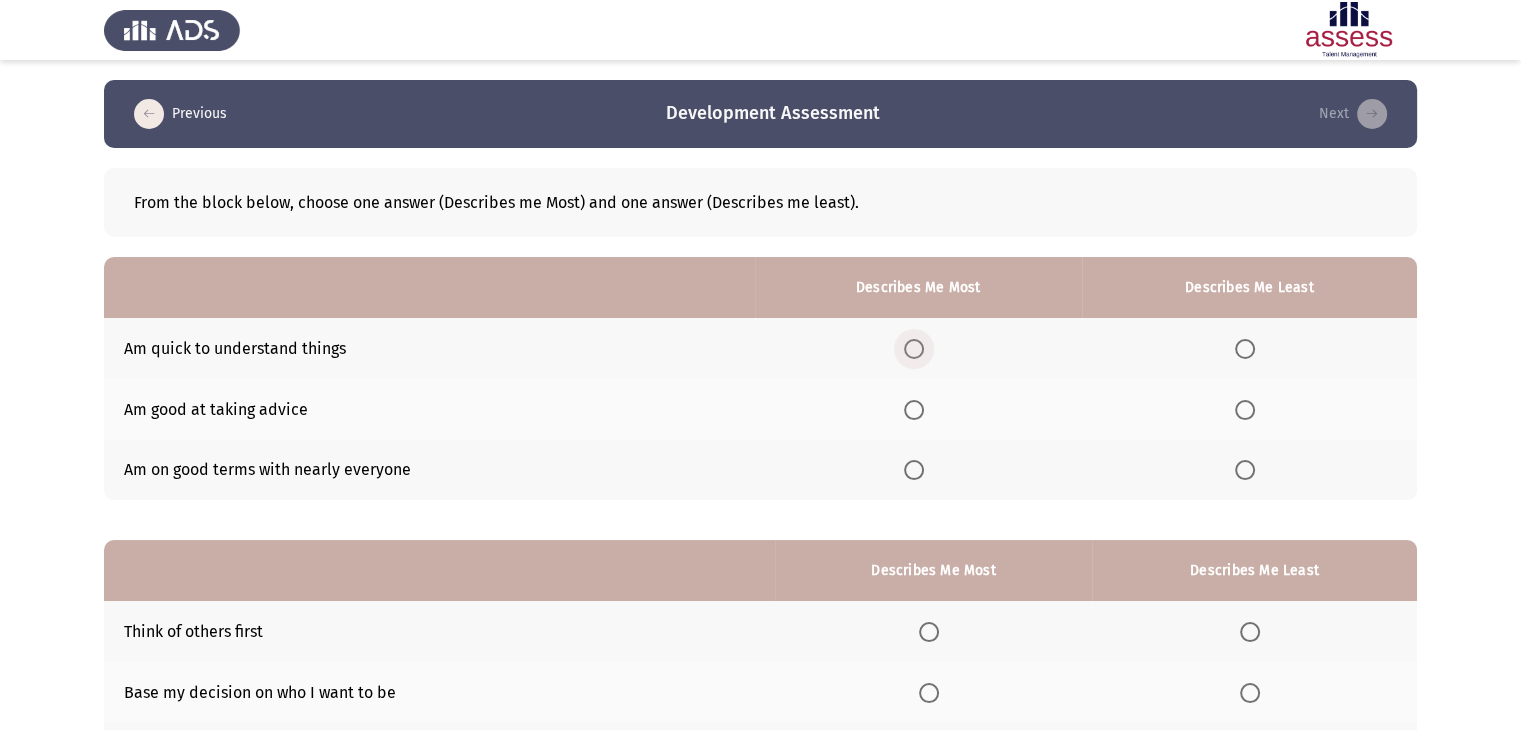 click at bounding box center (914, 349) 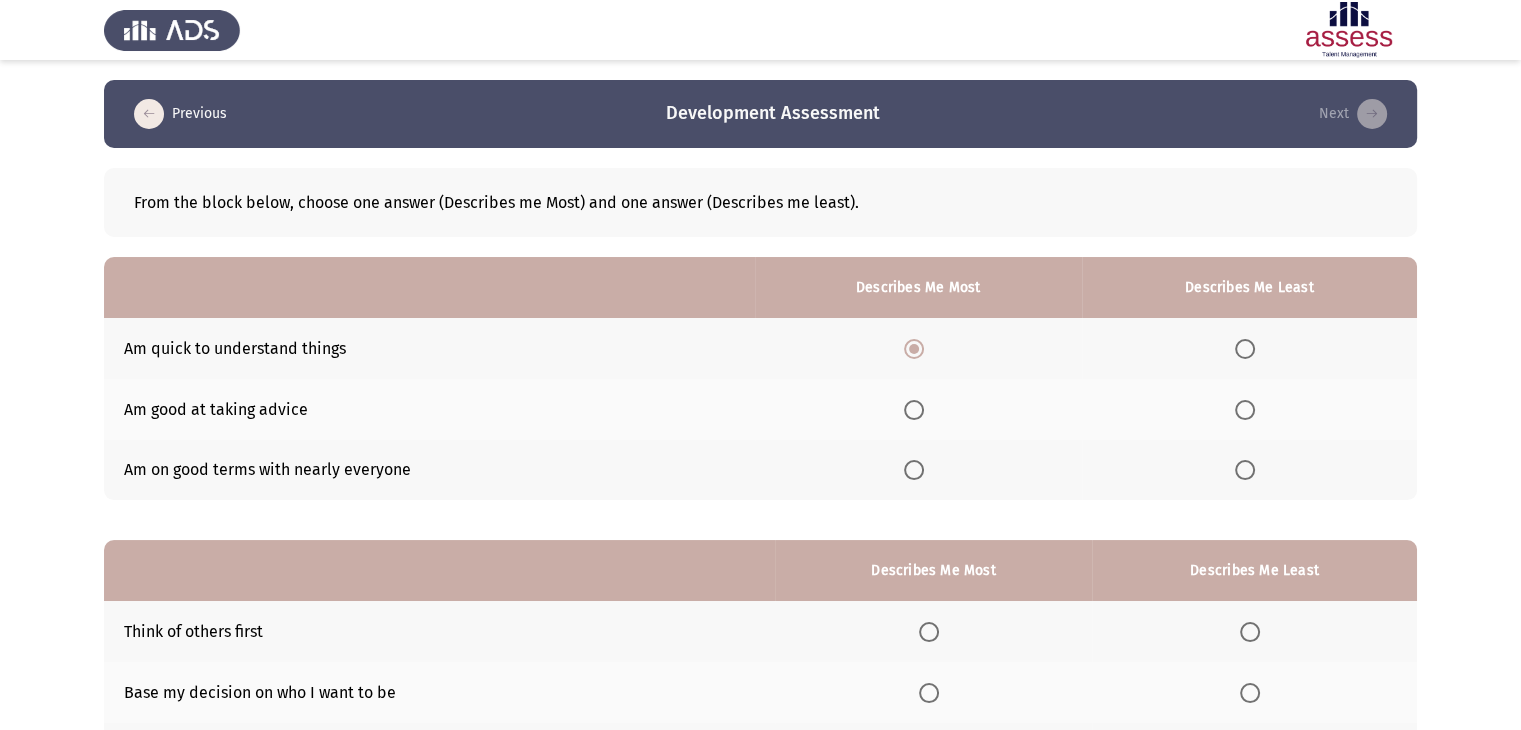 click at bounding box center (1249, 470) 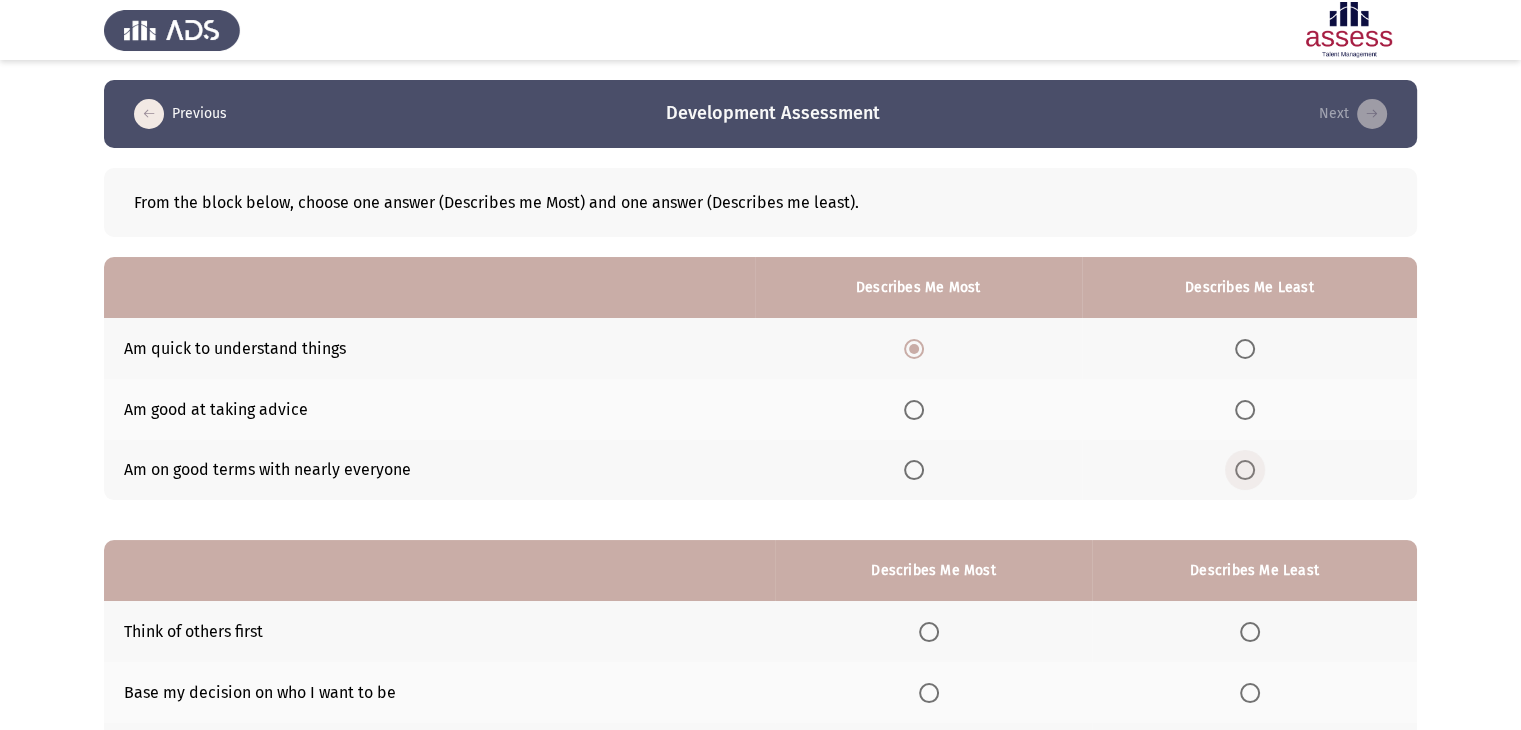 click at bounding box center (1245, 470) 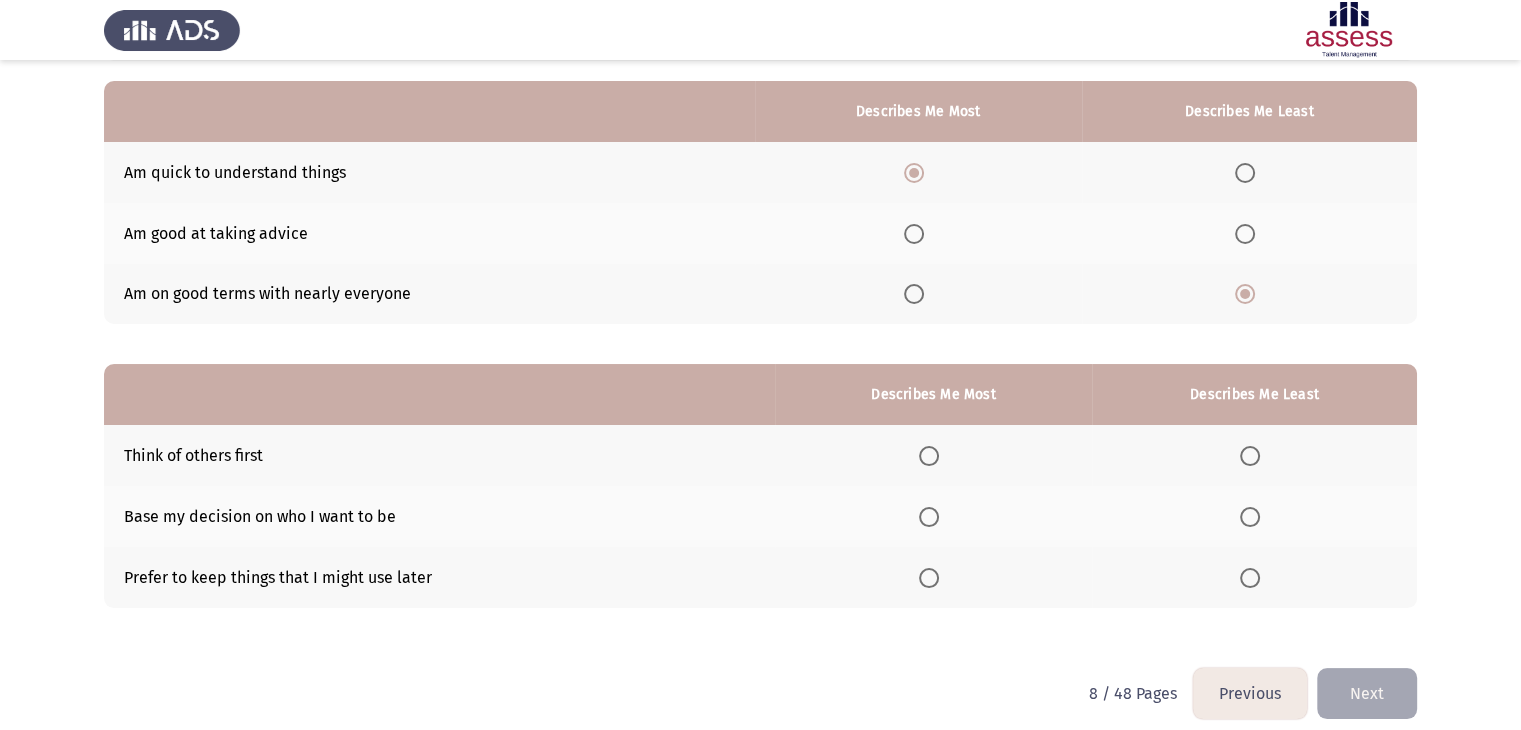 scroll, scrollTop: 195, scrollLeft: 0, axis: vertical 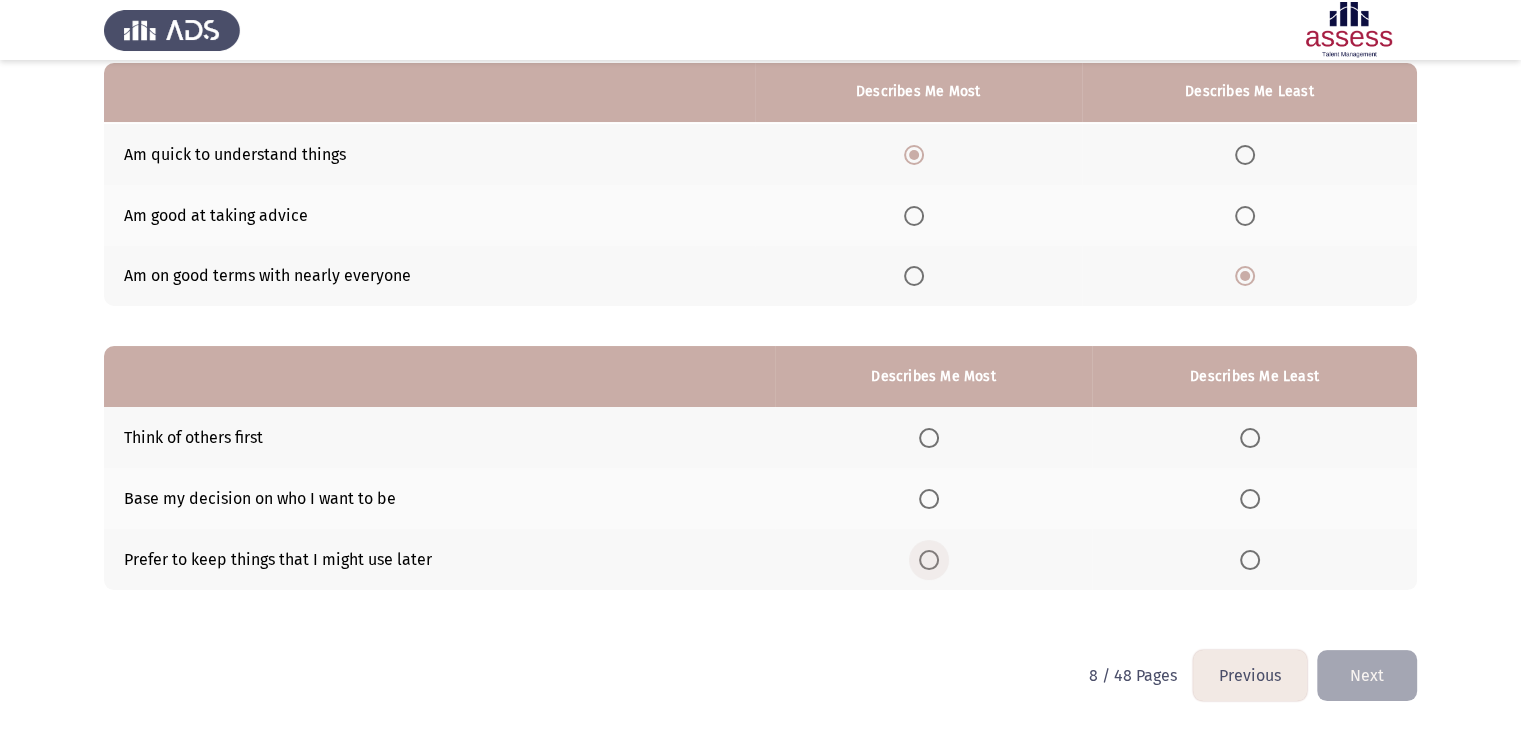 click at bounding box center (929, 560) 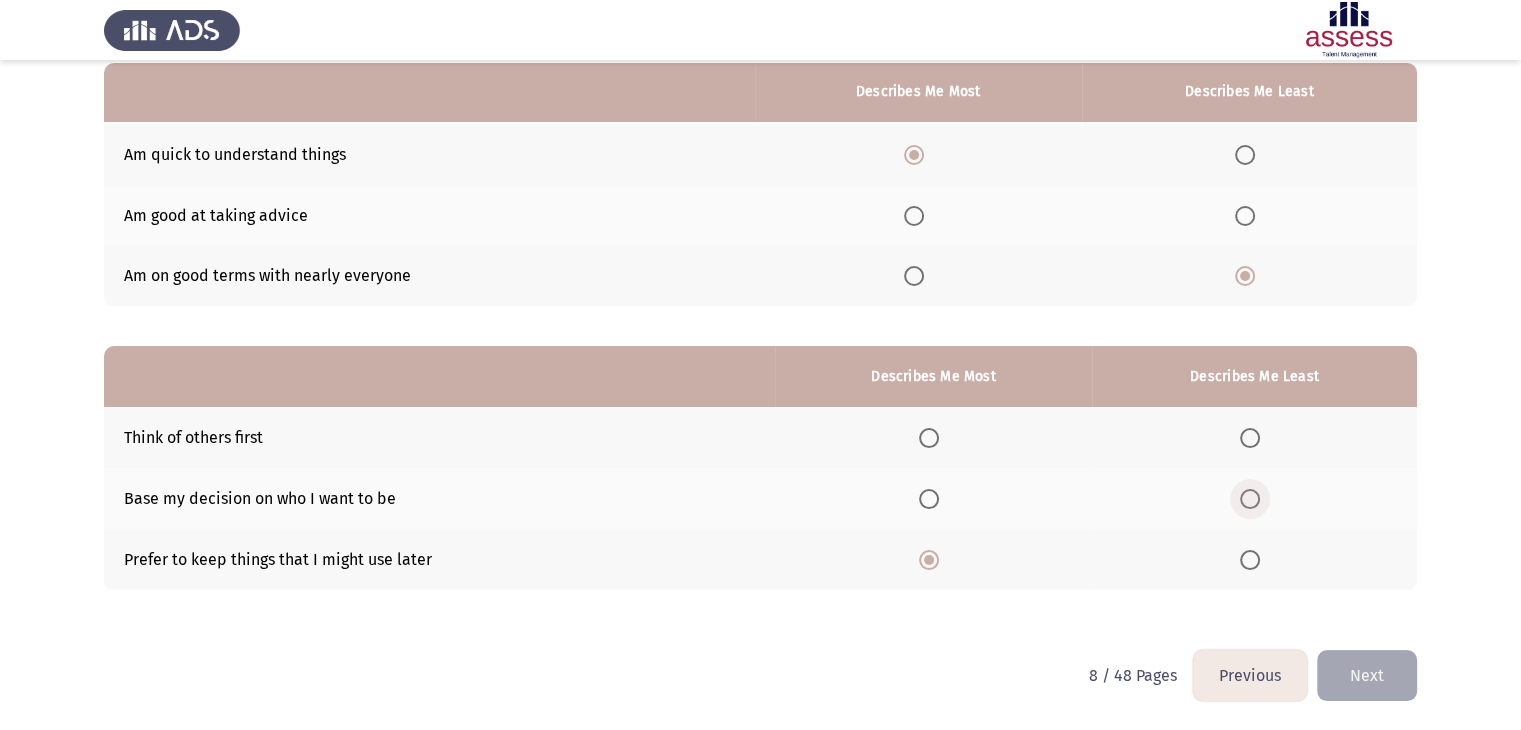 click at bounding box center [1250, 499] 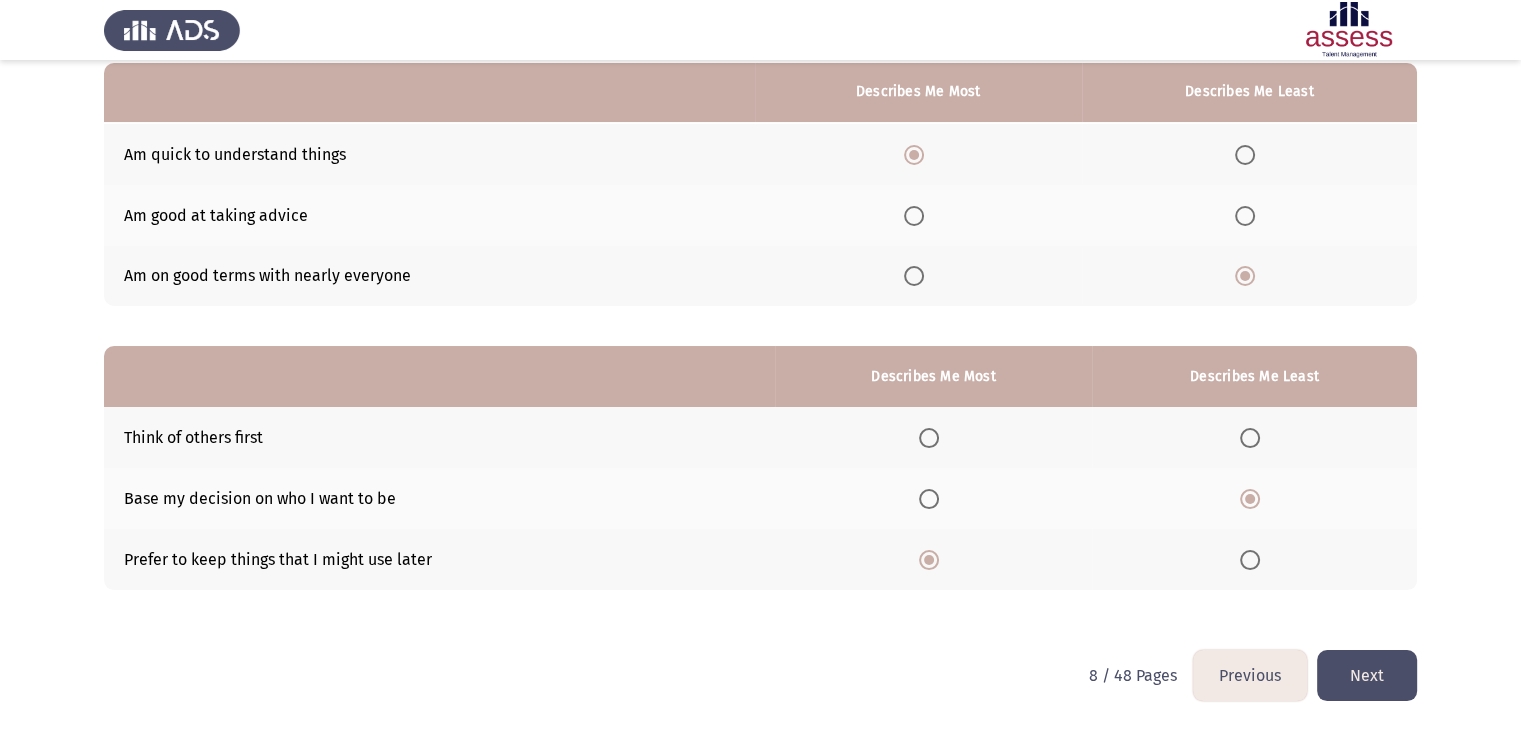 click on "Next" 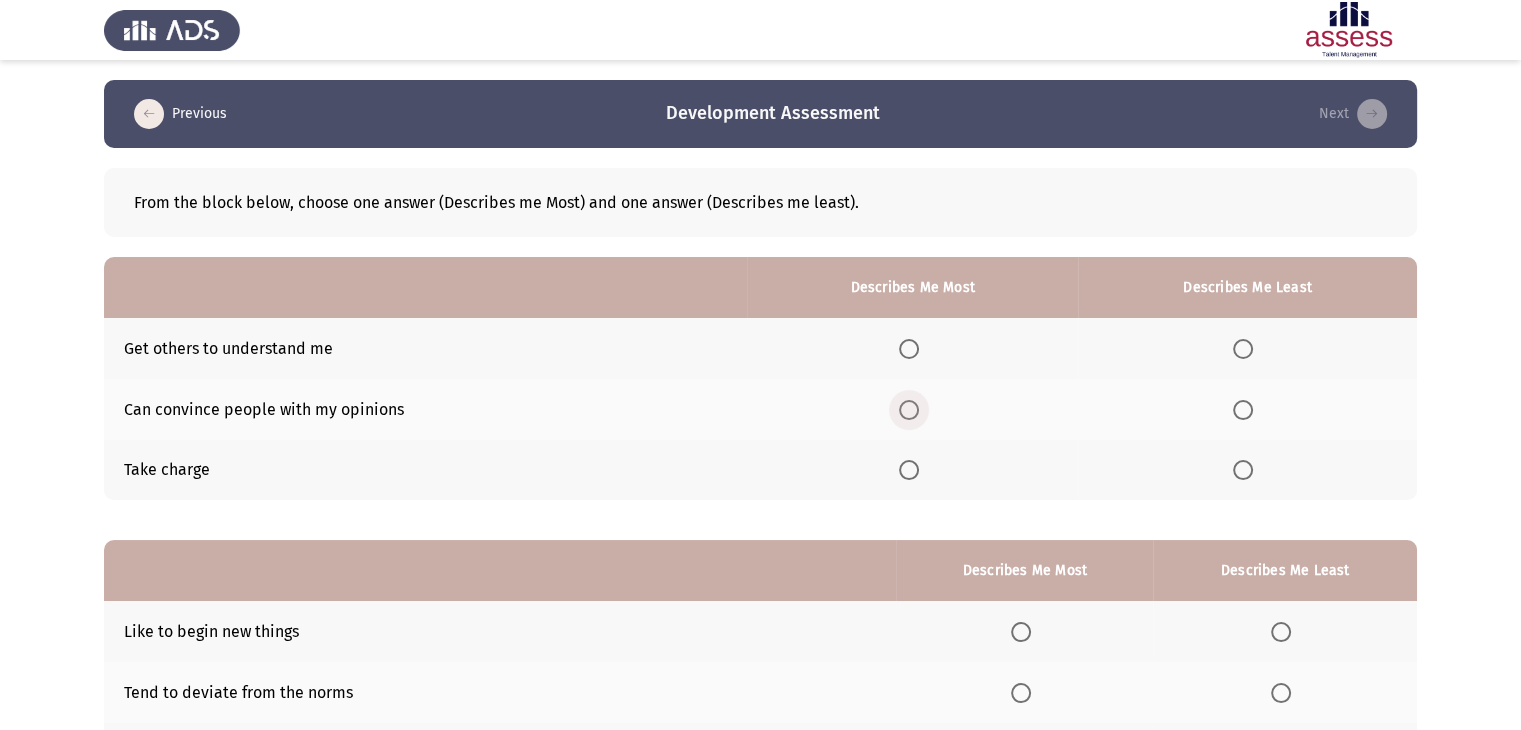 click at bounding box center [909, 410] 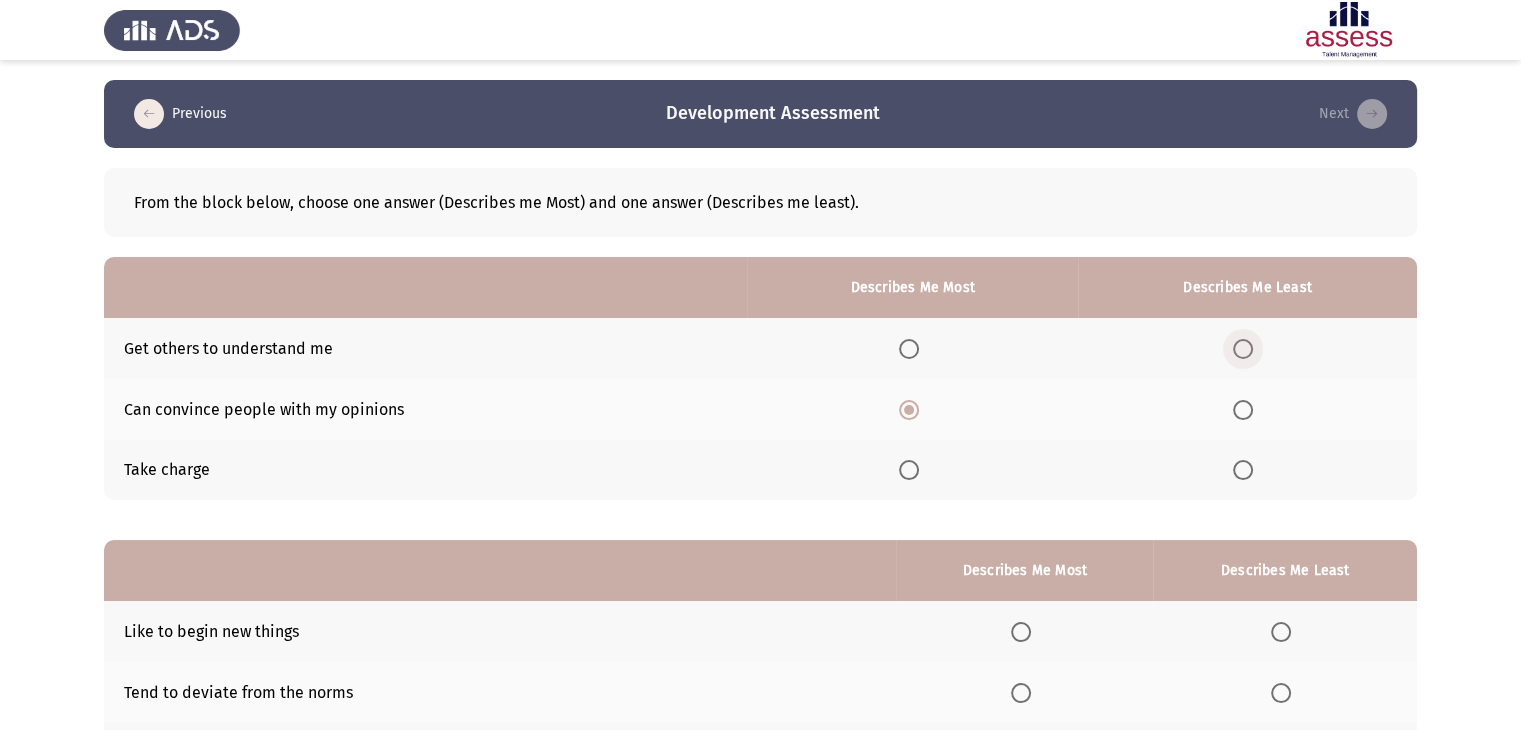 click at bounding box center (1243, 349) 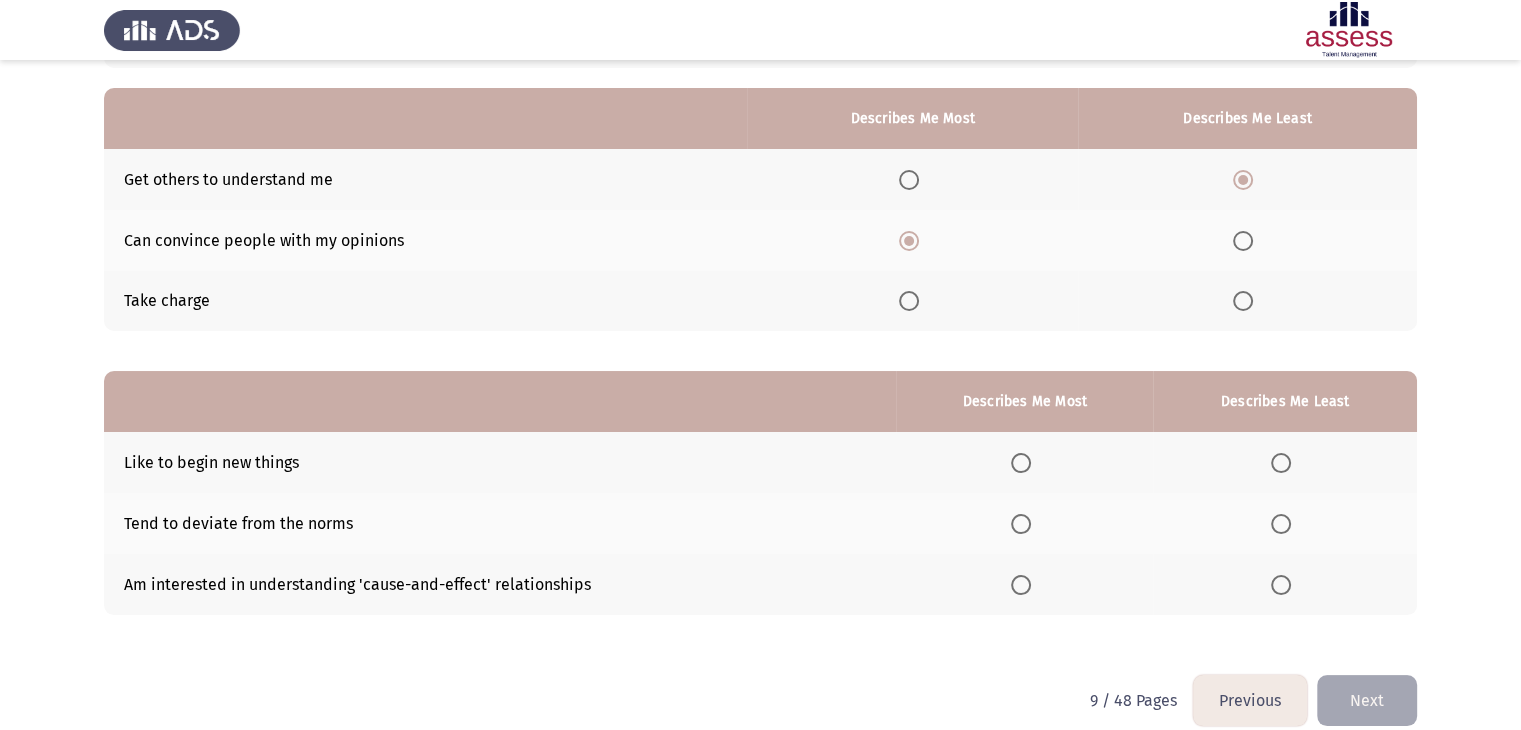 scroll, scrollTop: 195, scrollLeft: 0, axis: vertical 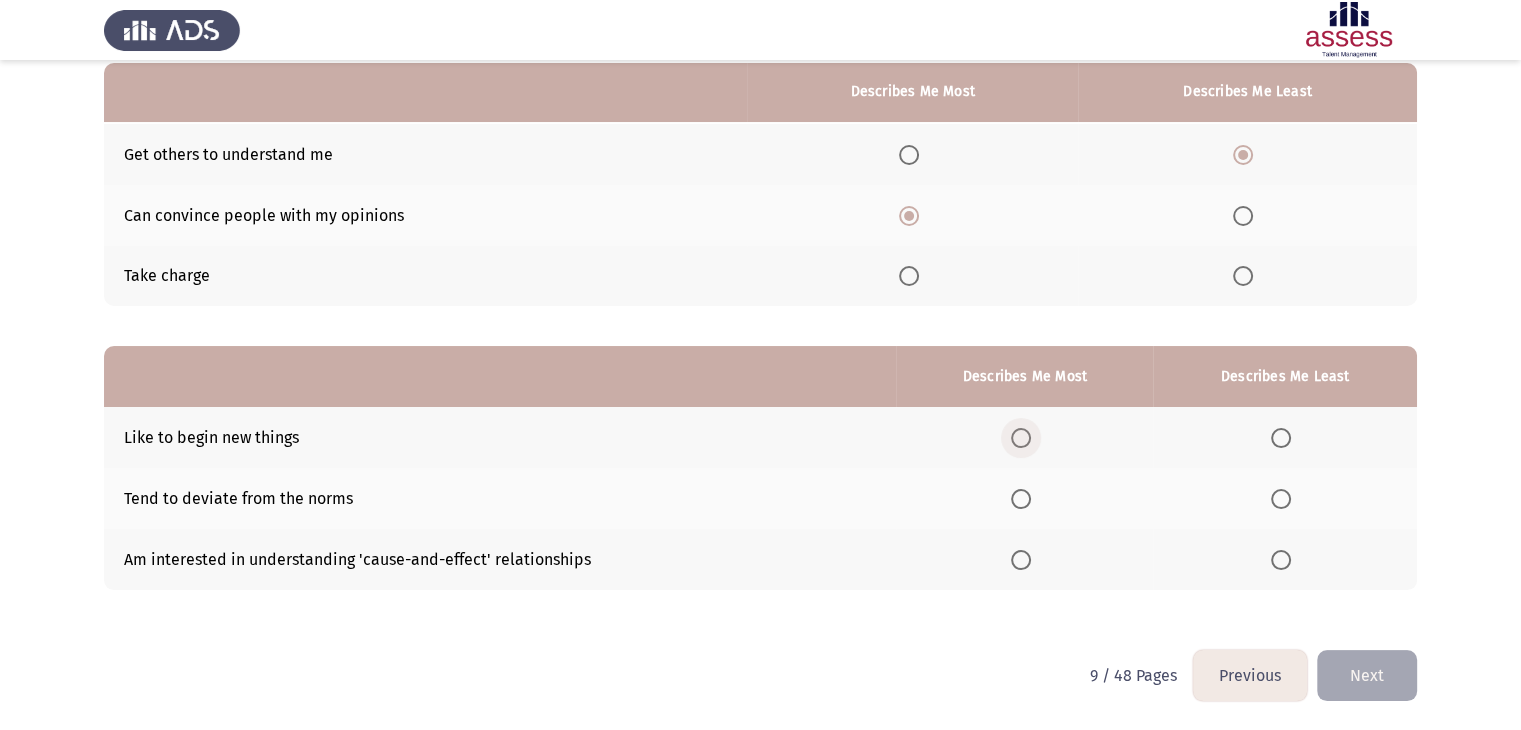 click at bounding box center (1021, 438) 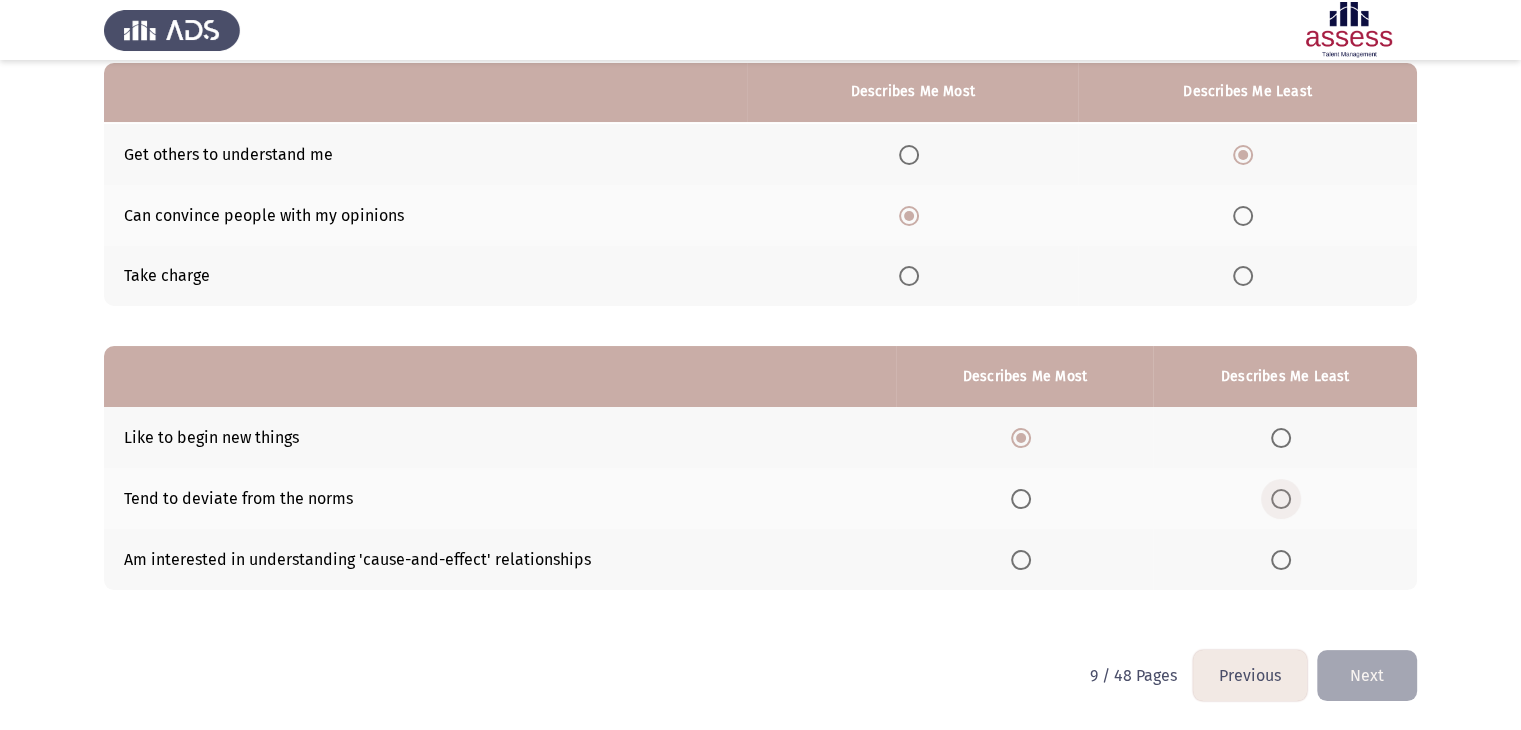 click at bounding box center (1281, 499) 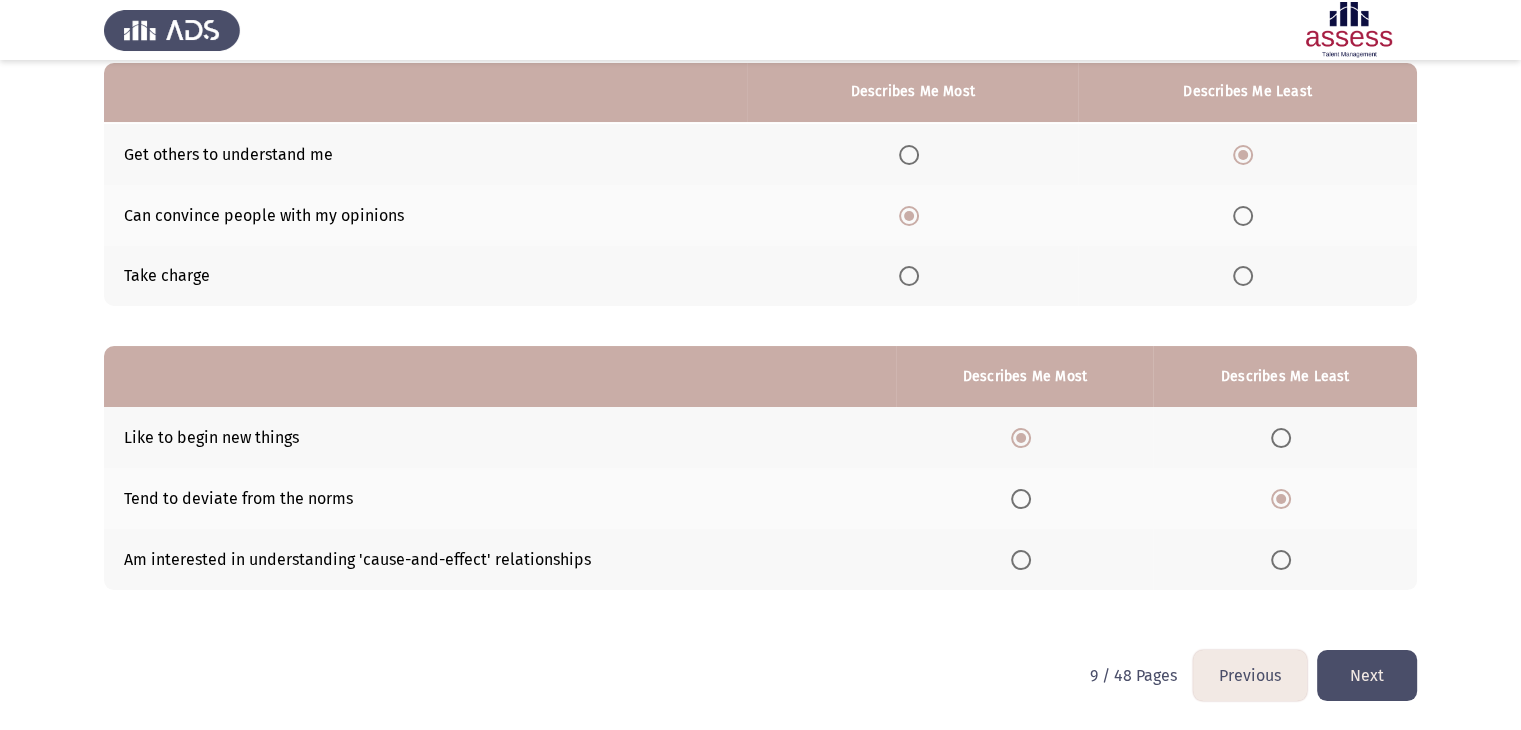 click on "Next" 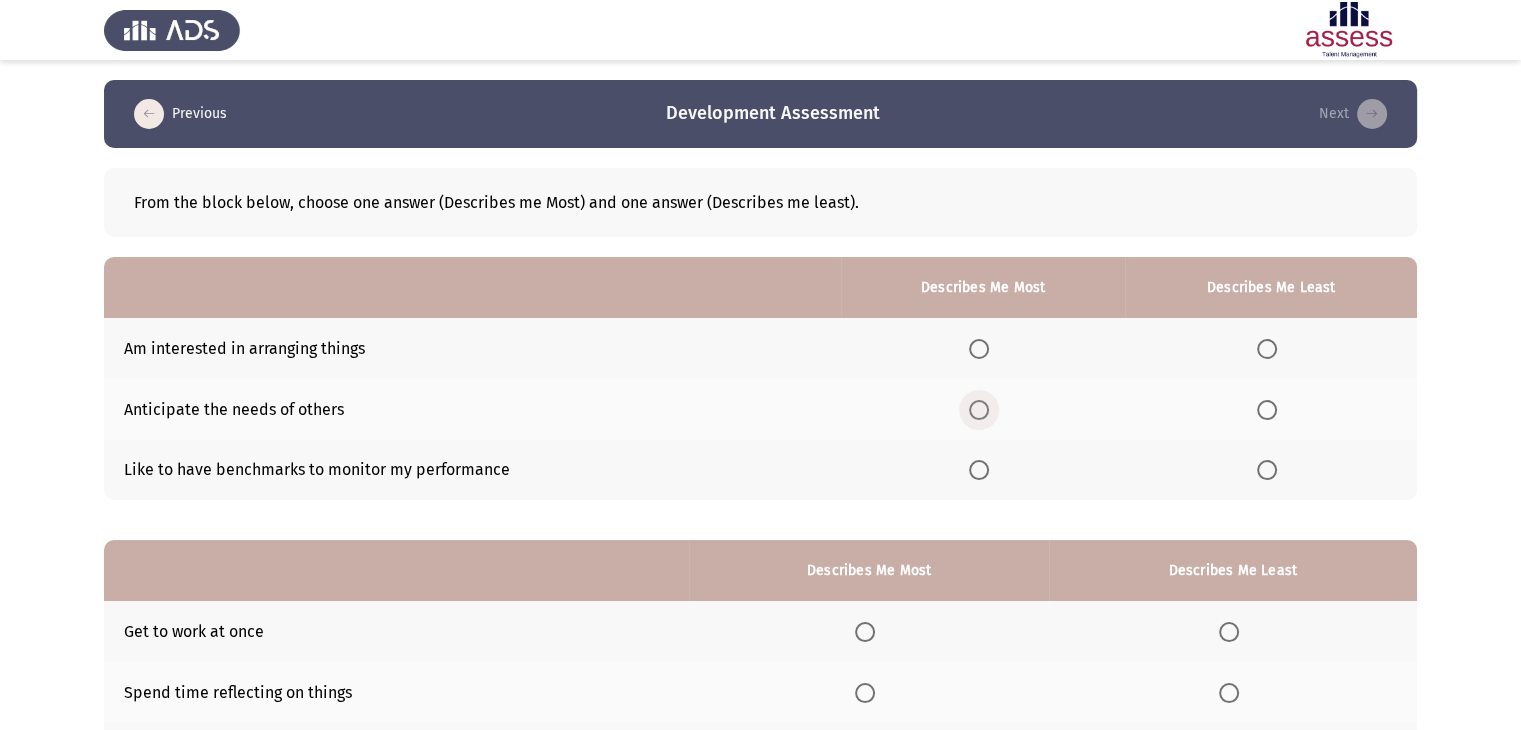 click at bounding box center [979, 410] 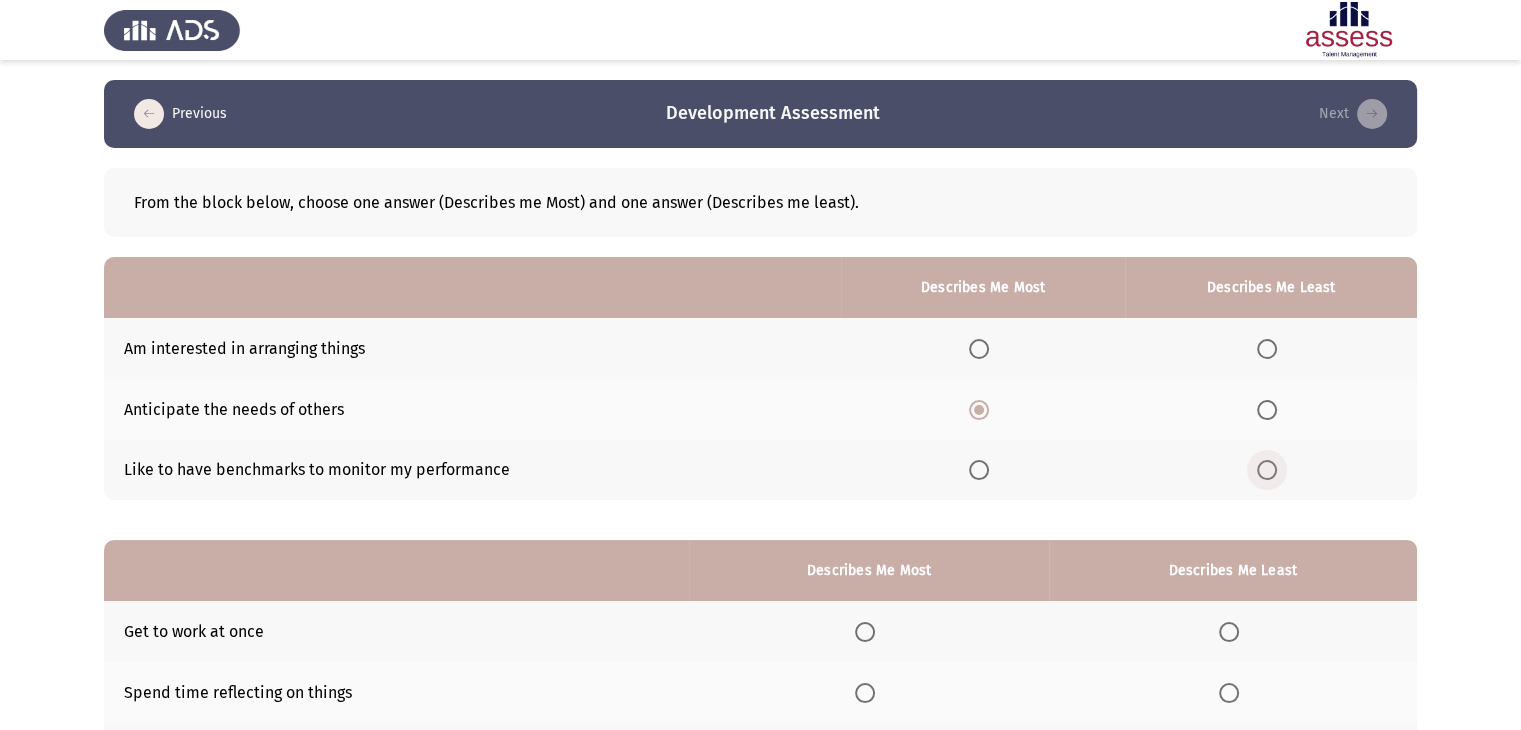 click at bounding box center (1267, 470) 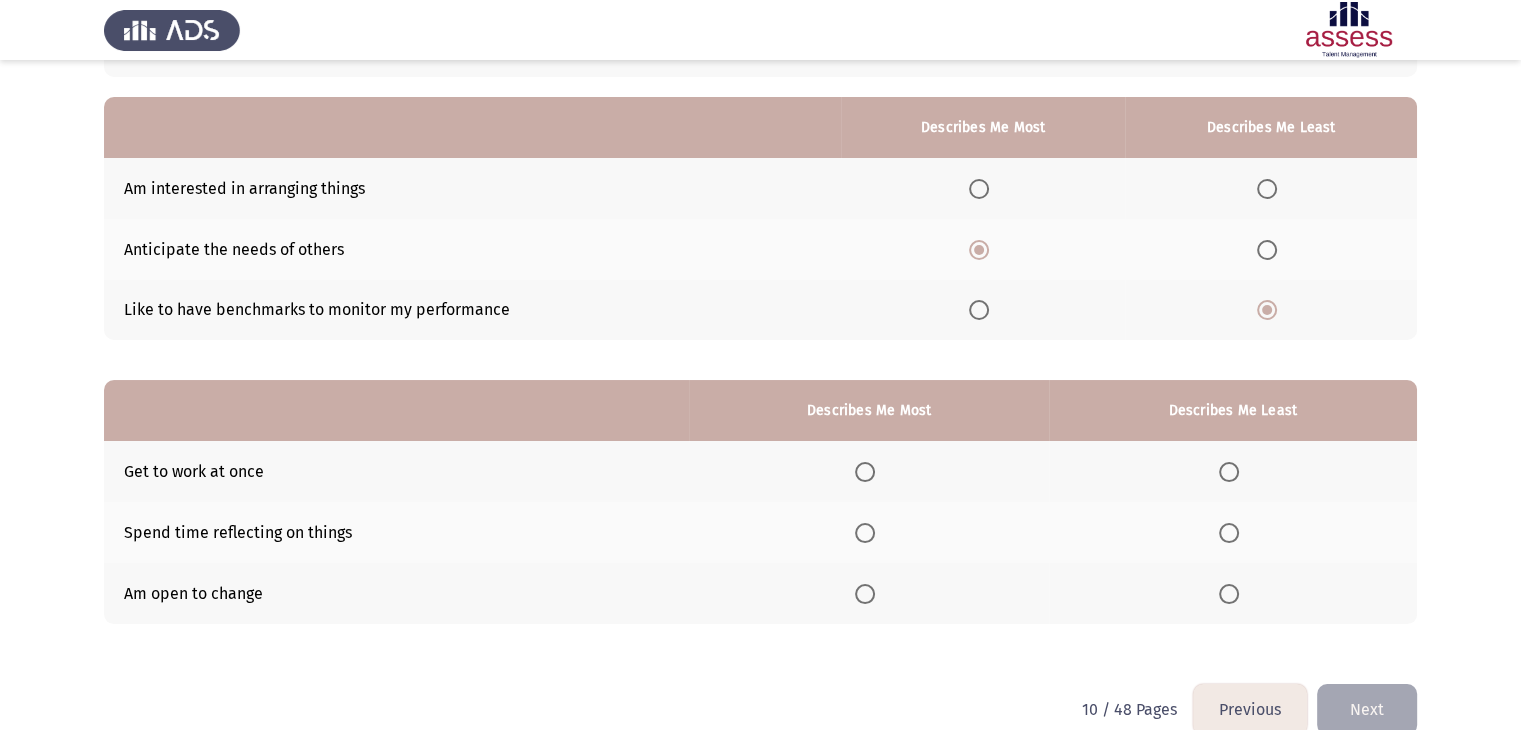 scroll, scrollTop: 195, scrollLeft: 0, axis: vertical 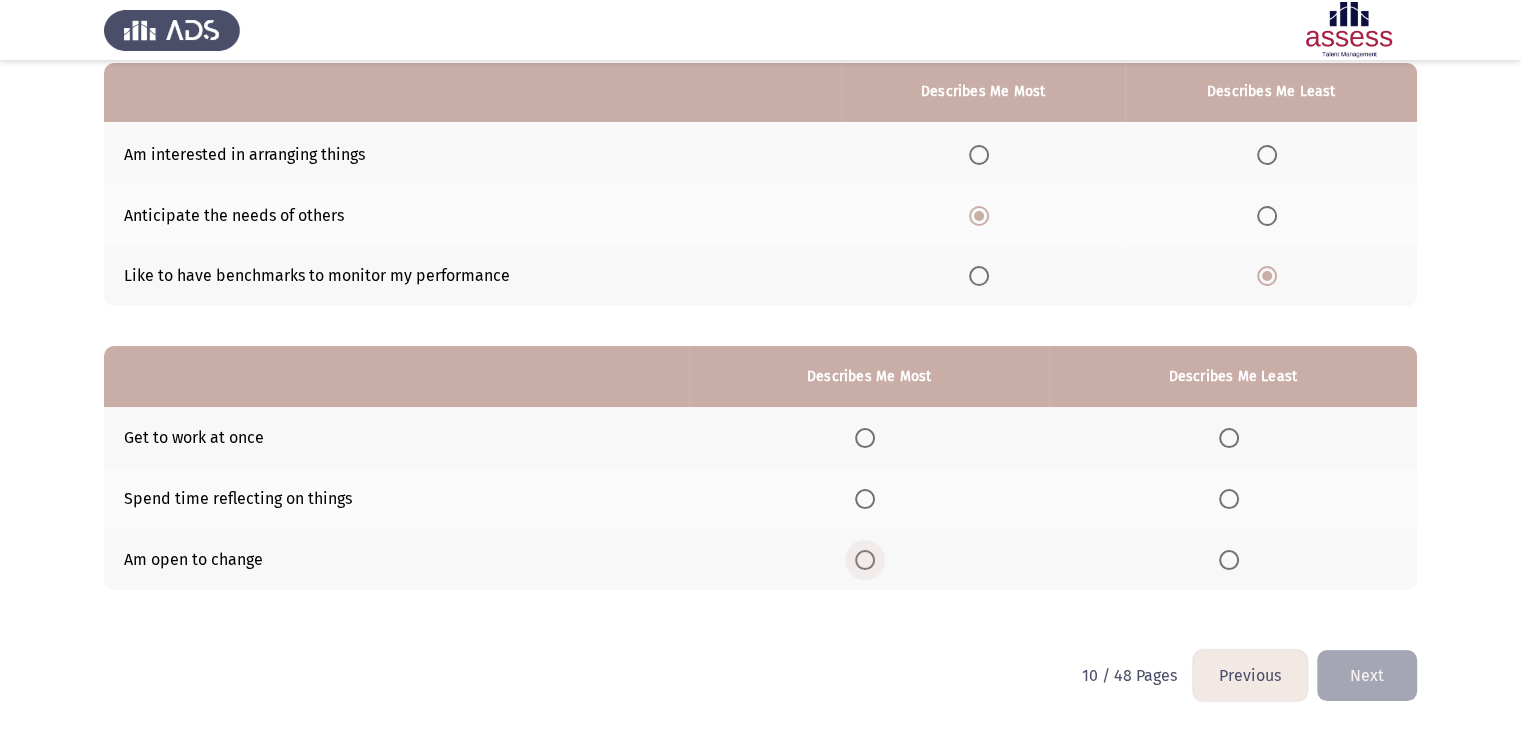 click at bounding box center [865, 560] 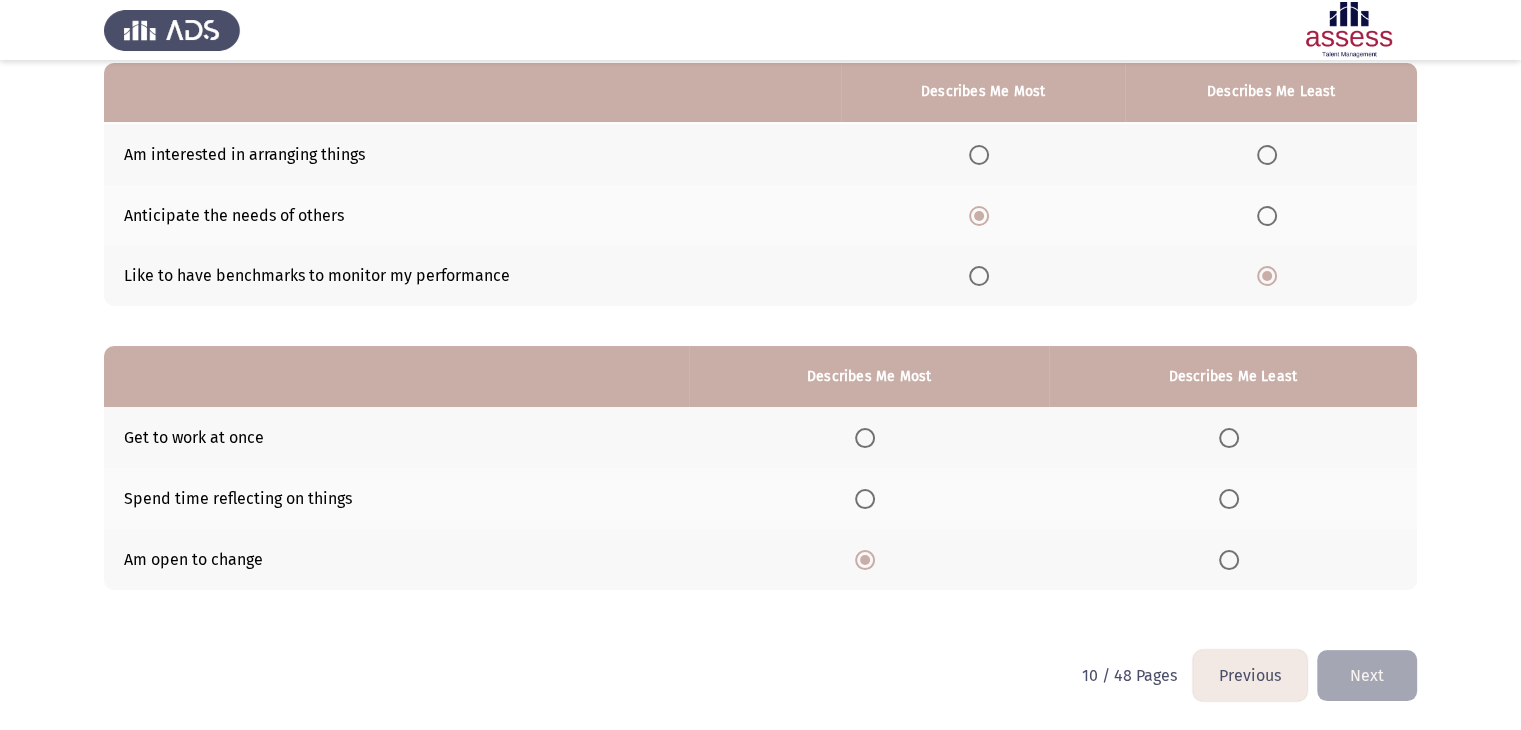 click at bounding box center (1229, 438) 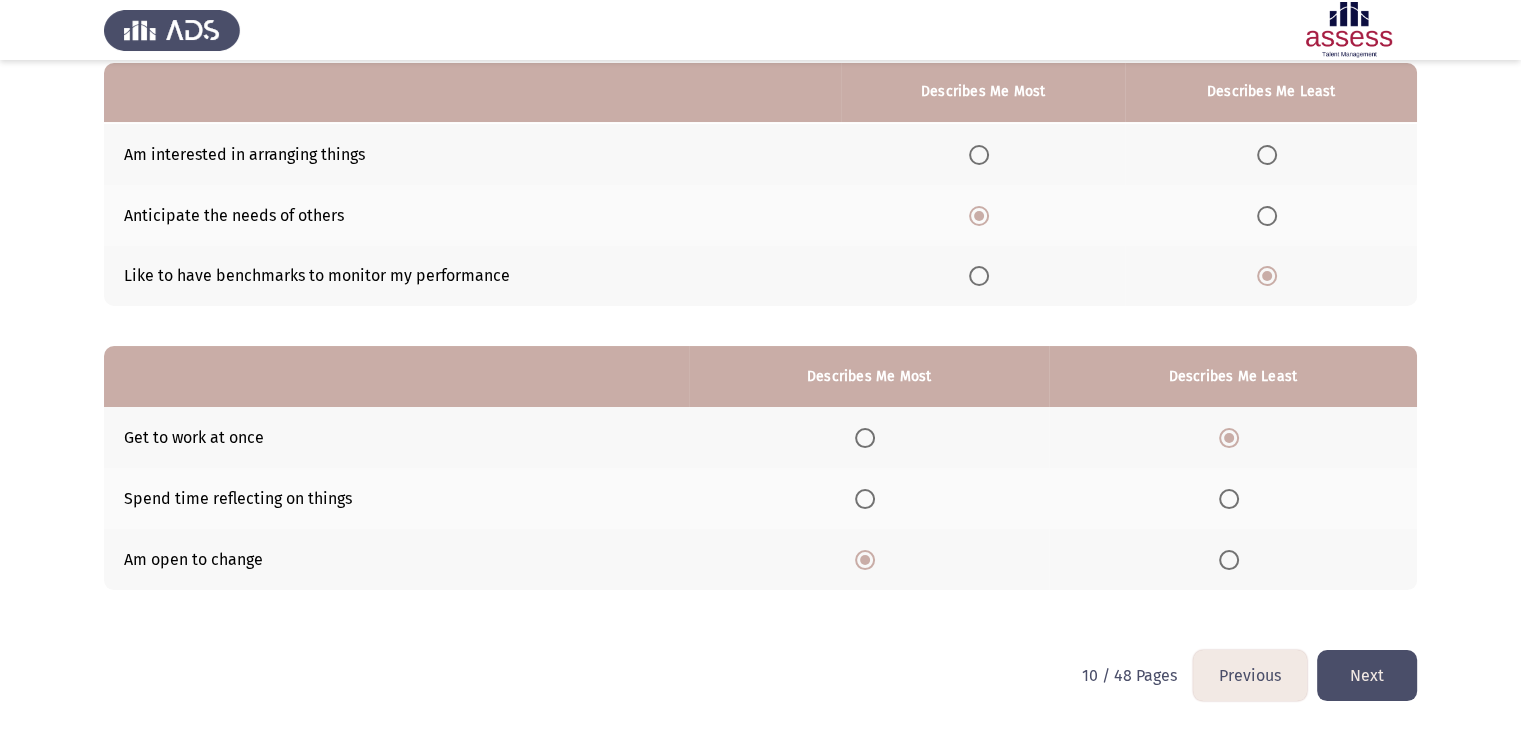 click on "Next" 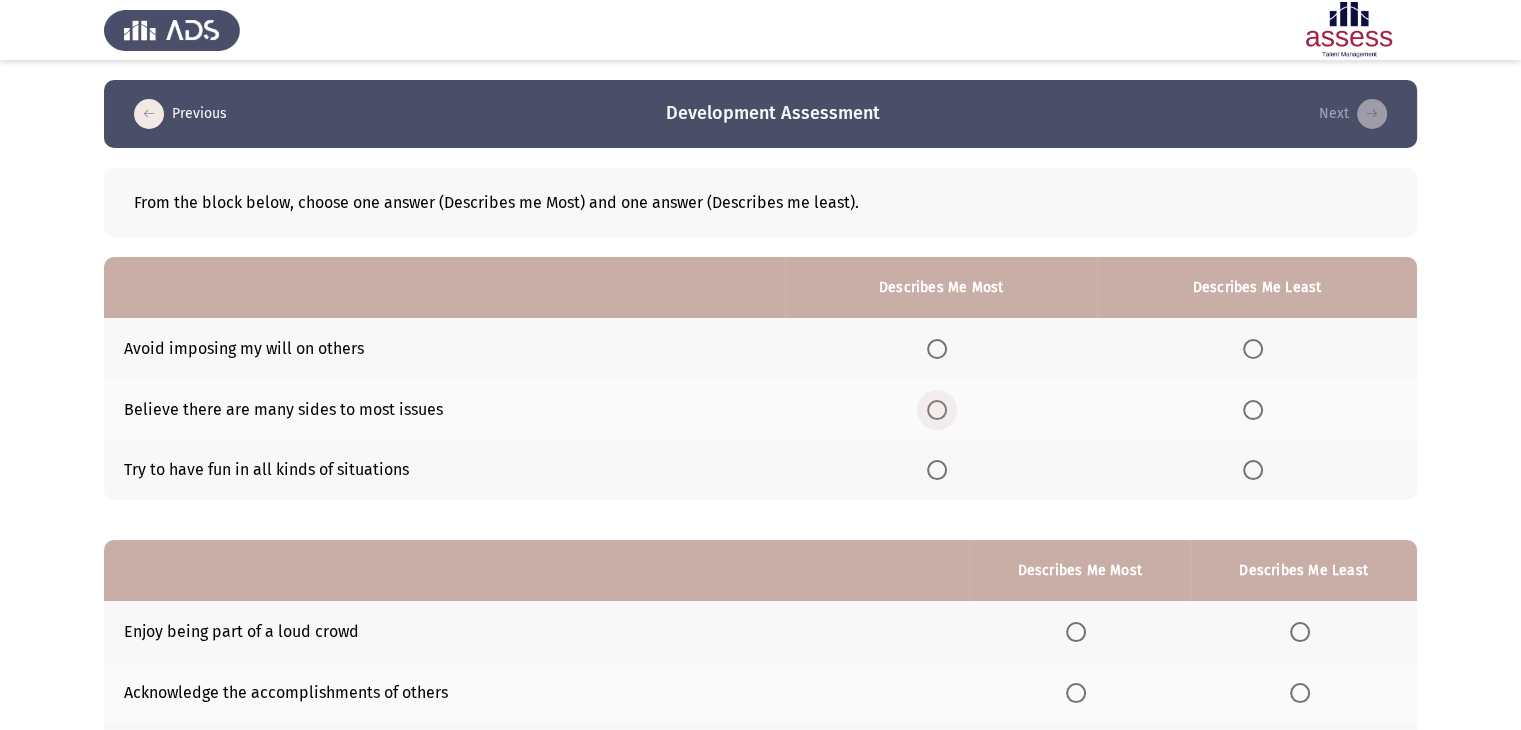 click at bounding box center [937, 410] 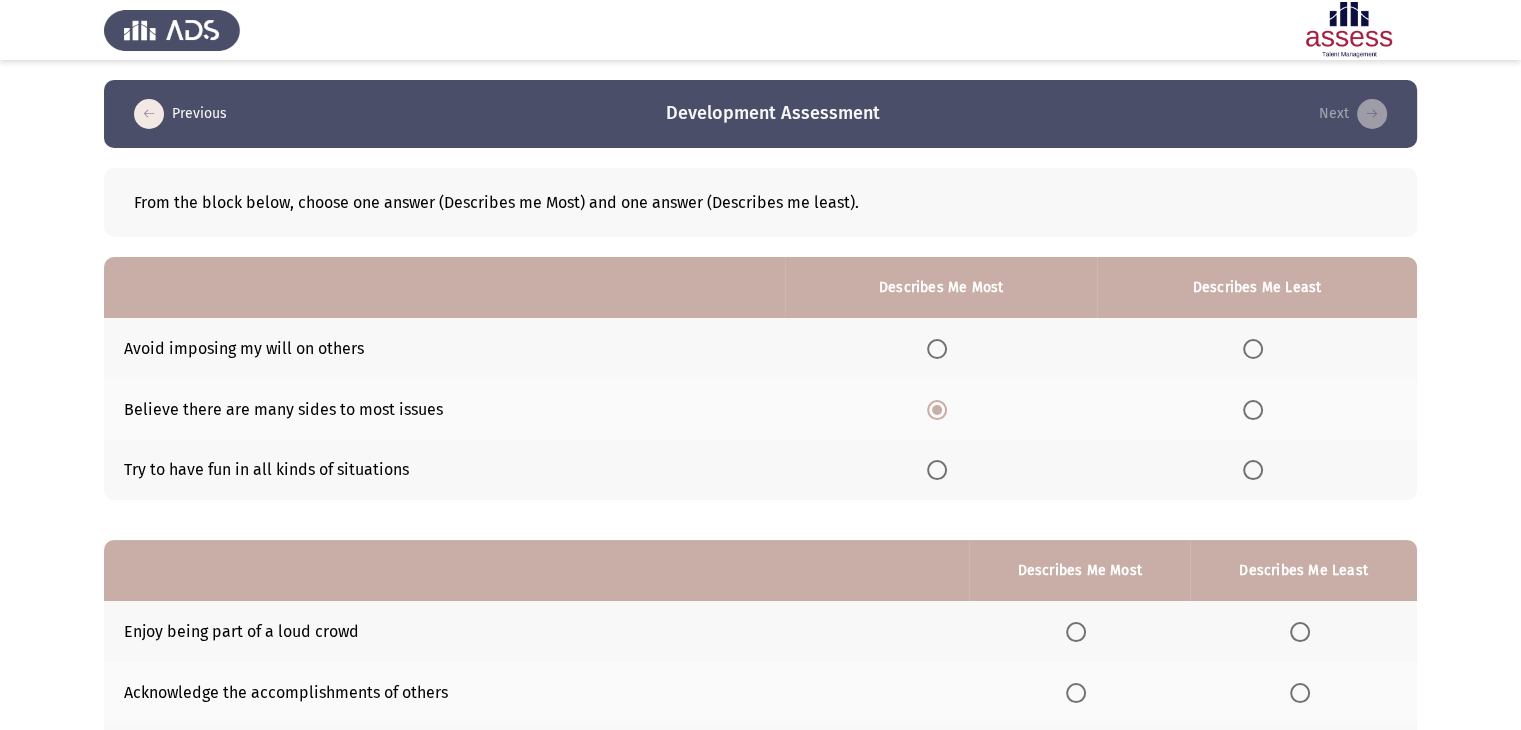 click at bounding box center [1253, 349] 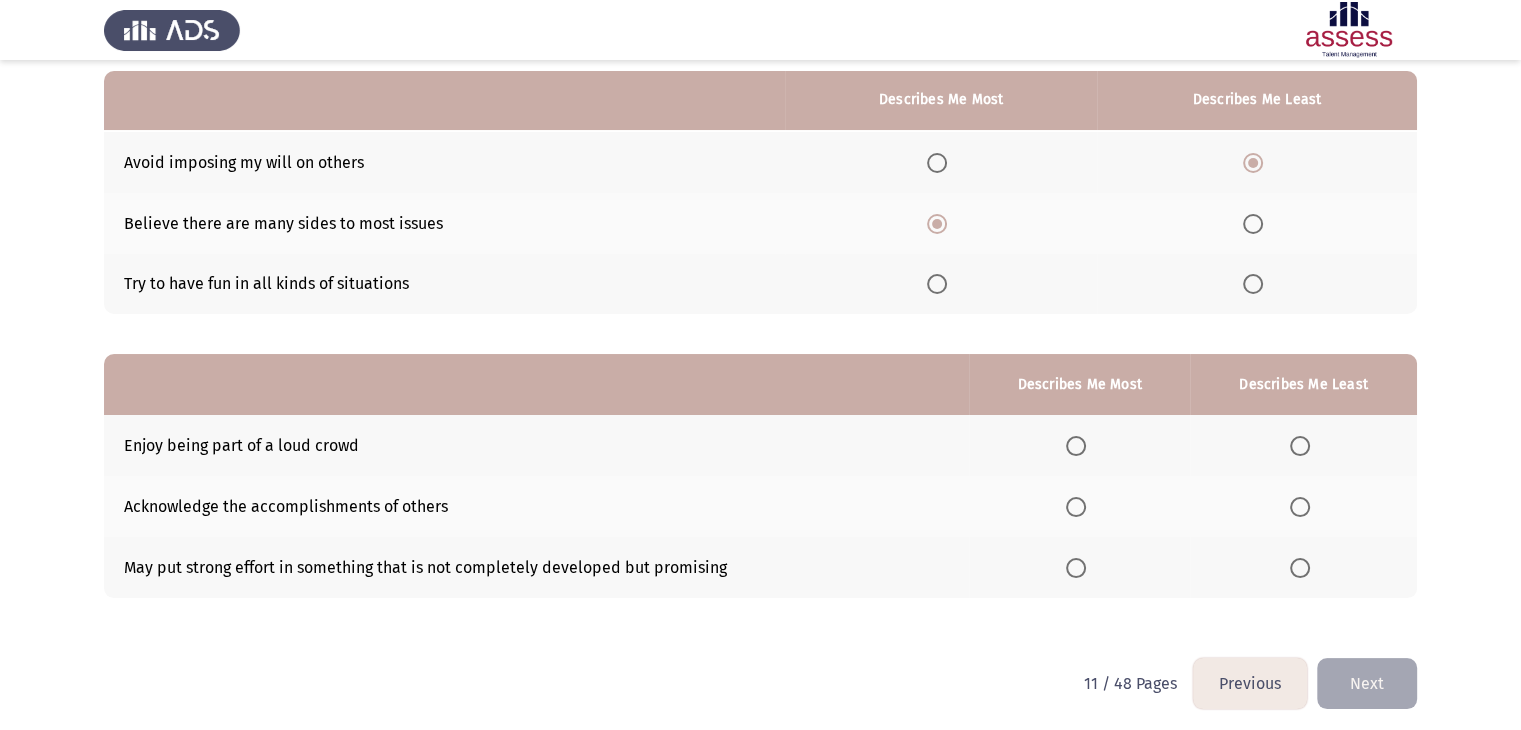 scroll, scrollTop: 195, scrollLeft: 0, axis: vertical 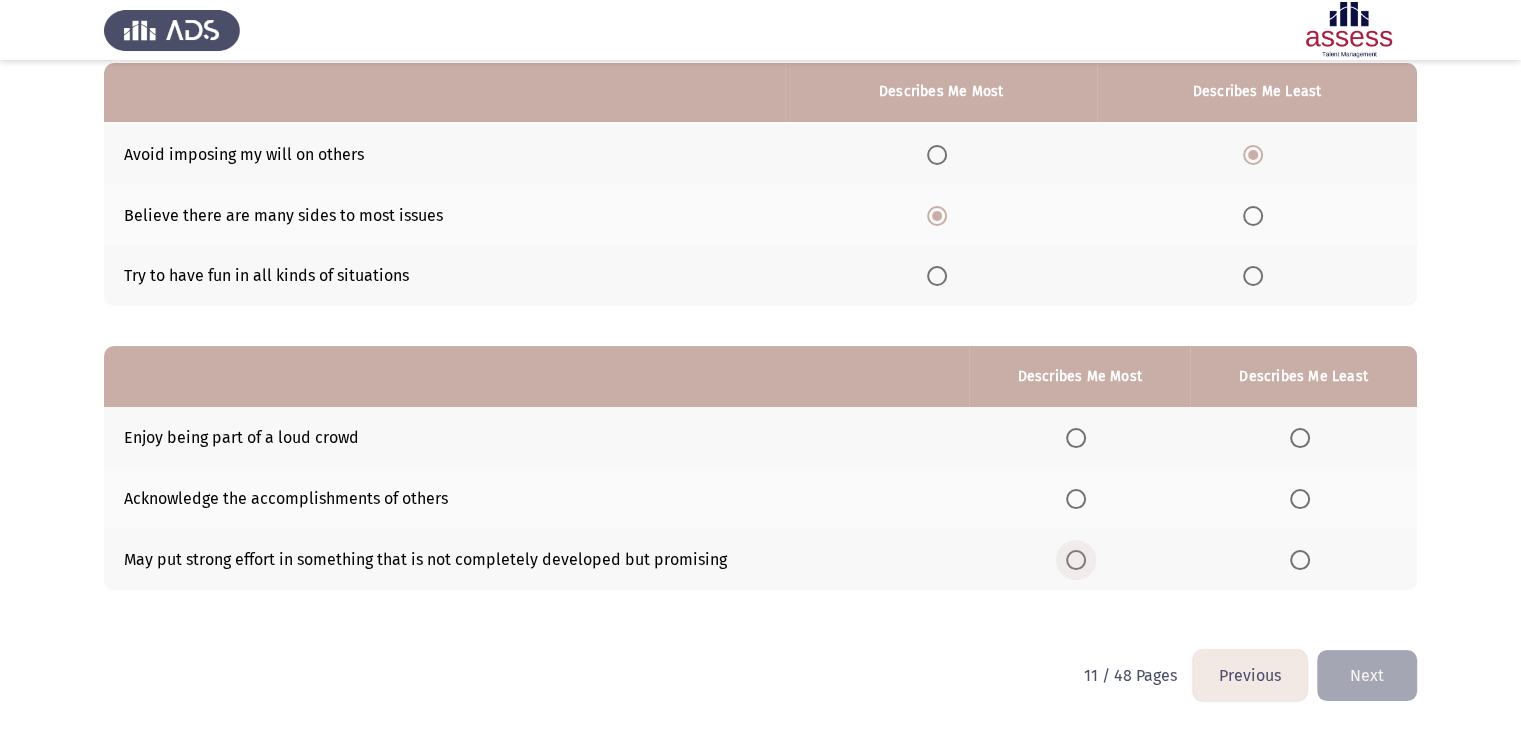 click at bounding box center (1076, 560) 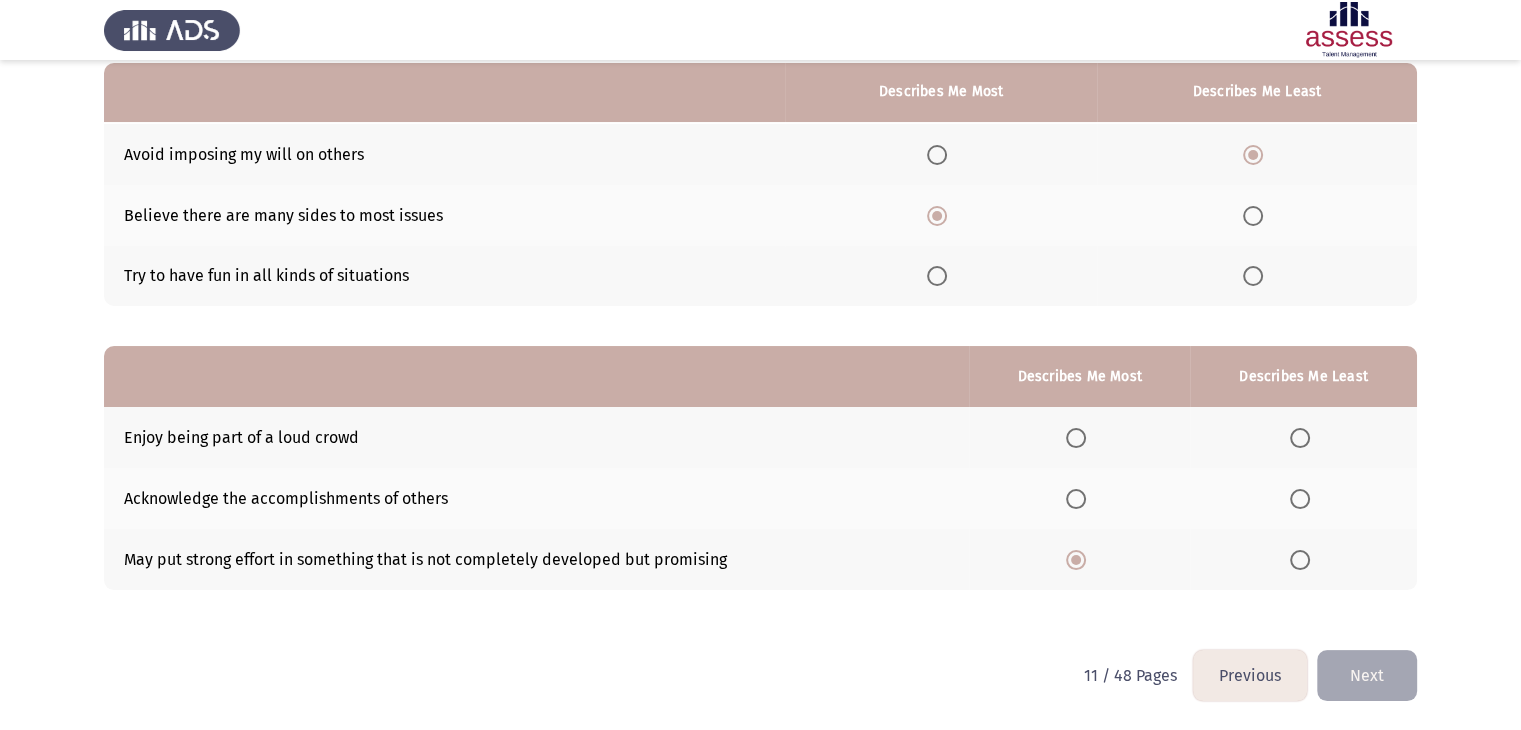 click at bounding box center [1300, 499] 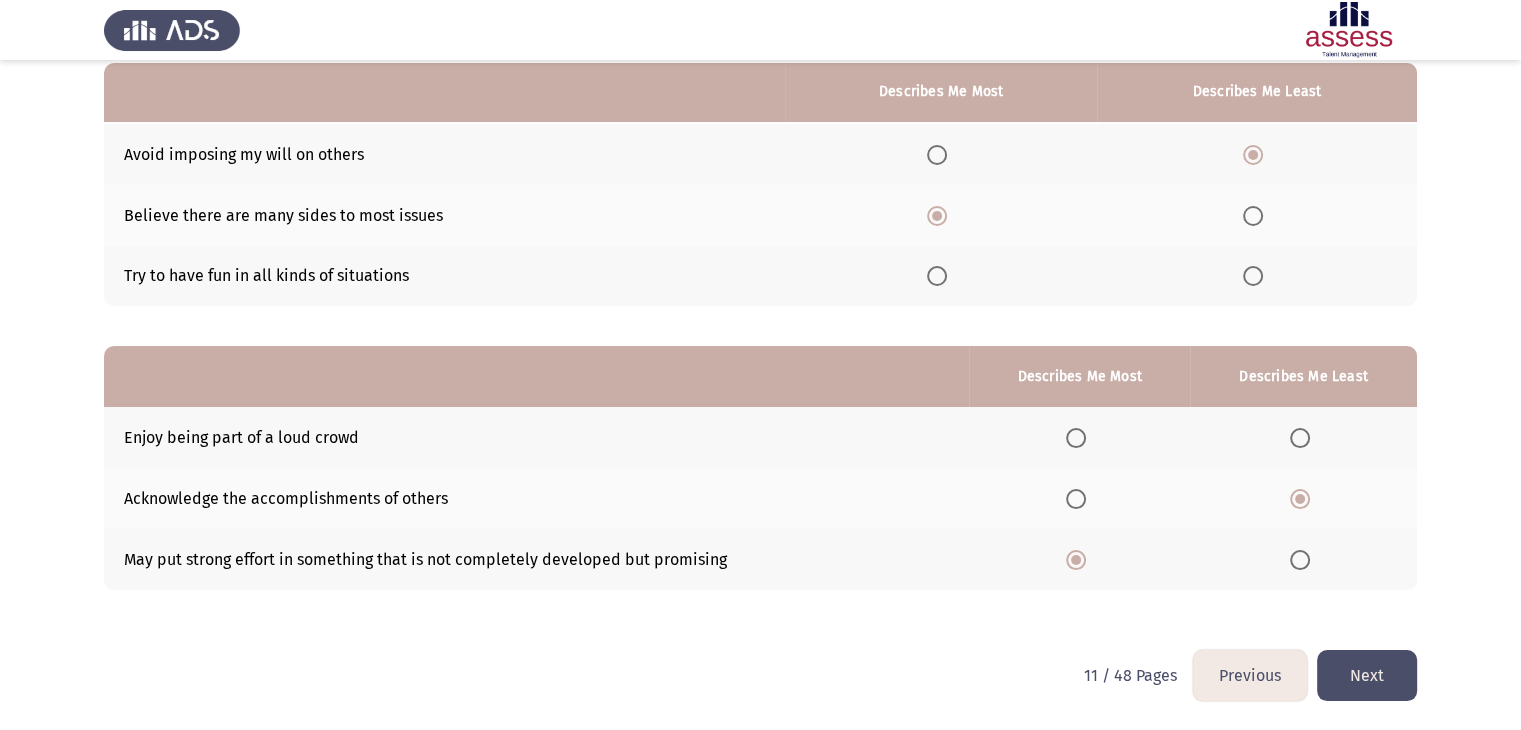 click on "Next" 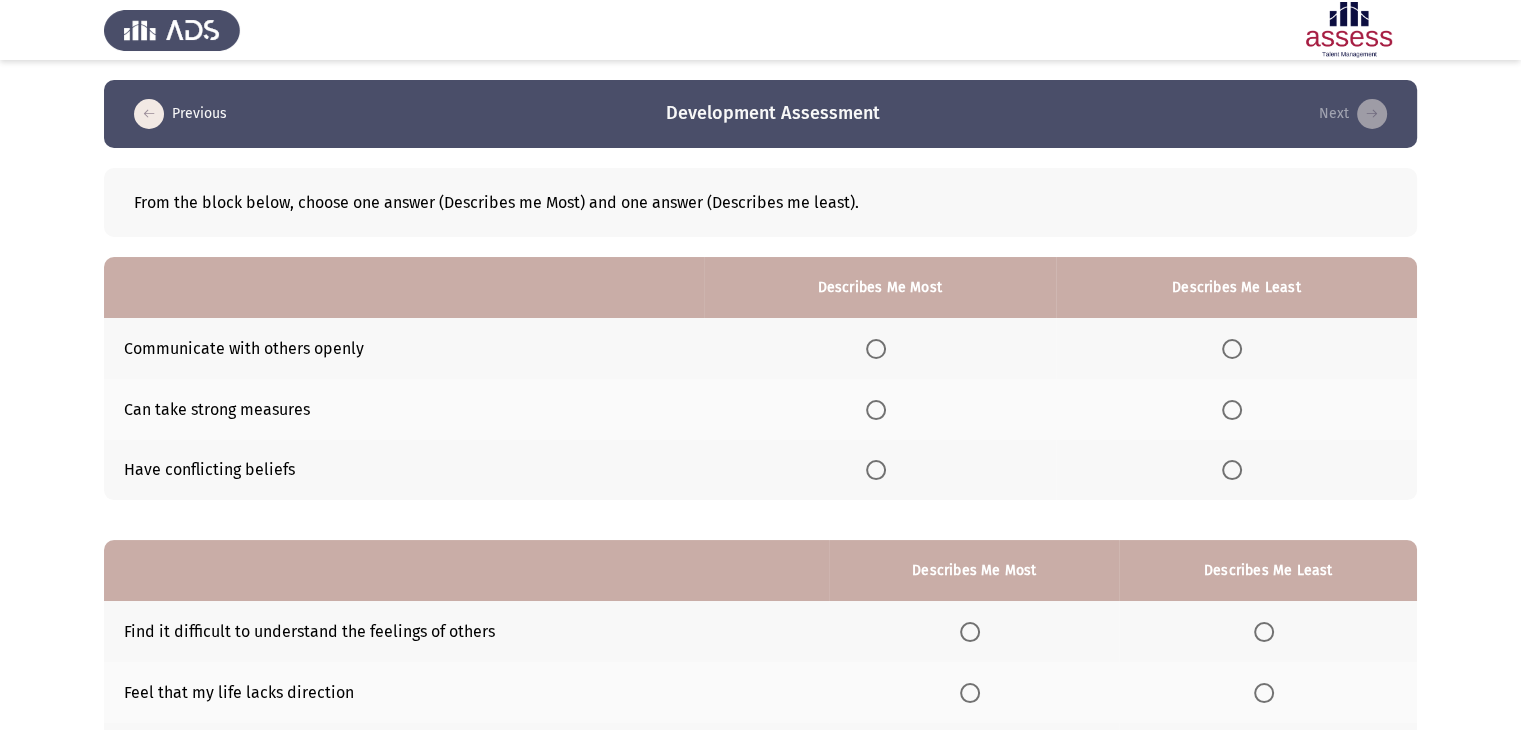 click at bounding box center [876, 349] 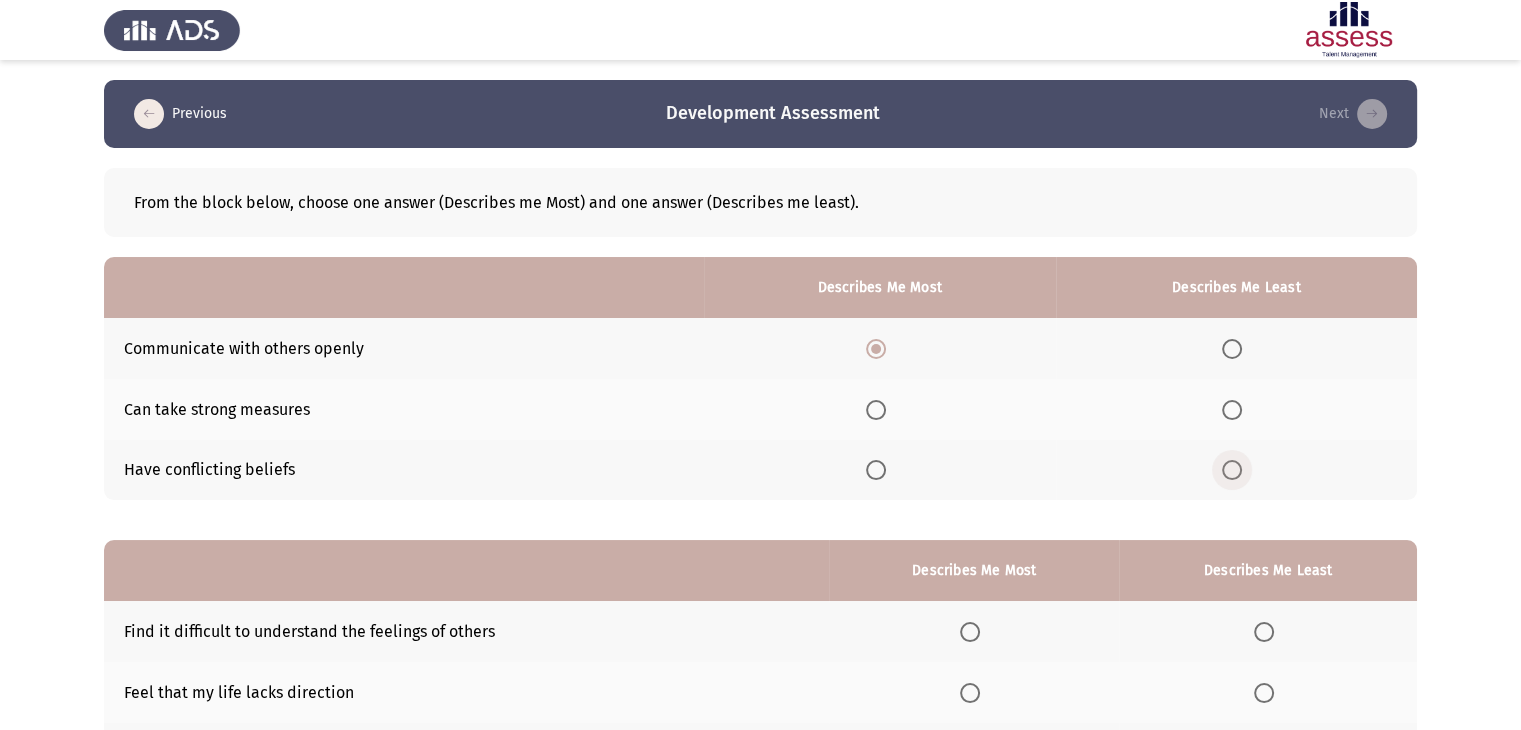 click at bounding box center [1232, 470] 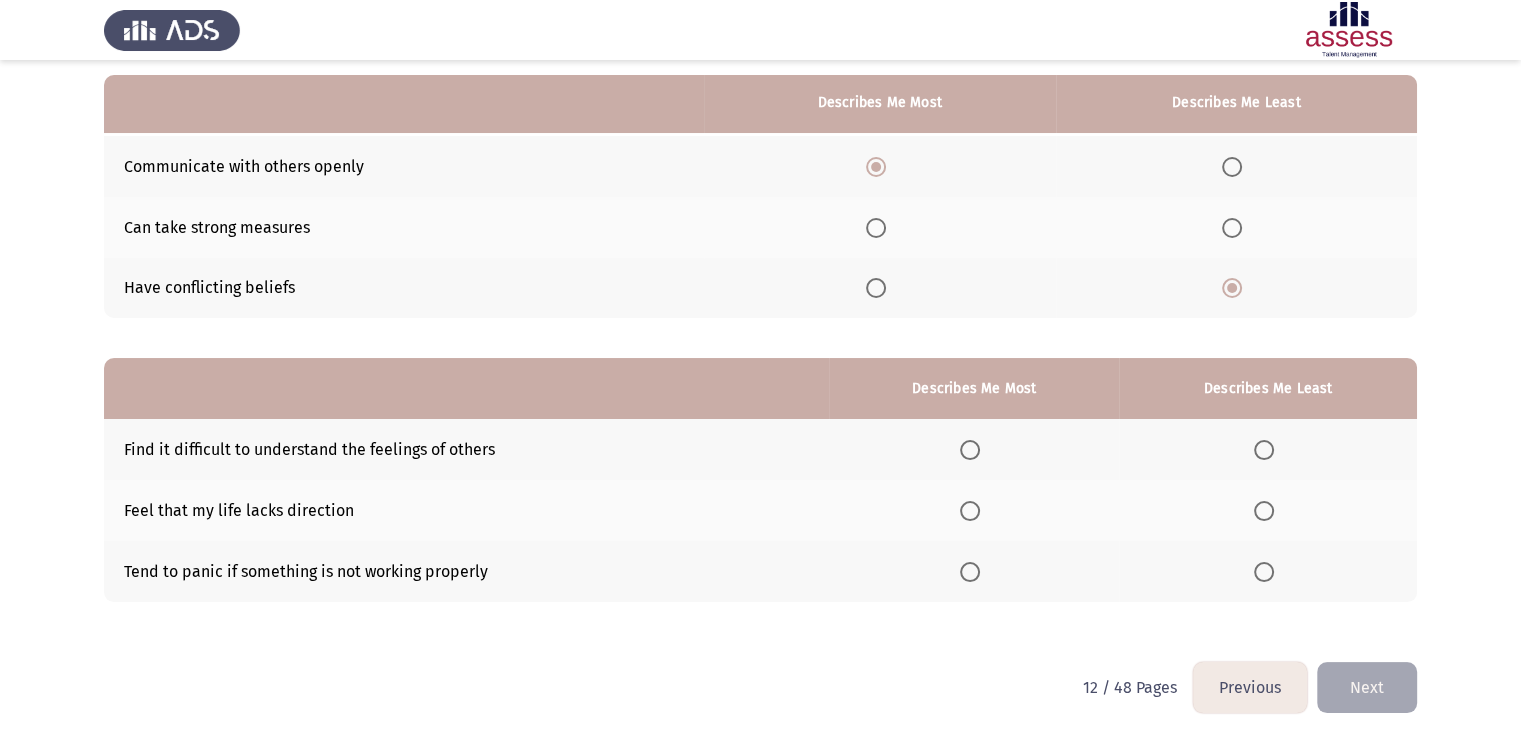 scroll, scrollTop: 195, scrollLeft: 0, axis: vertical 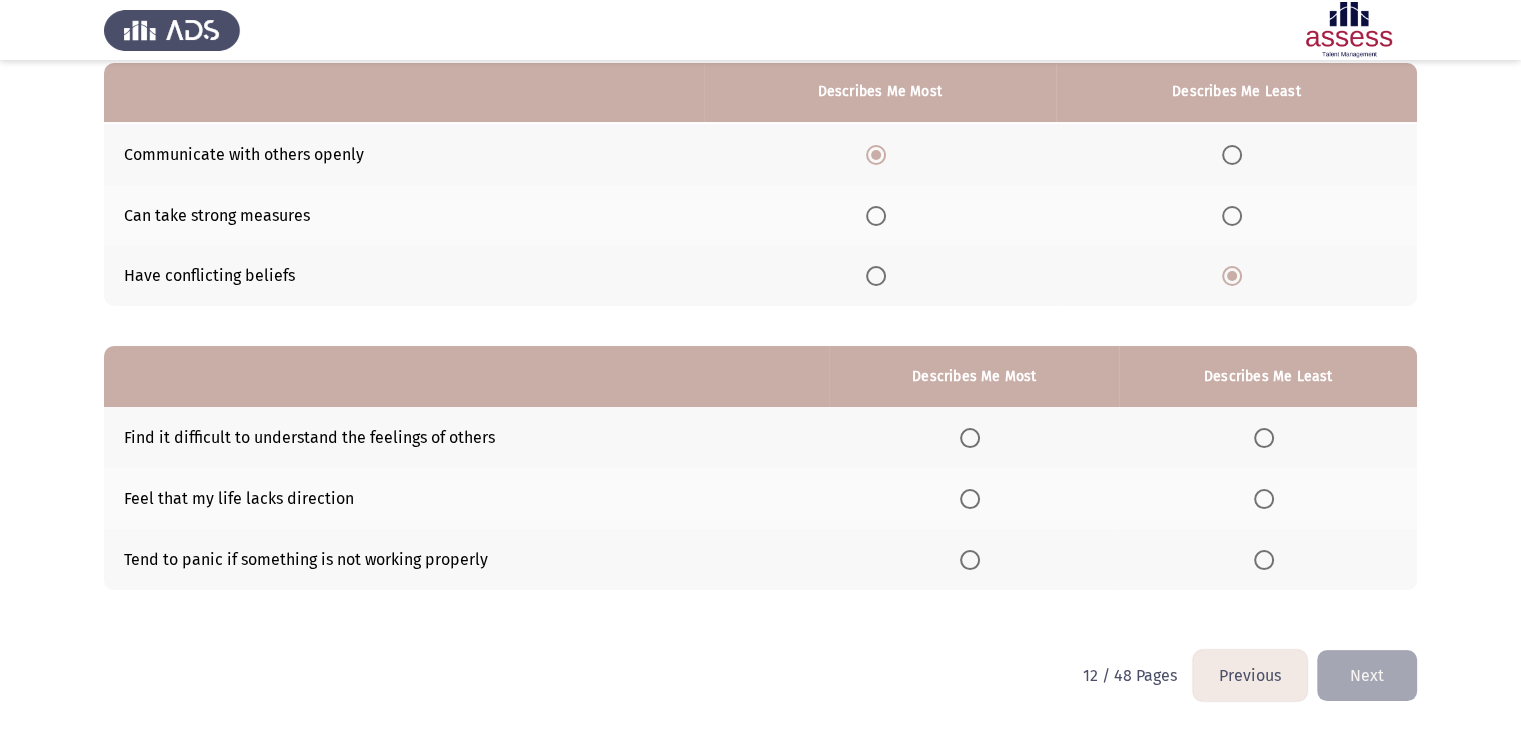 click at bounding box center [1264, 560] 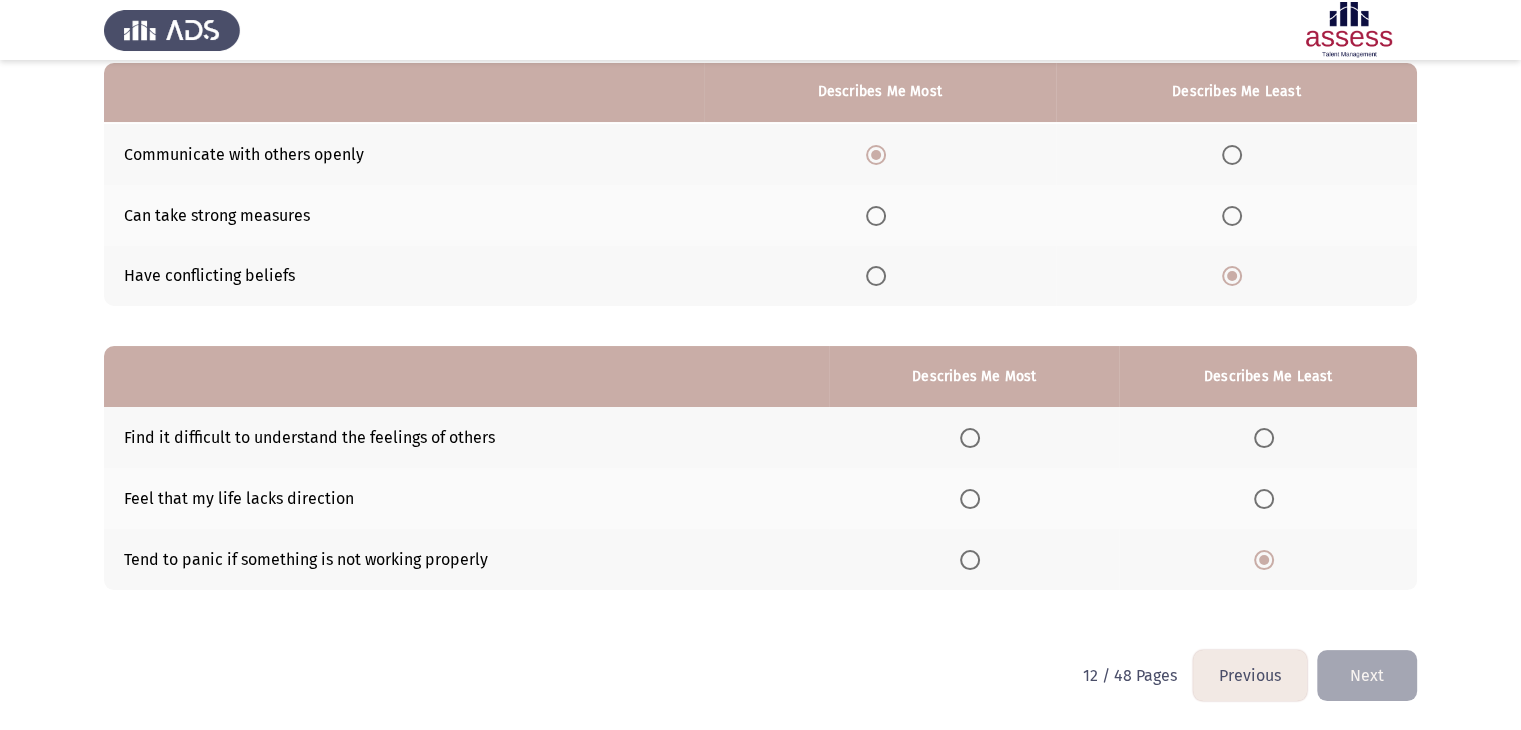 click at bounding box center (970, 499) 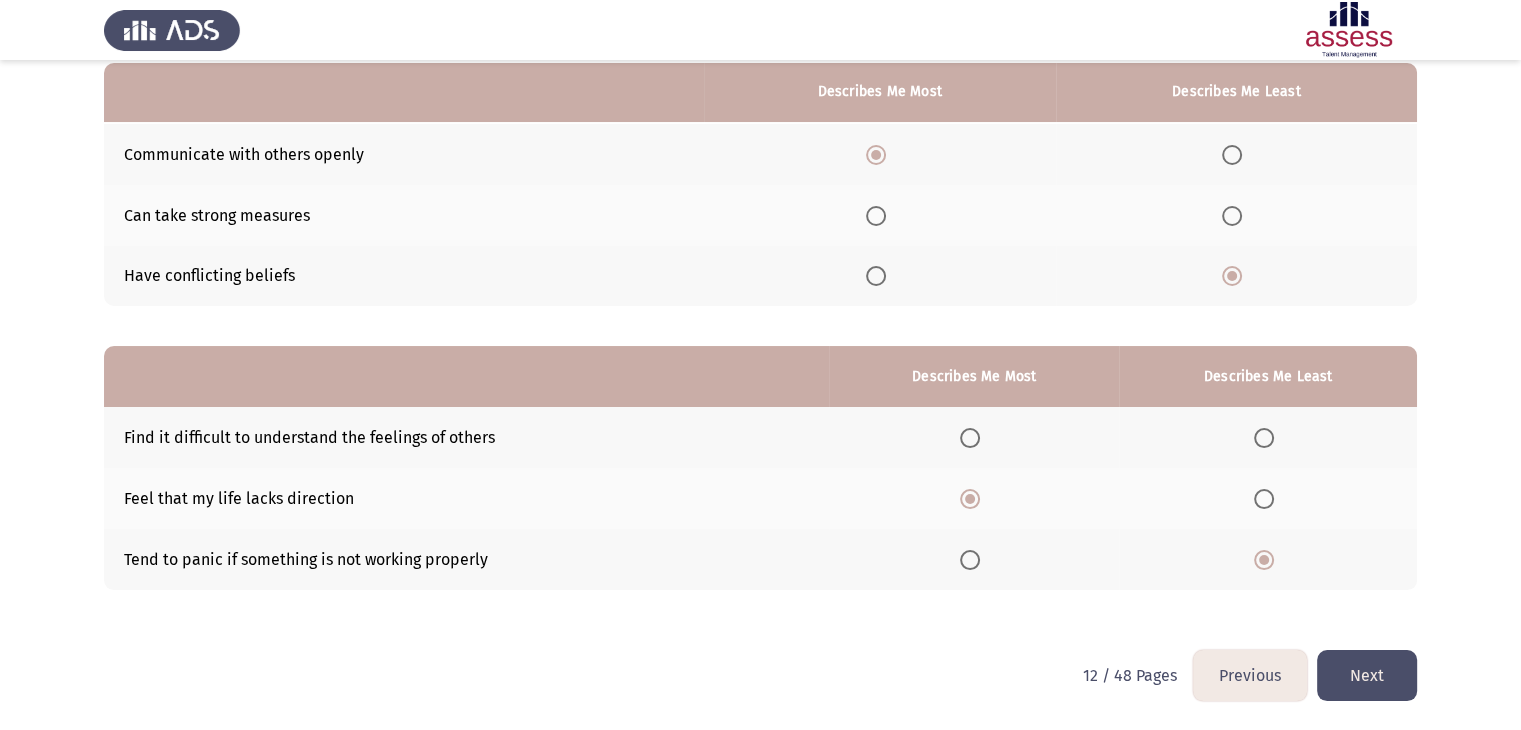 click on "Next" 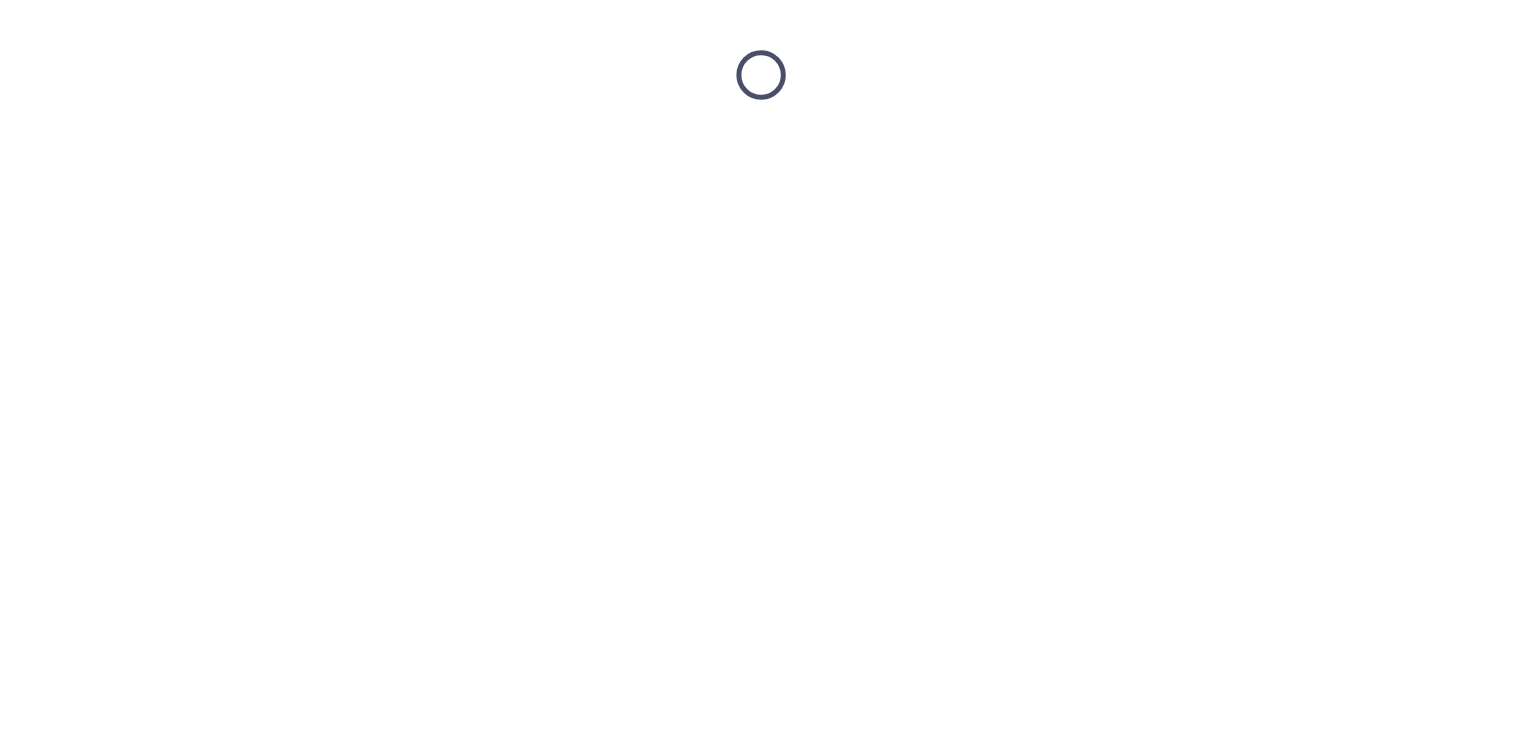 scroll, scrollTop: 0, scrollLeft: 0, axis: both 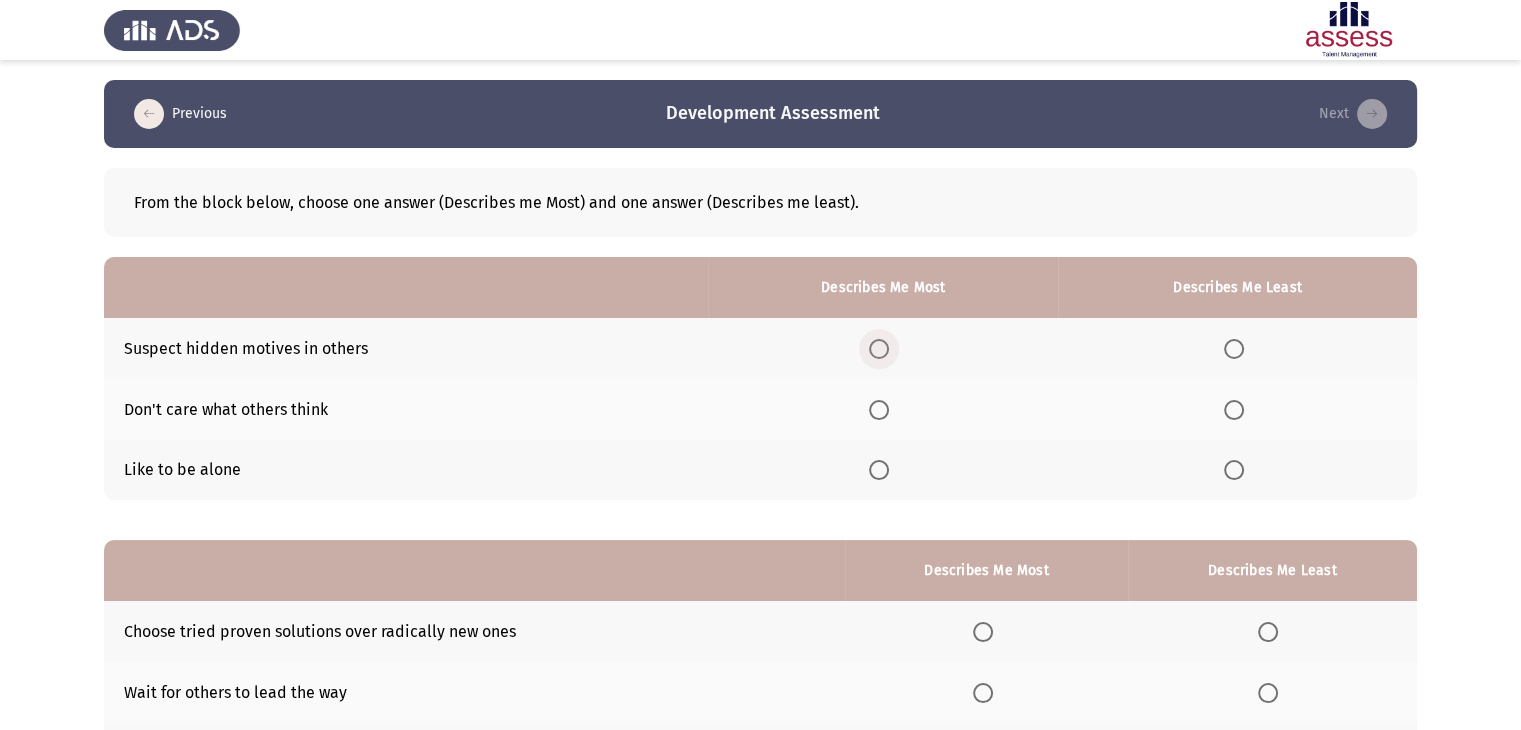 click at bounding box center (879, 349) 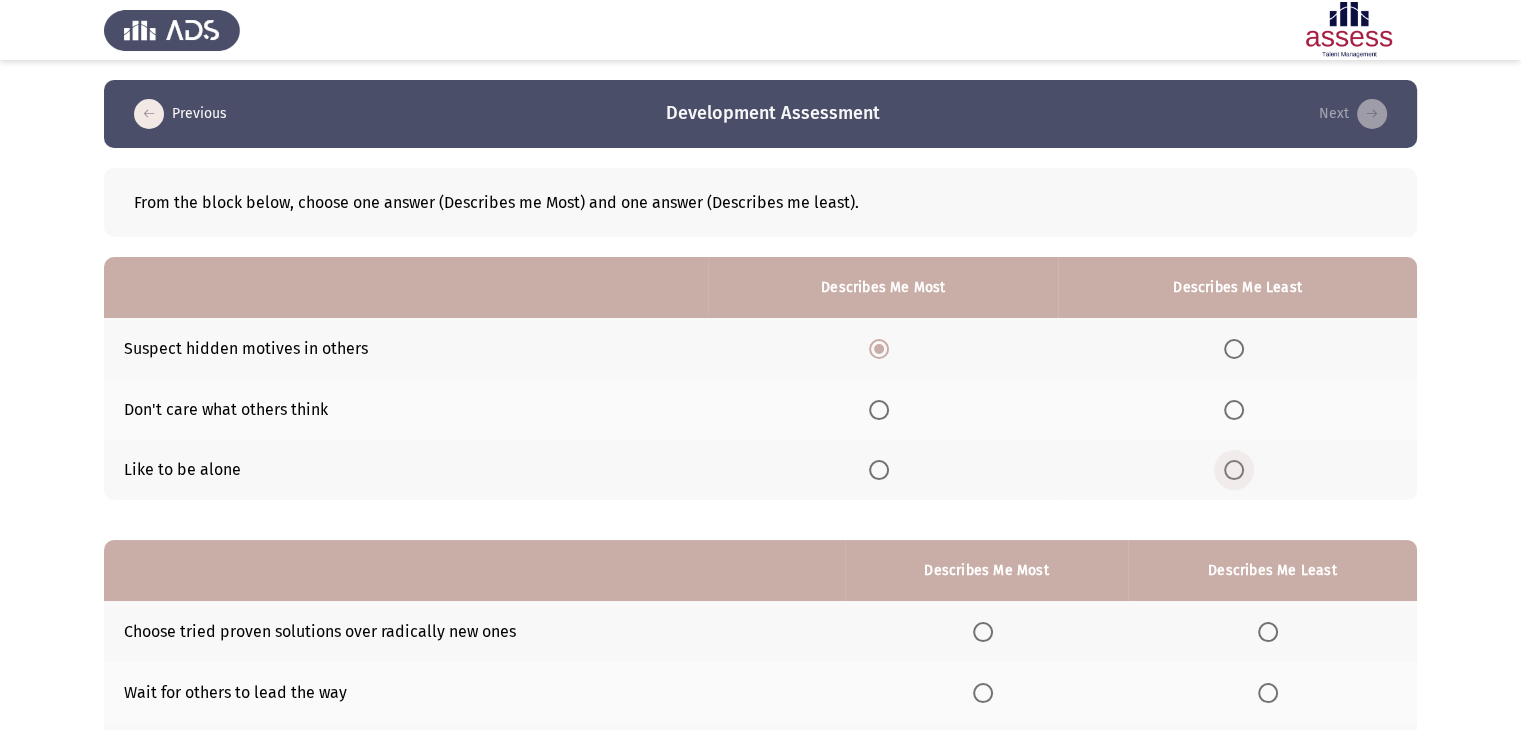 click at bounding box center (1234, 470) 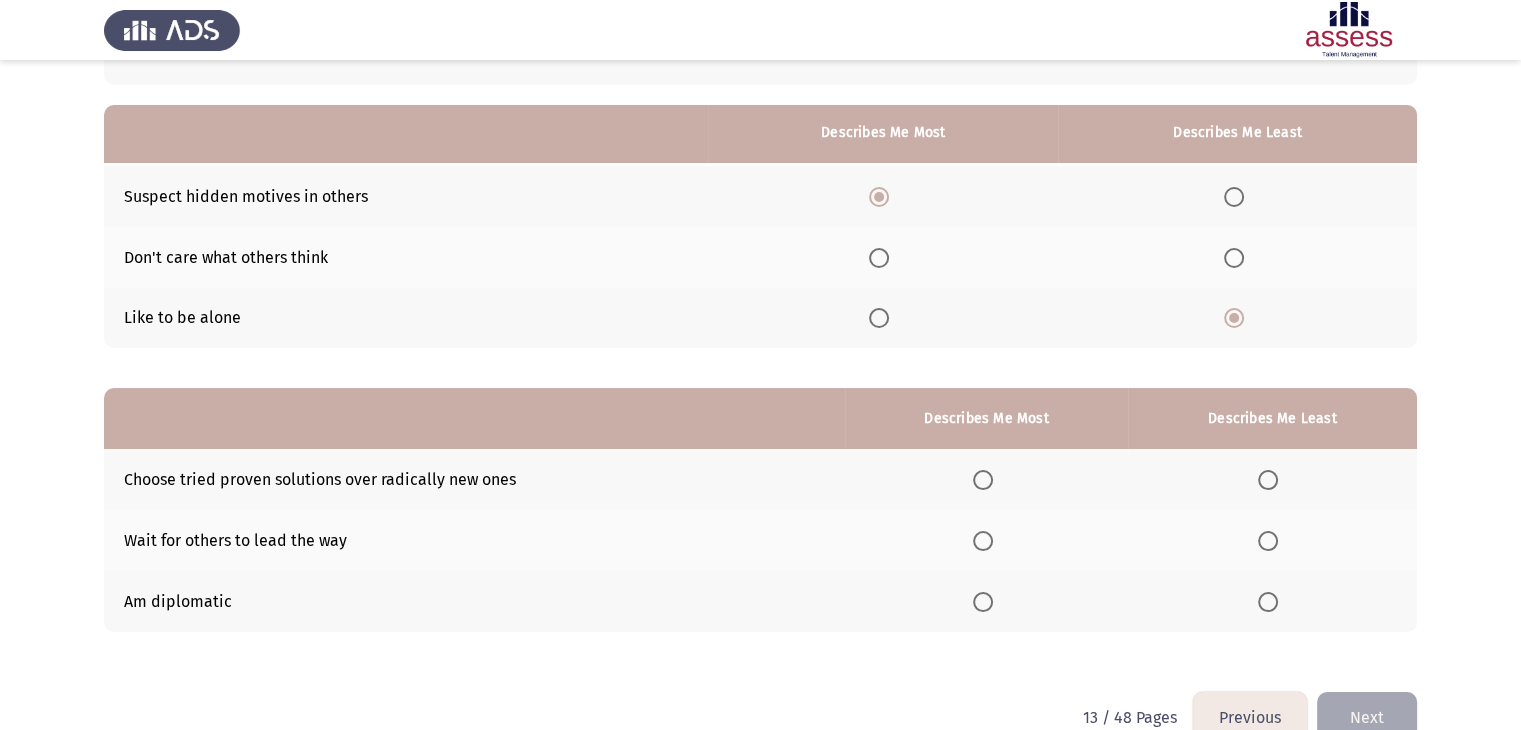scroll, scrollTop: 195, scrollLeft: 0, axis: vertical 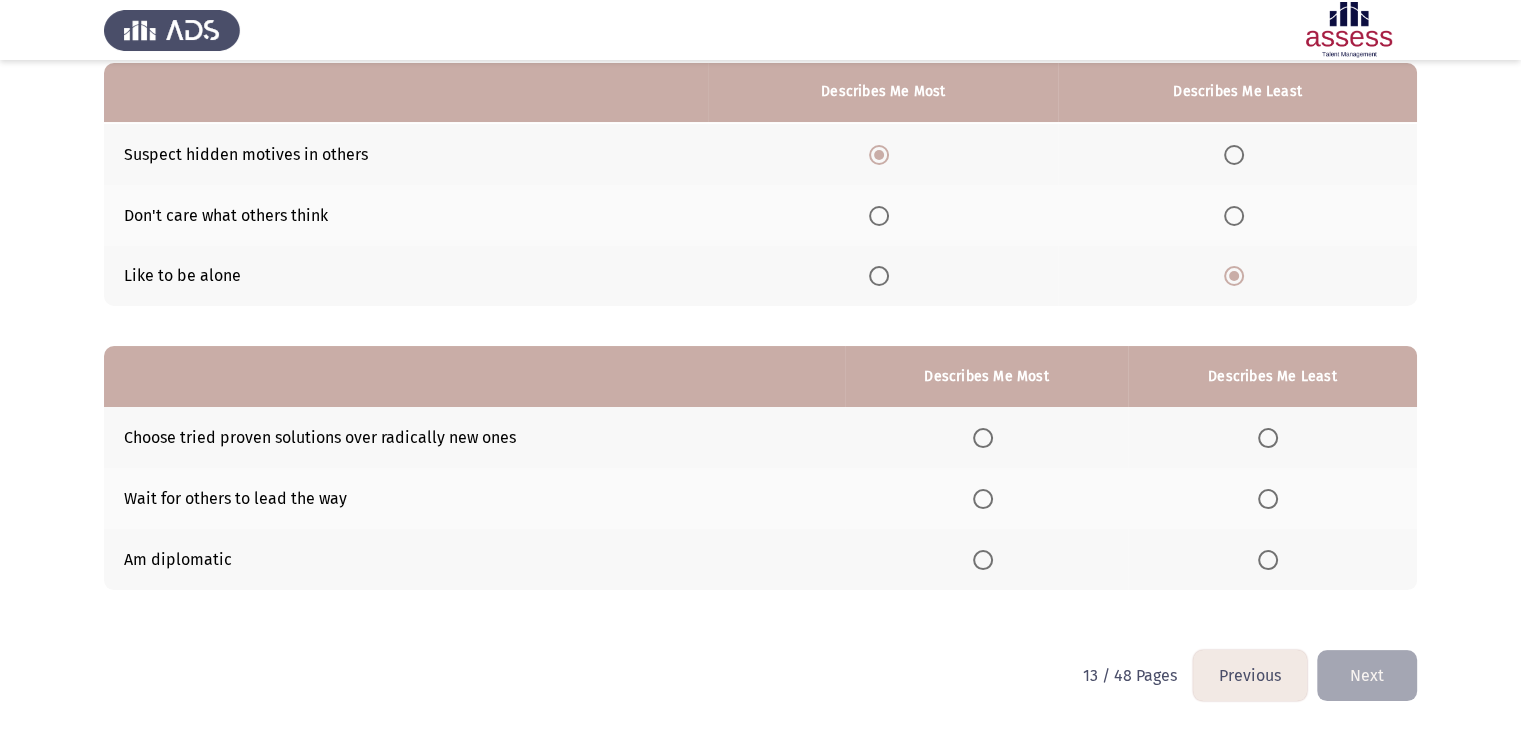 click at bounding box center (1268, 499) 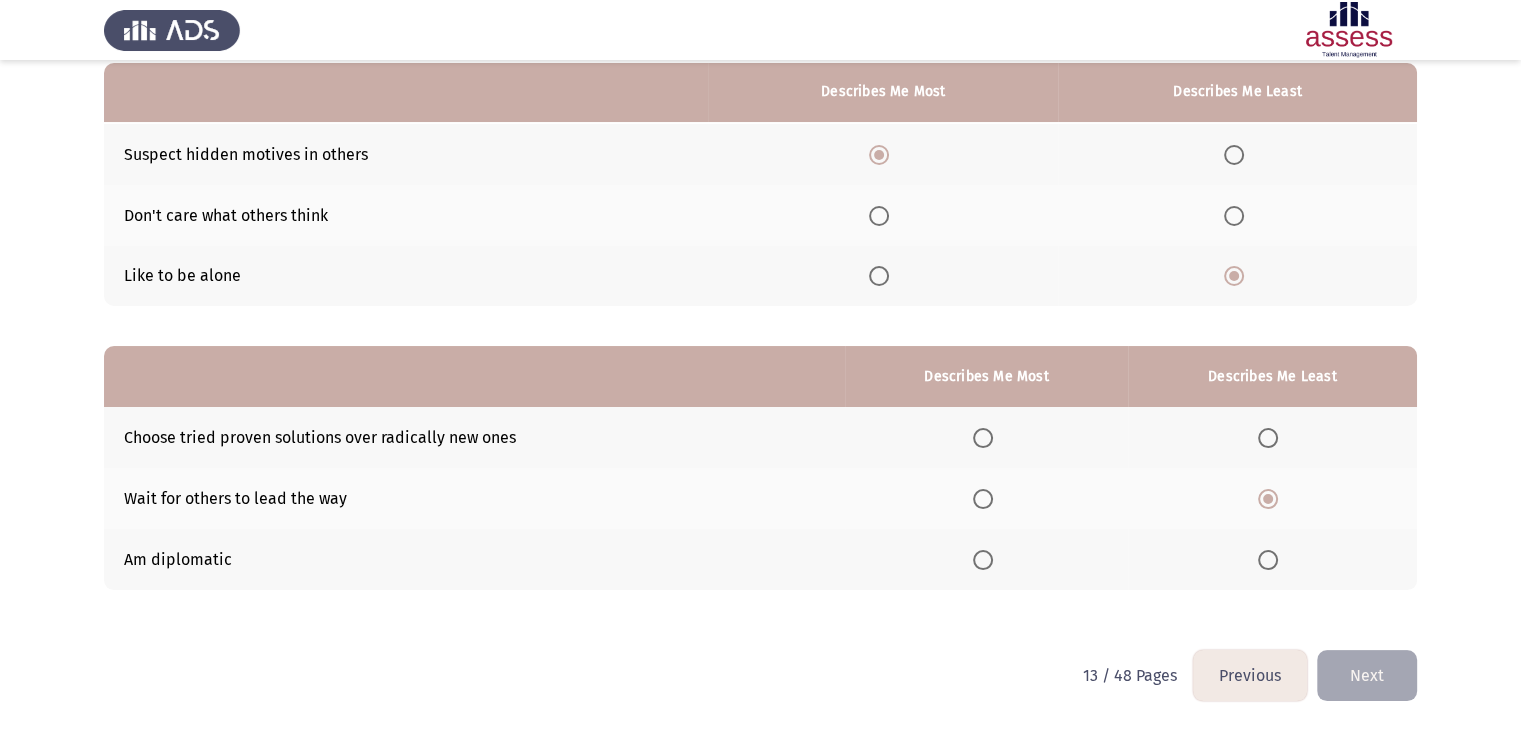 click at bounding box center (983, 560) 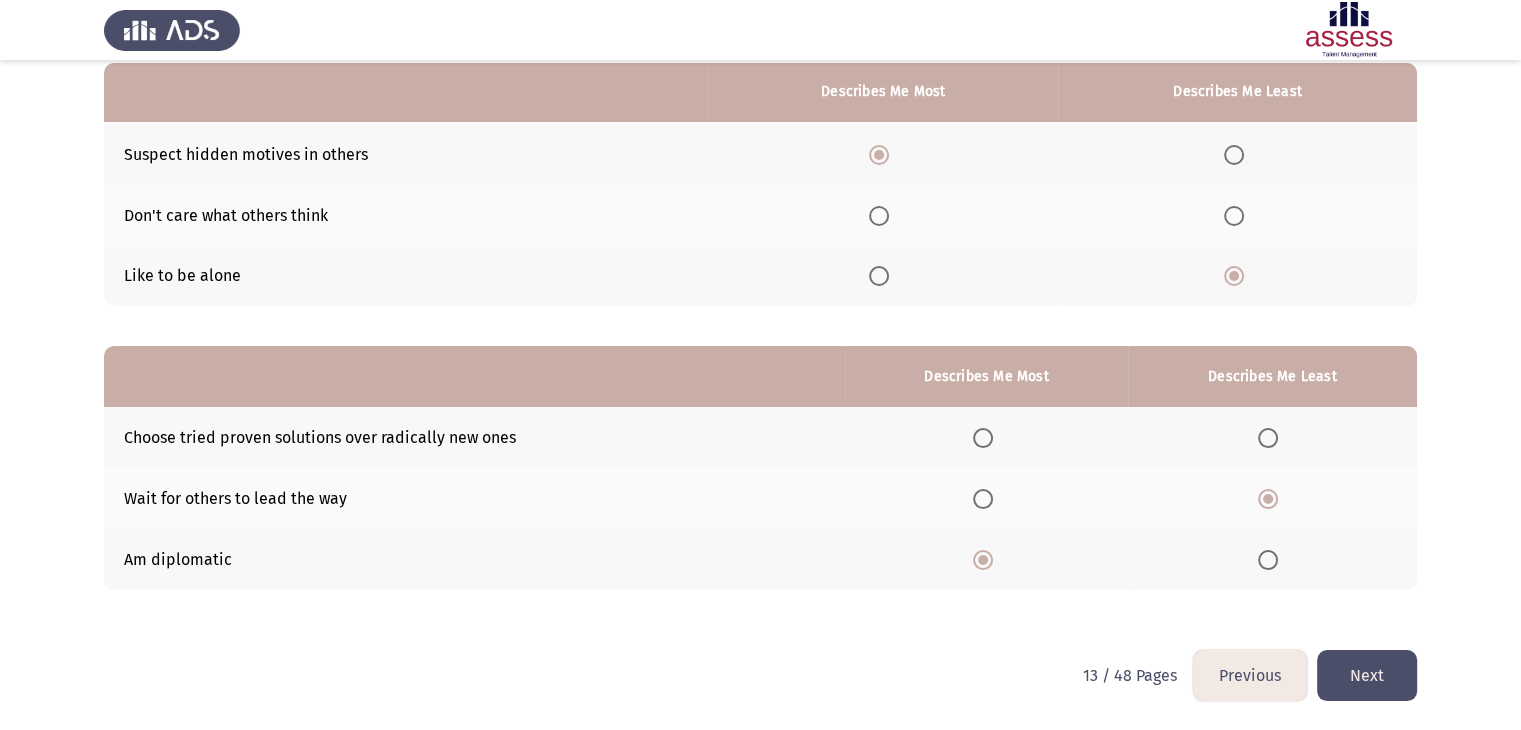 click on "Next" 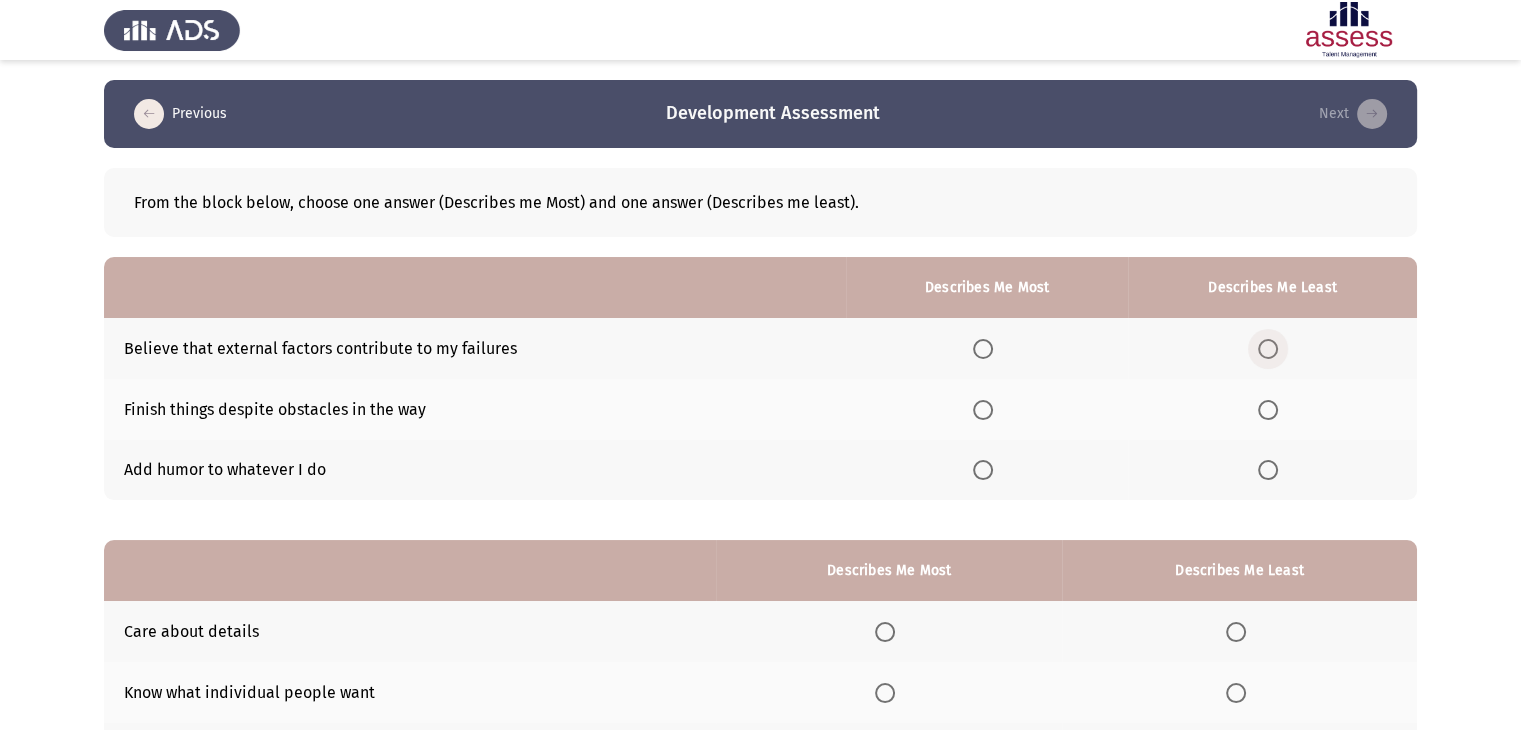 click at bounding box center (1268, 349) 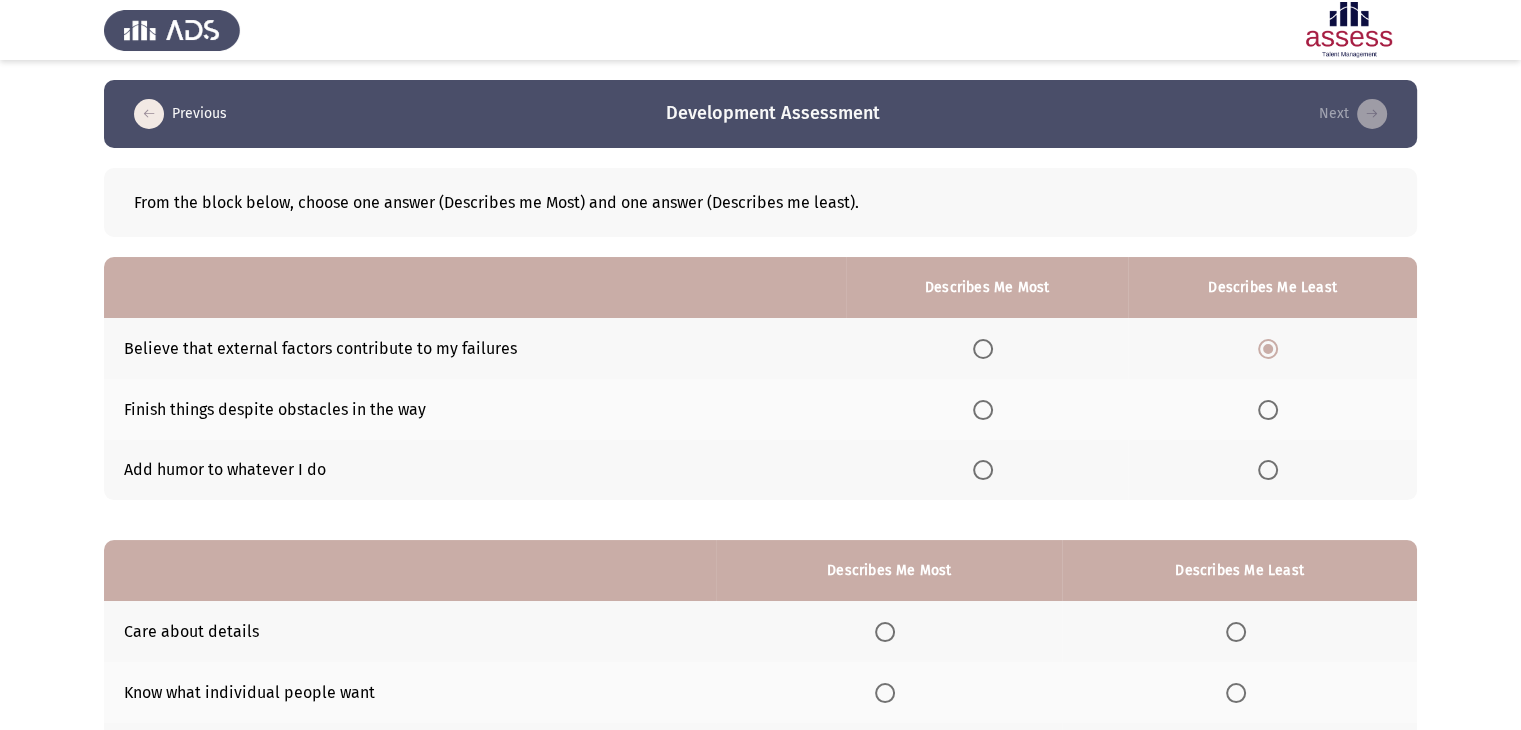 click at bounding box center [983, 410] 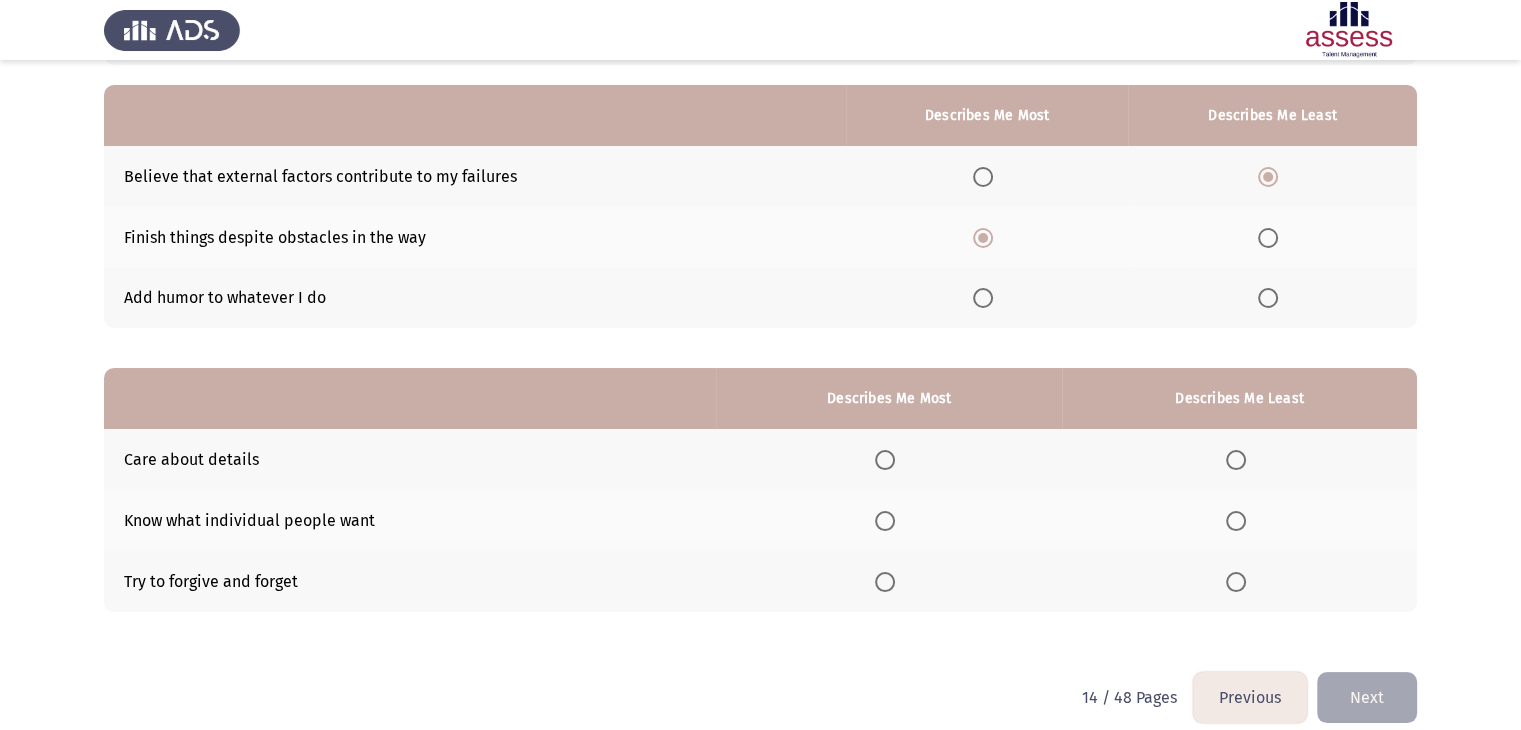 scroll, scrollTop: 195, scrollLeft: 0, axis: vertical 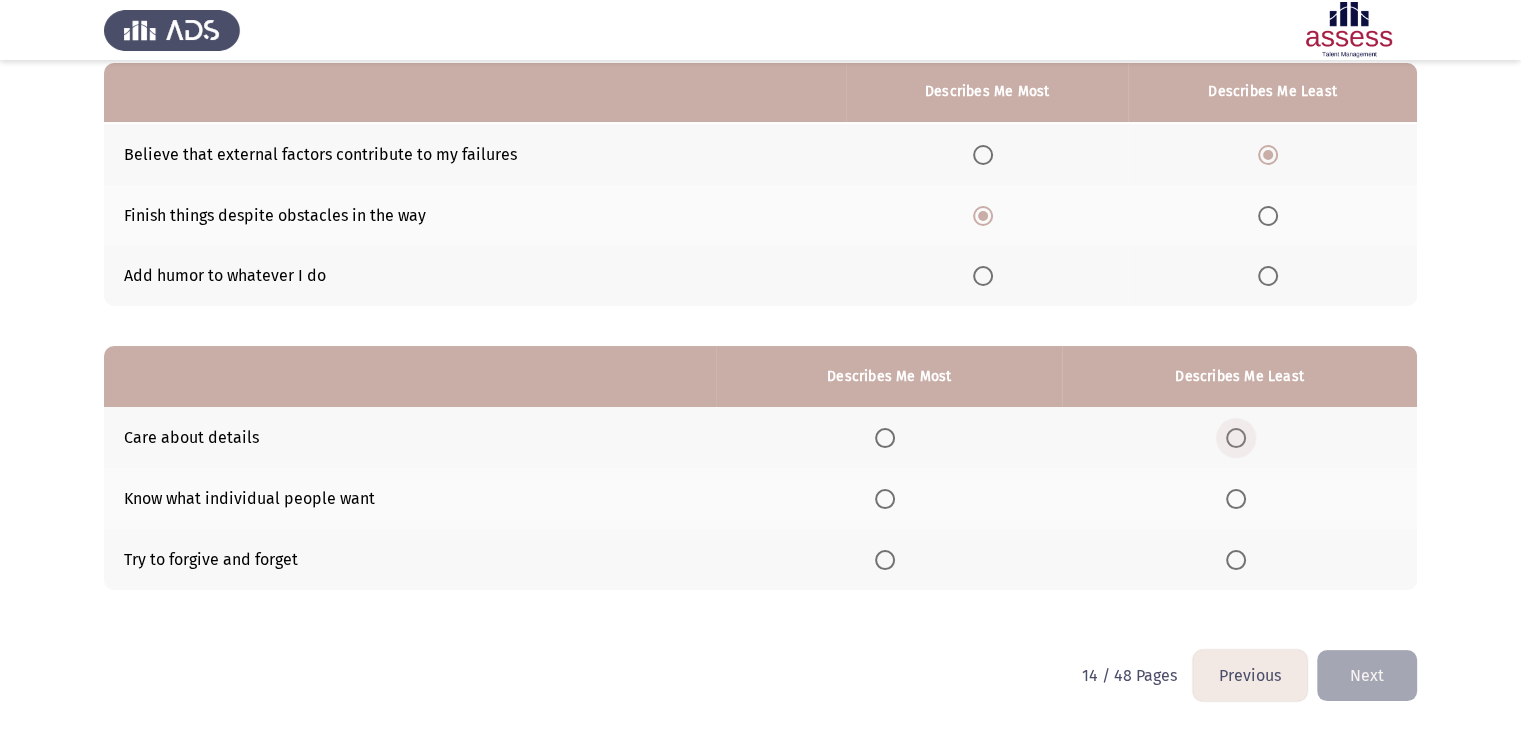 click at bounding box center [1236, 438] 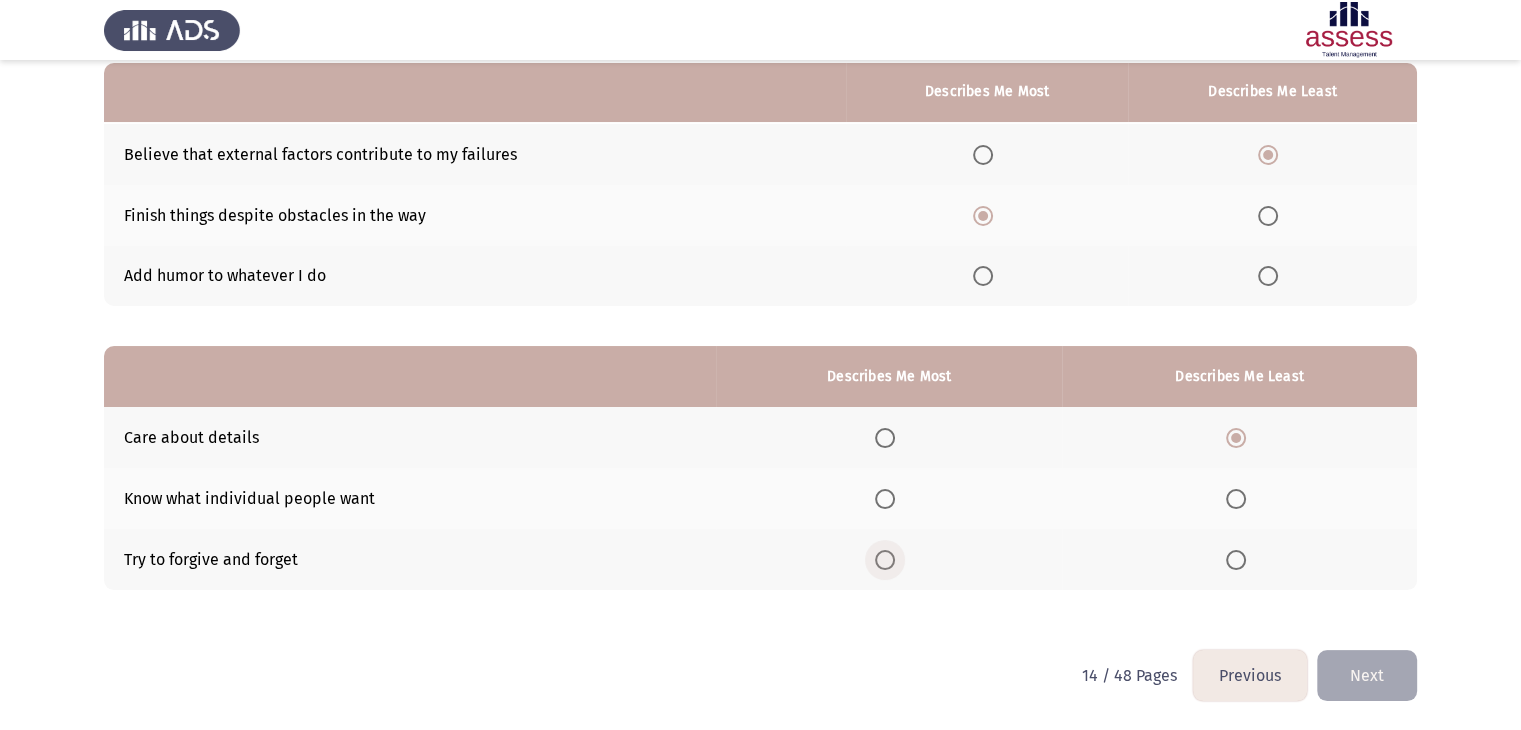click at bounding box center (889, 560) 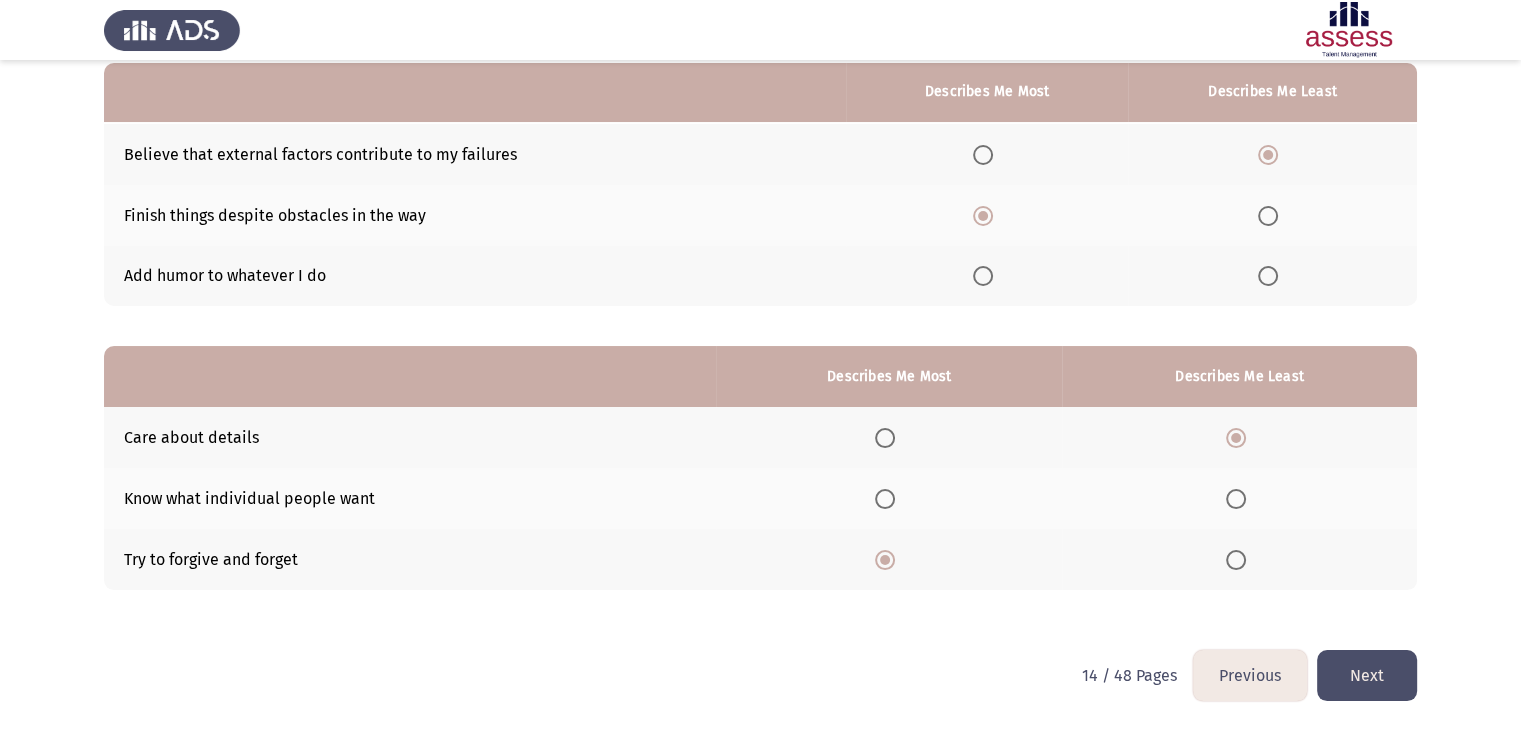 click on "Next" 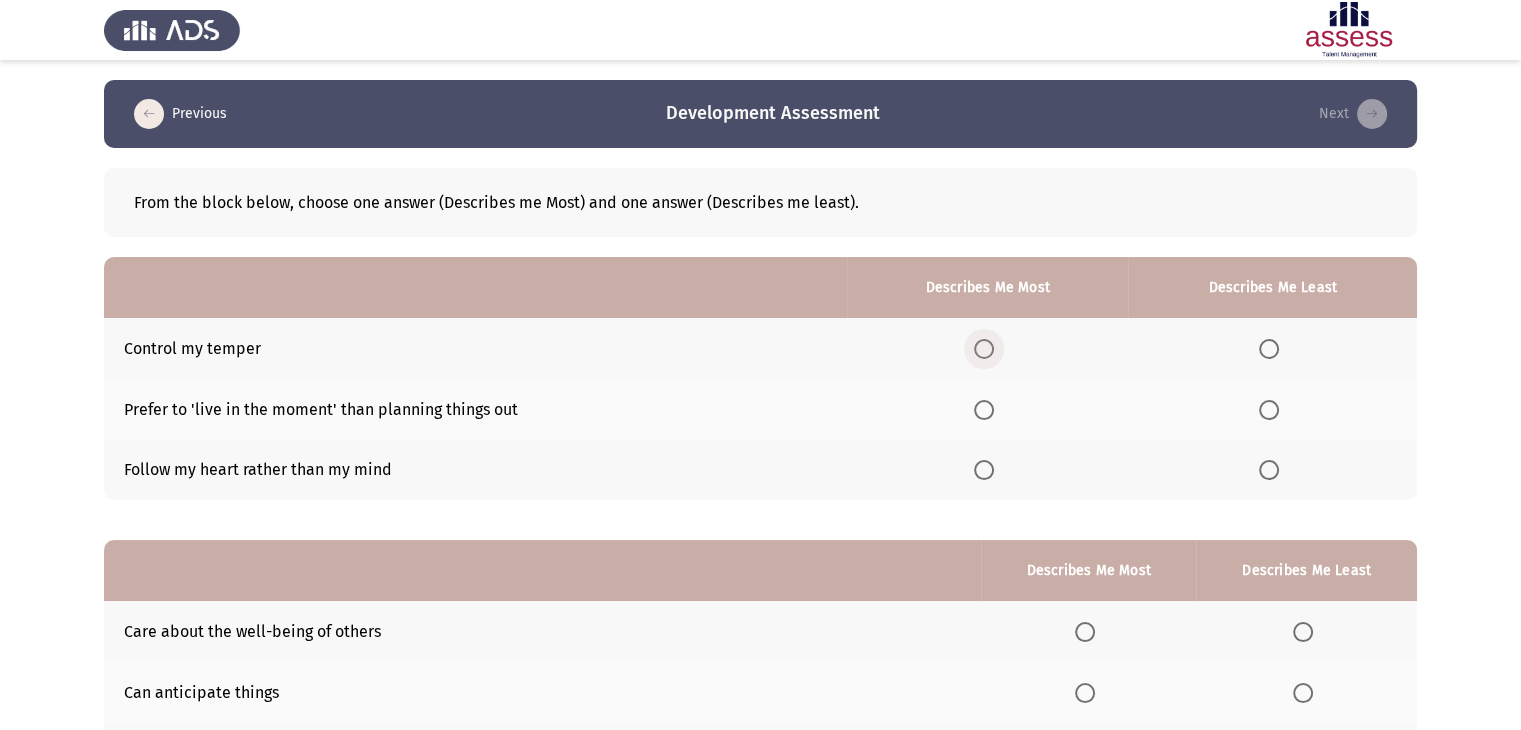click at bounding box center (984, 349) 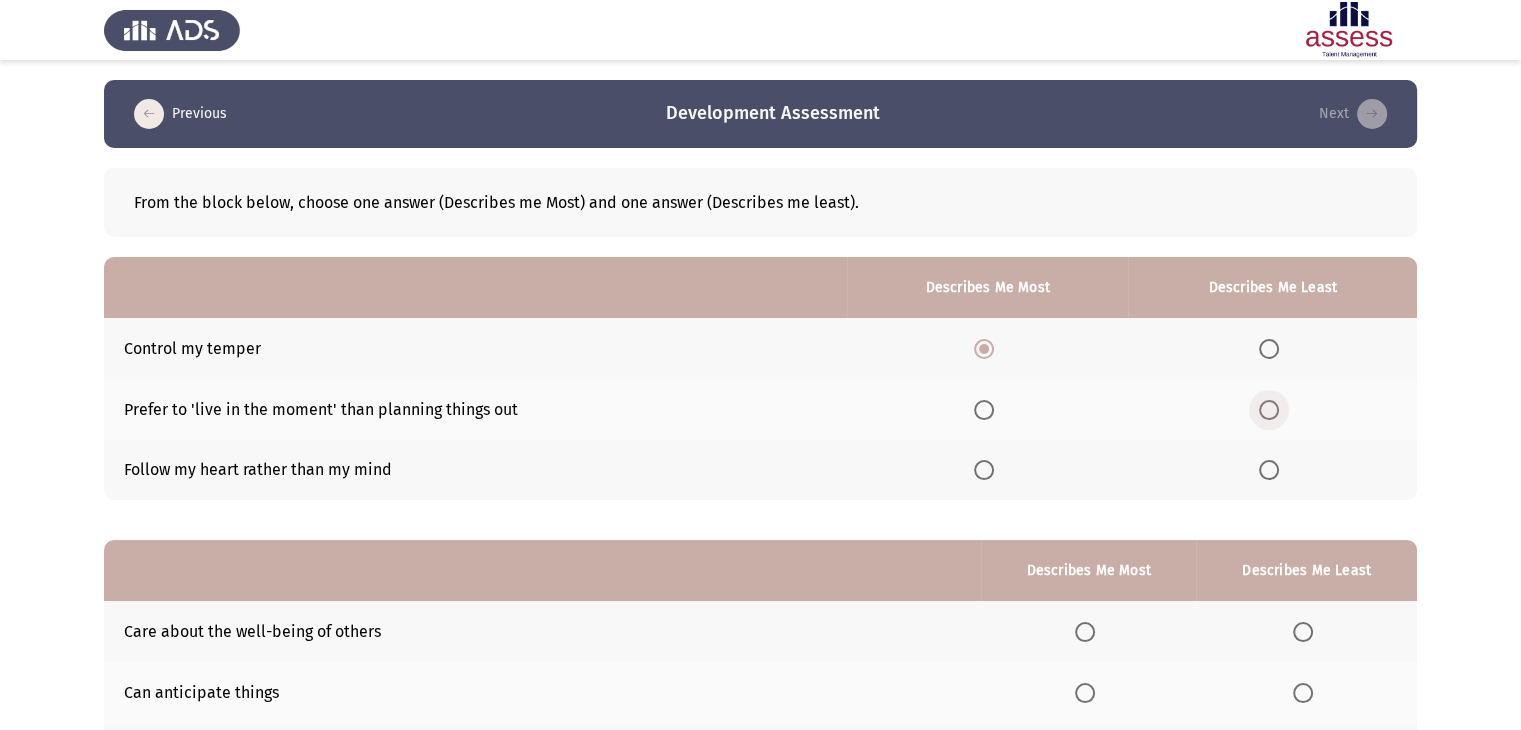 click at bounding box center (1269, 410) 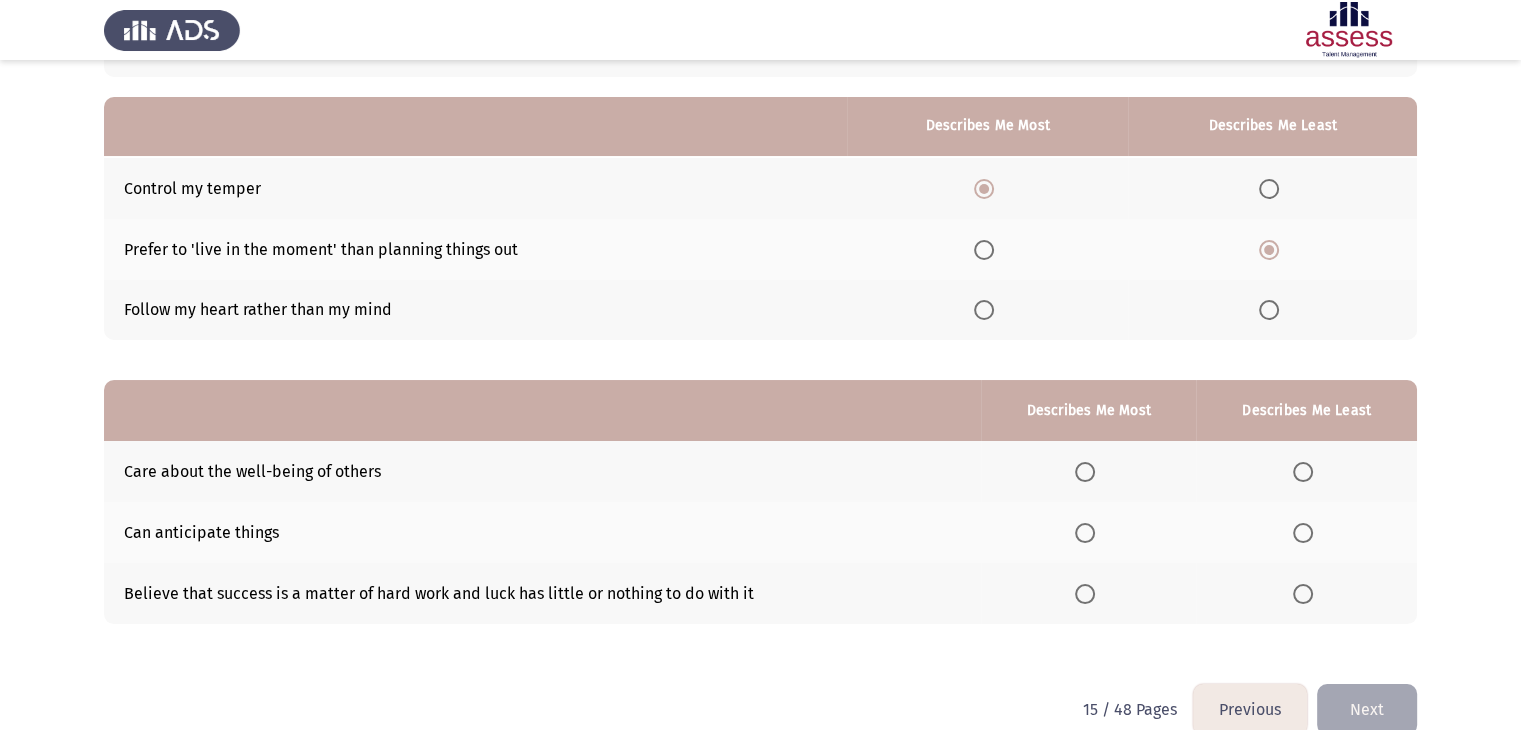 scroll, scrollTop: 195, scrollLeft: 0, axis: vertical 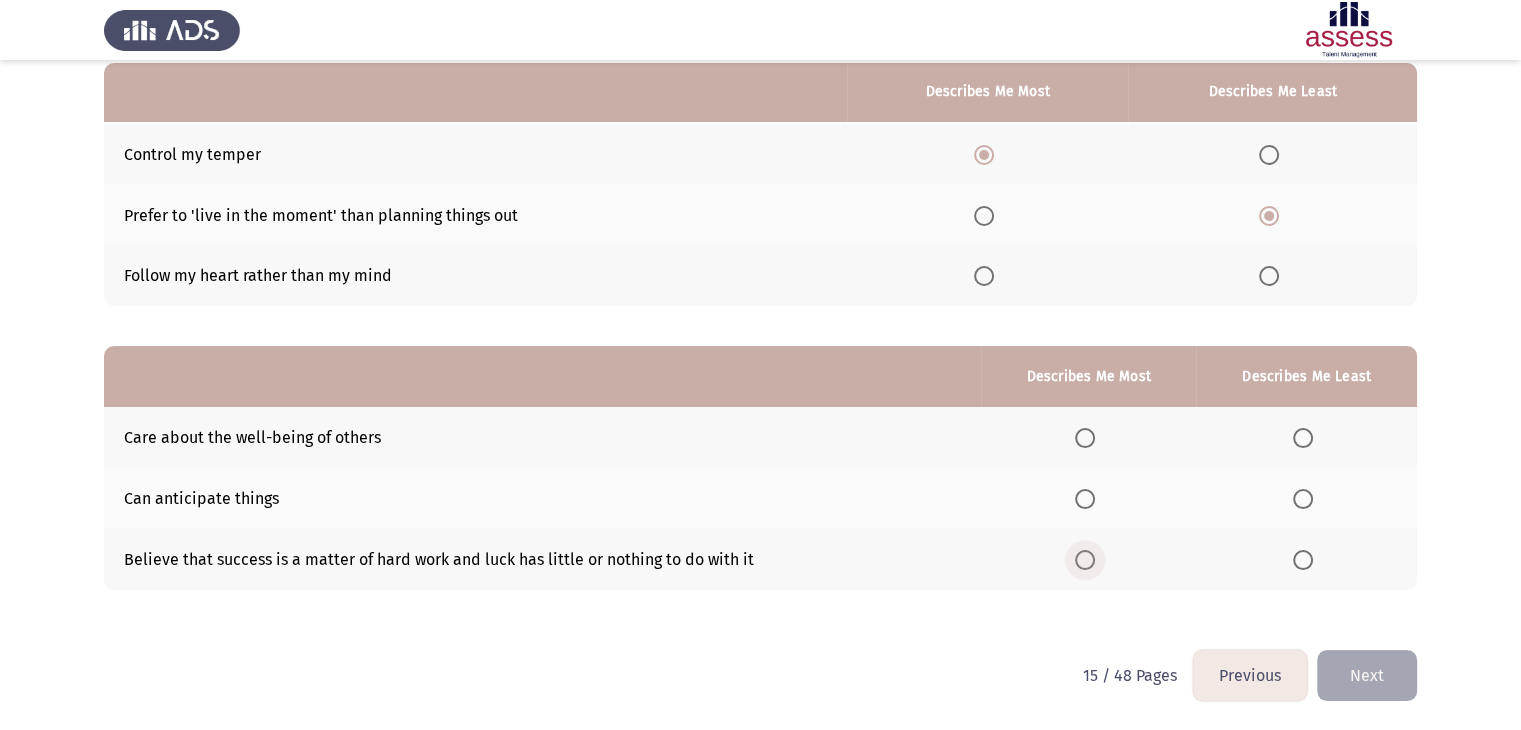 click at bounding box center [1085, 560] 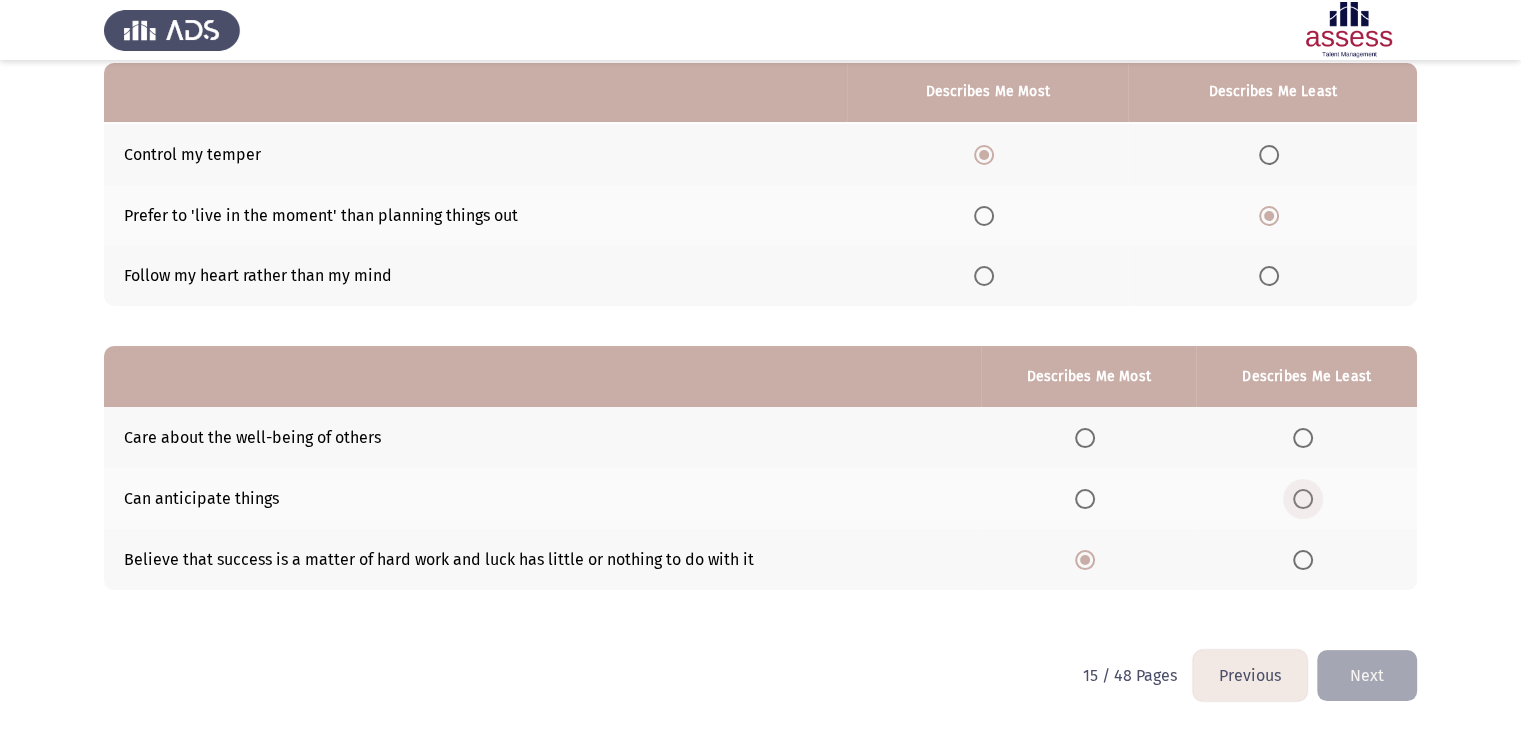 click at bounding box center [1303, 499] 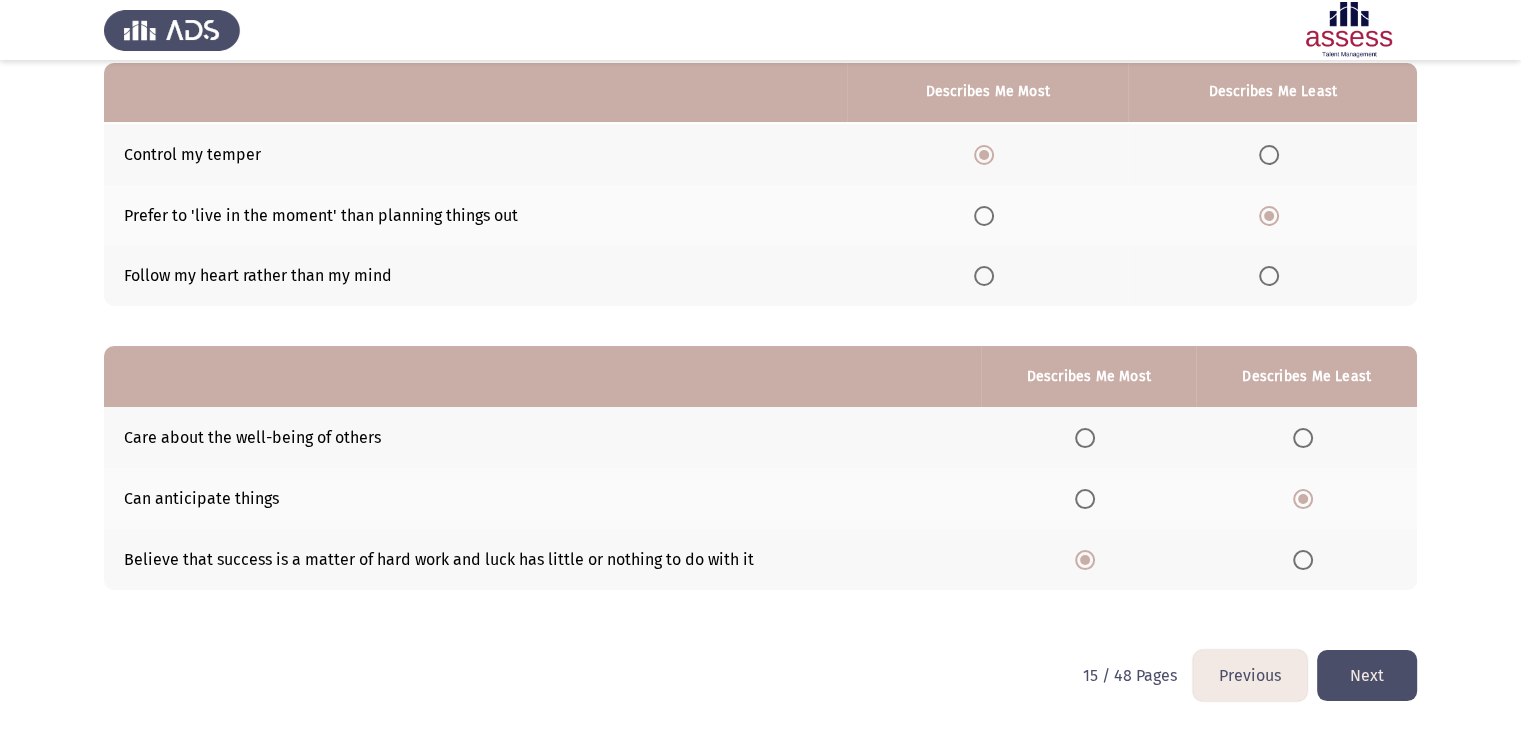 click on "Next" 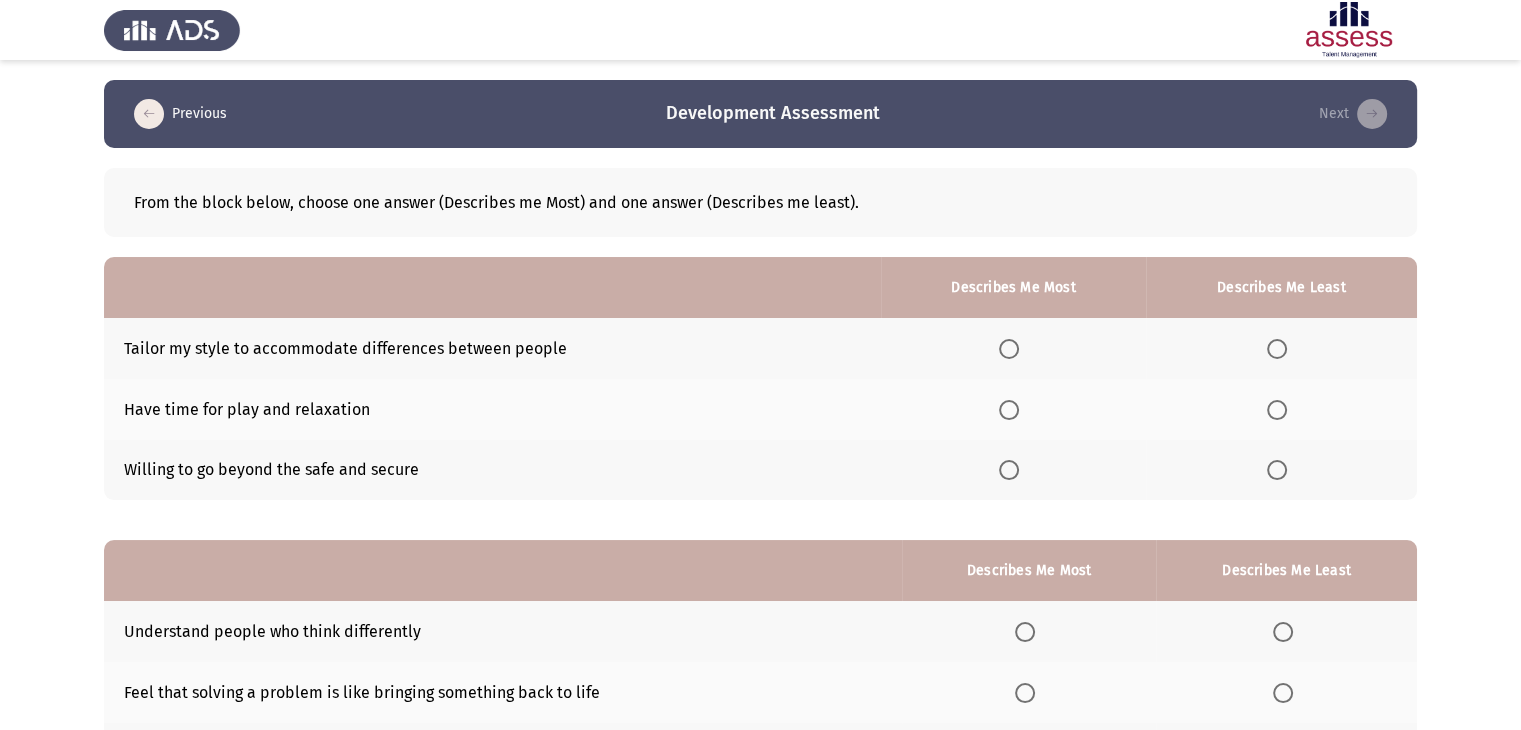 click at bounding box center [1009, 349] 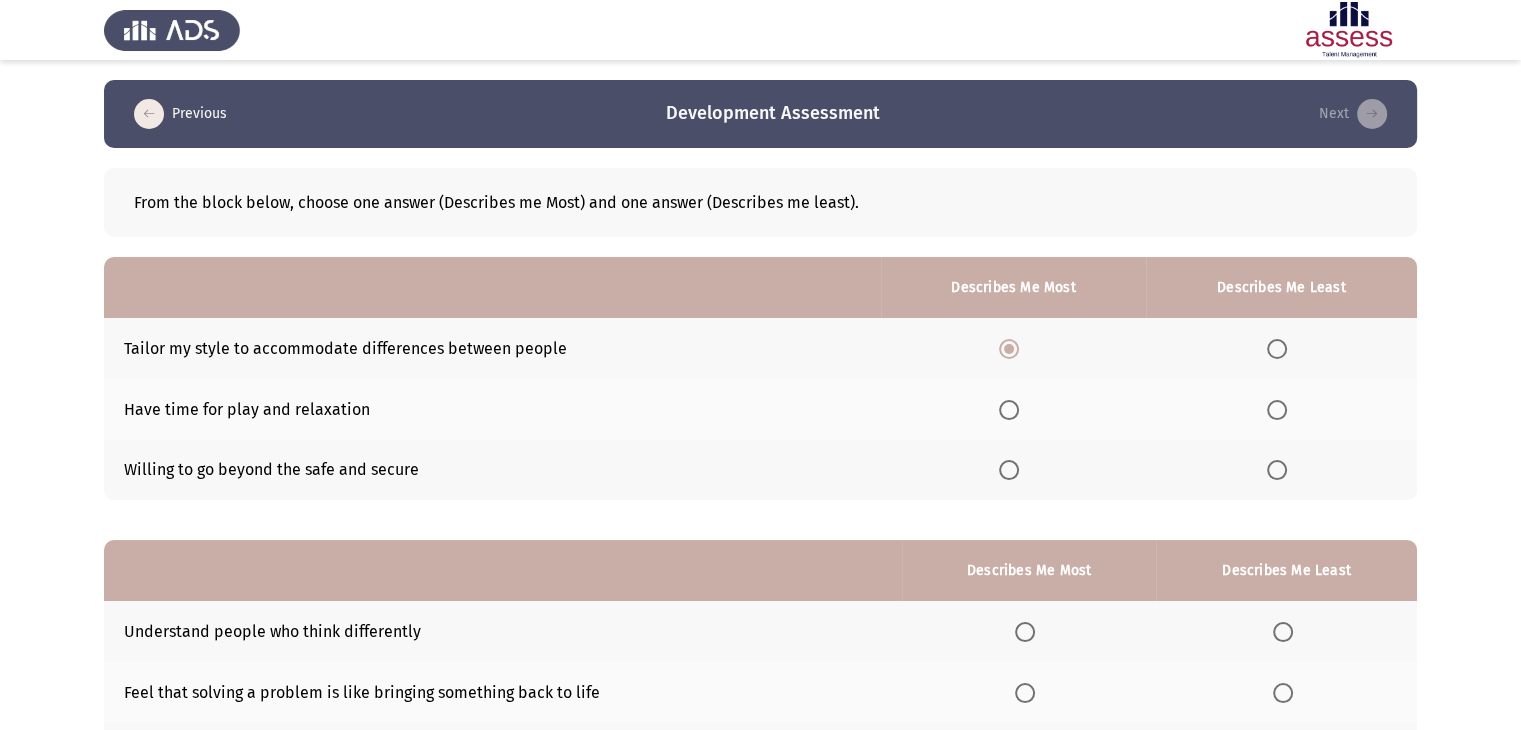 click at bounding box center [1277, 410] 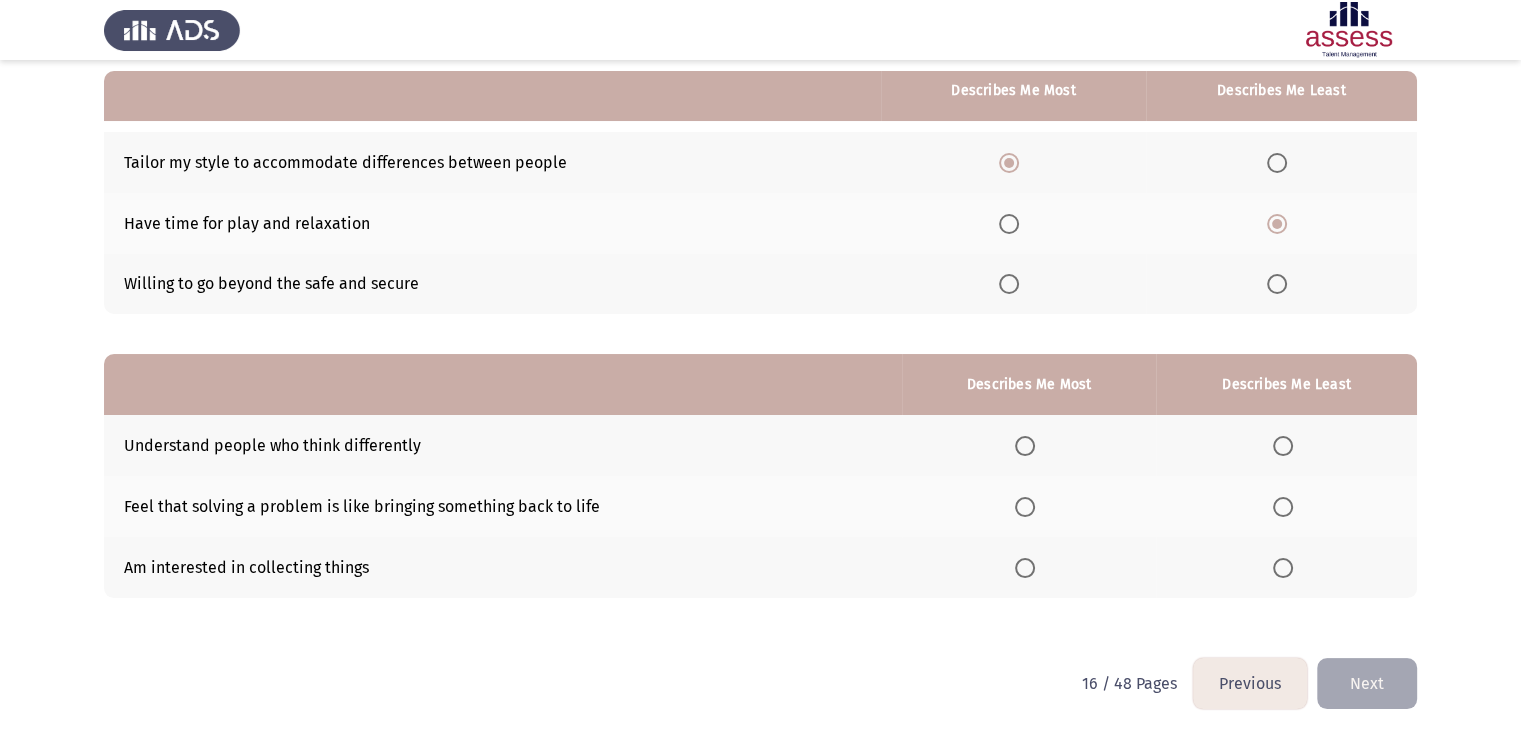 scroll, scrollTop: 195, scrollLeft: 0, axis: vertical 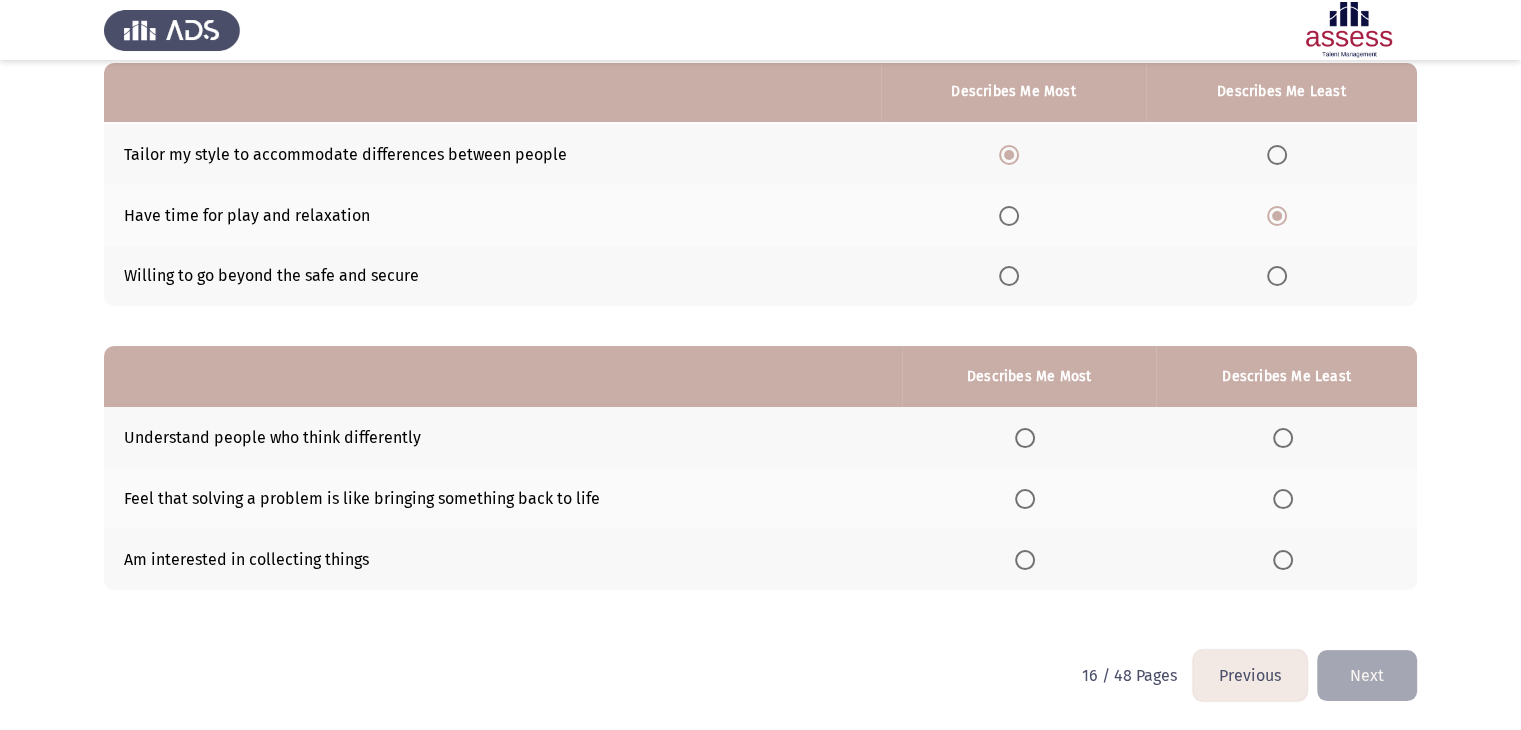 click at bounding box center (1025, 438) 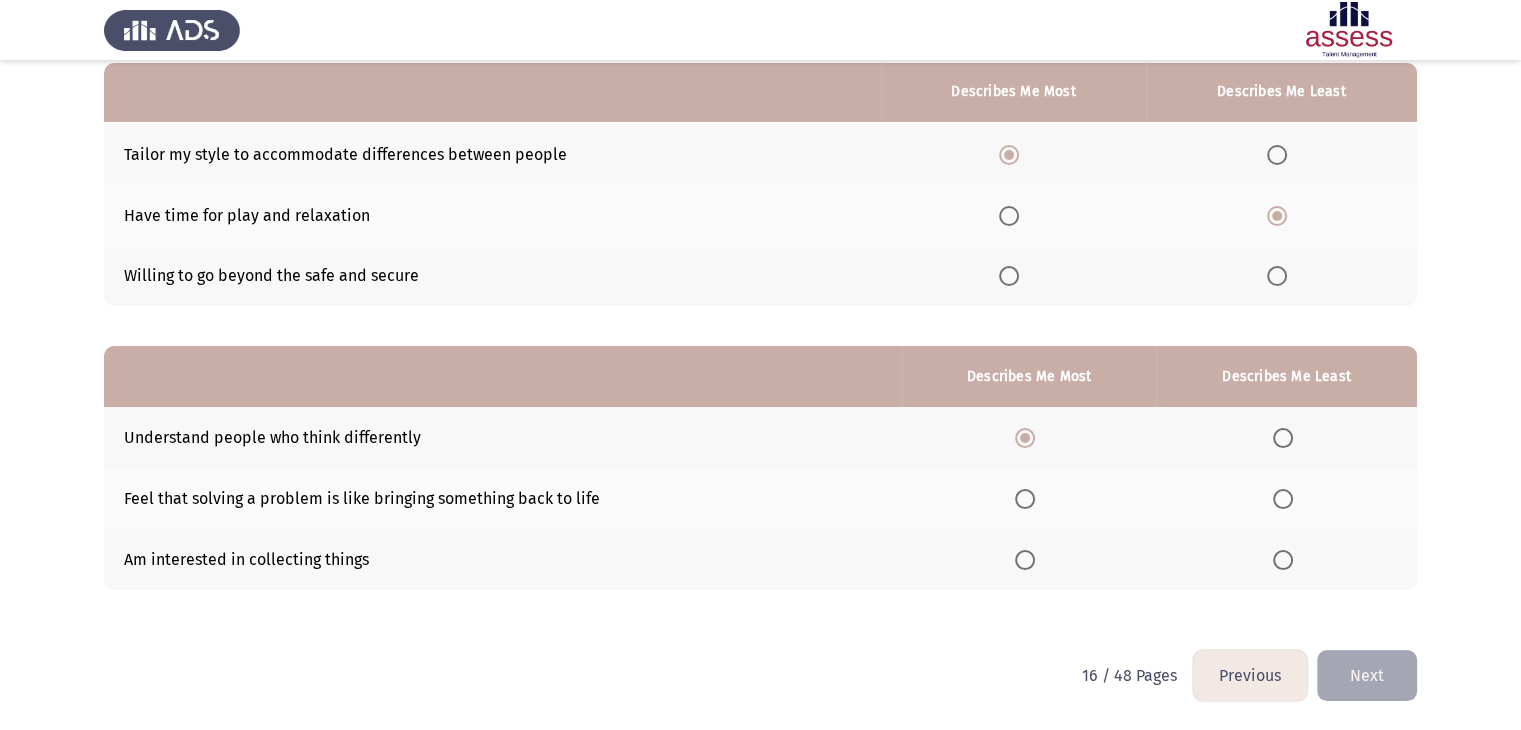 click at bounding box center [1283, 560] 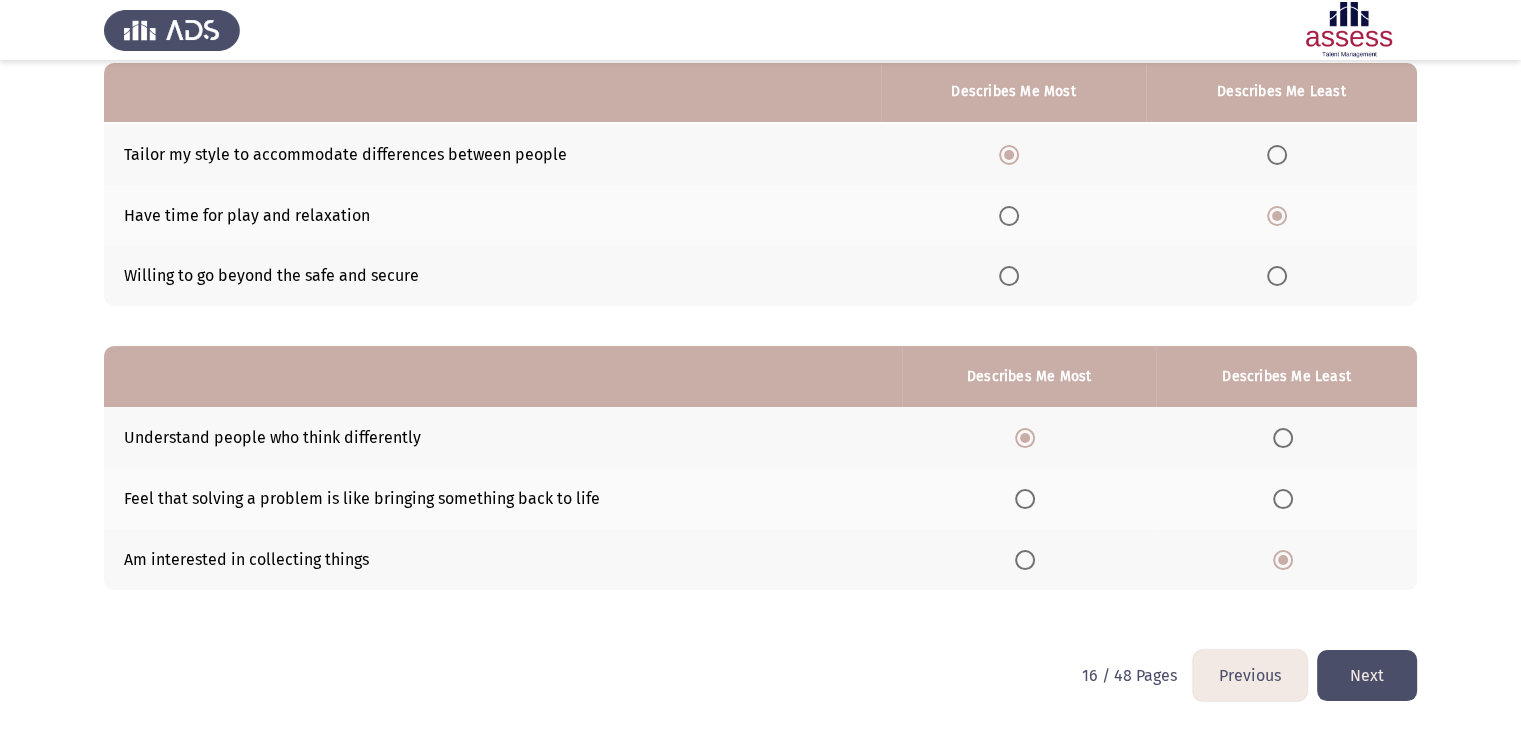 click 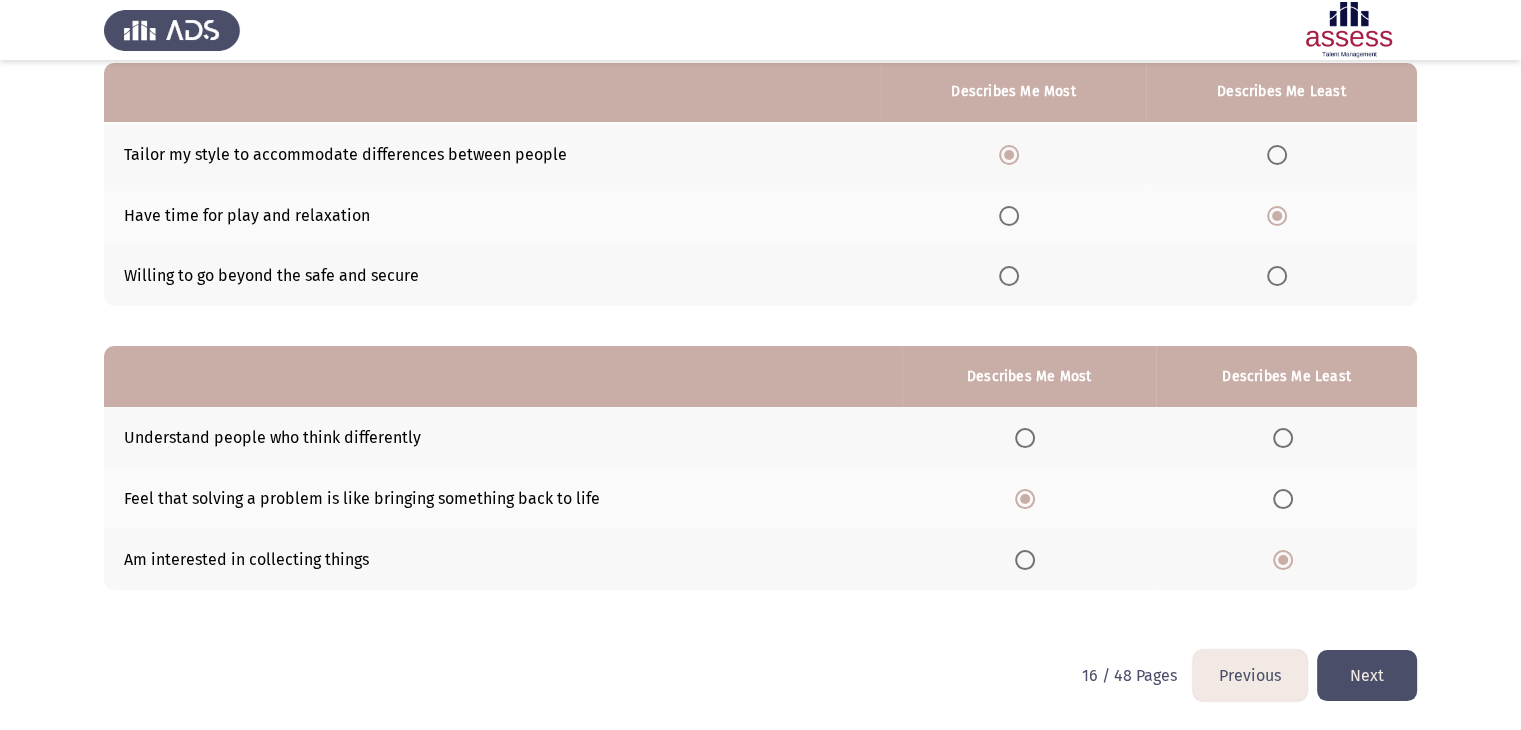 click on "Next" 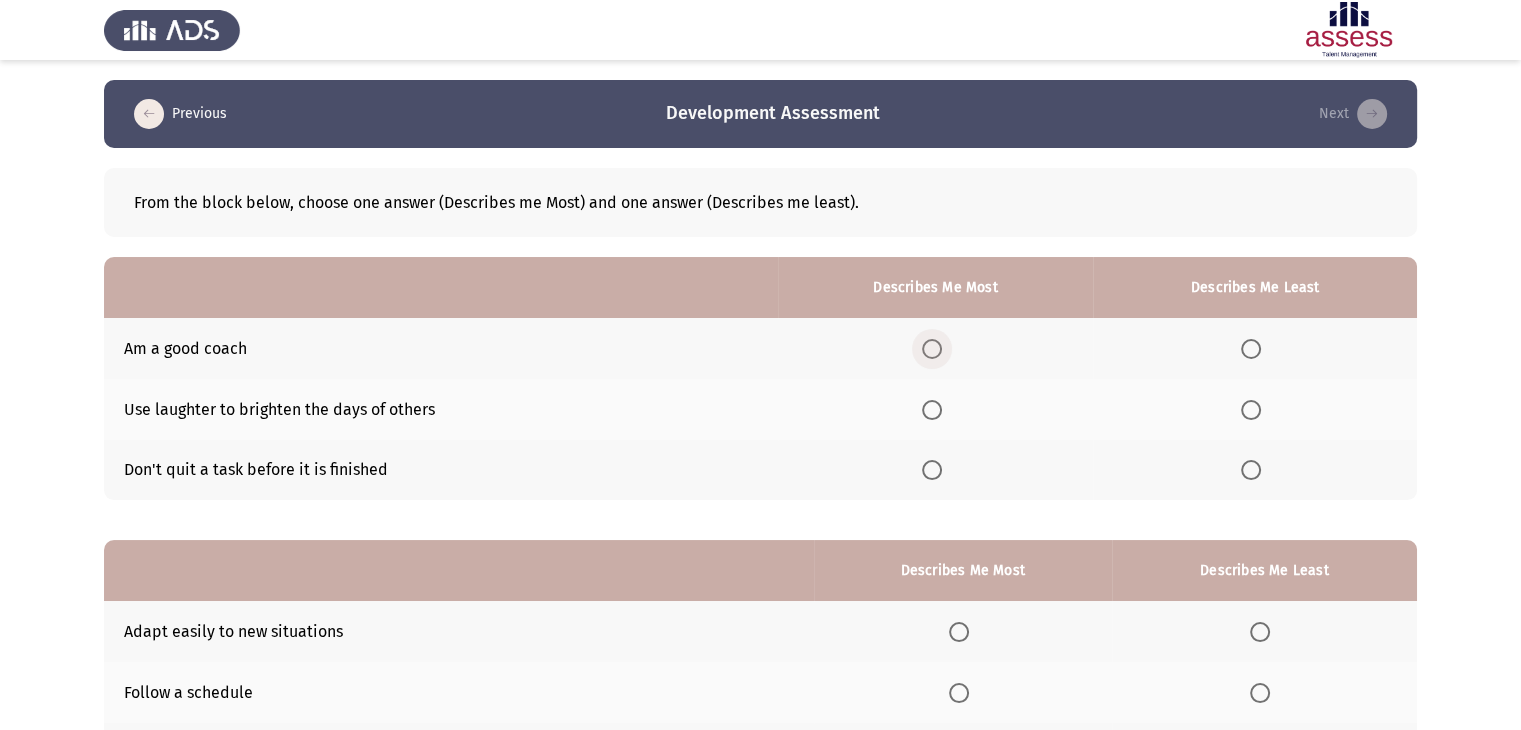 click at bounding box center (932, 349) 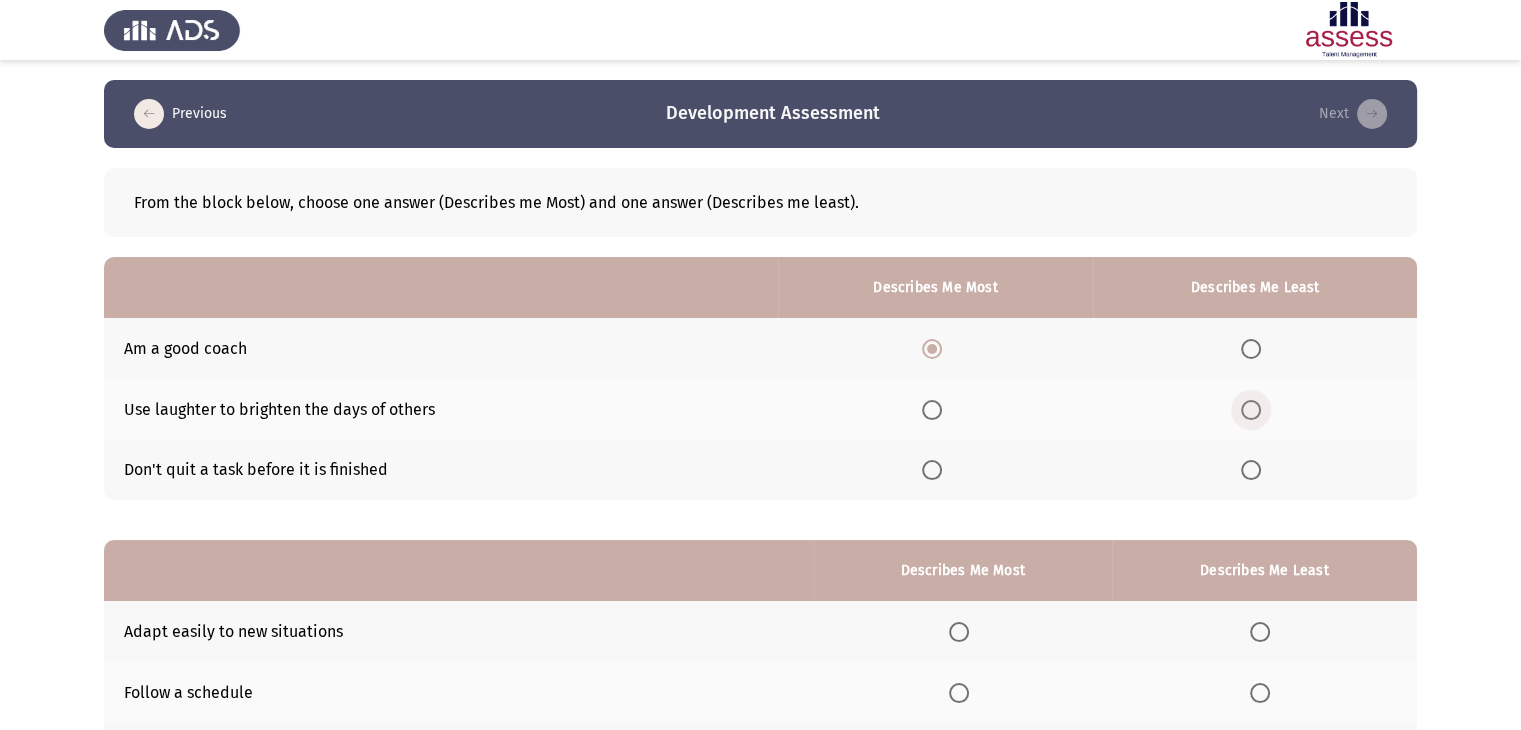 click at bounding box center (1251, 410) 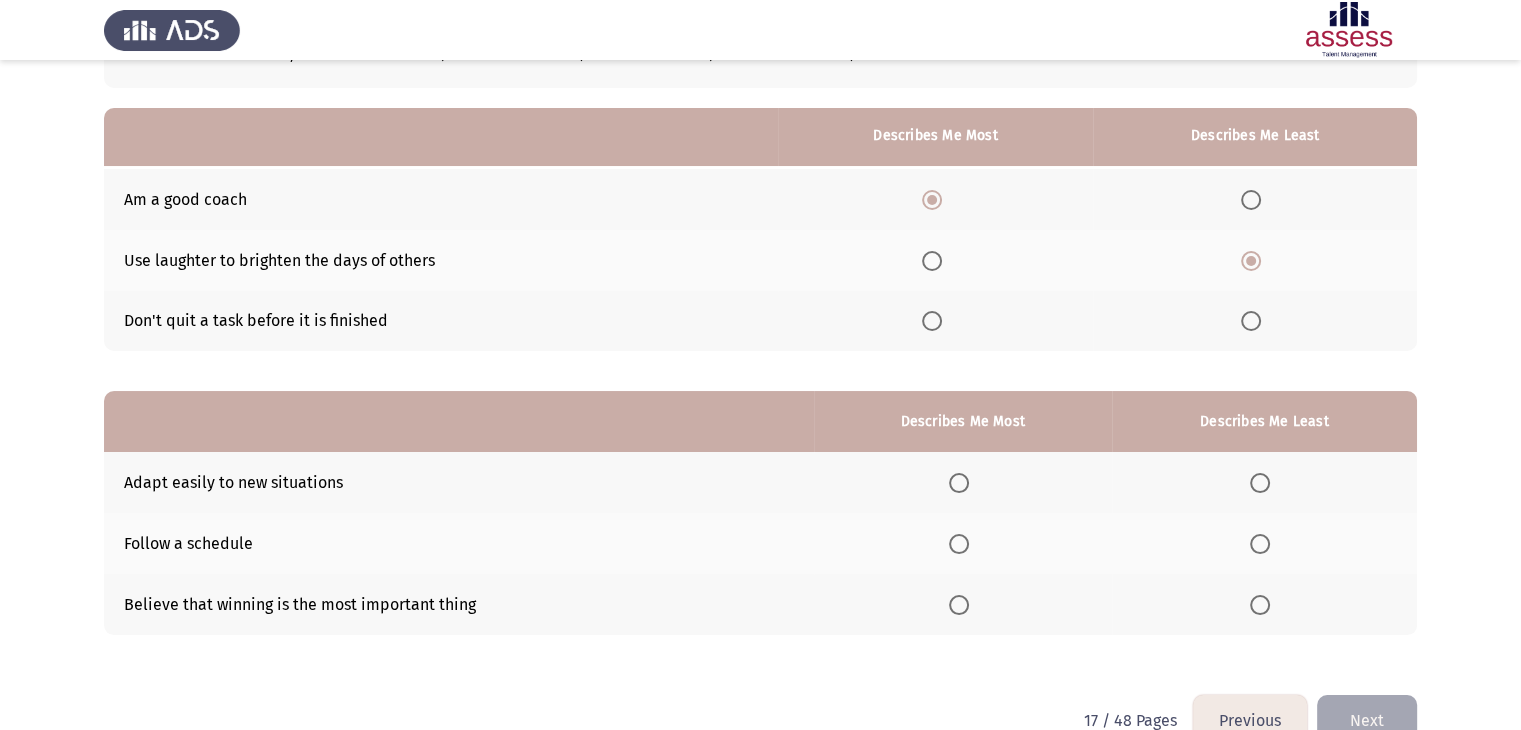 scroll, scrollTop: 195, scrollLeft: 0, axis: vertical 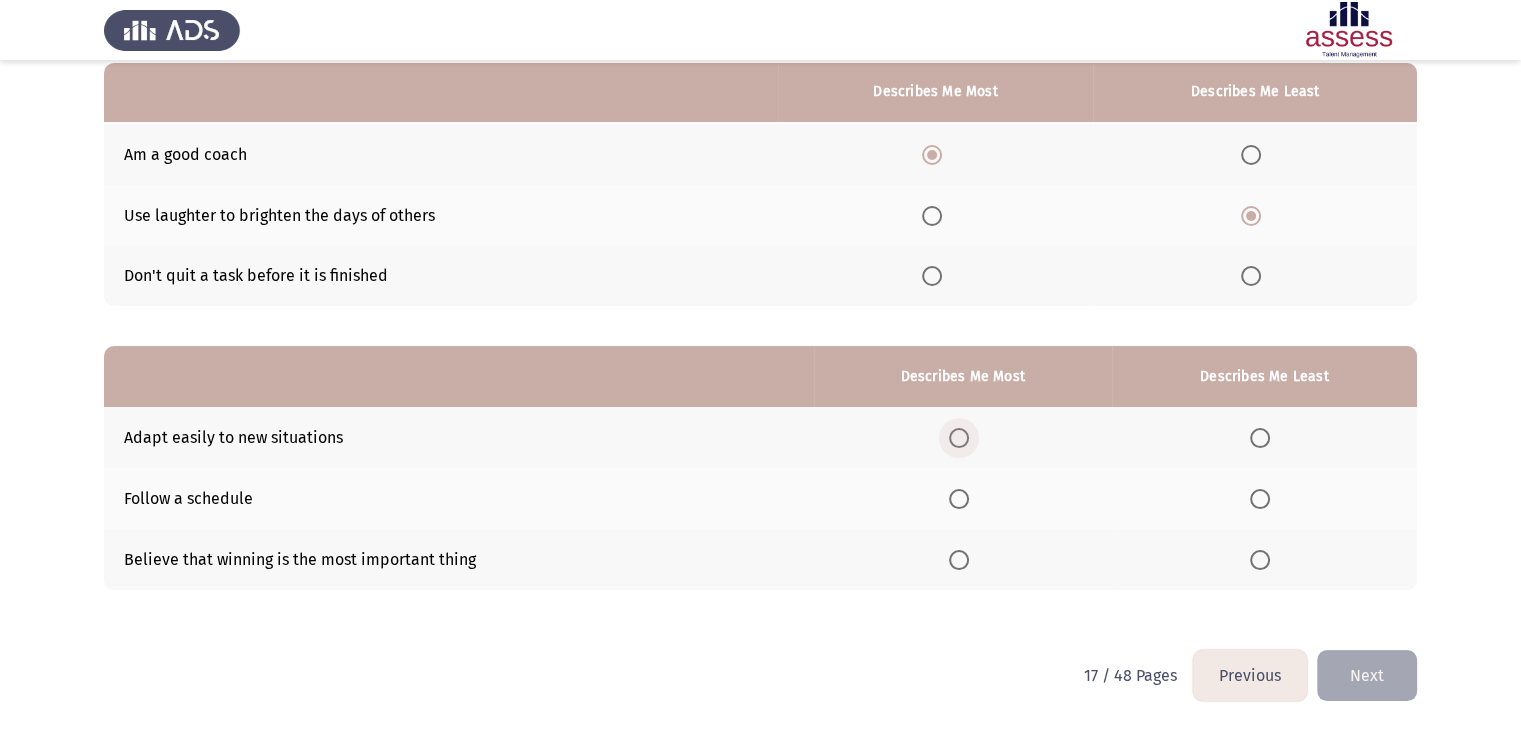 click at bounding box center (959, 438) 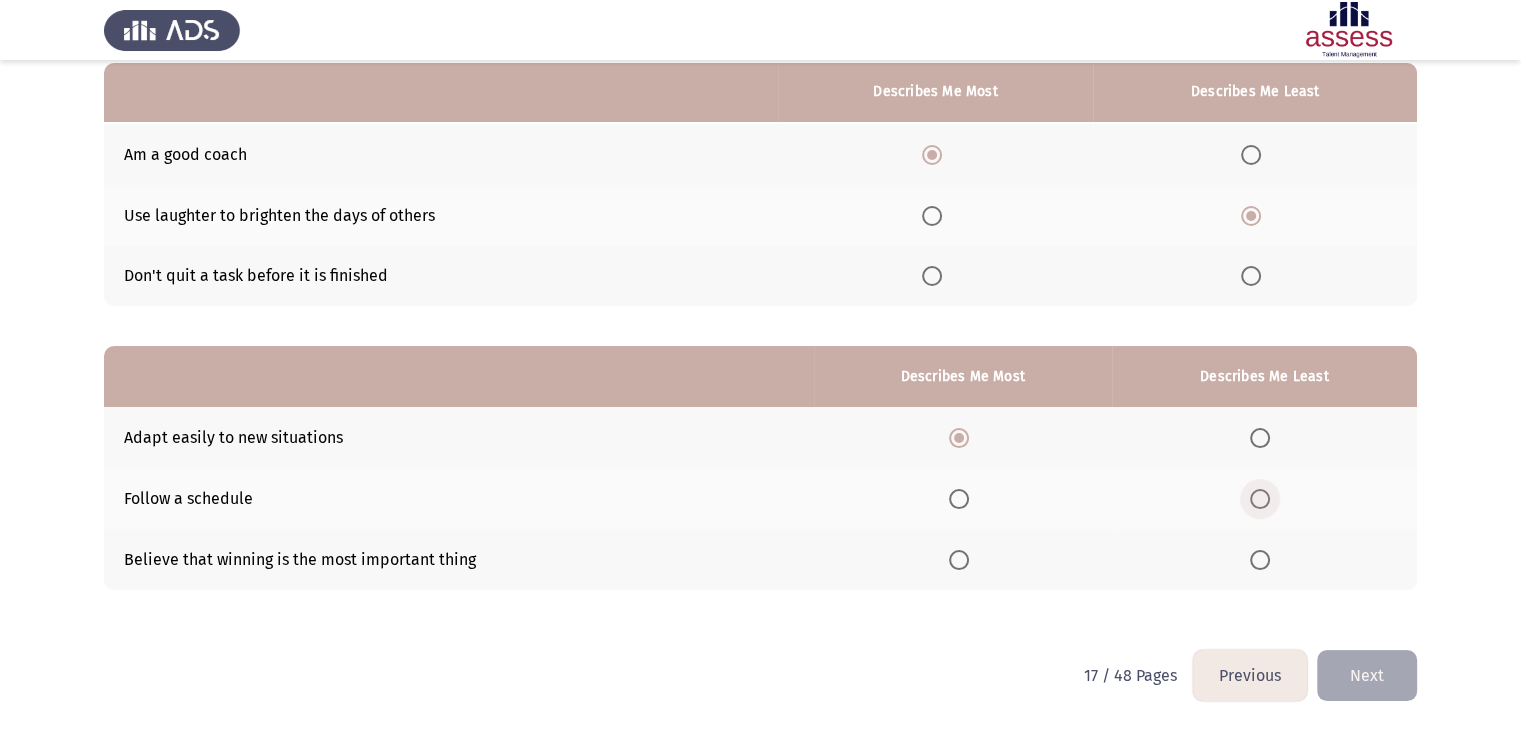 click at bounding box center (1260, 499) 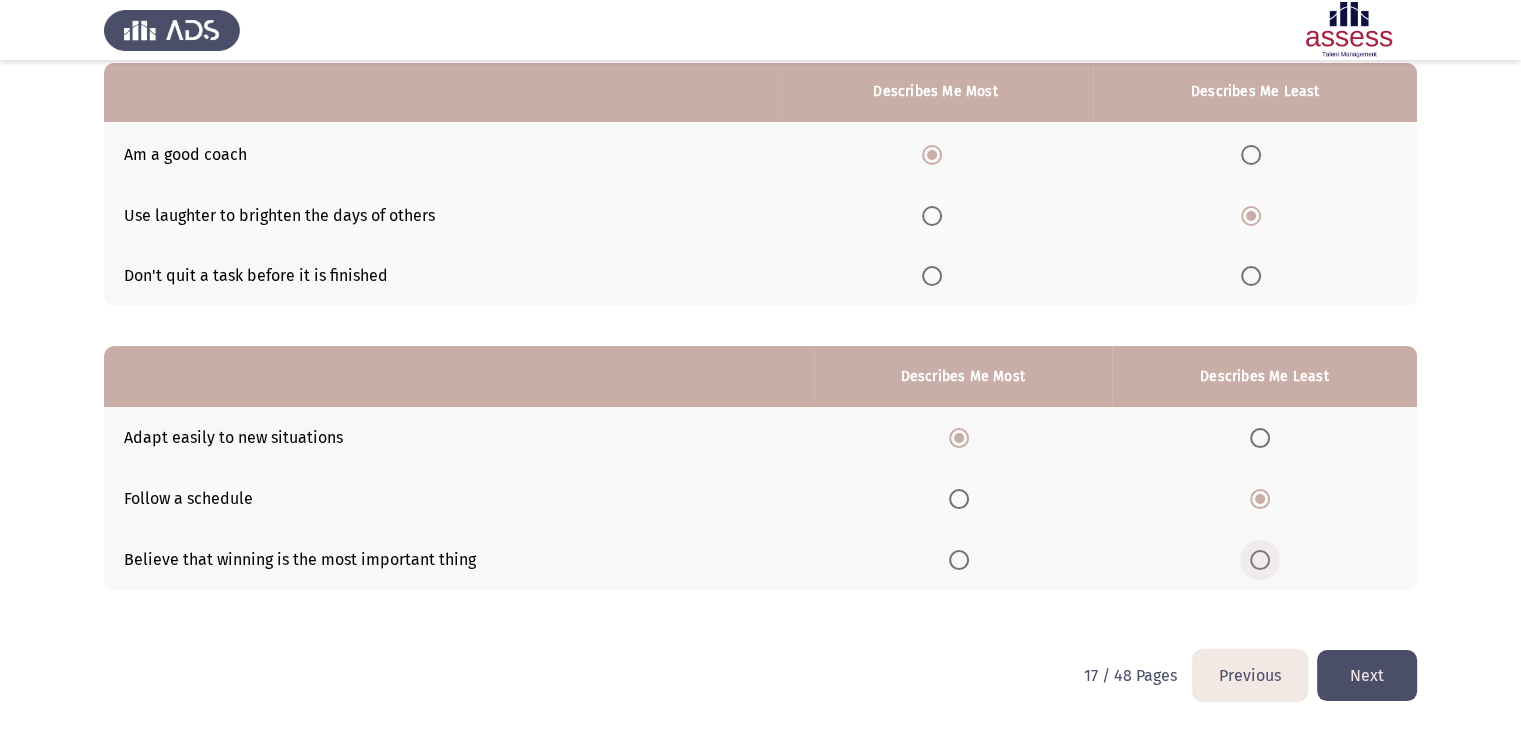 click at bounding box center (1260, 560) 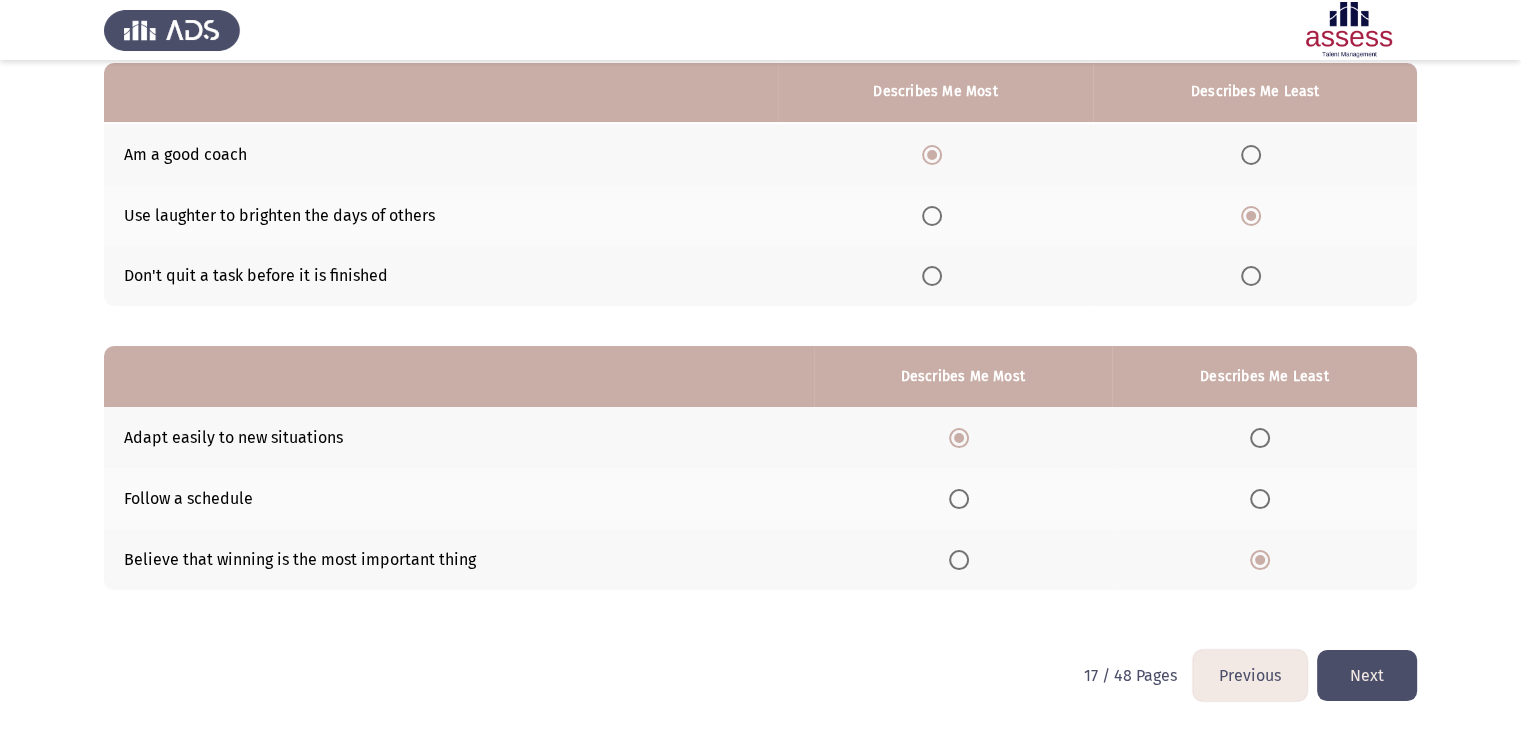 click on "Next" 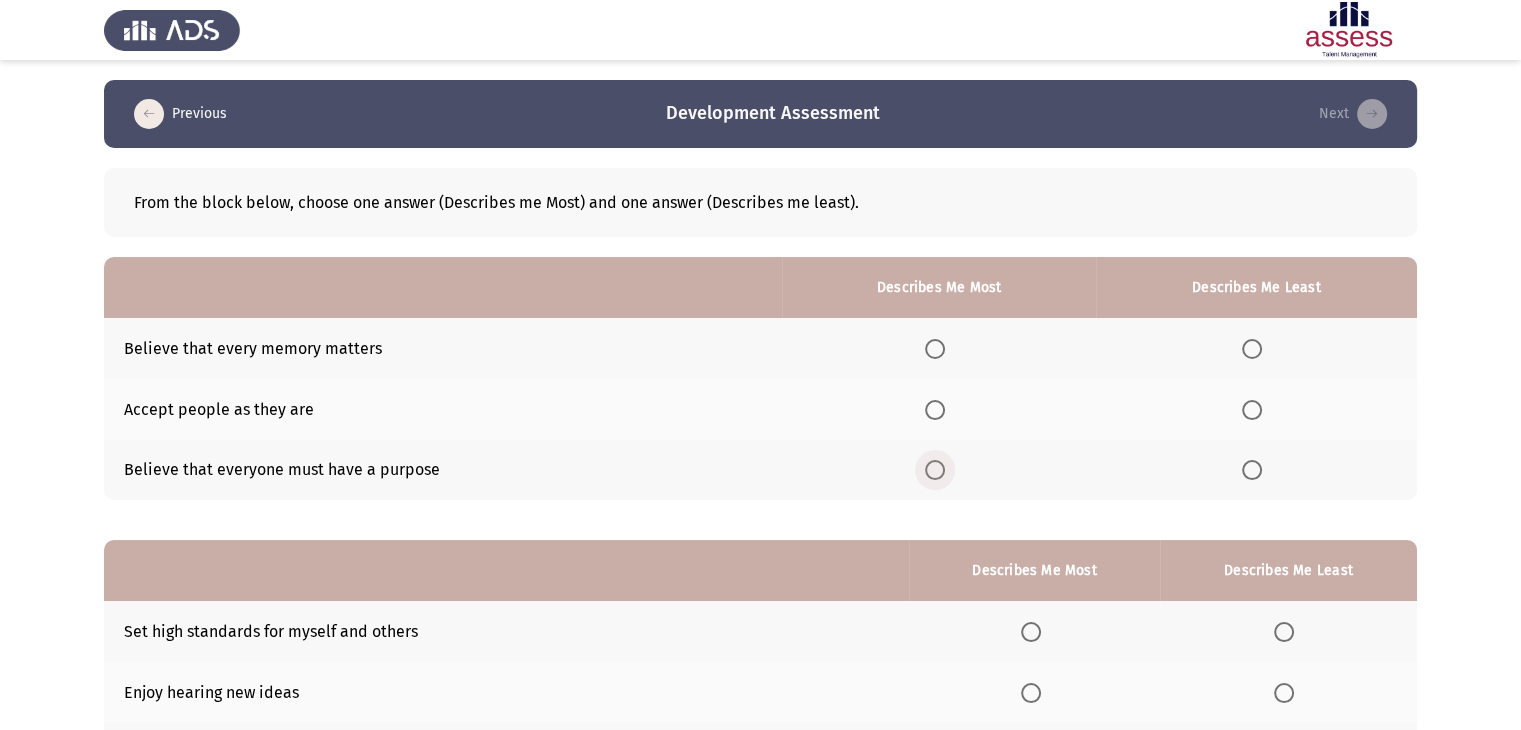 click at bounding box center (935, 470) 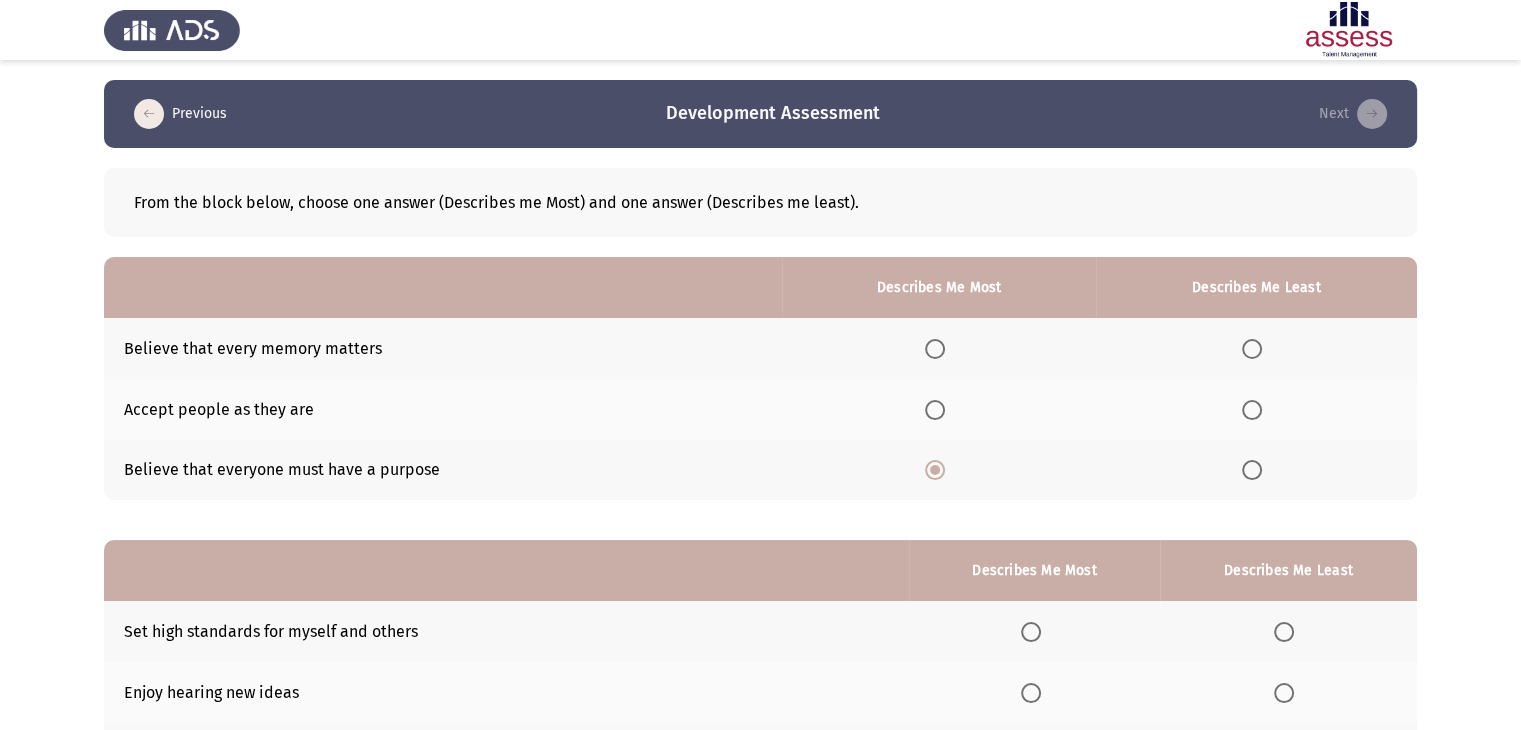 click at bounding box center (1252, 410) 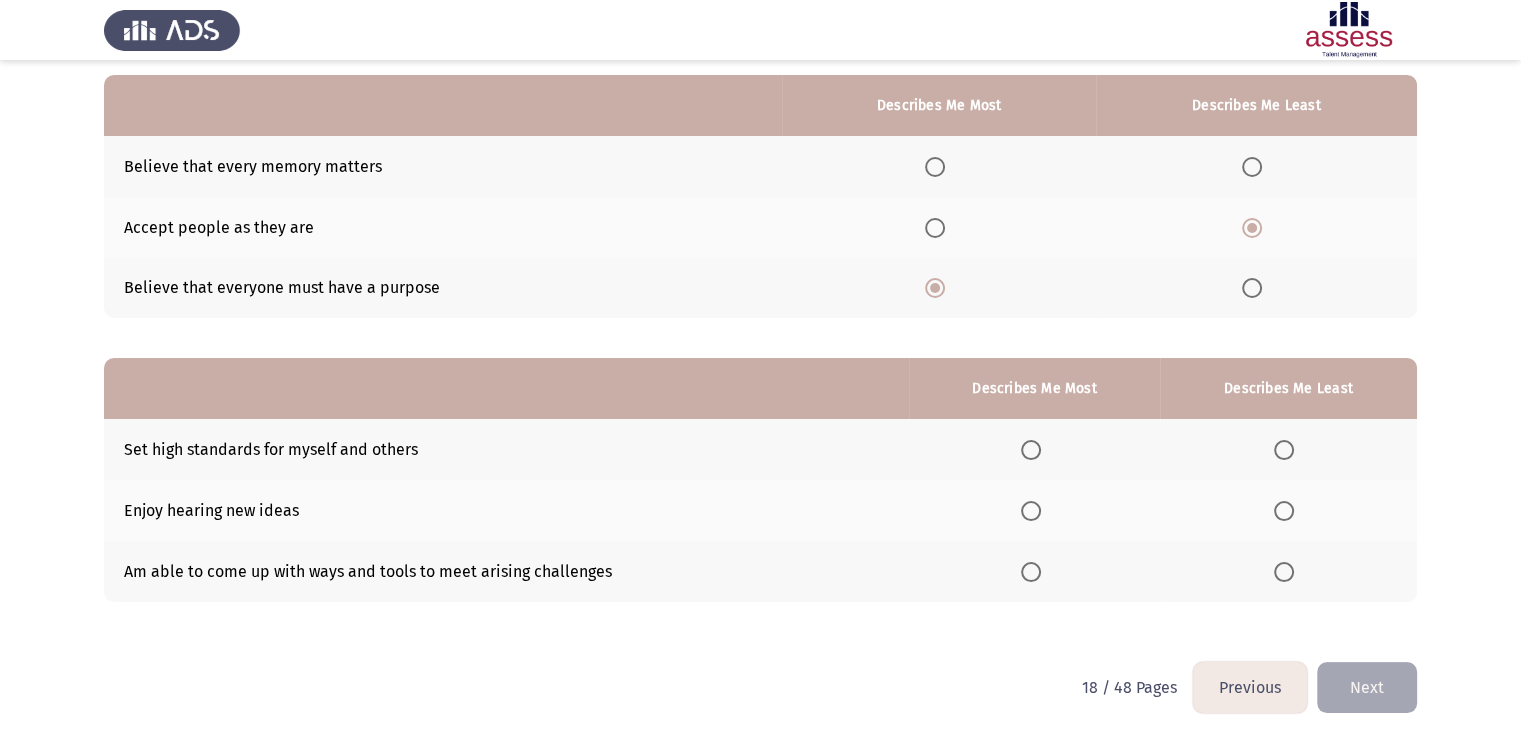 scroll, scrollTop: 195, scrollLeft: 0, axis: vertical 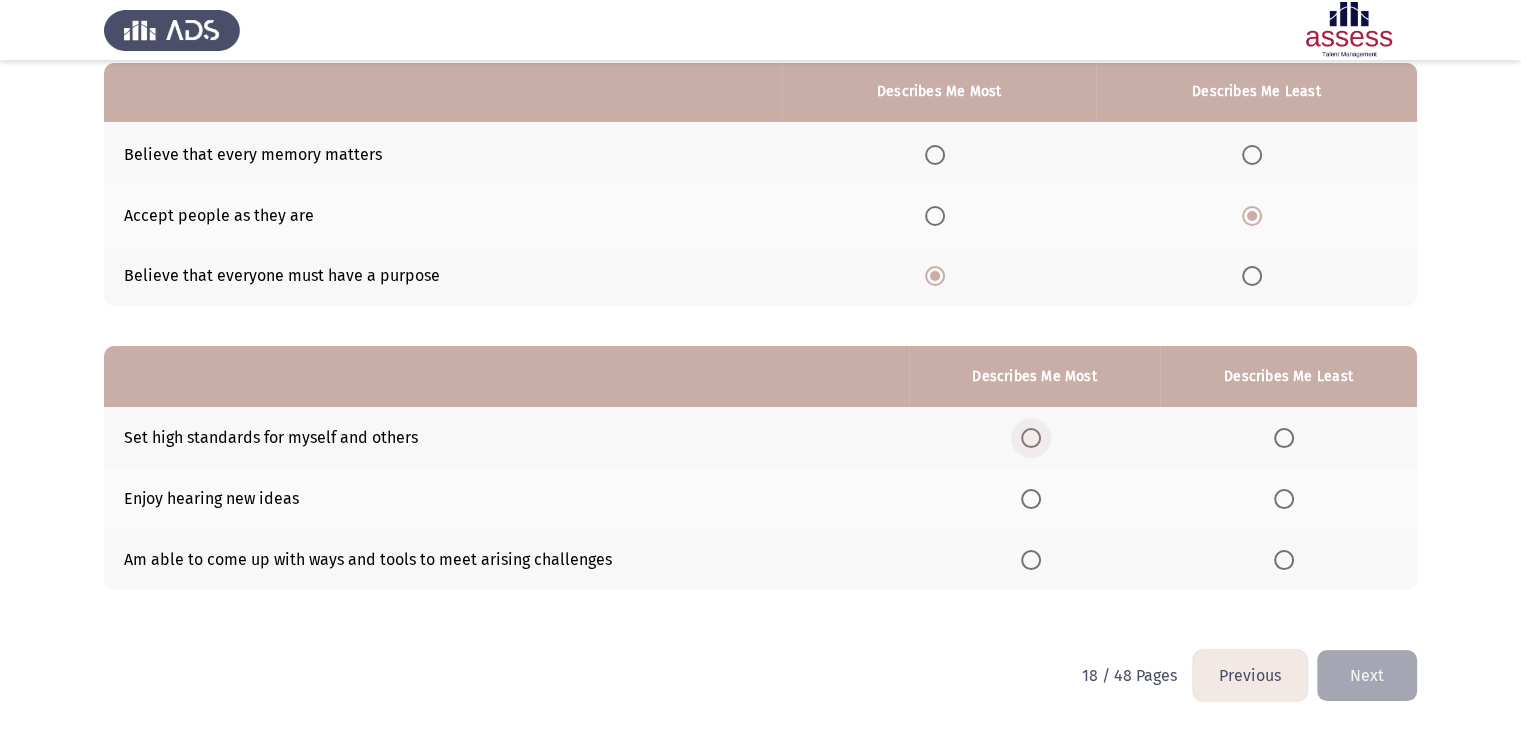 click at bounding box center (1035, 438) 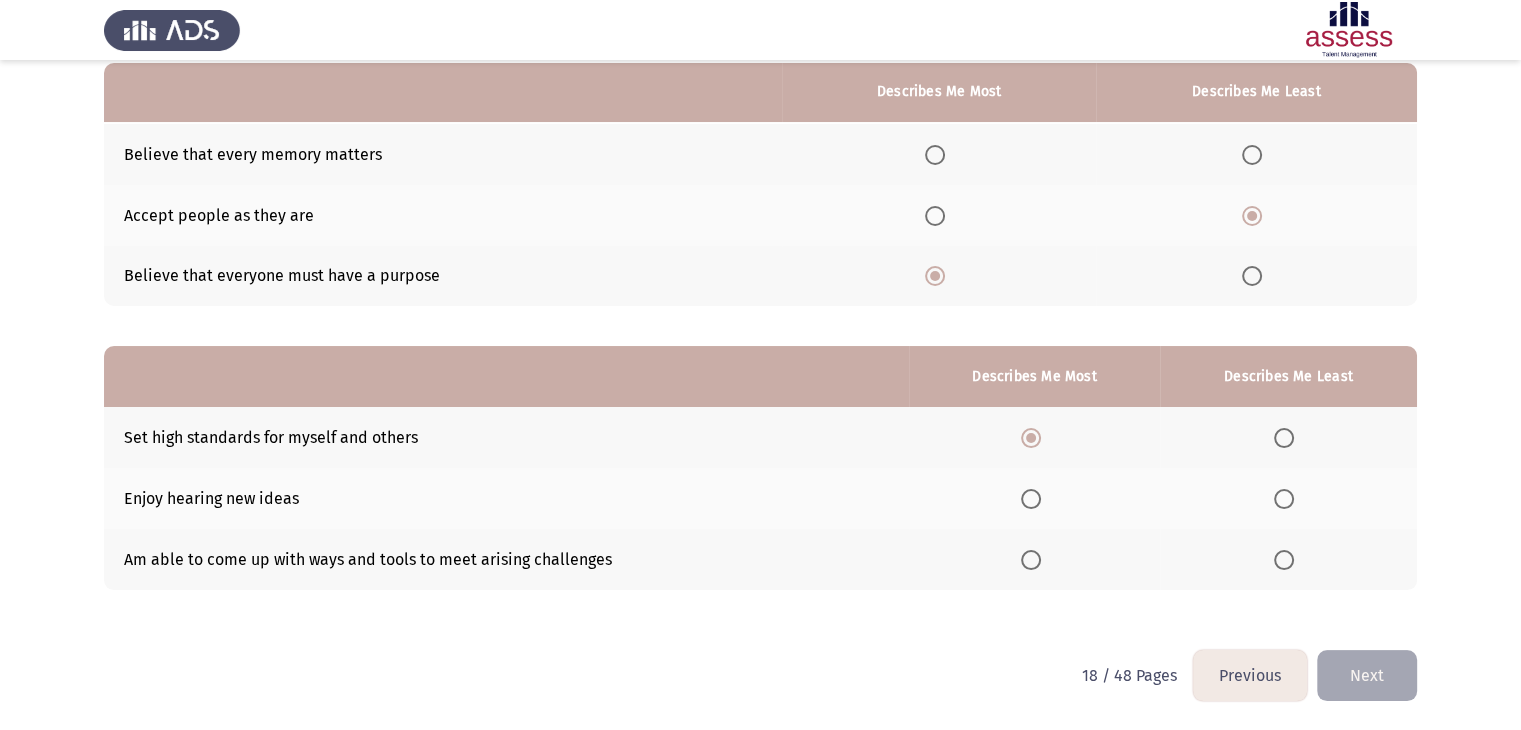 click on "From the block below, choose one answer (Describes me Most) and one answer (Describes me least).  Describes Me Most   Describes Me Least  Believe that every memory matters     Accept people as they are     Believe that everyone must have a purpose      Describes Me Most   Describes Me Least  Set high standards for myself and others     Enjoy hearing new ideas     Am able to come up with ways and tools to meet arising challenges" 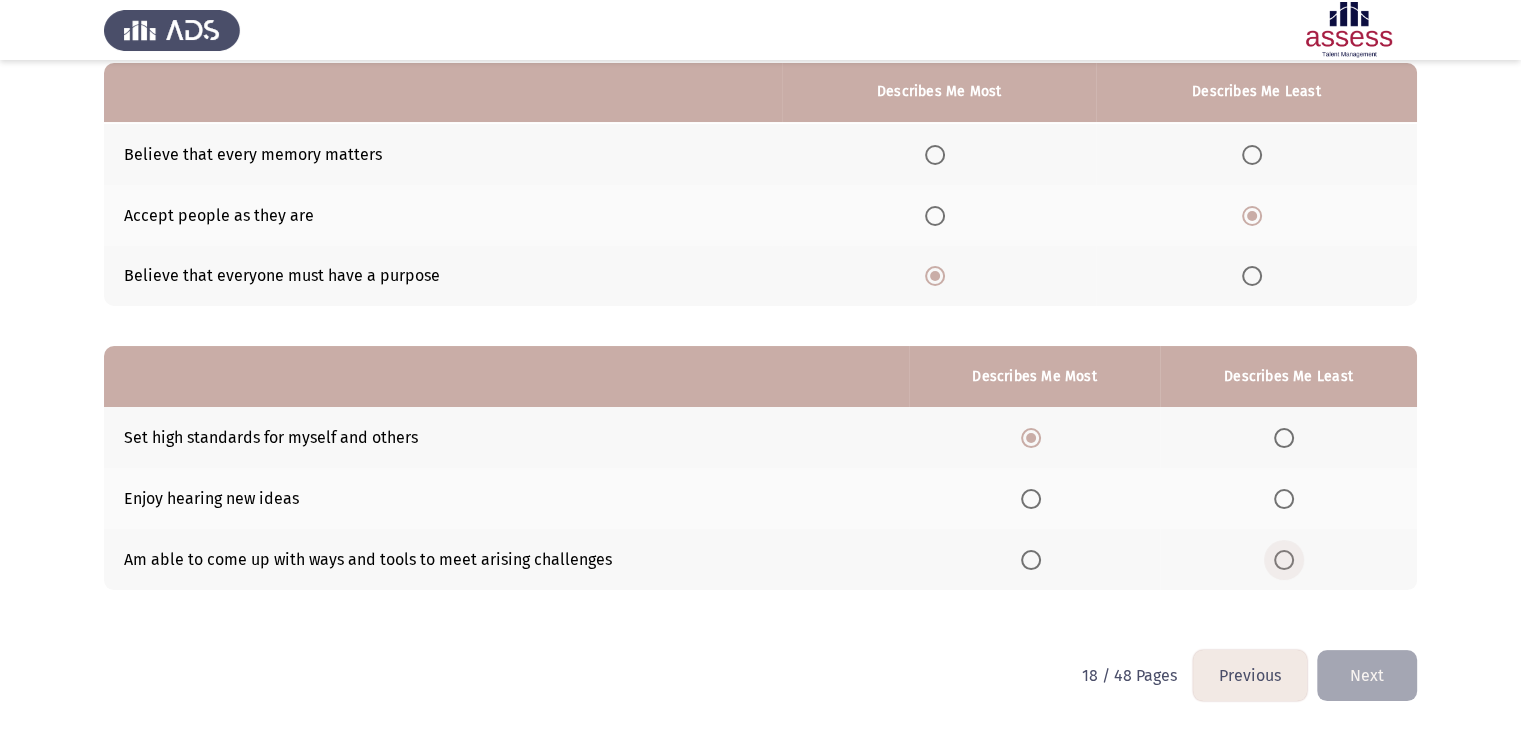 click at bounding box center [1284, 560] 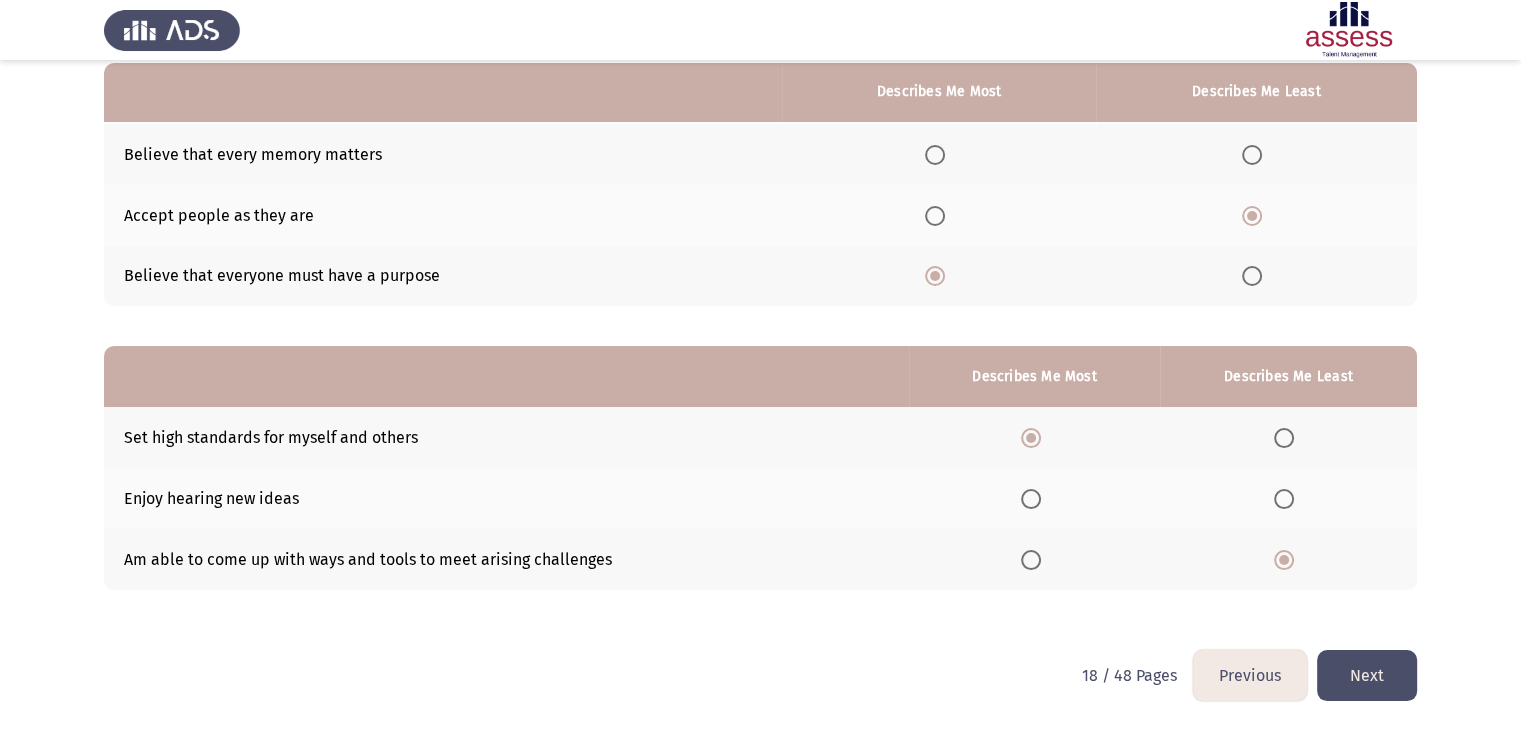 click on "Next" 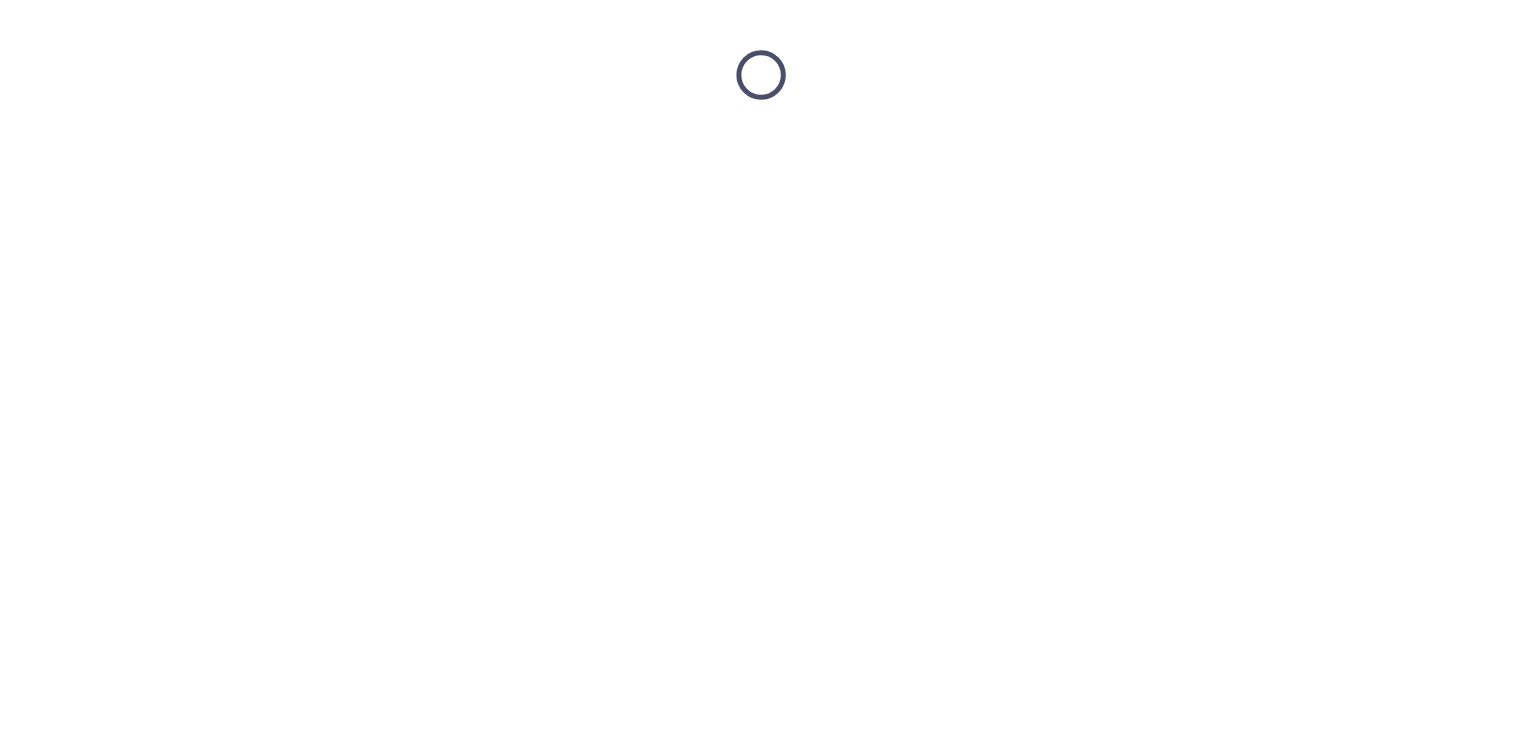 scroll, scrollTop: 0, scrollLeft: 0, axis: both 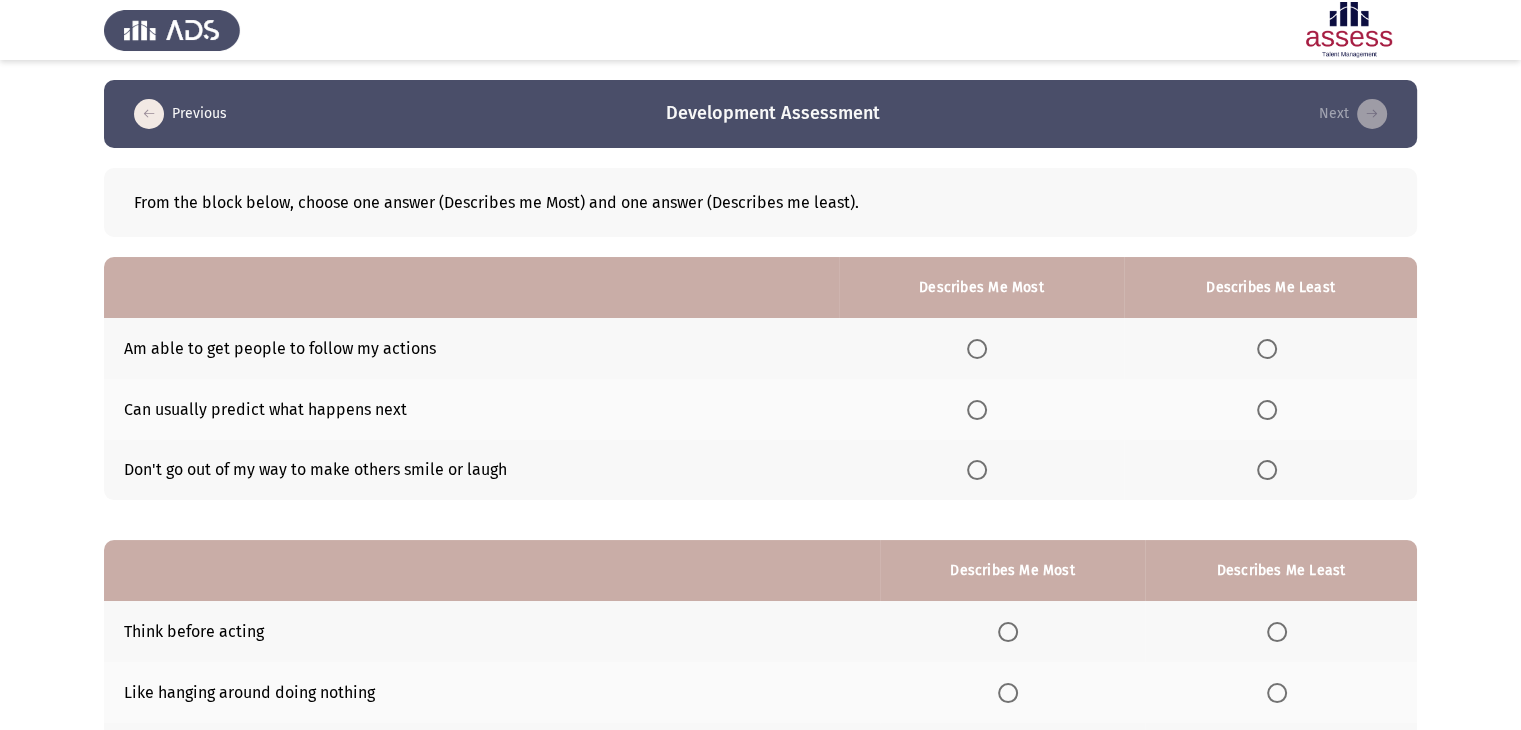 click at bounding box center (977, 410) 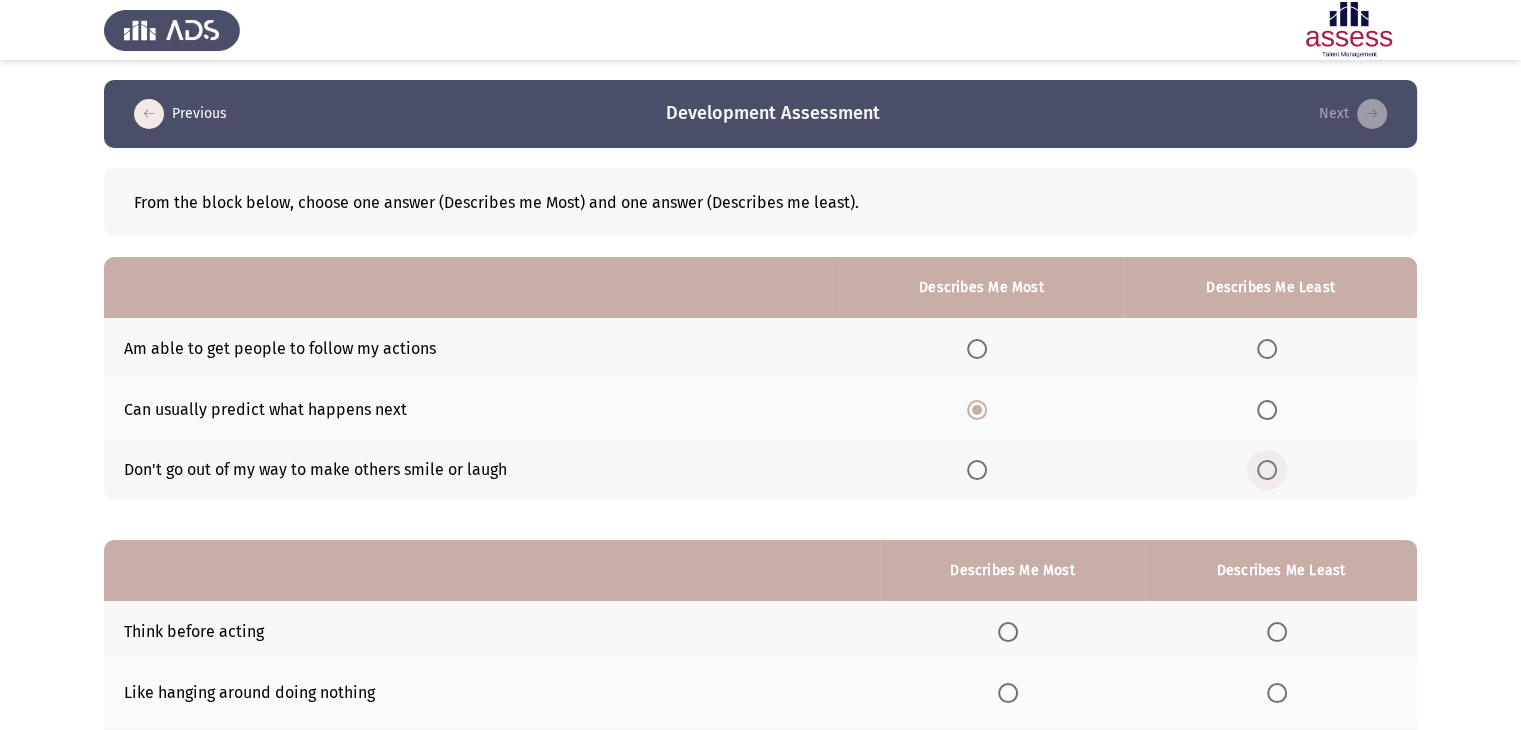 click at bounding box center (1267, 470) 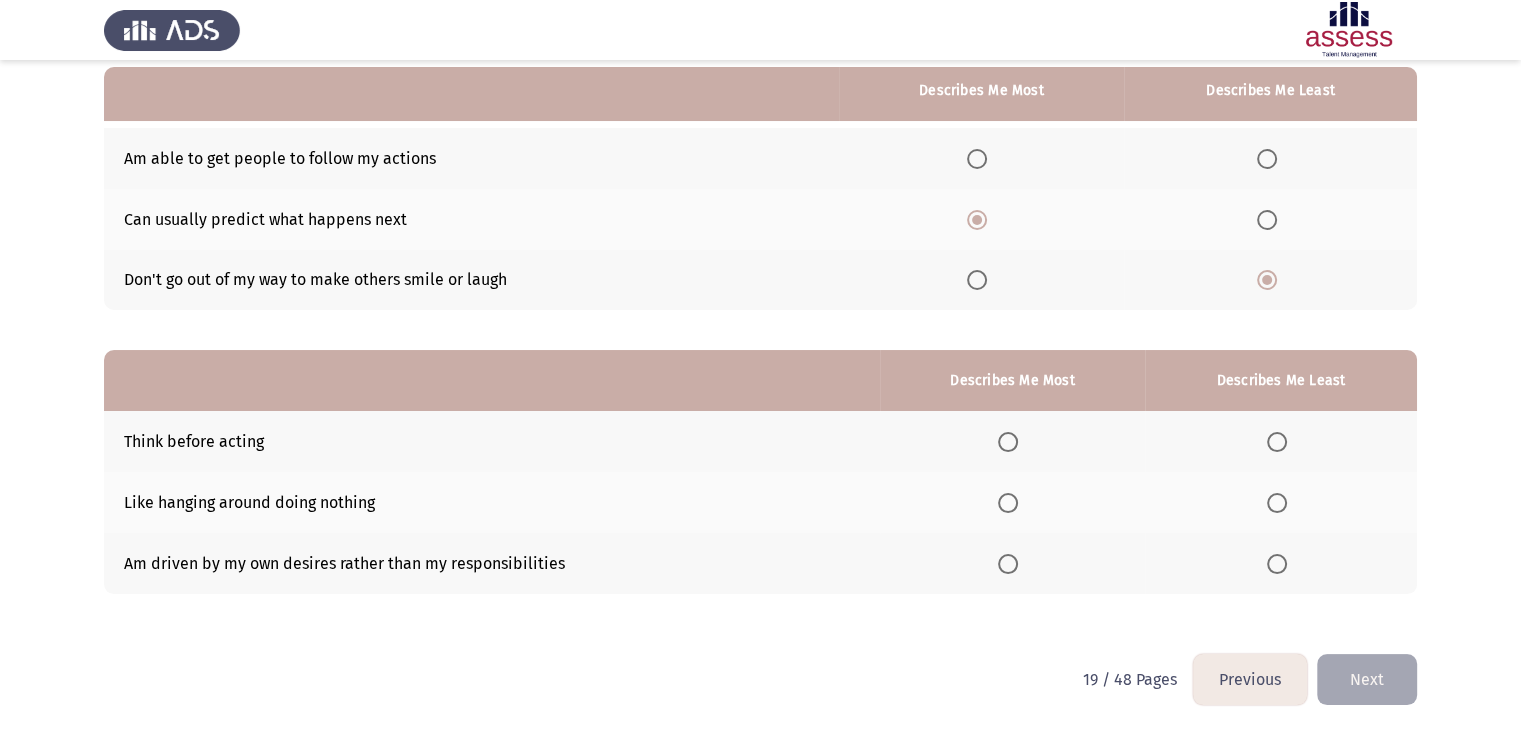 scroll, scrollTop: 195, scrollLeft: 0, axis: vertical 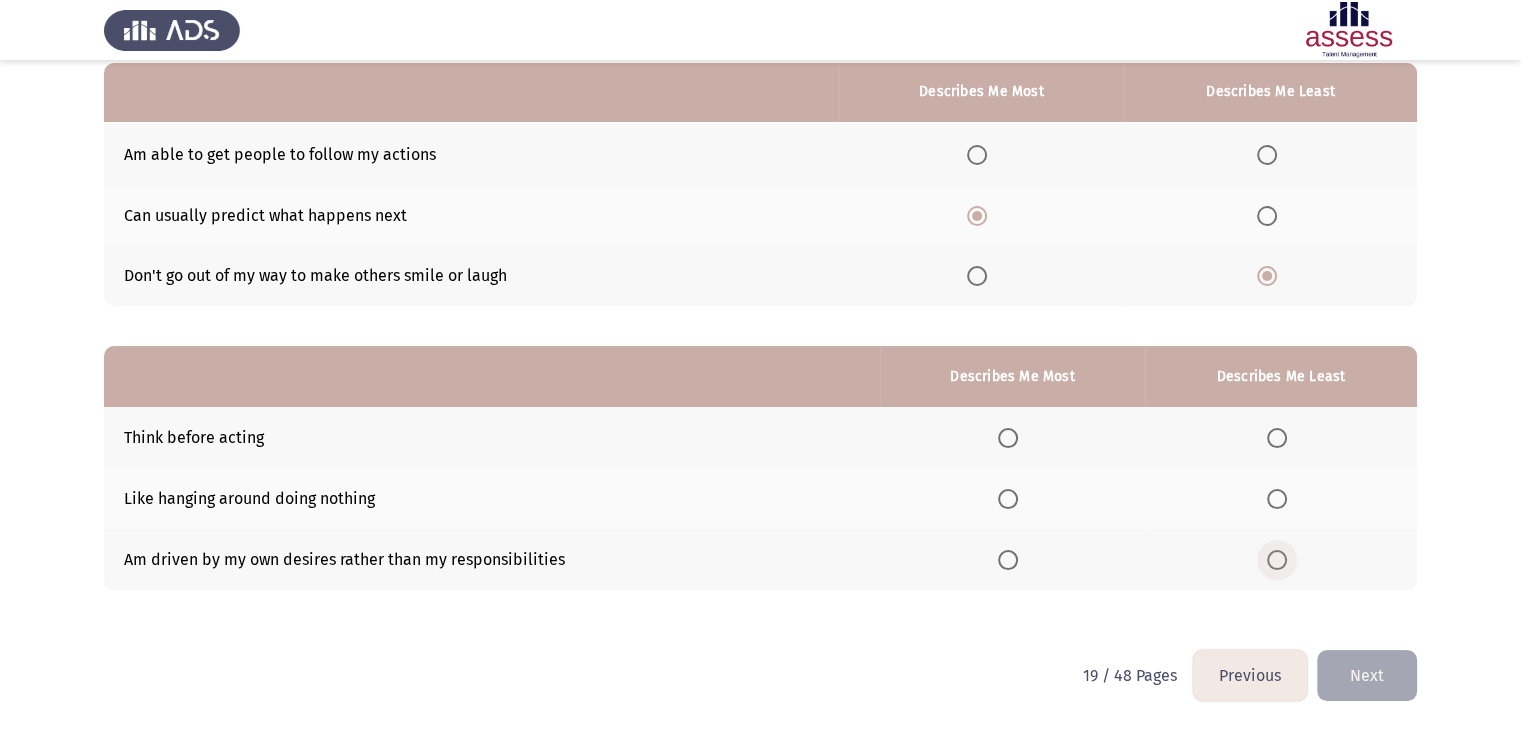 click at bounding box center [1277, 560] 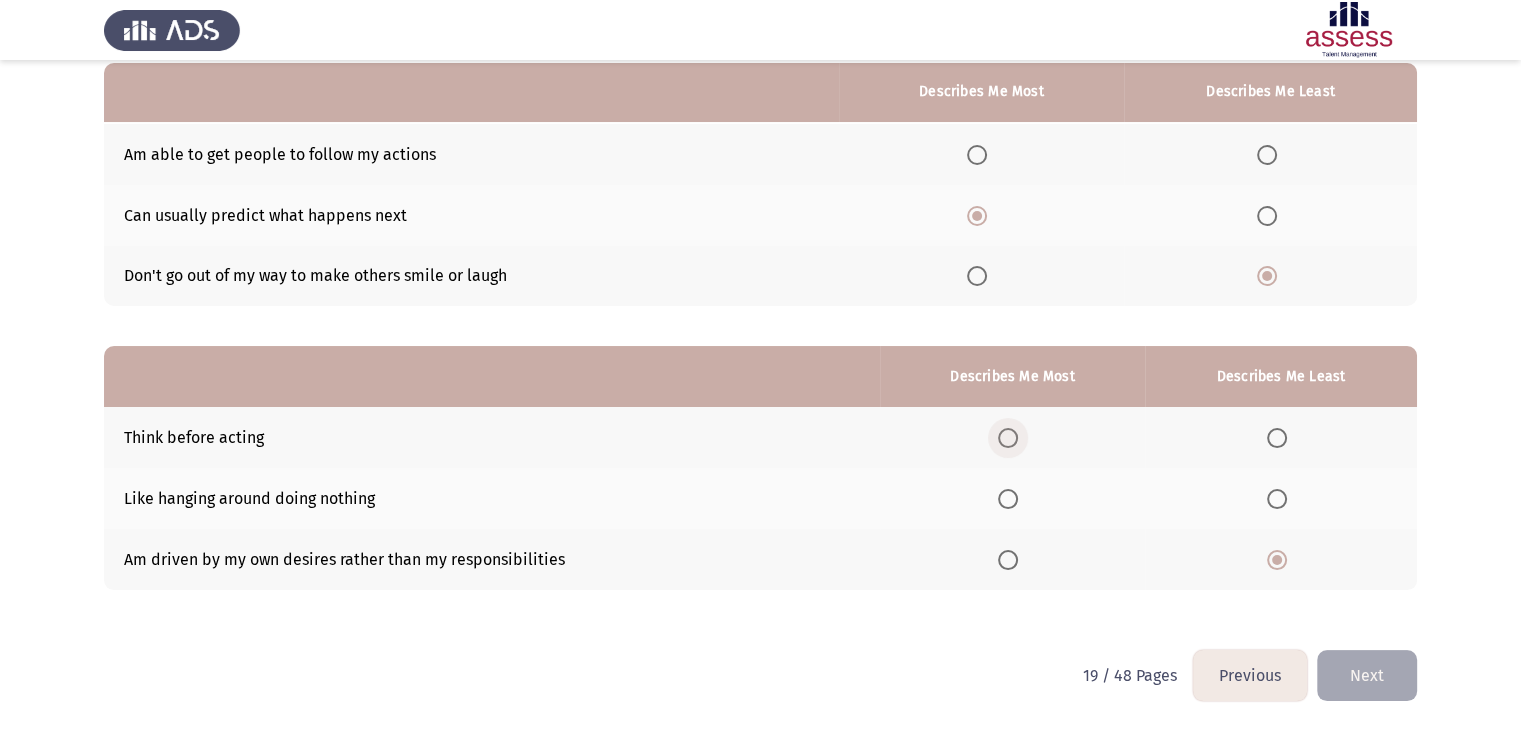 click at bounding box center (1008, 438) 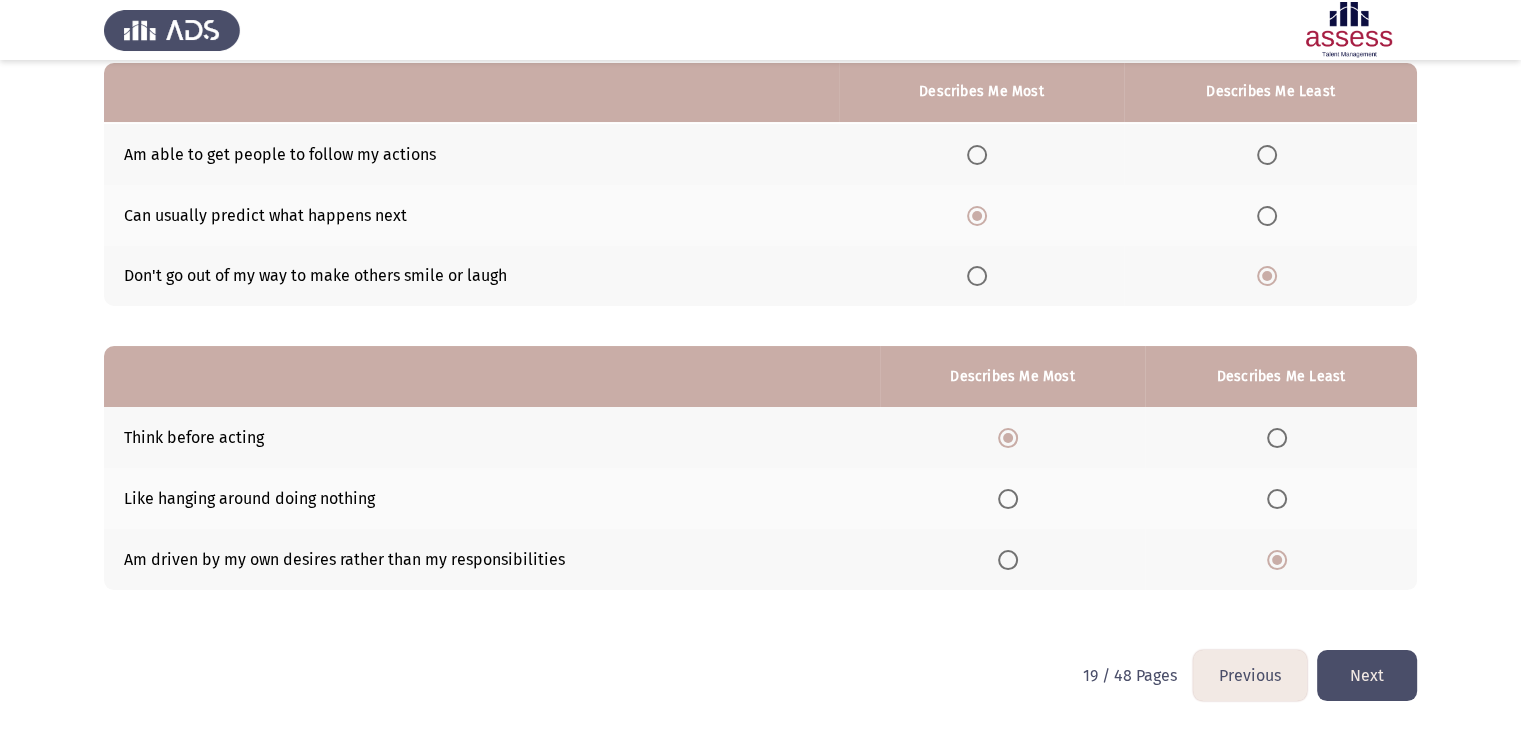 click on "Next" 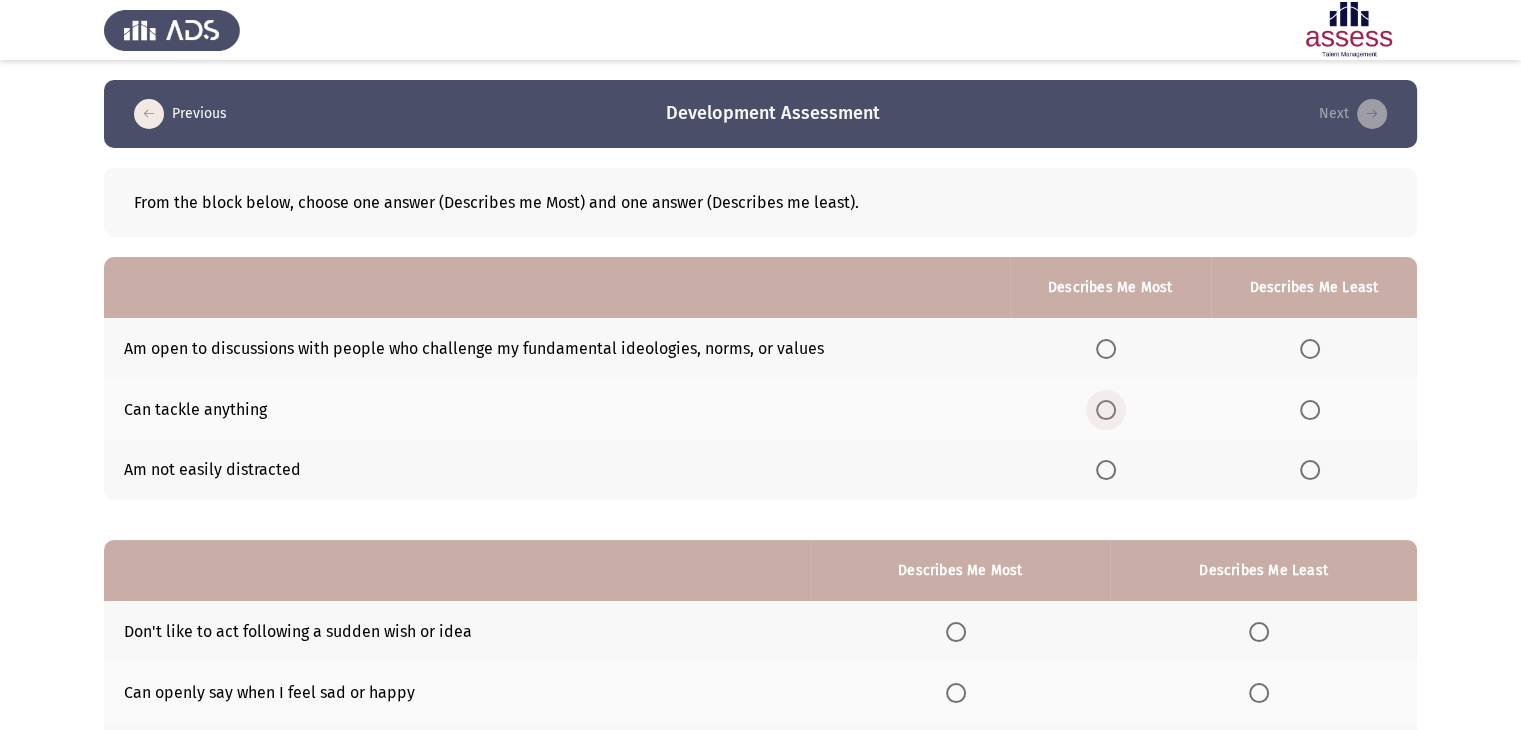 click at bounding box center [1106, 410] 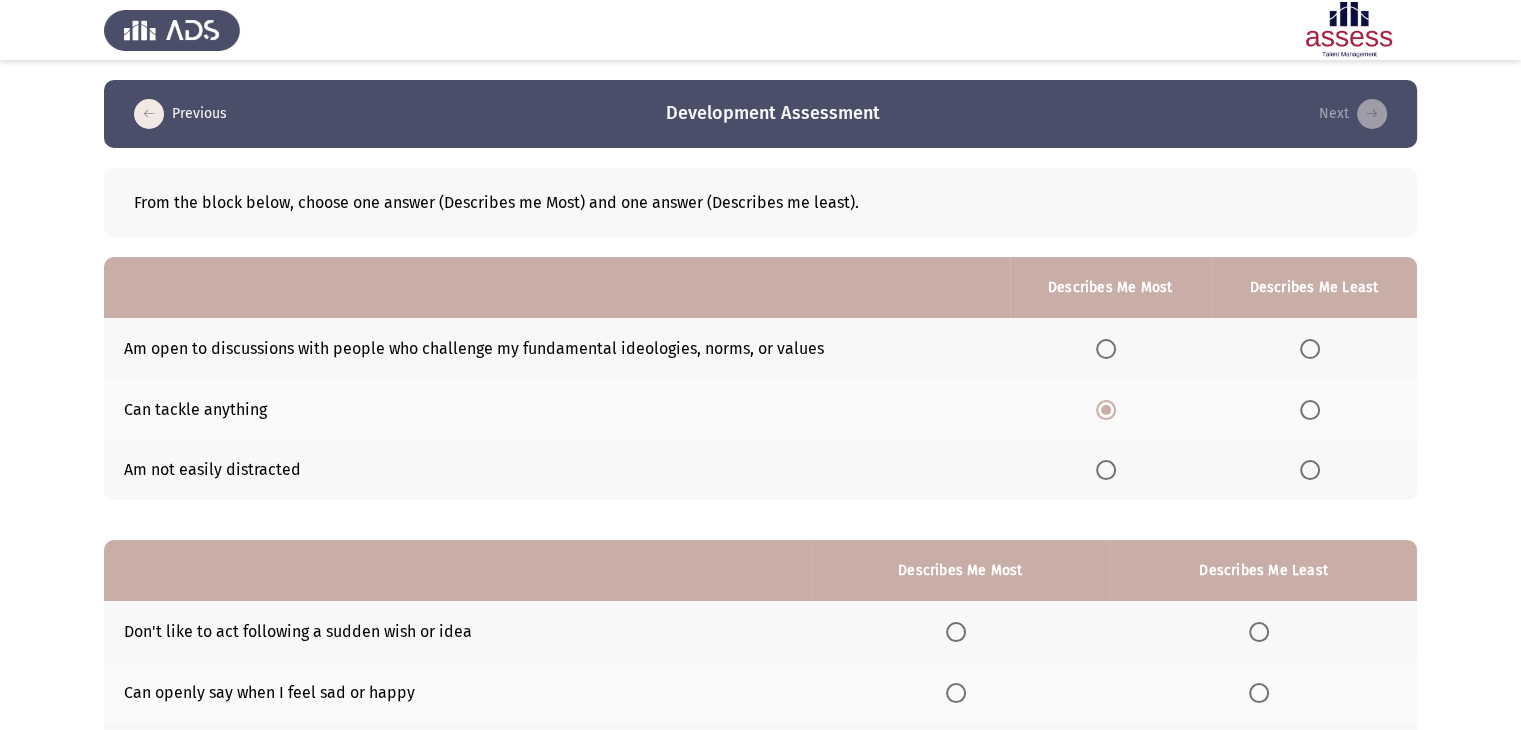 click at bounding box center [1310, 470] 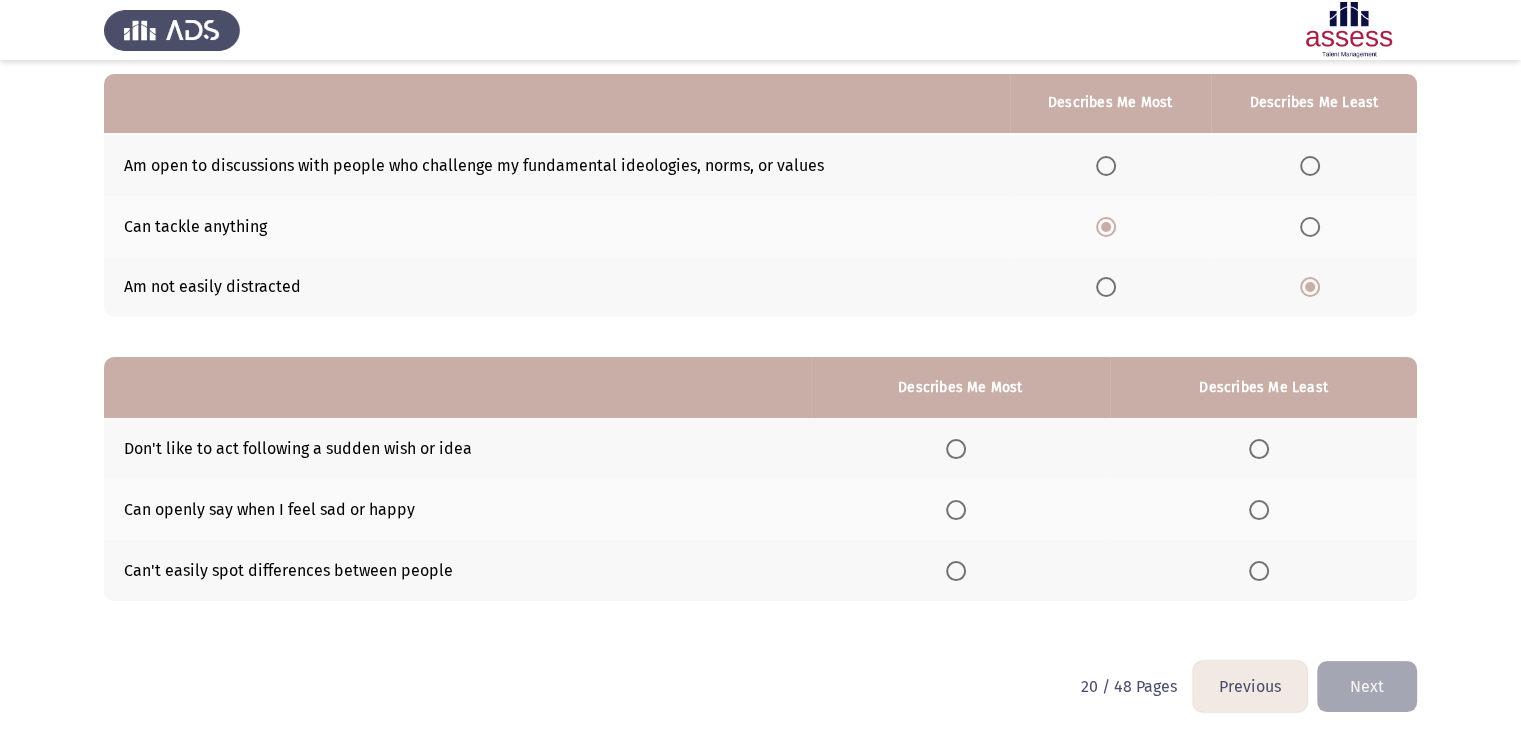 scroll, scrollTop: 195, scrollLeft: 0, axis: vertical 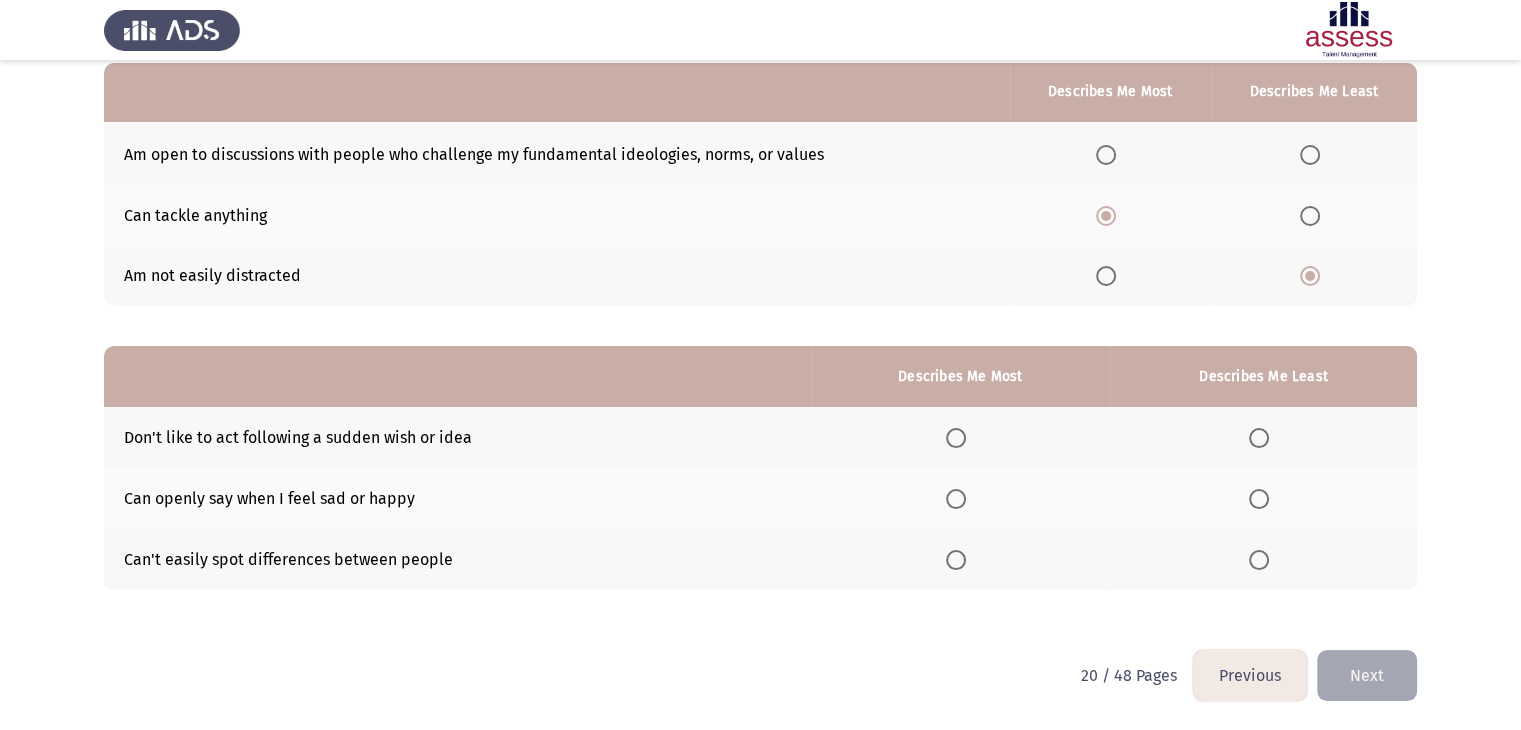 click at bounding box center [1259, 499] 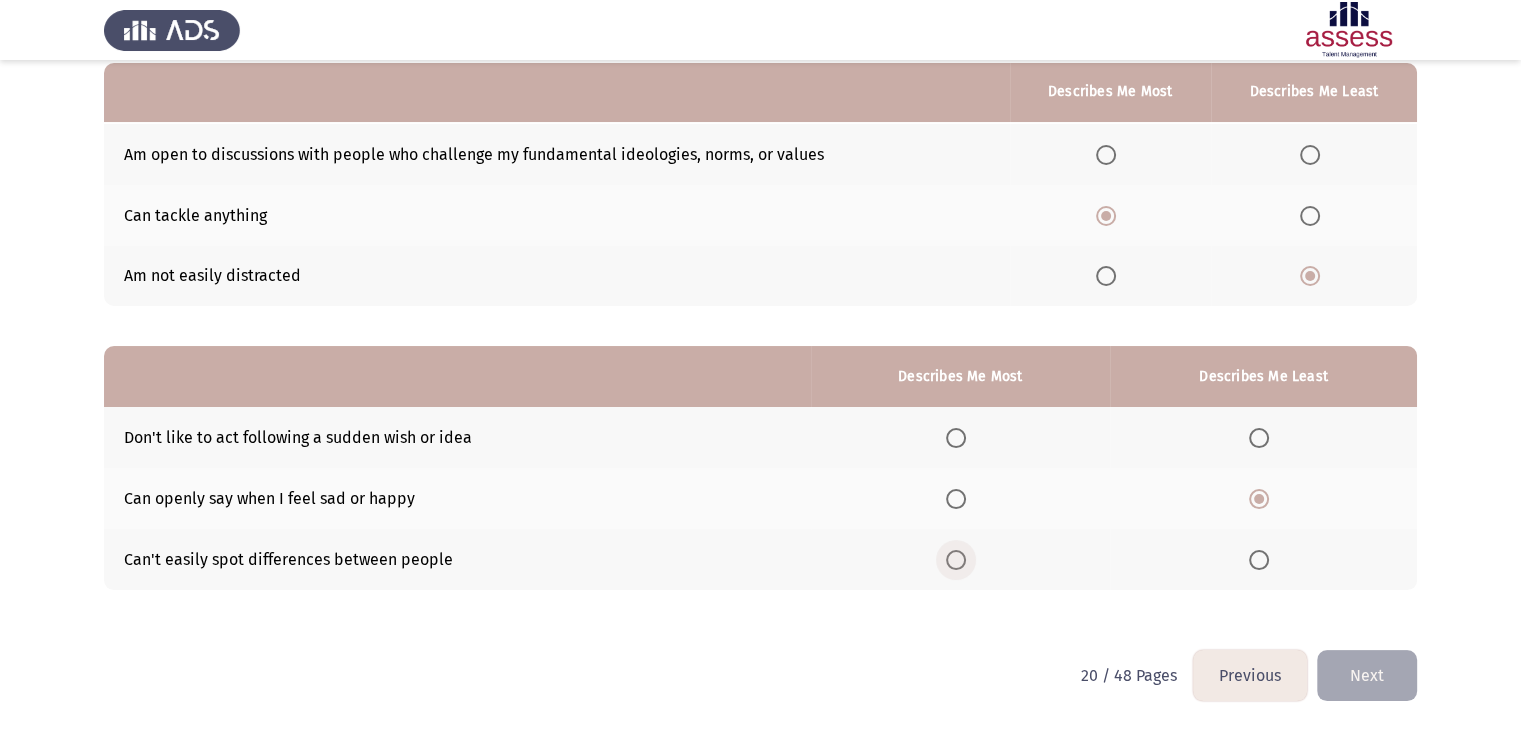 click at bounding box center (956, 560) 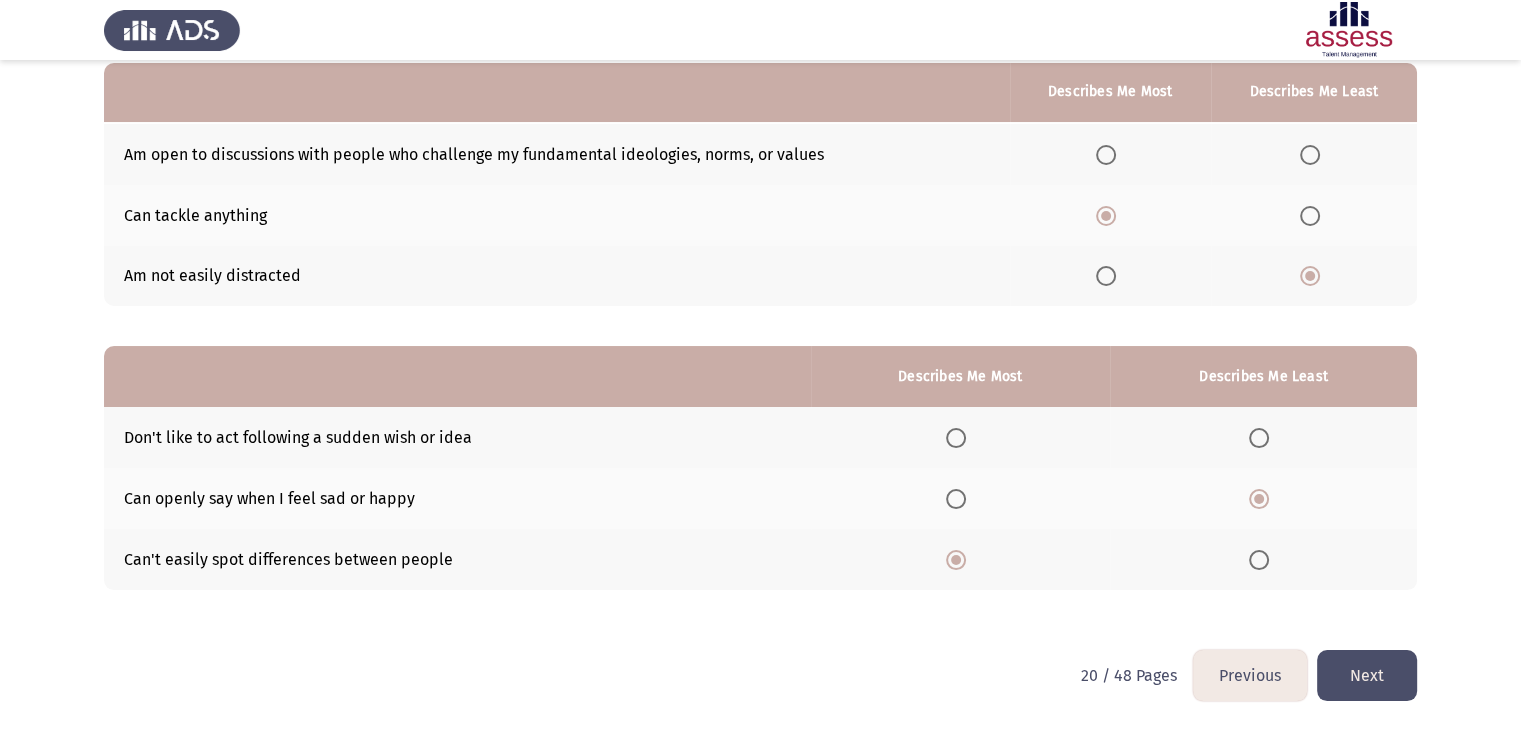 click on "Next" 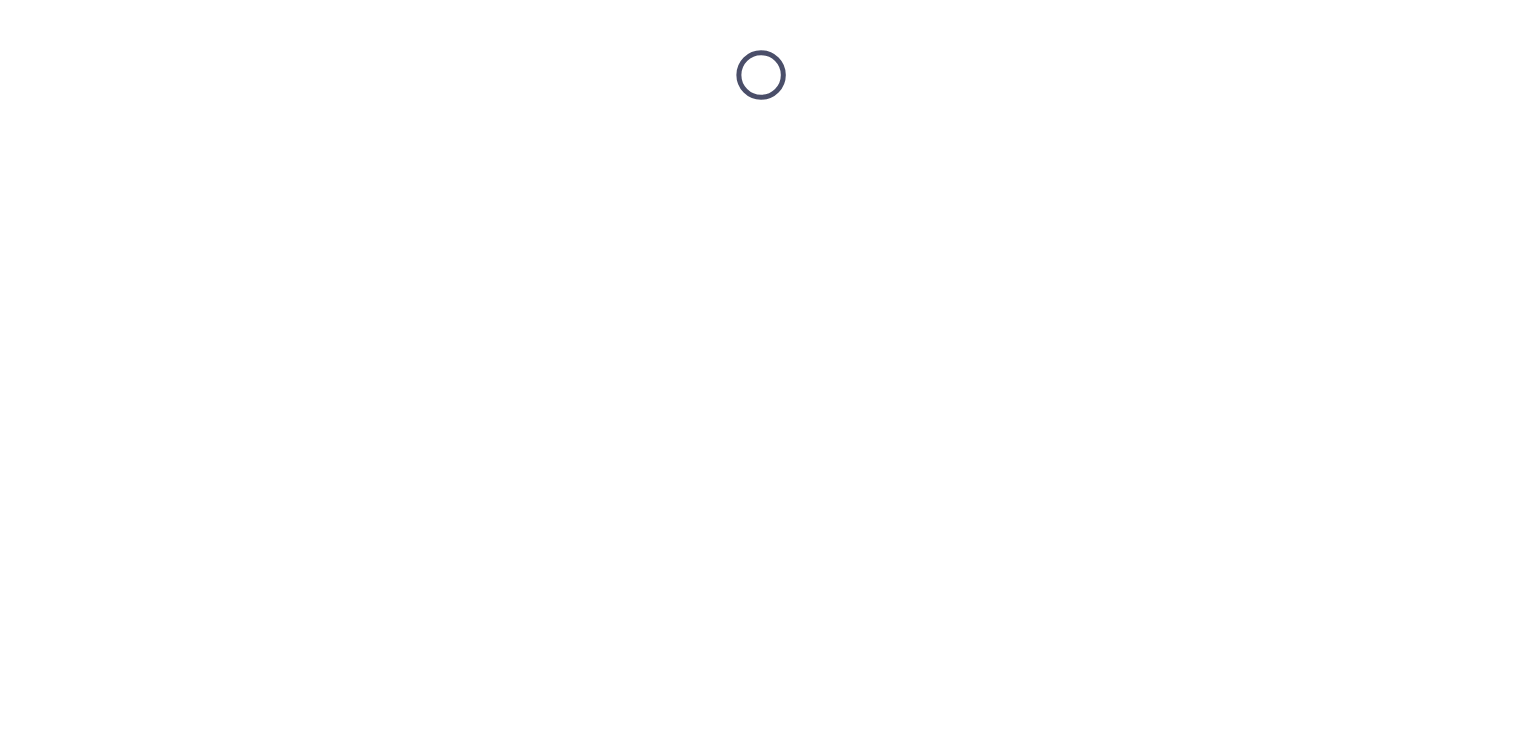 scroll, scrollTop: 0, scrollLeft: 0, axis: both 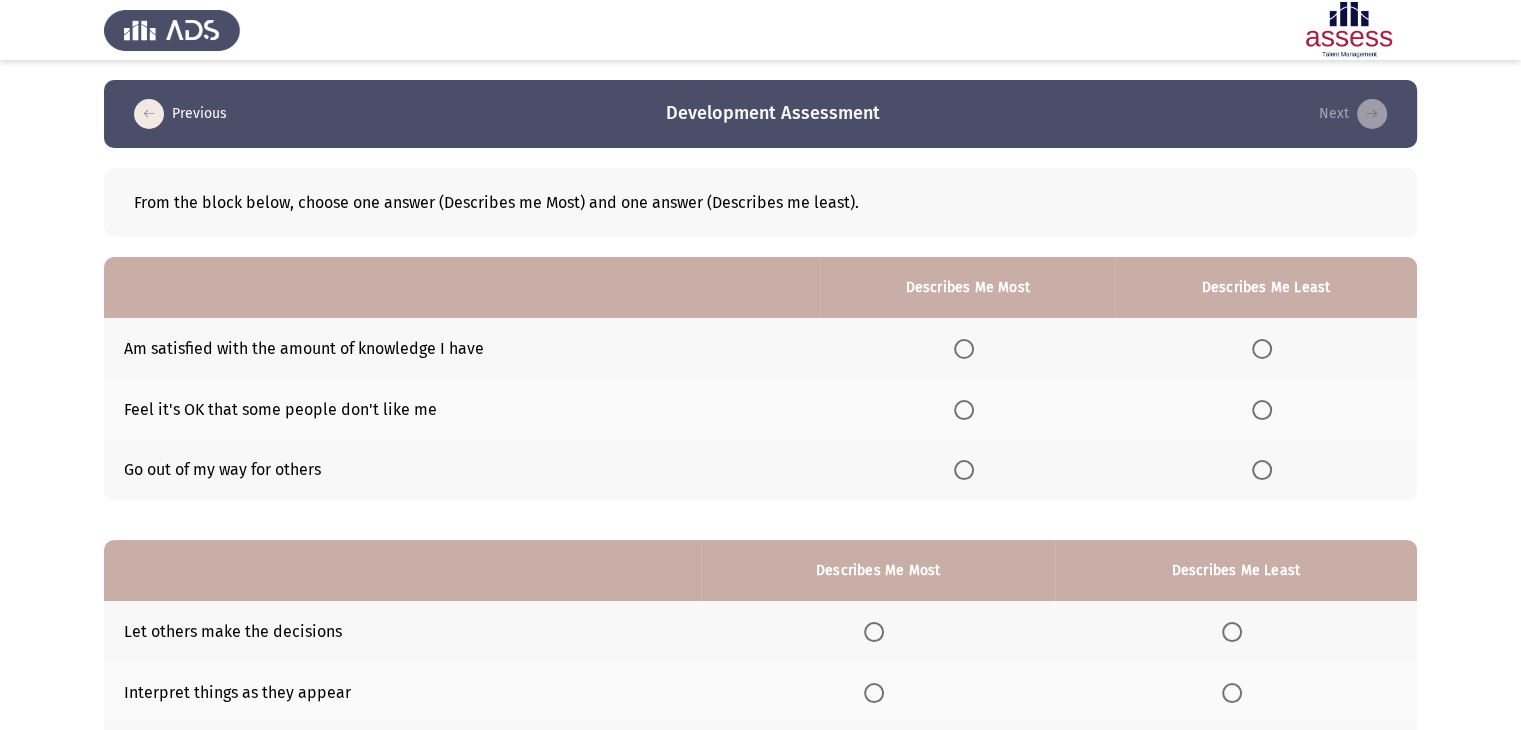 click at bounding box center [1262, 349] 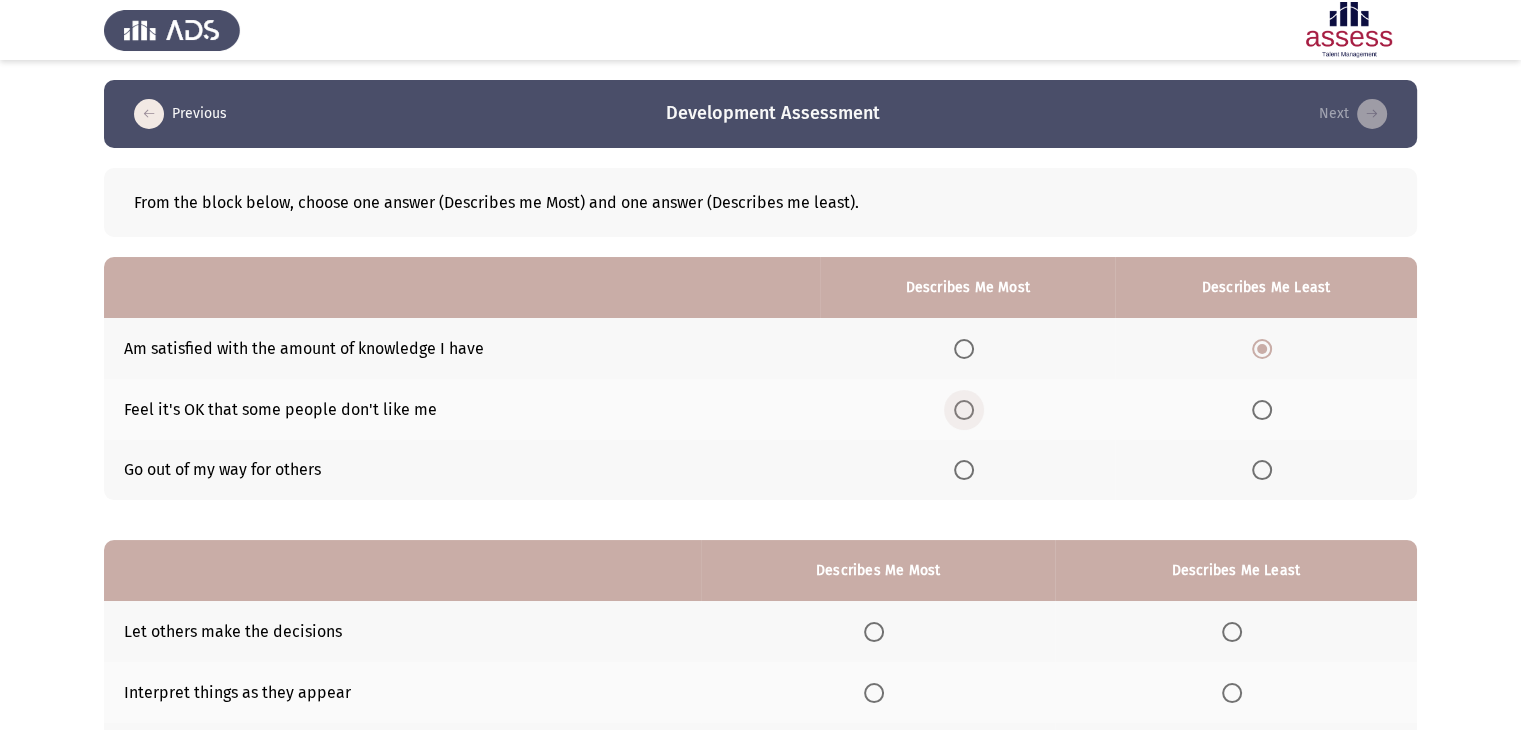 click at bounding box center (964, 410) 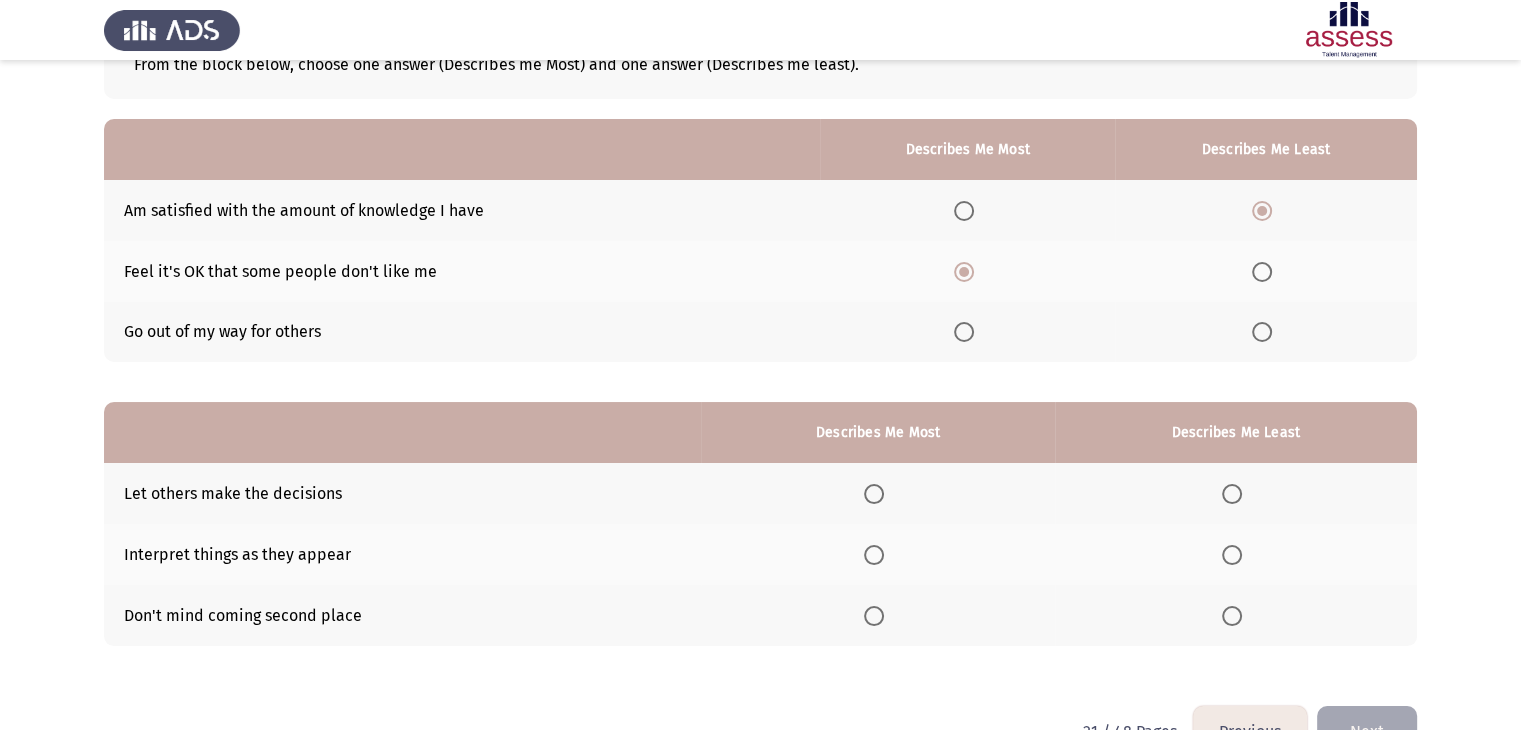 scroll, scrollTop: 195, scrollLeft: 0, axis: vertical 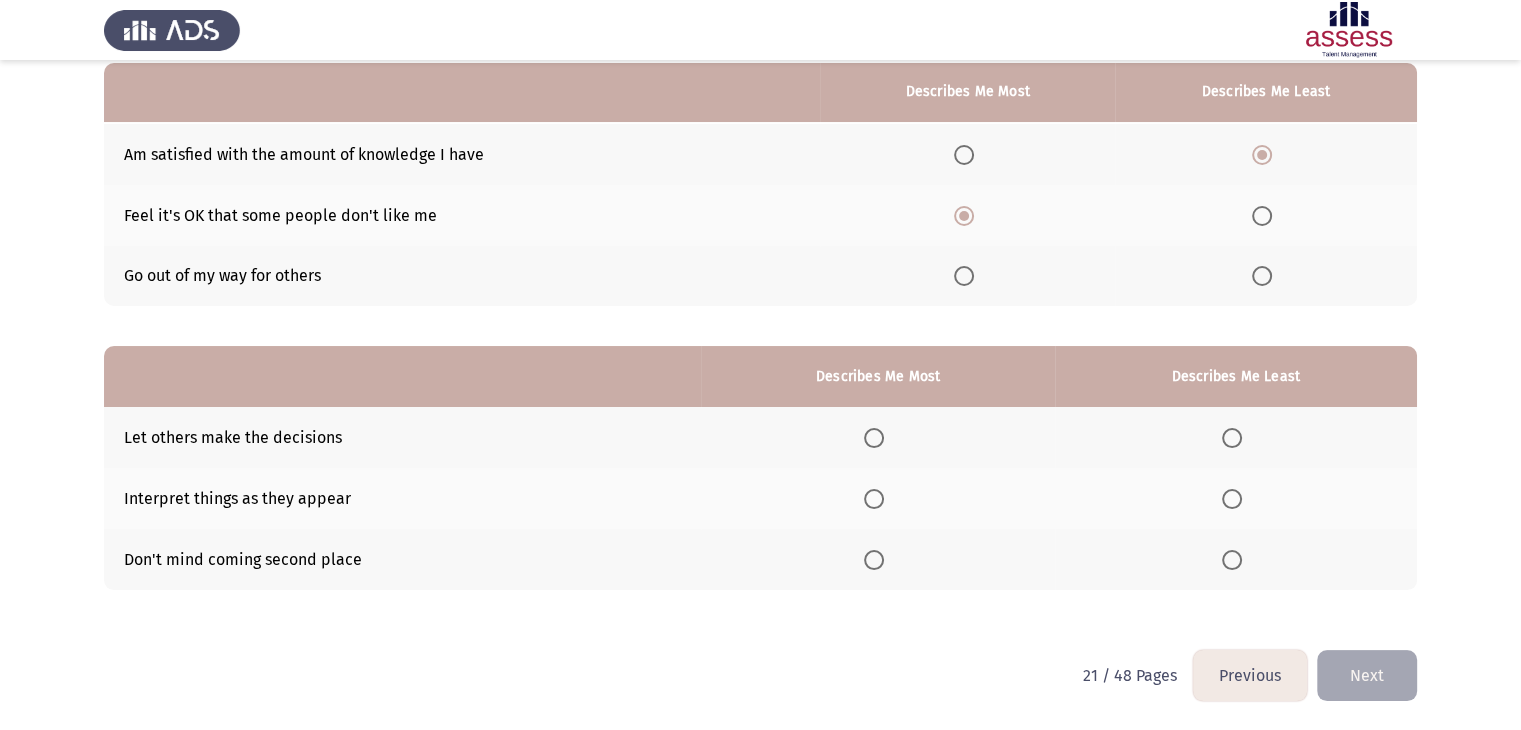 click at bounding box center [874, 438] 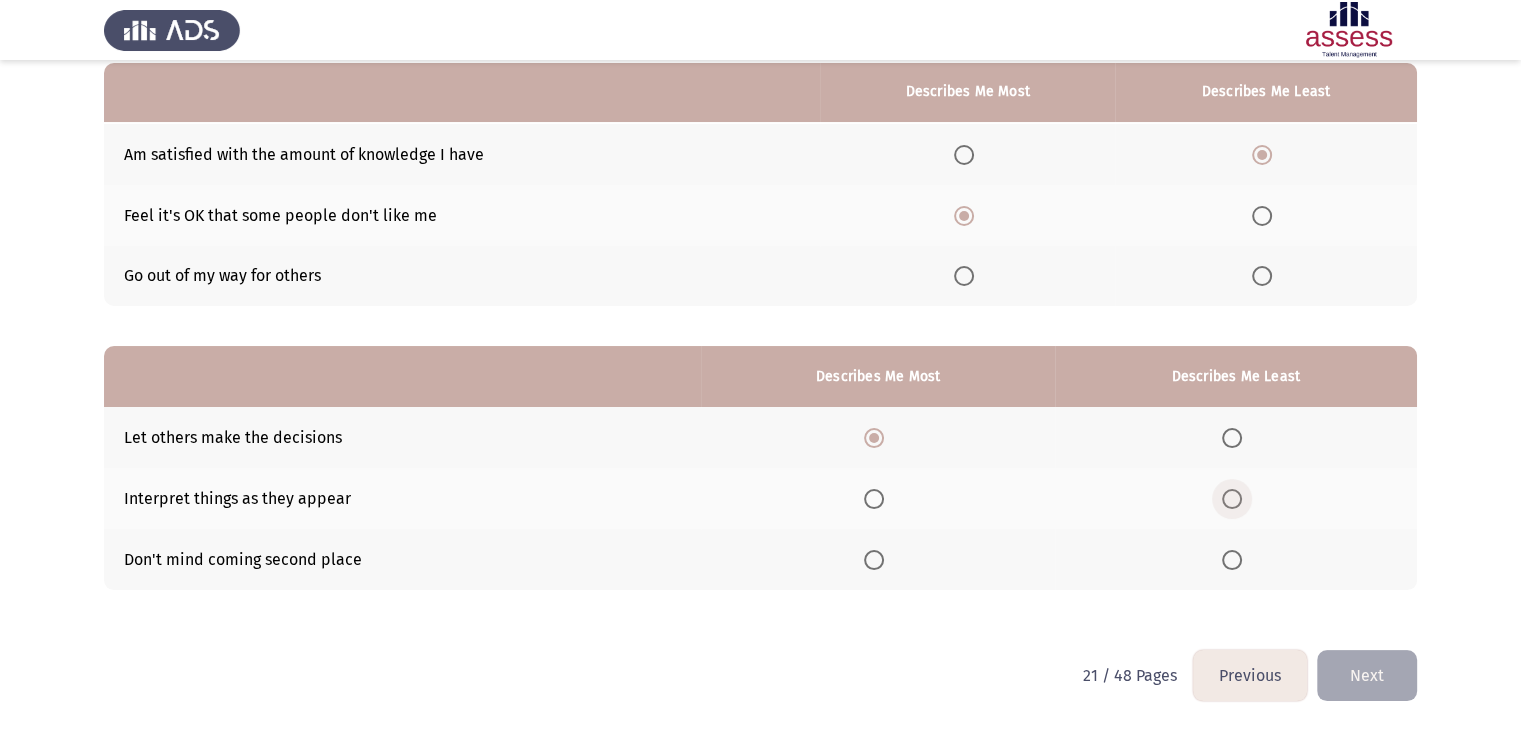 click at bounding box center (1232, 499) 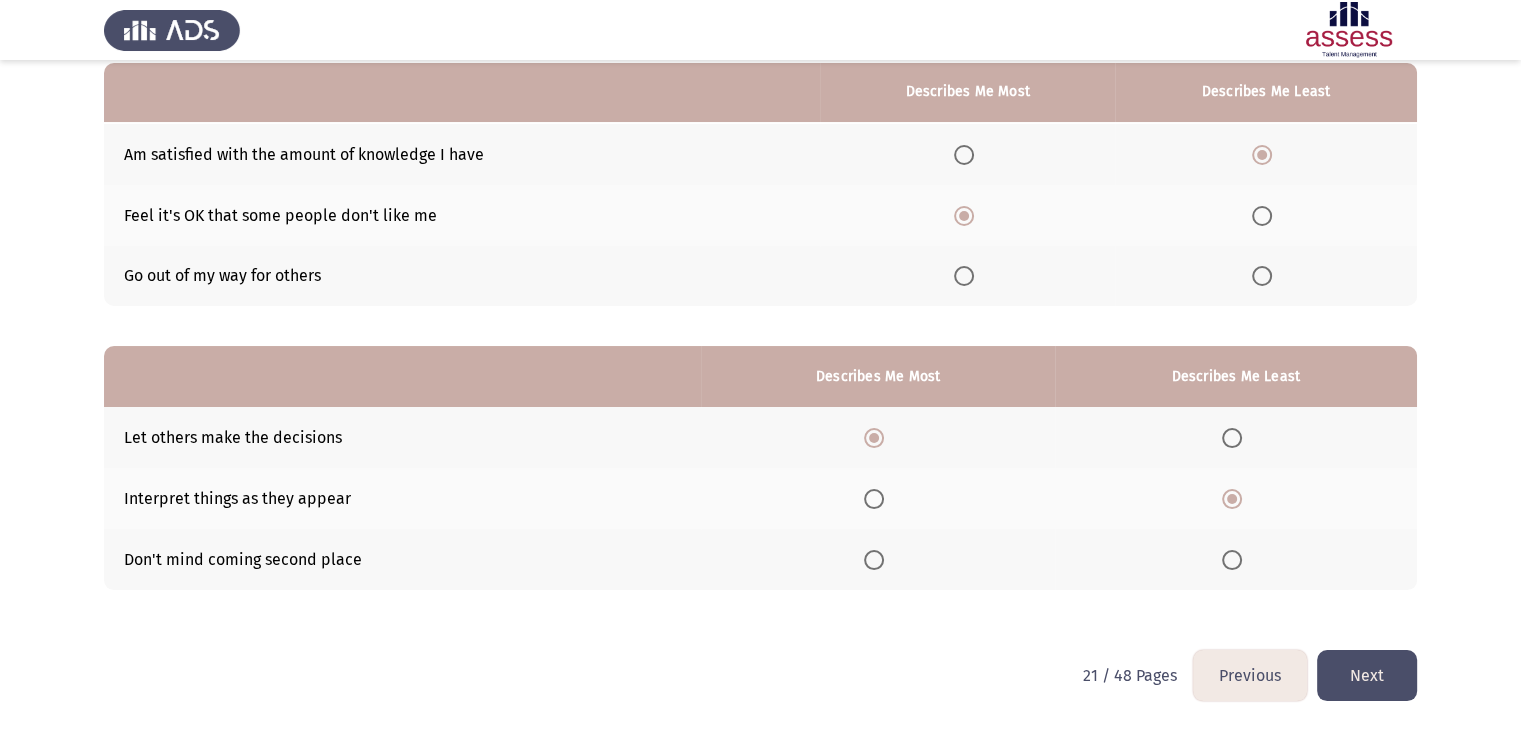 click on "Next" 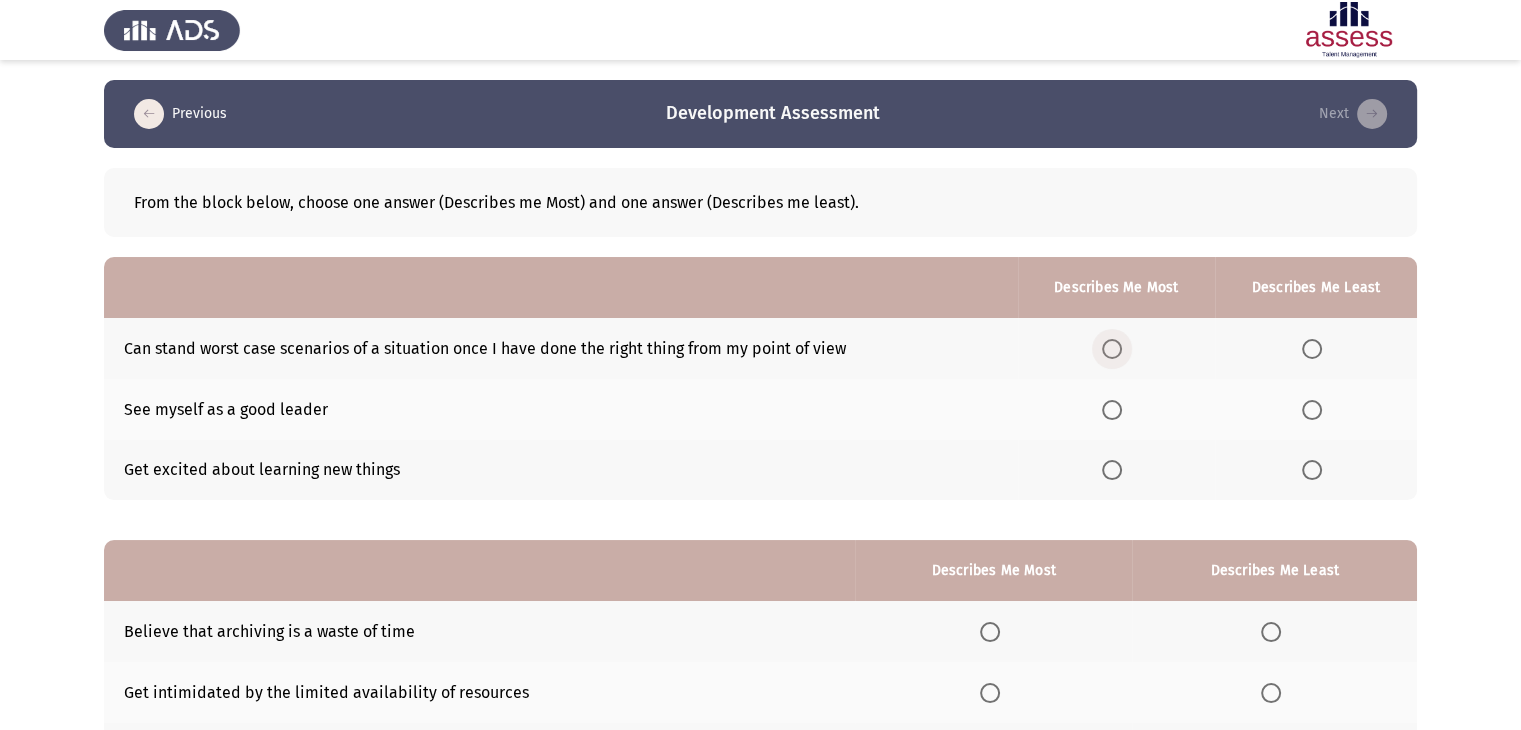 click at bounding box center (1112, 349) 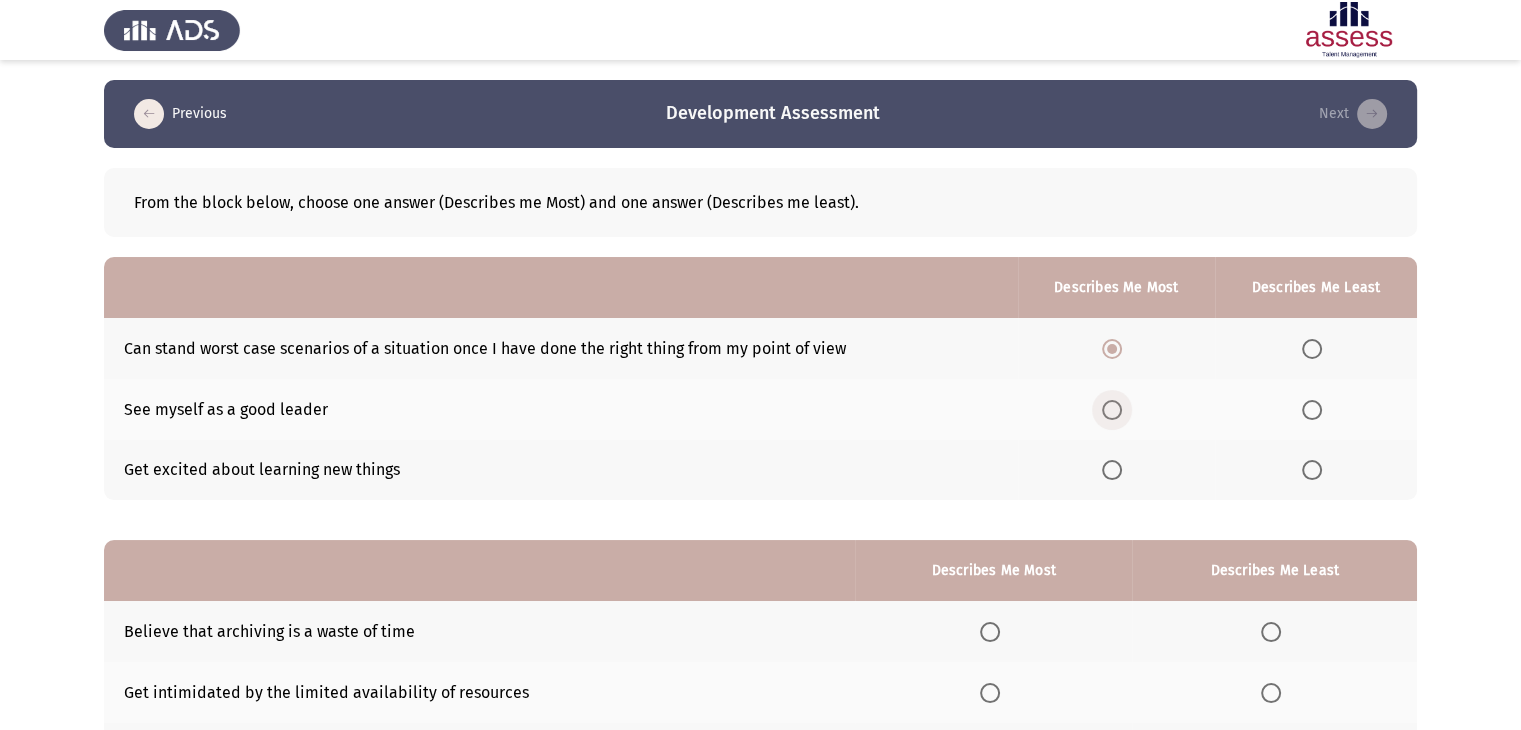 click at bounding box center [1112, 410] 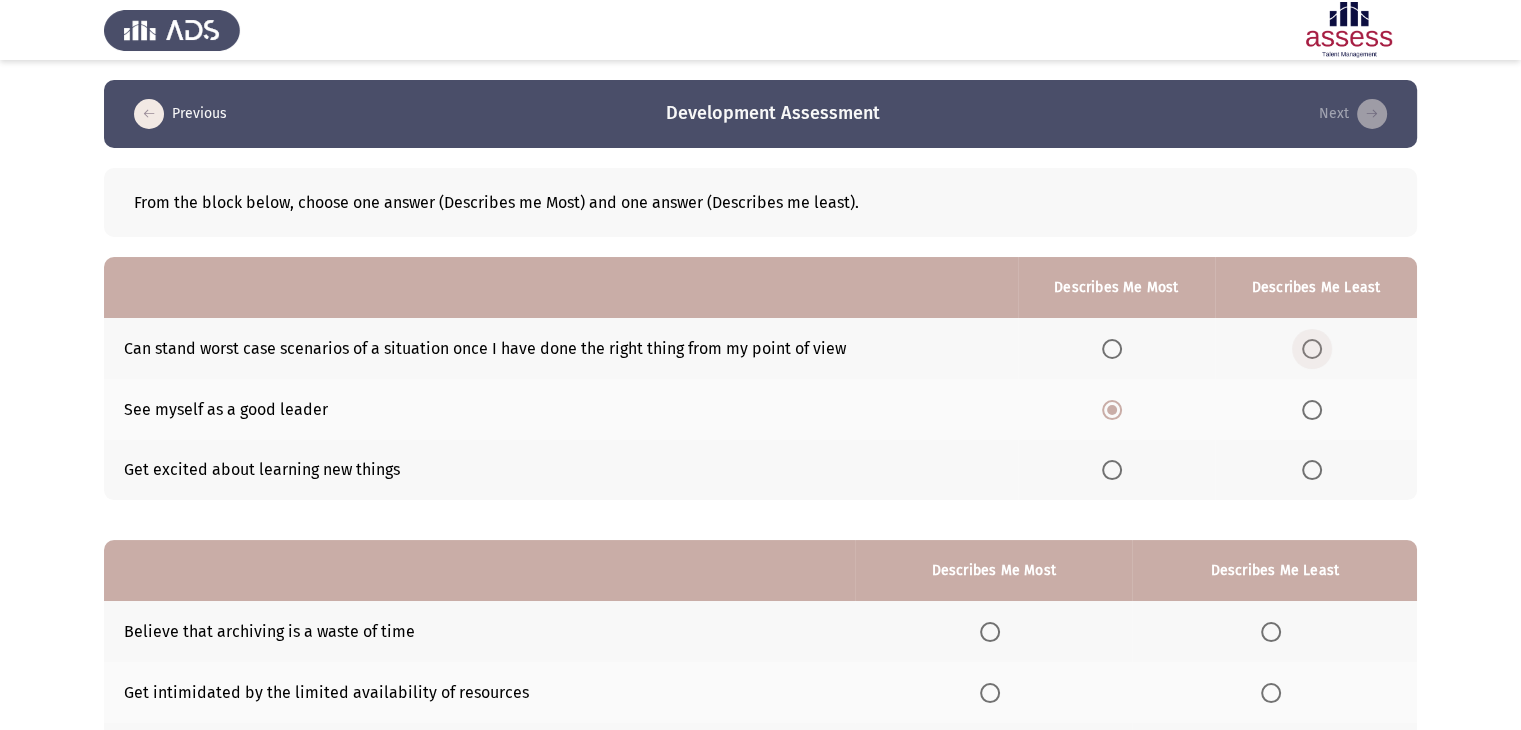 click at bounding box center (1312, 349) 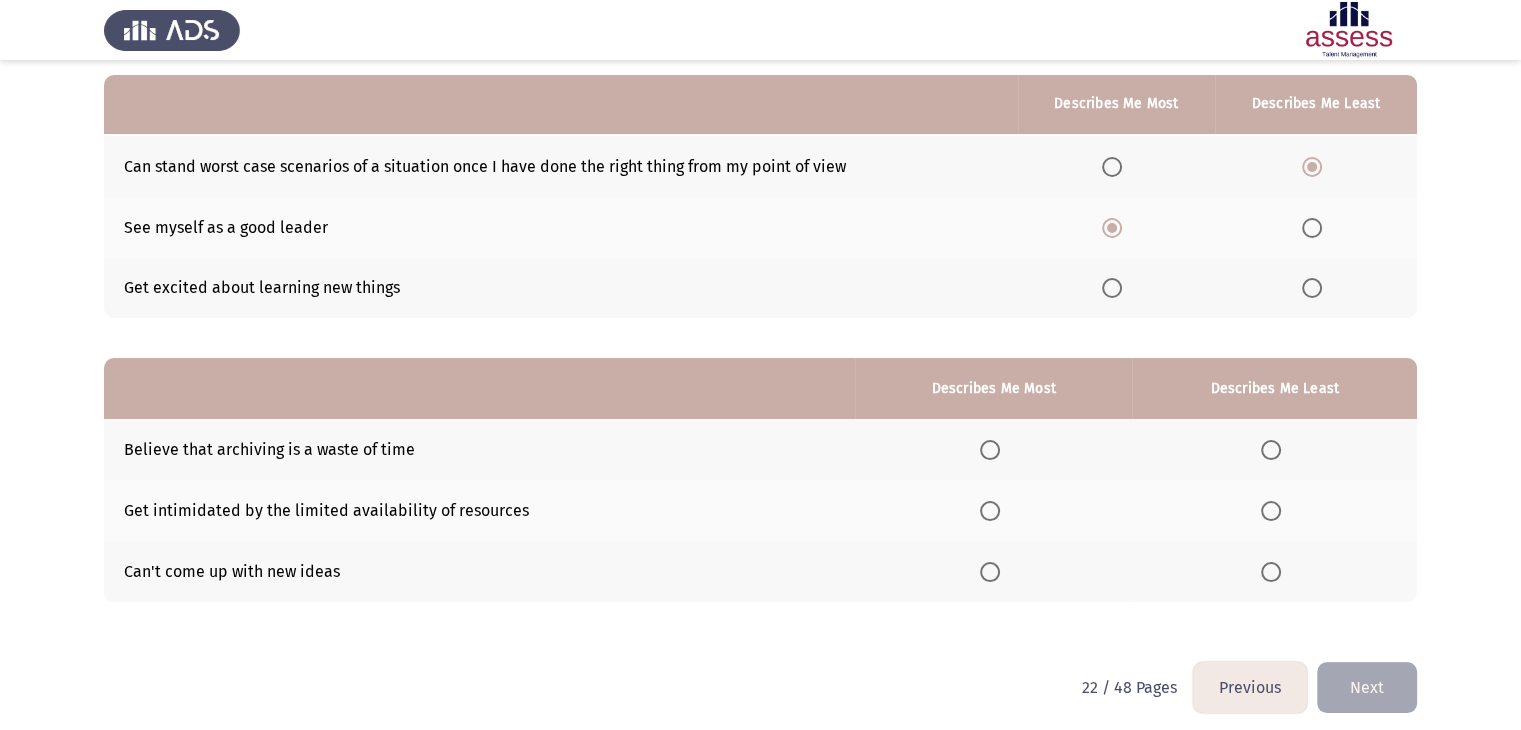 scroll, scrollTop: 195, scrollLeft: 0, axis: vertical 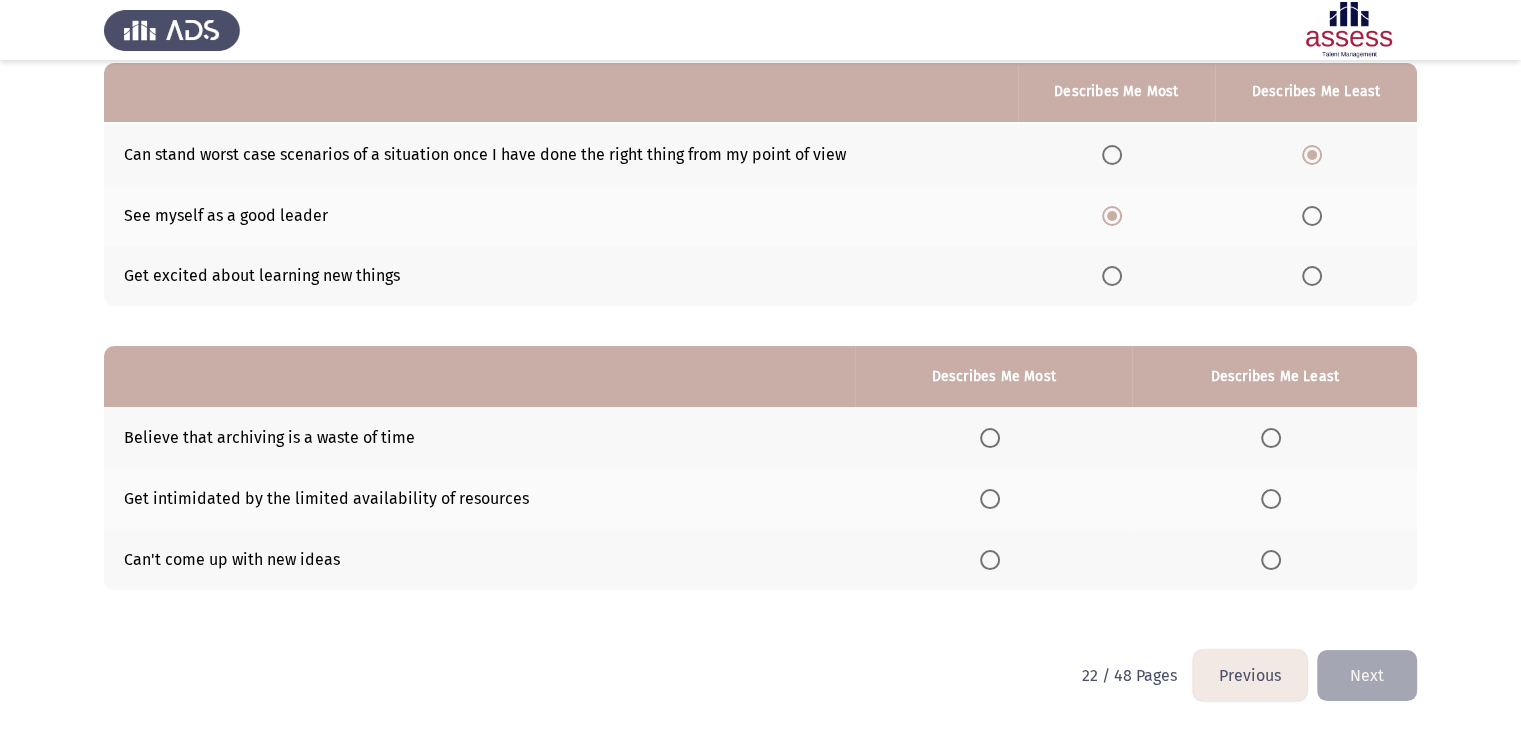 click at bounding box center (1271, 438) 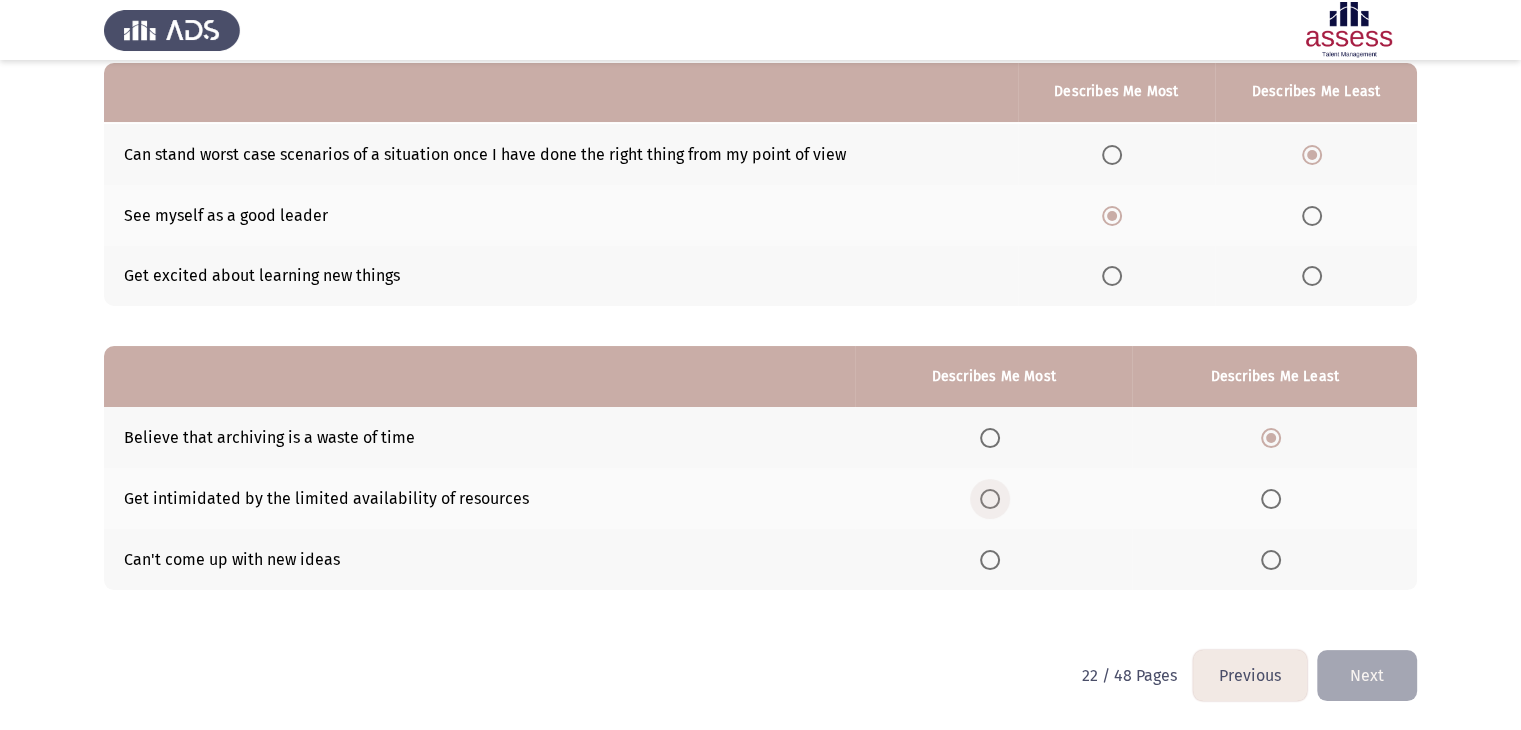 click at bounding box center (990, 499) 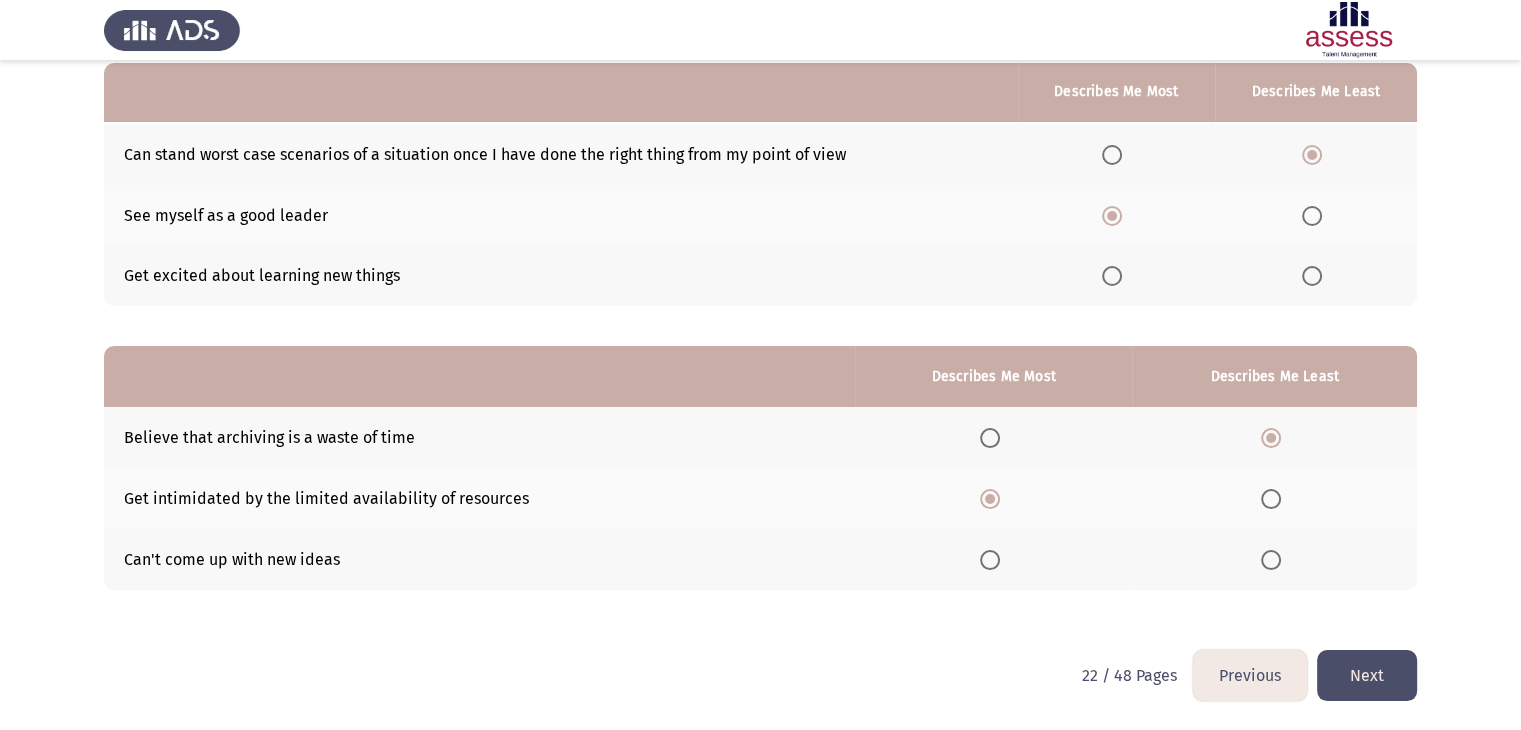 click on "Next" 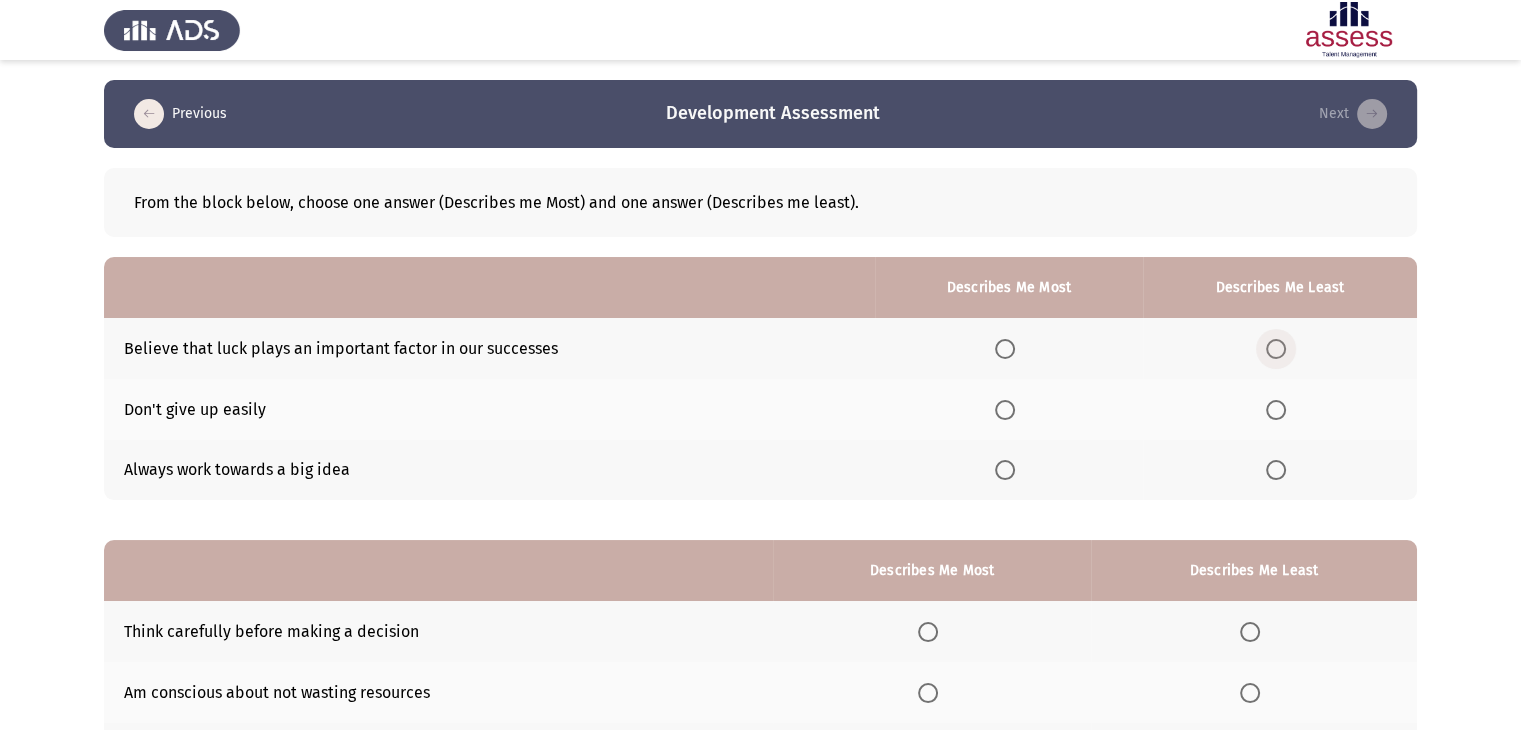 click at bounding box center (1276, 349) 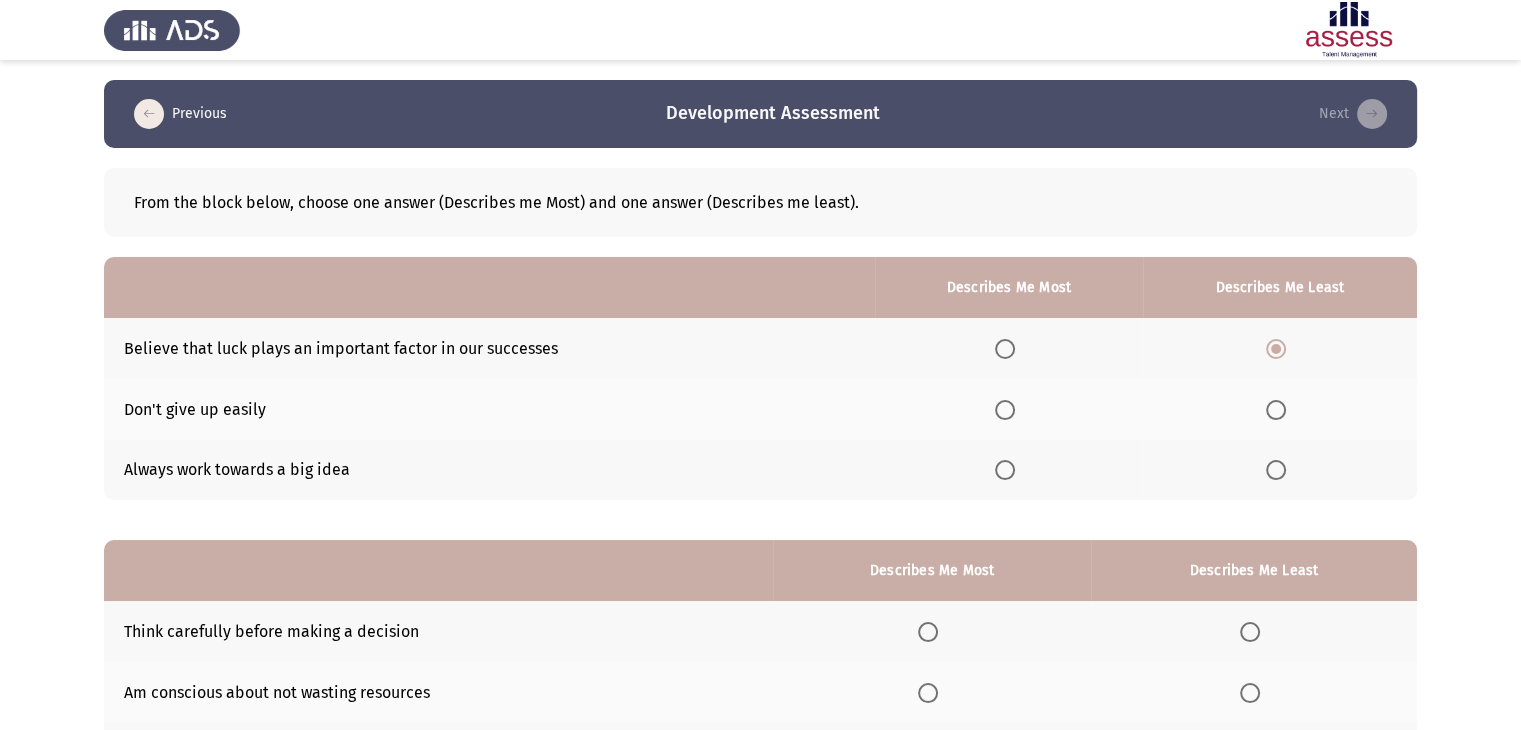 click at bounding box center (1005, 410) 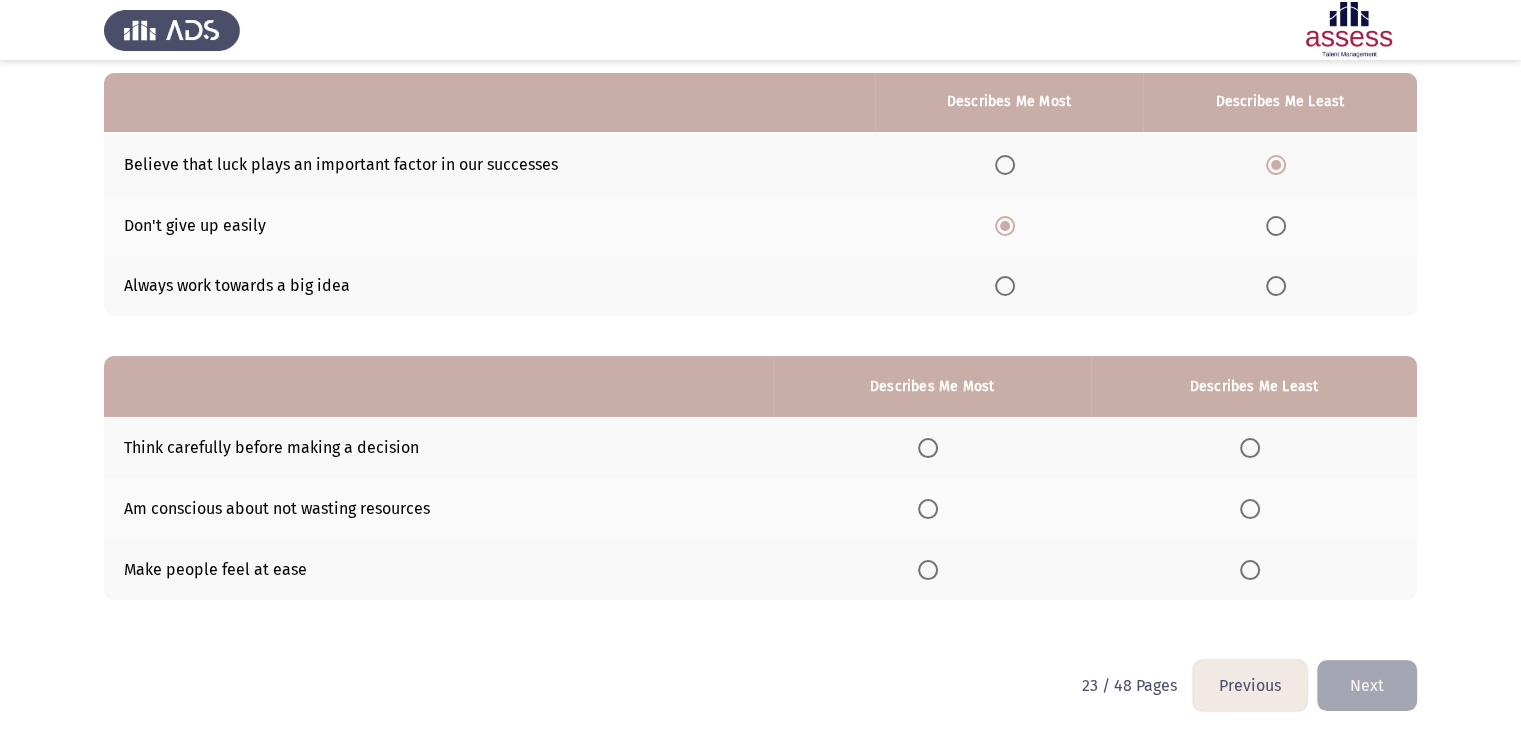 scroll, scrollTop: 195, scrollLeft: 0, axis: vertical 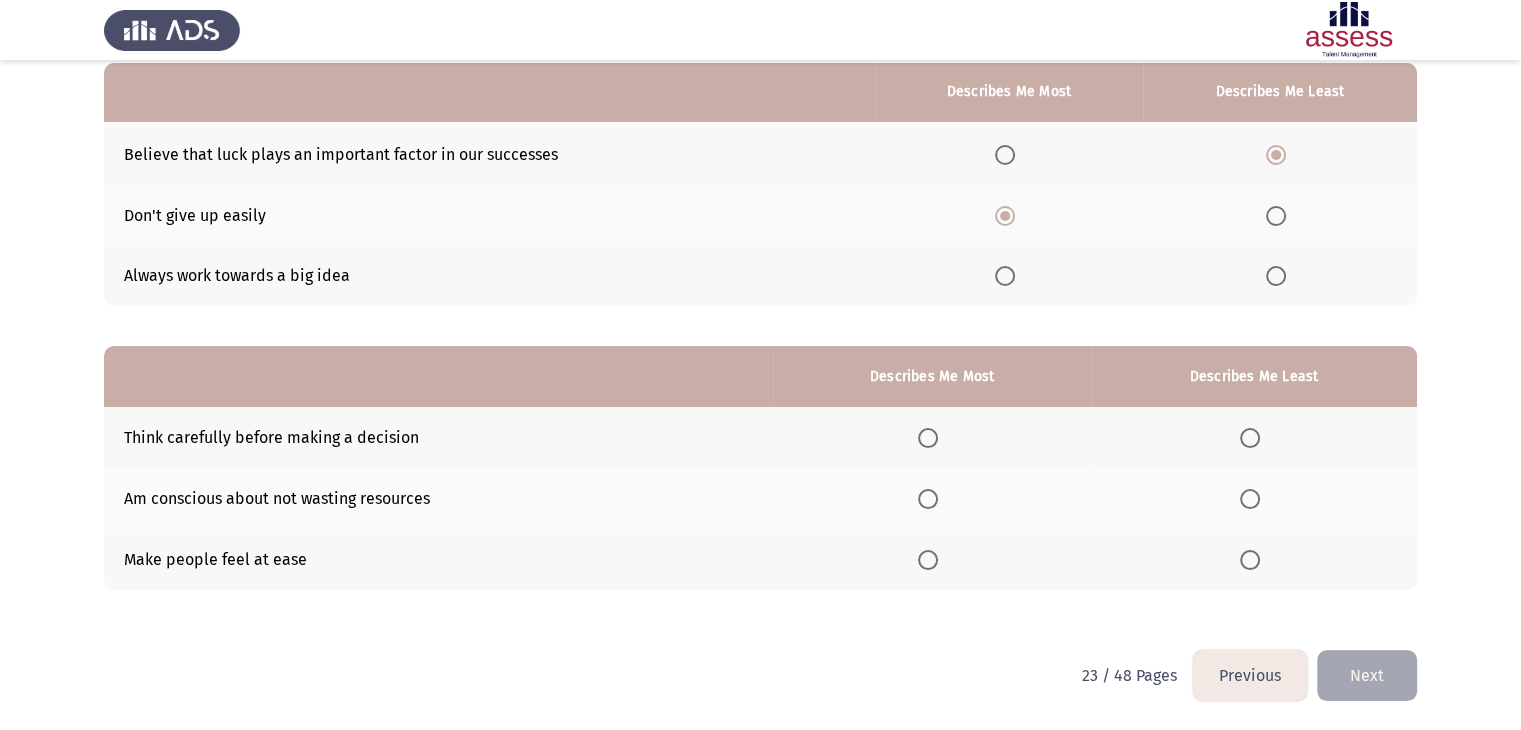 click at bounding box center (928, 438) 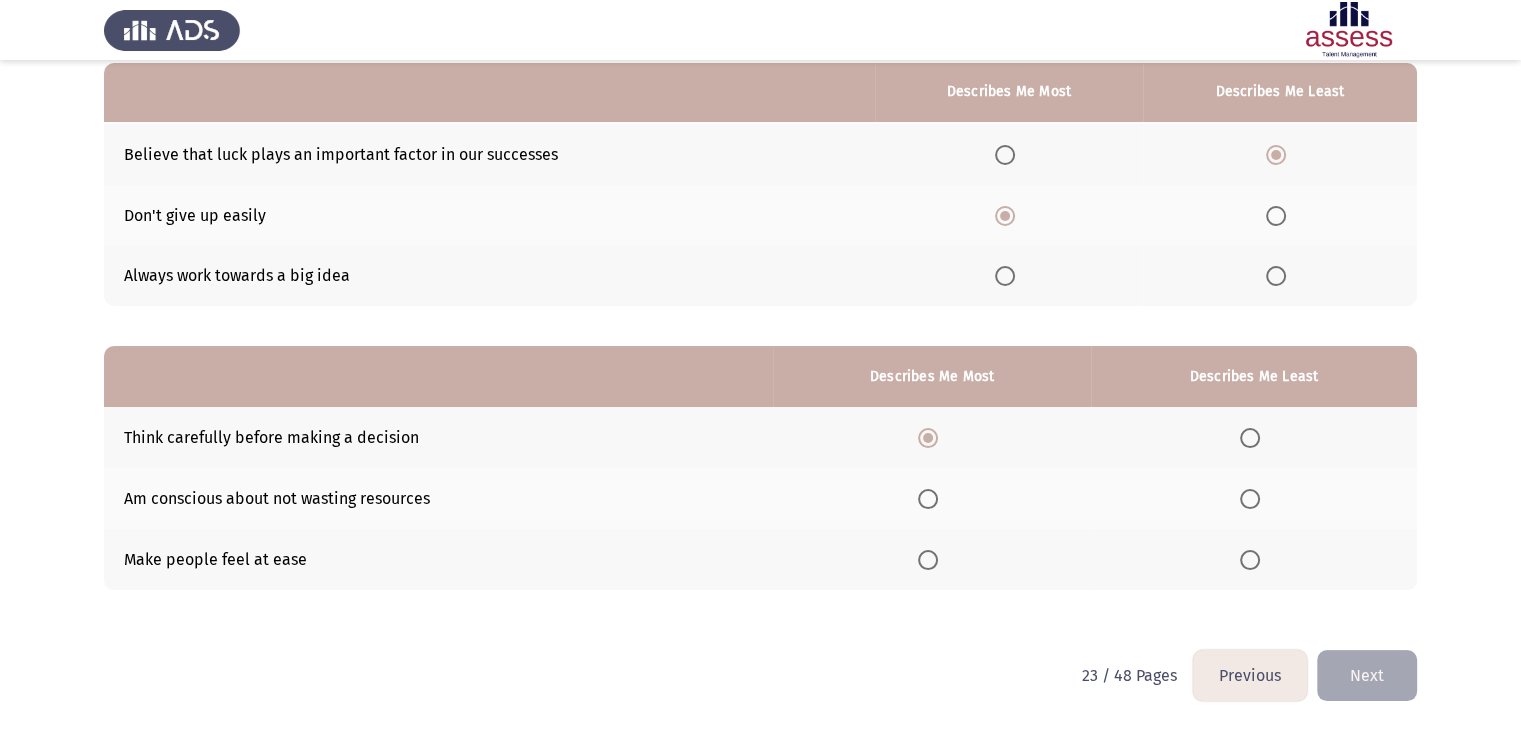 click at bounding box center [1250, 499] 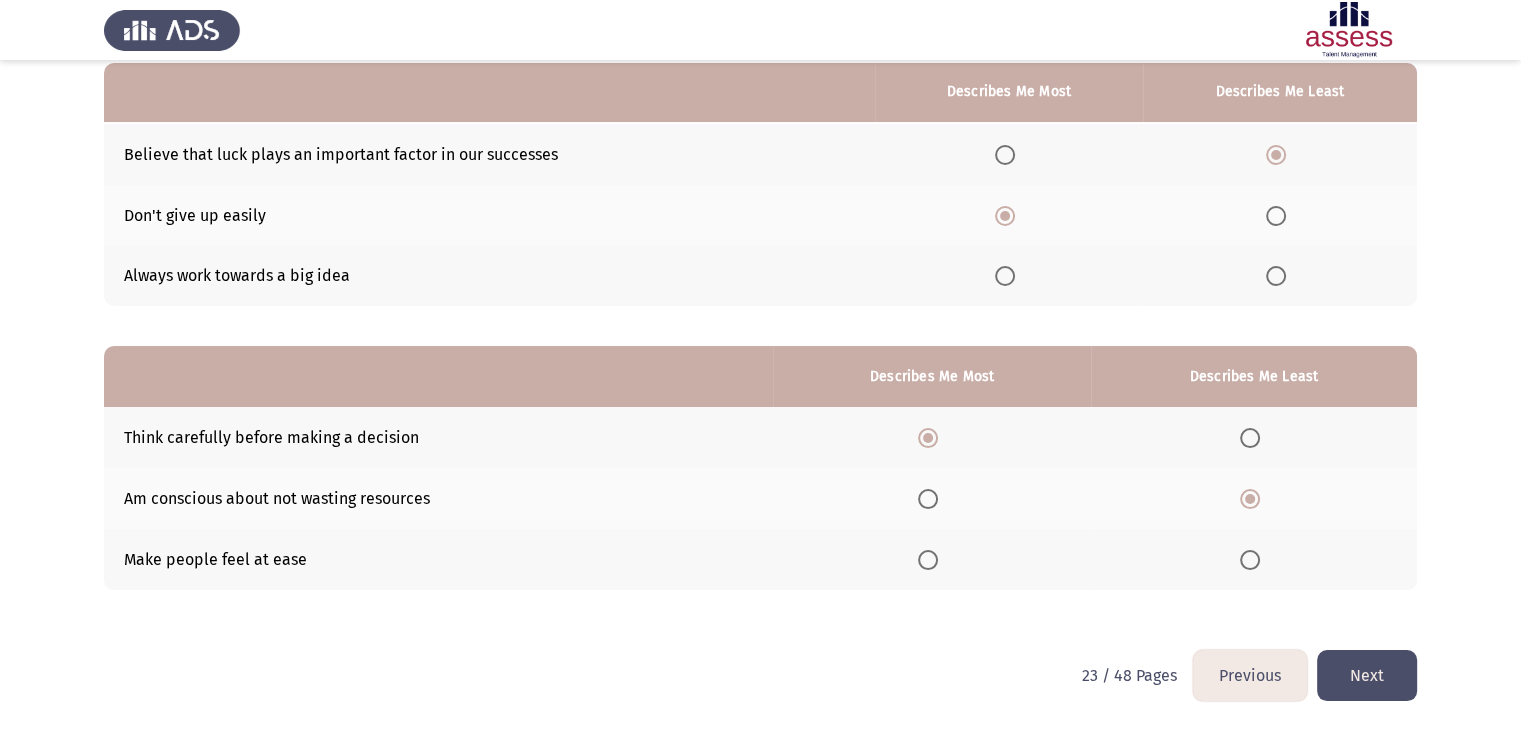 click on "Next" 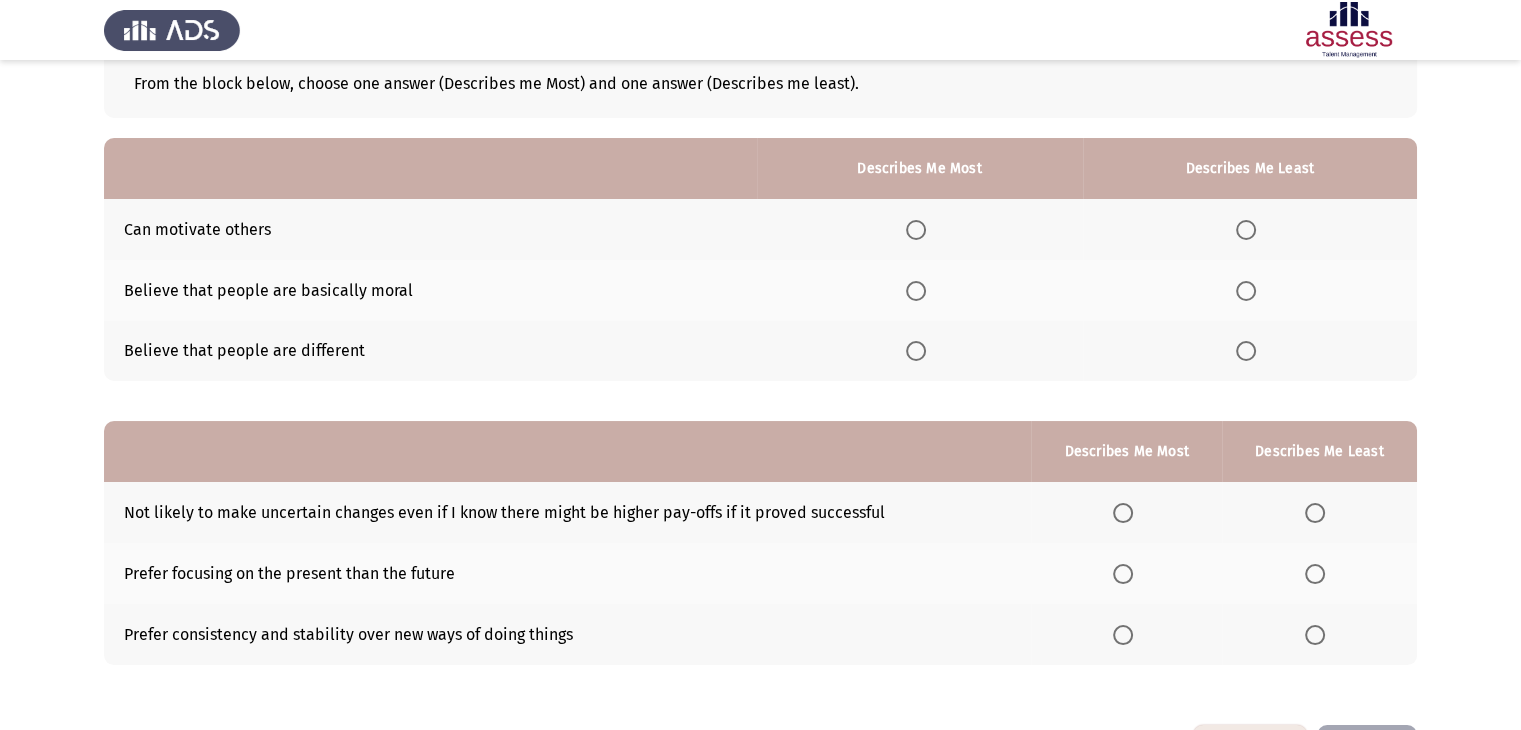 scroll, scrollTop: 0, scrollLeft: 0, axis: both 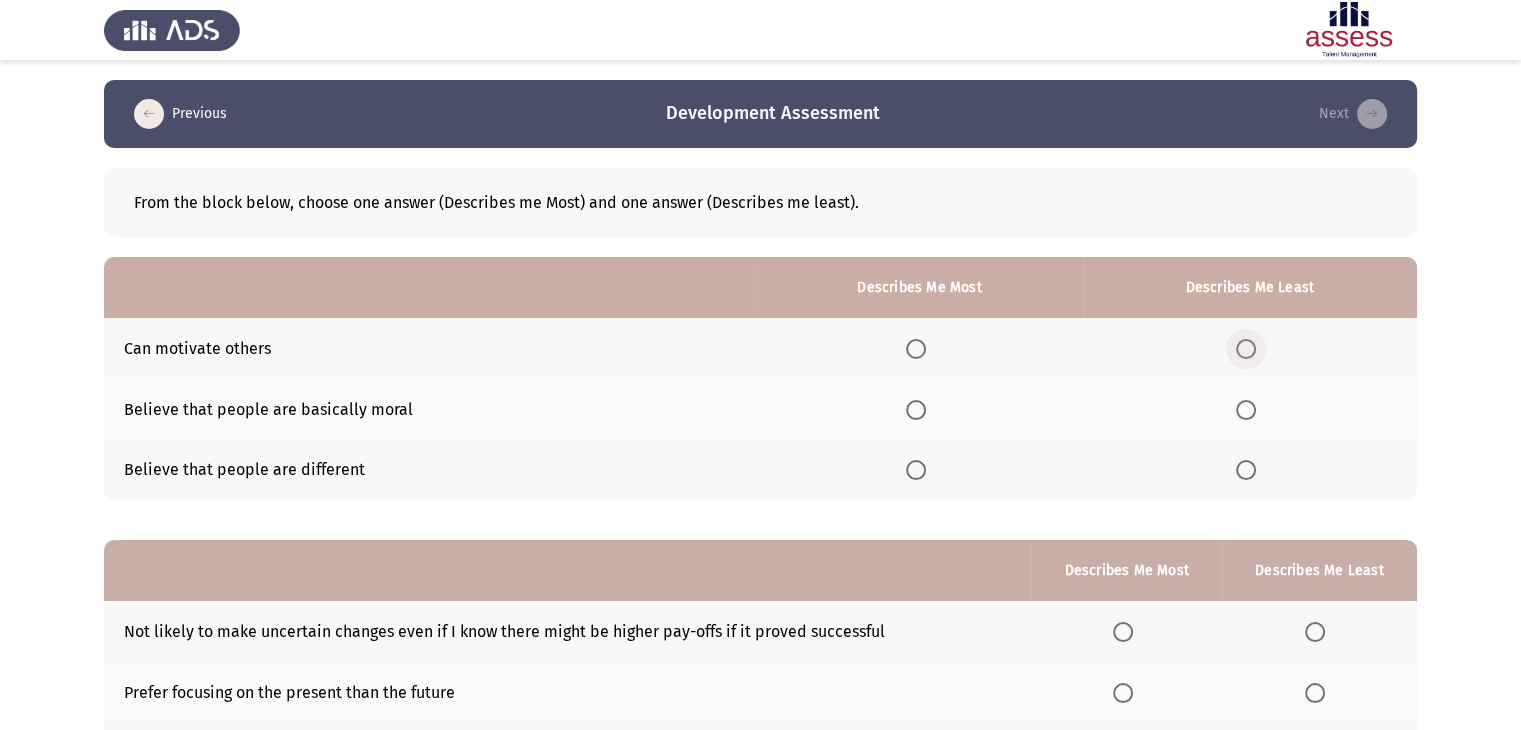 click at bounding box center [1246, 349] 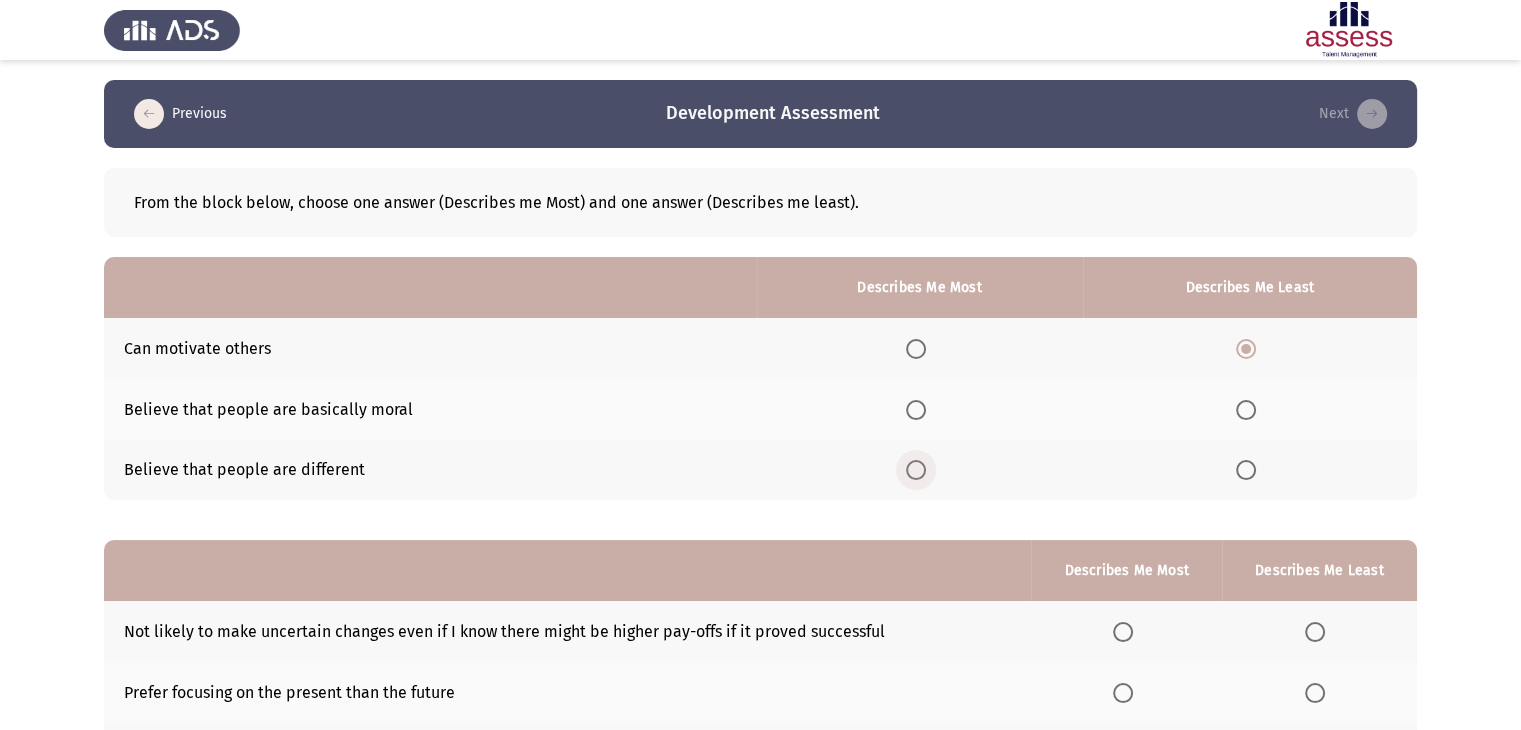 click at bounding box center (916, 470) 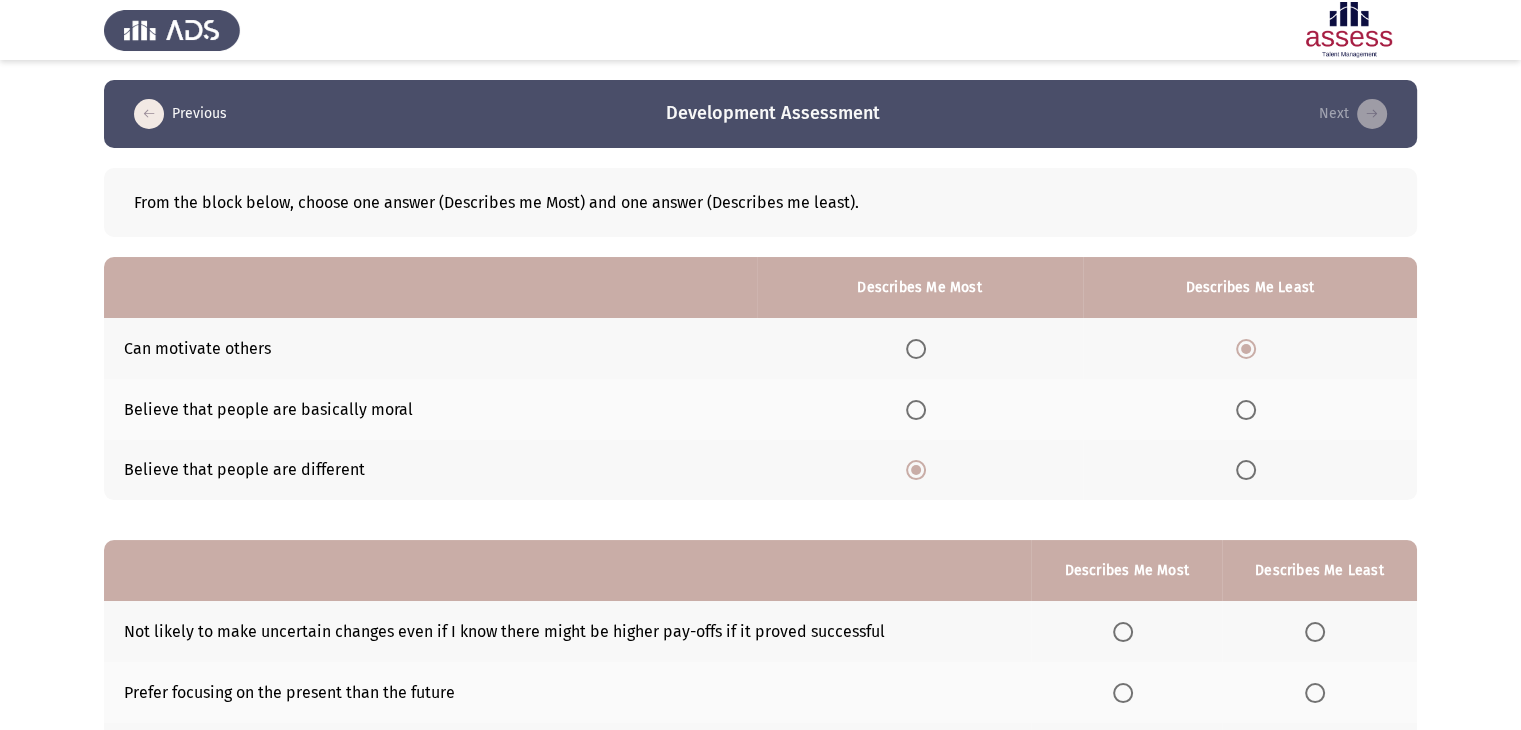 scroll, scrollTop: 195, scrollLeft: 0, axis: vertical 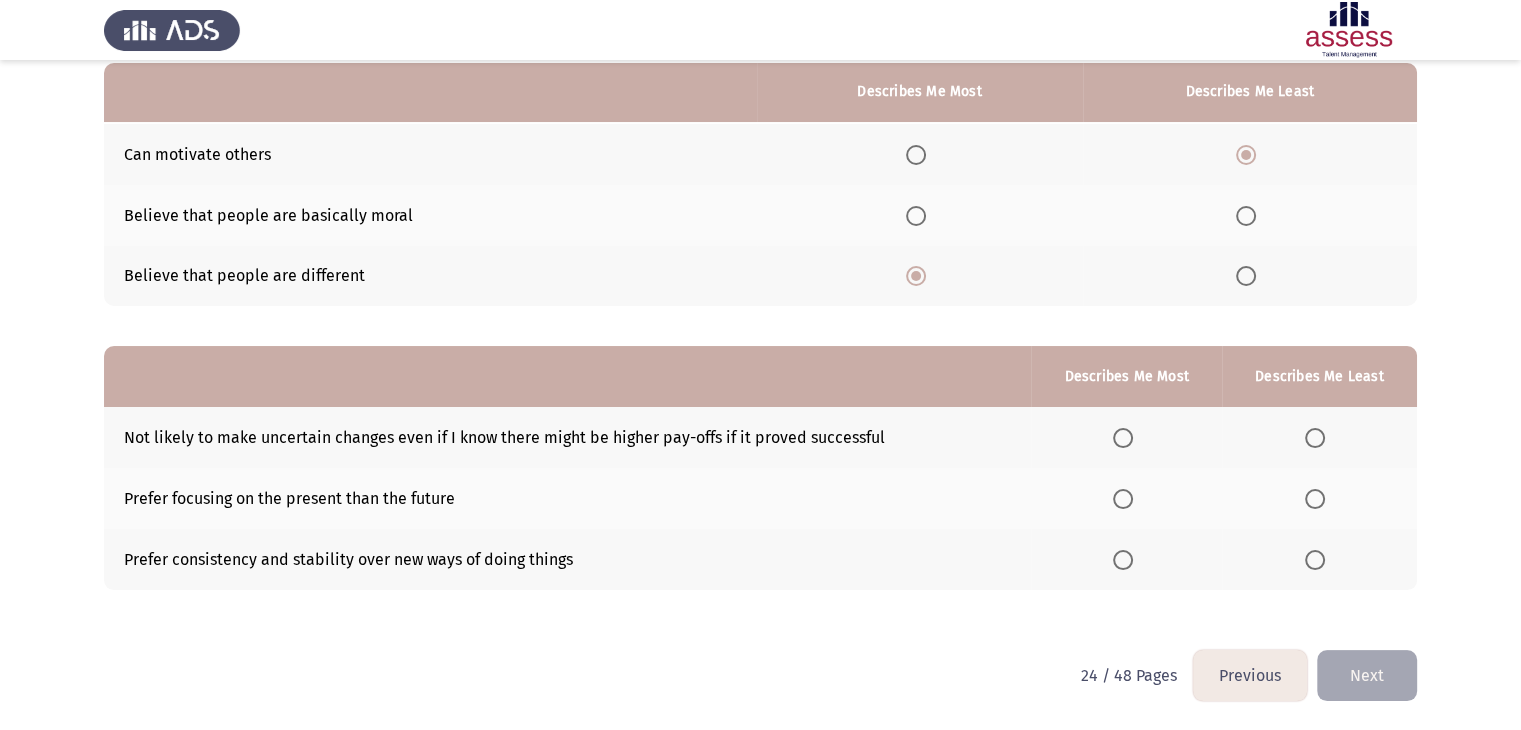 click 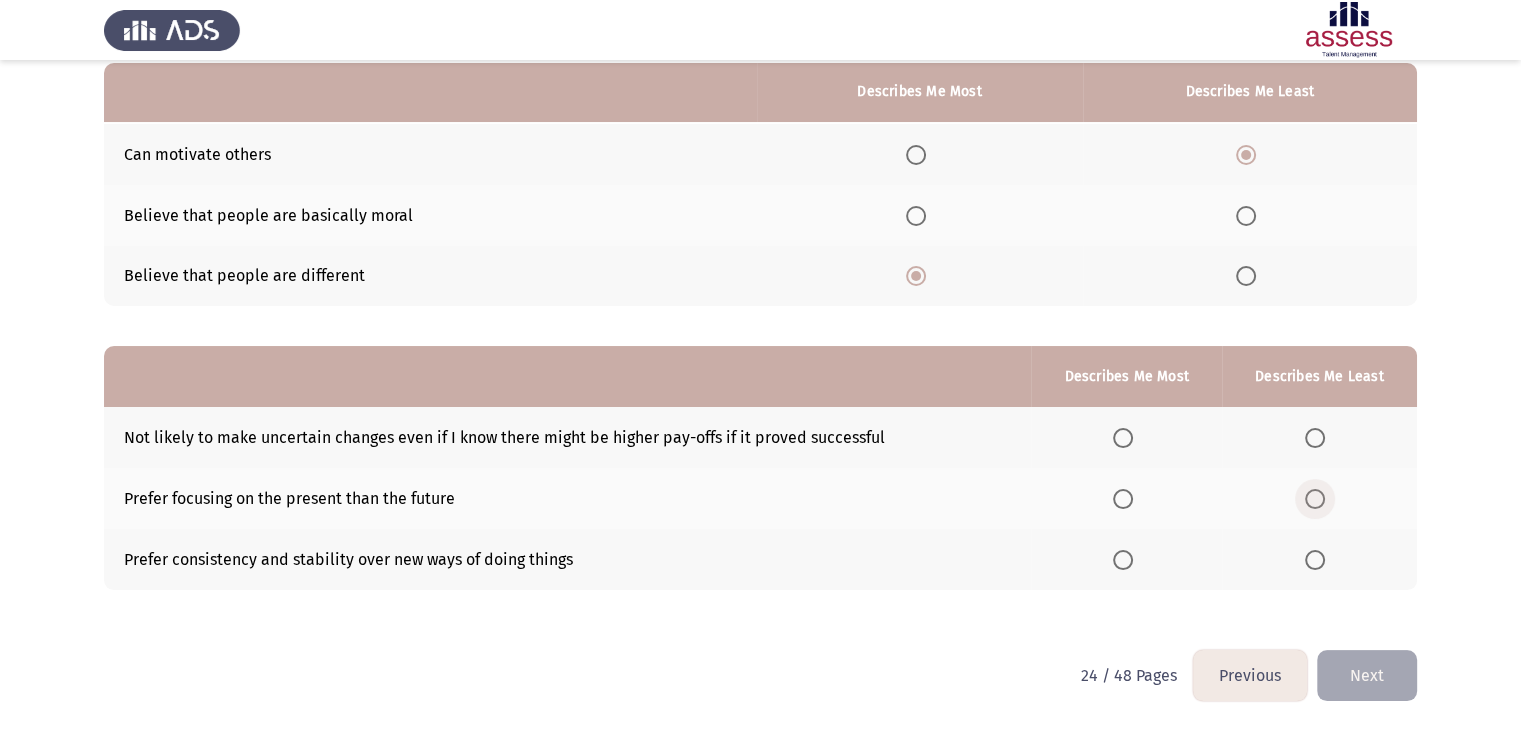 click at bounding box center (1315, 499) 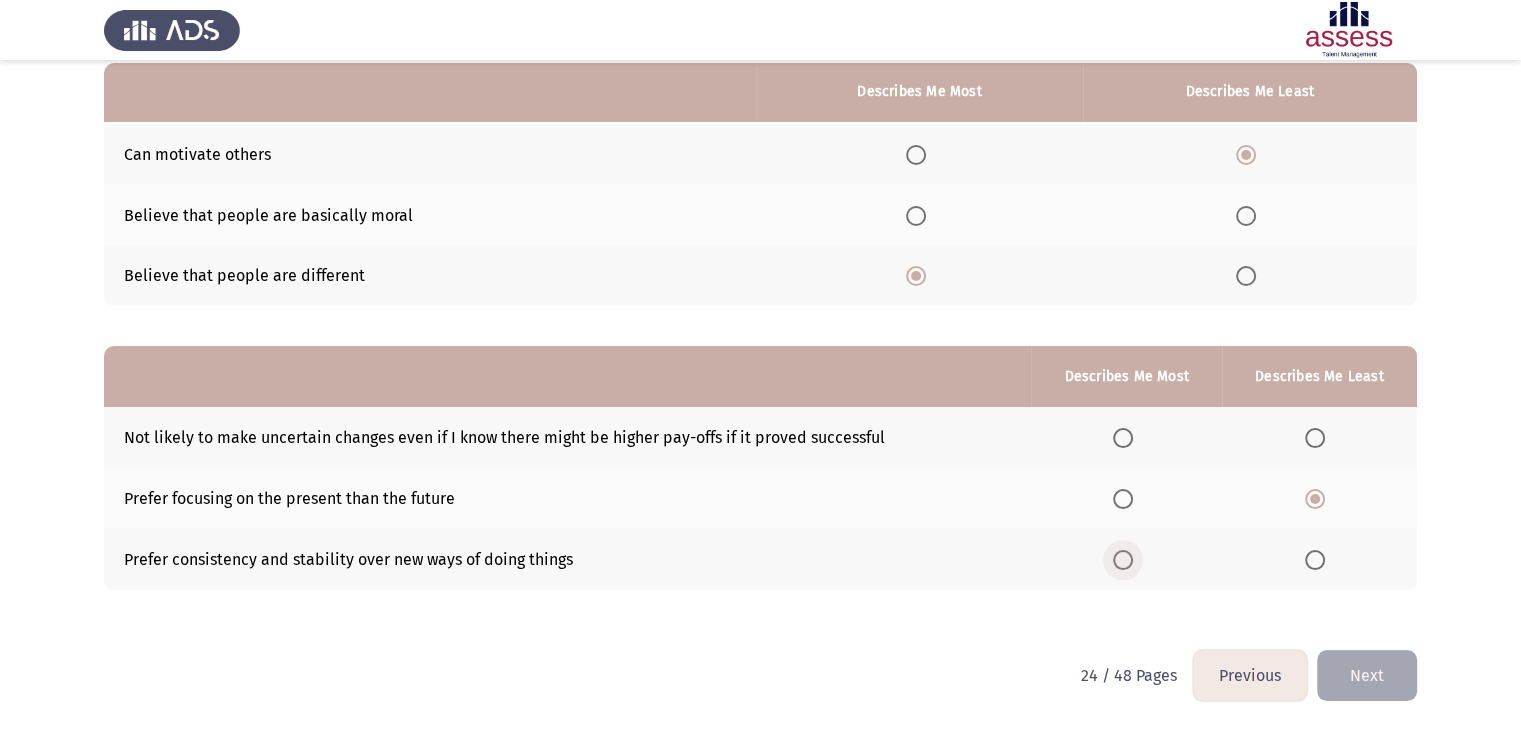 click at bounding box center (1123, 560) 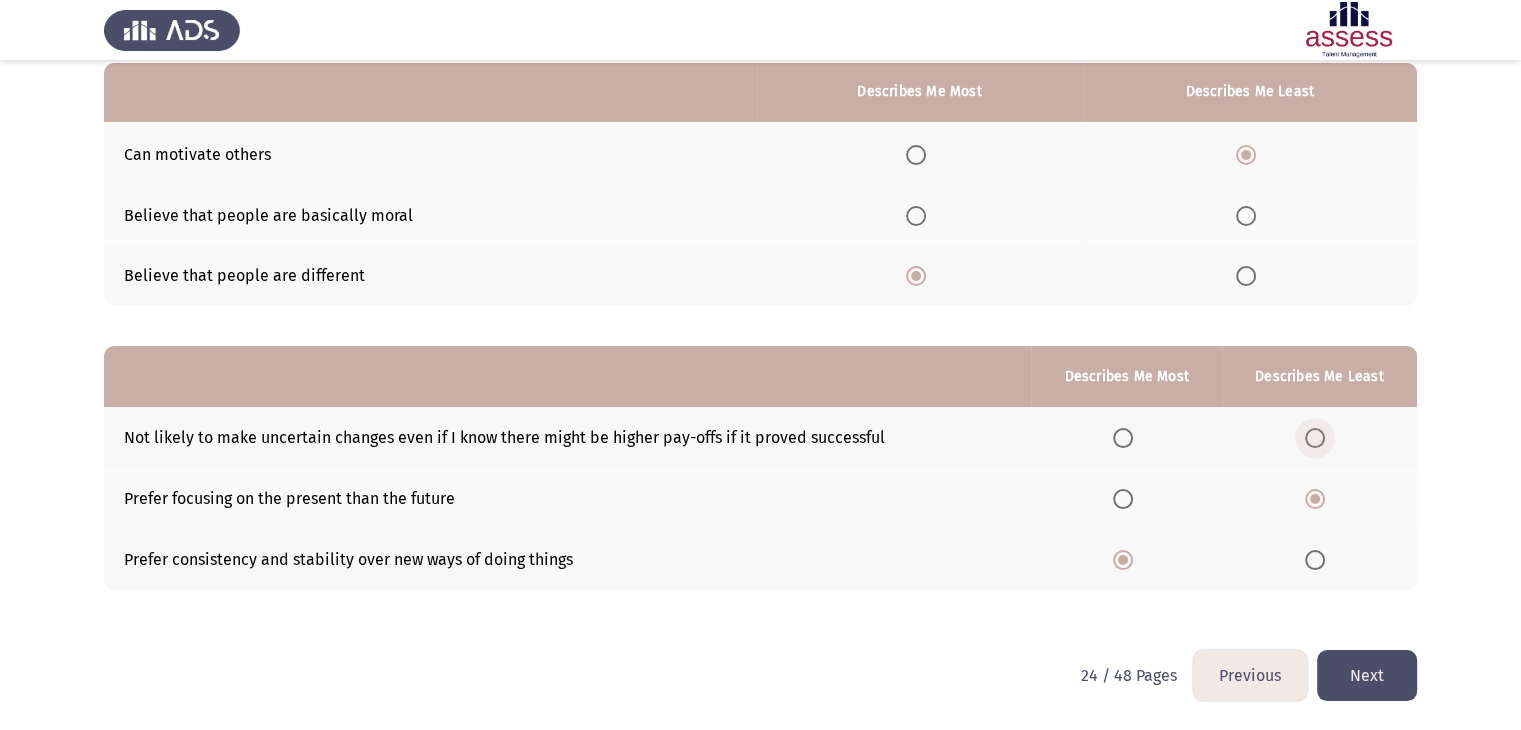 click at bounding box center (1315, 438) 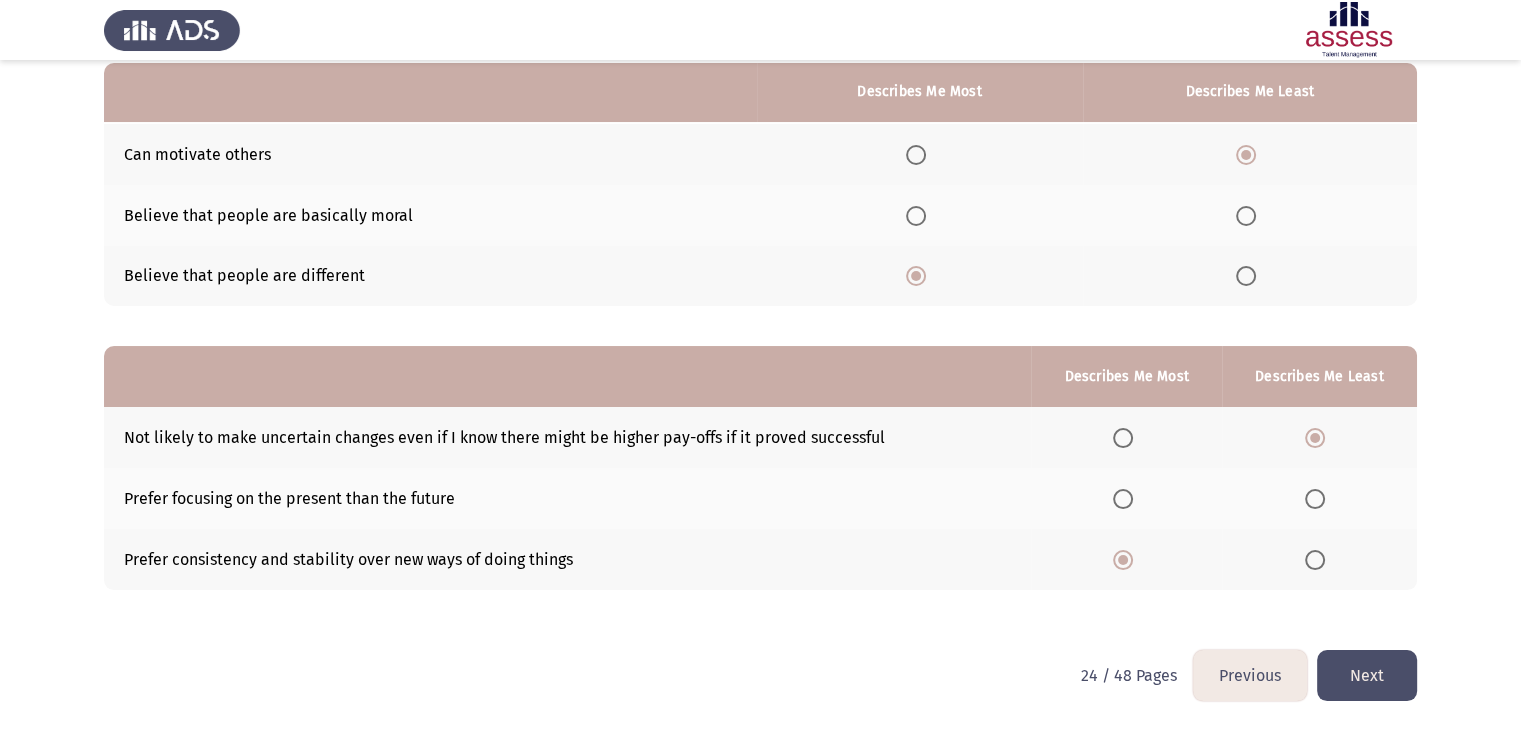 click on "Next" 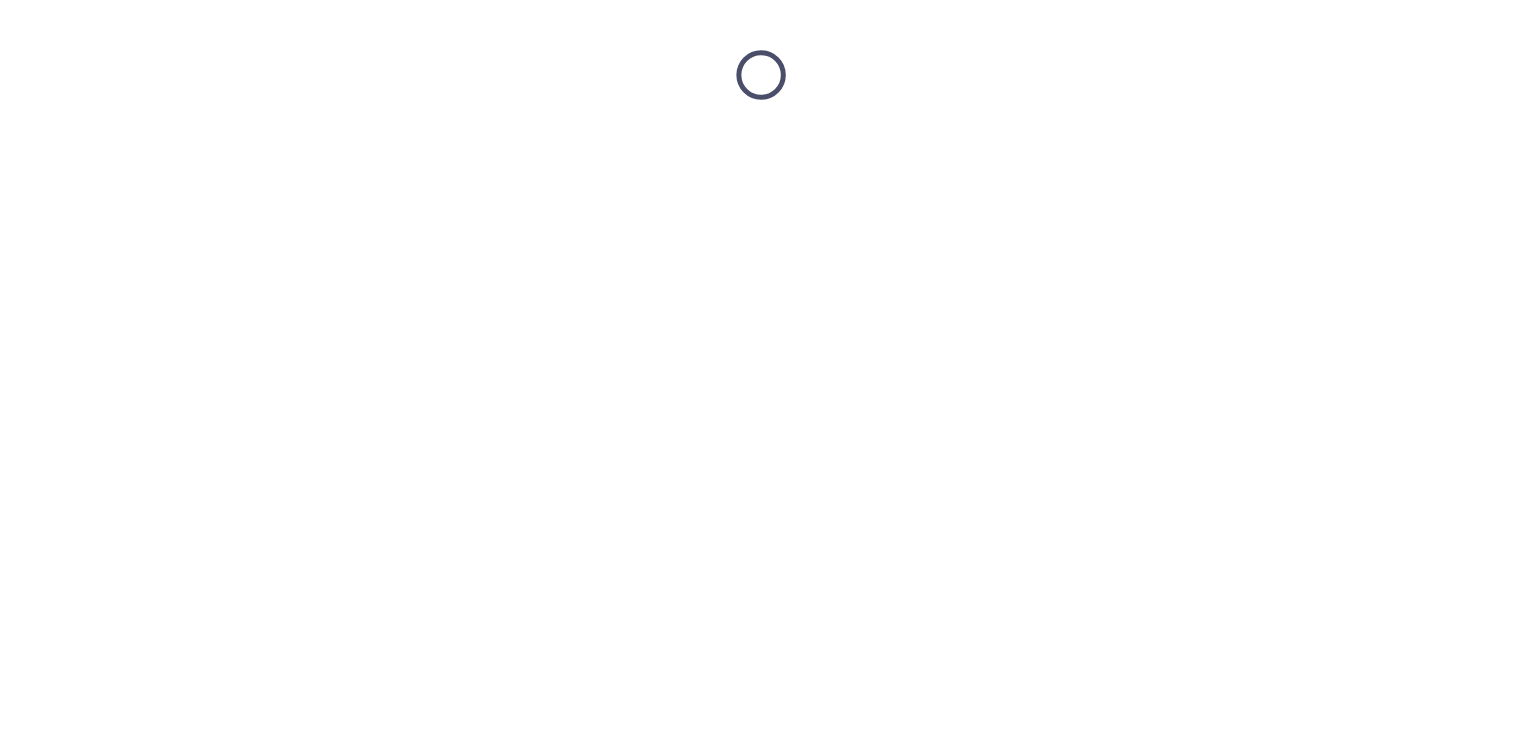 scroll, scrollTop: 0, scrollLeft: 0, axis: both 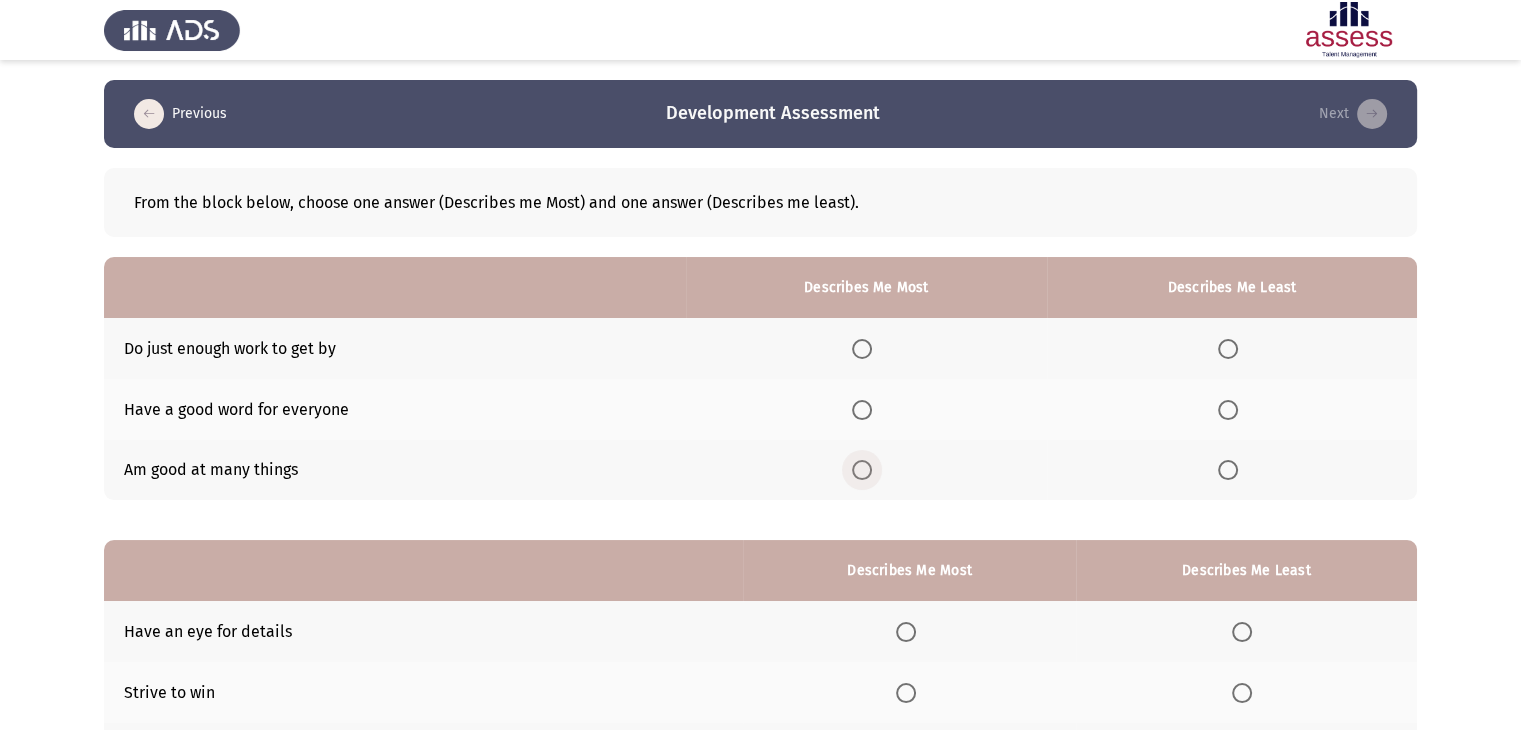 click at bounding box center (862, 470) 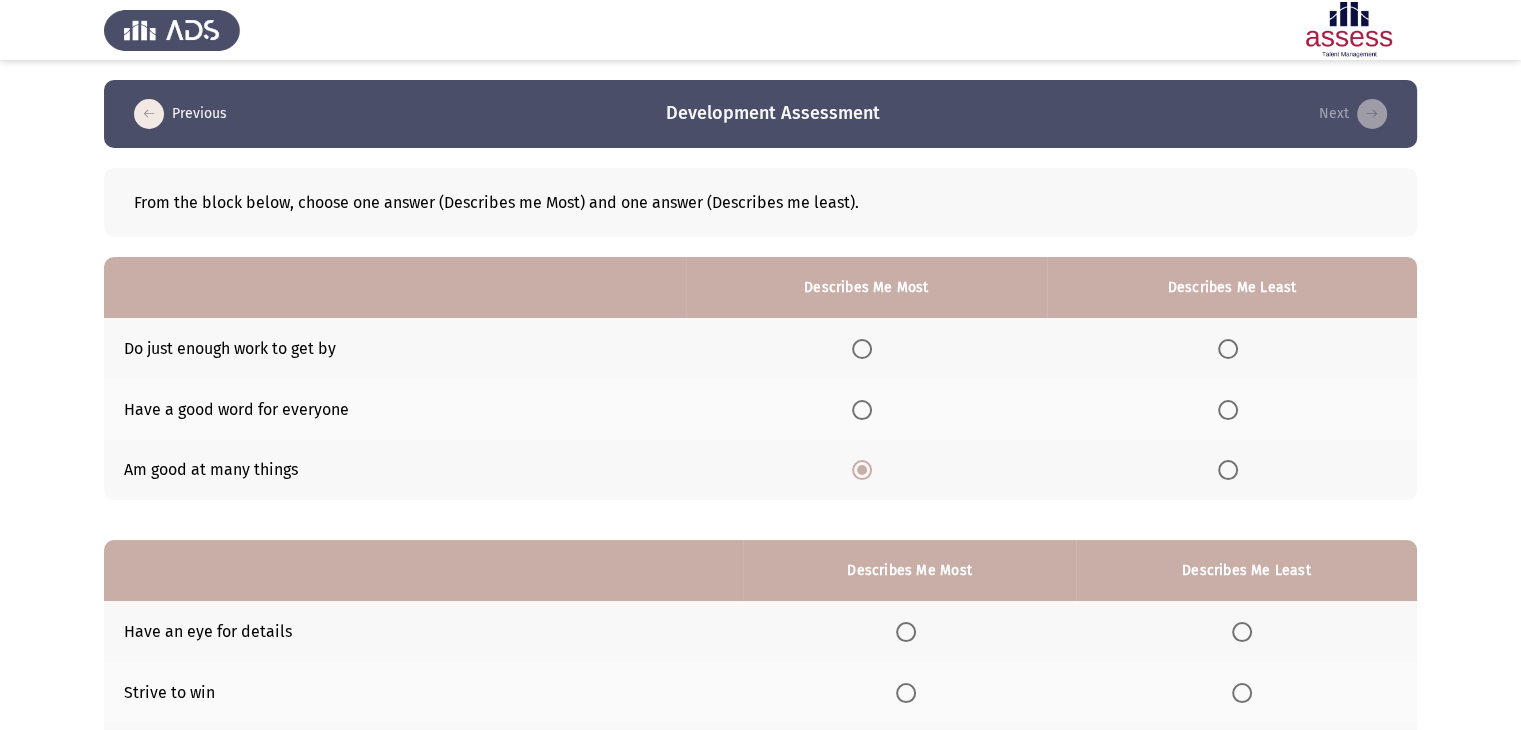 click at bounding box center (1228, 349) 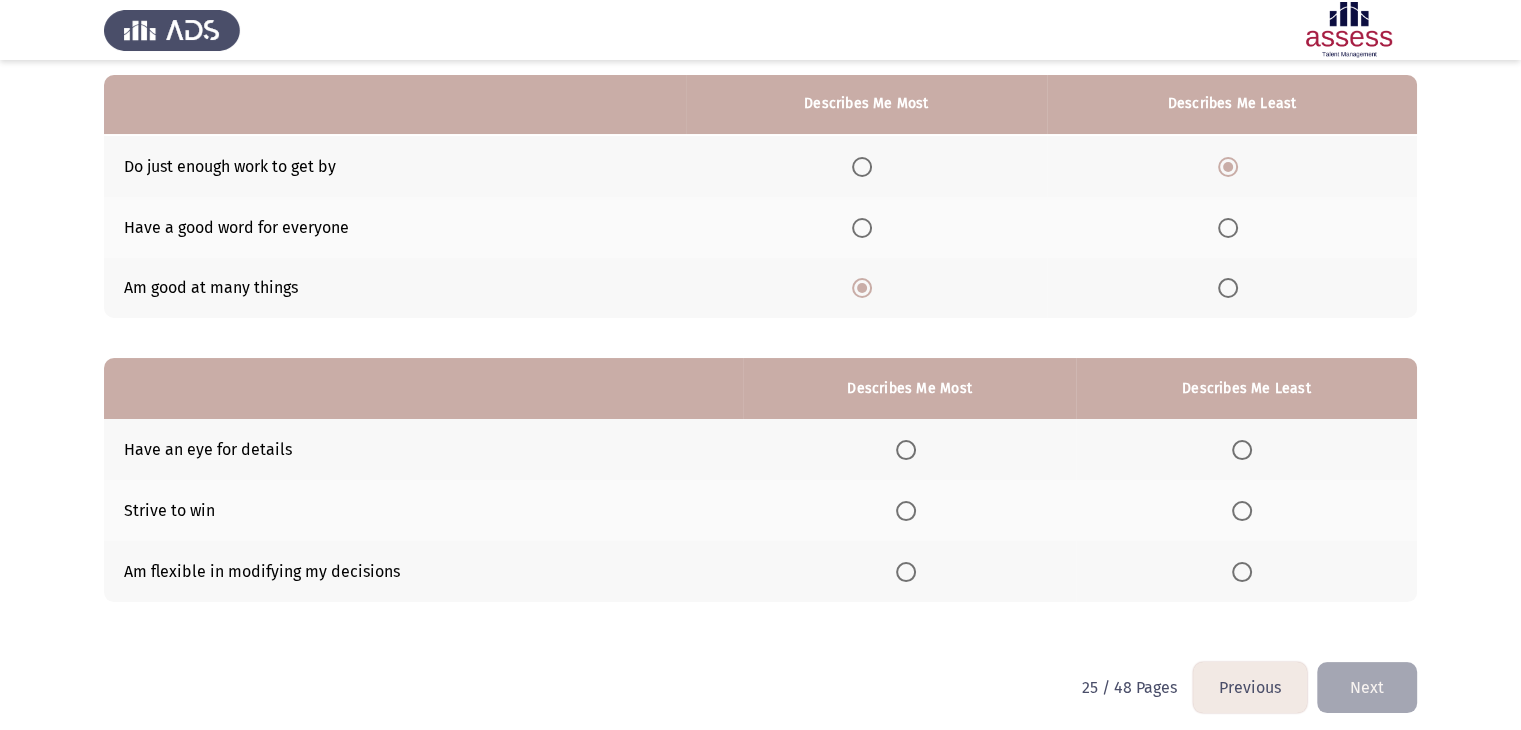 scroll, scrollTop: 195, scrollLeft: 0, axis: vertical 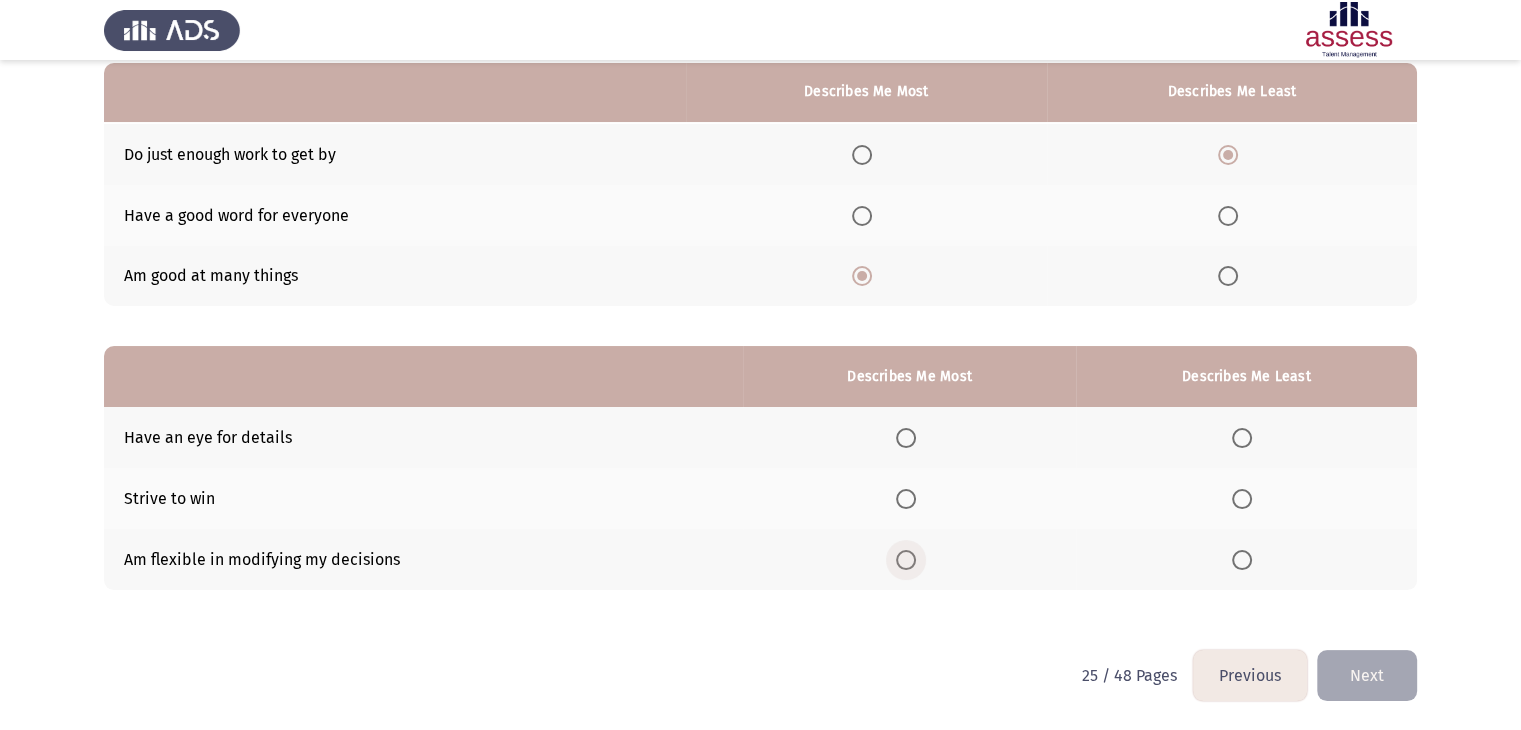 click at bounding box center [906, 560] 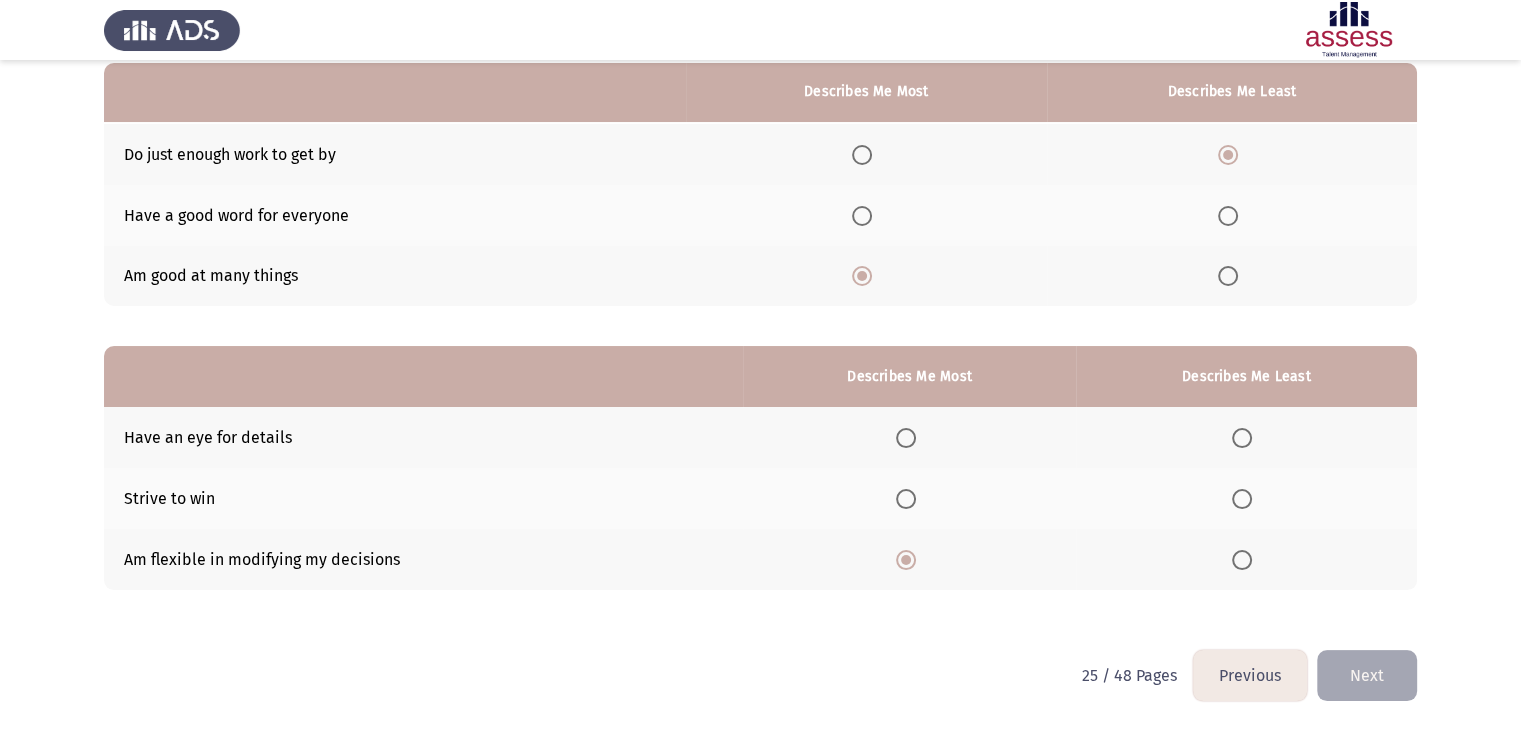 click 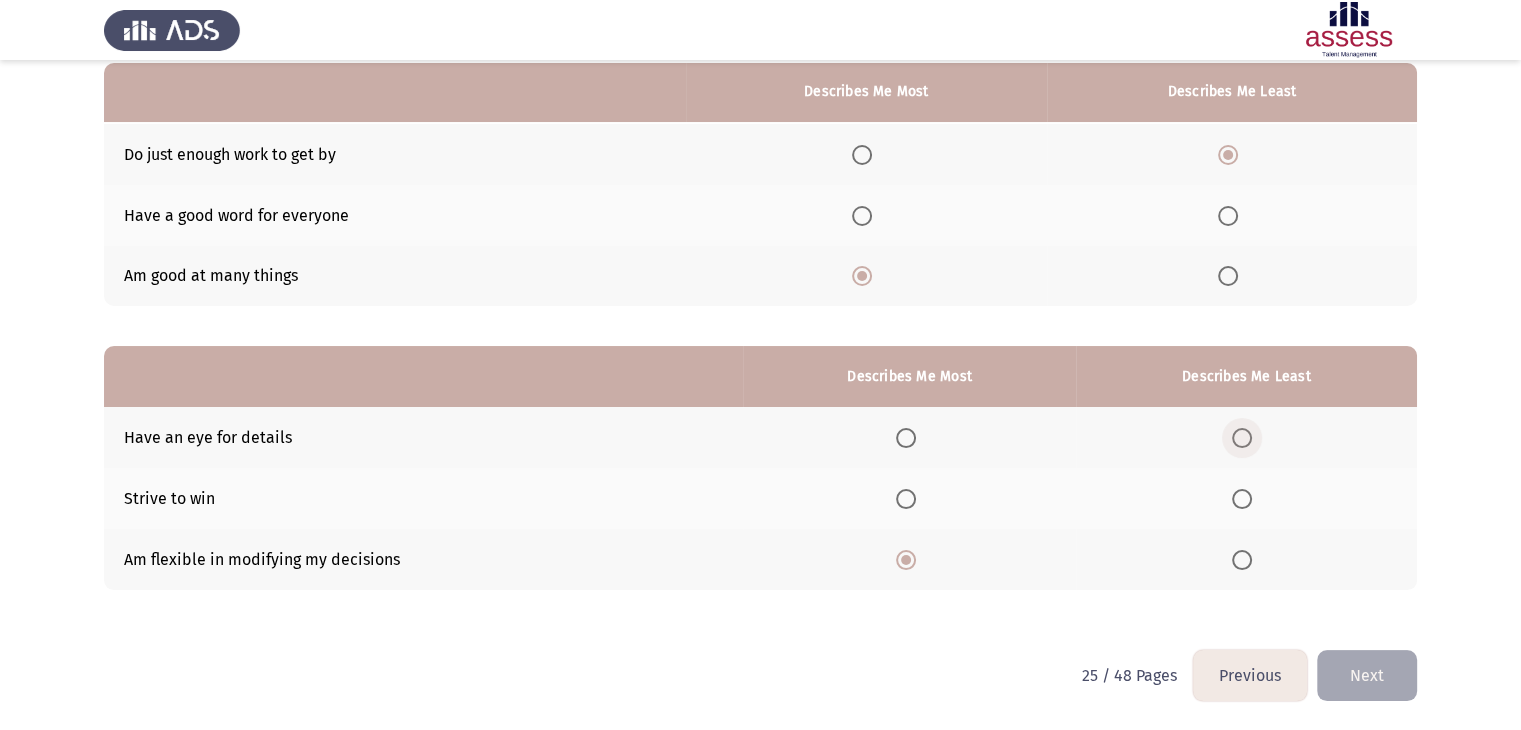 click at bounding box center [1242, 438] 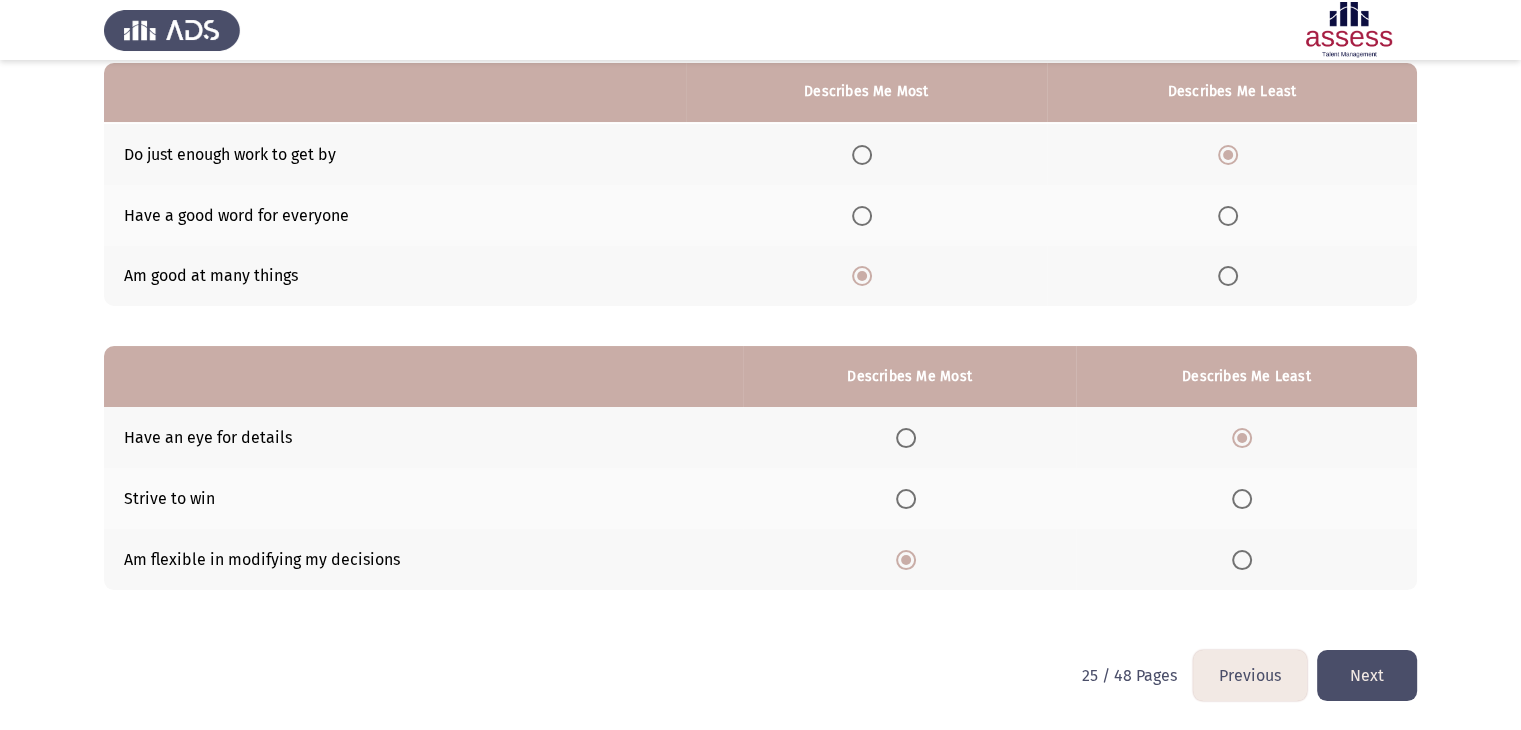 click on "Next" 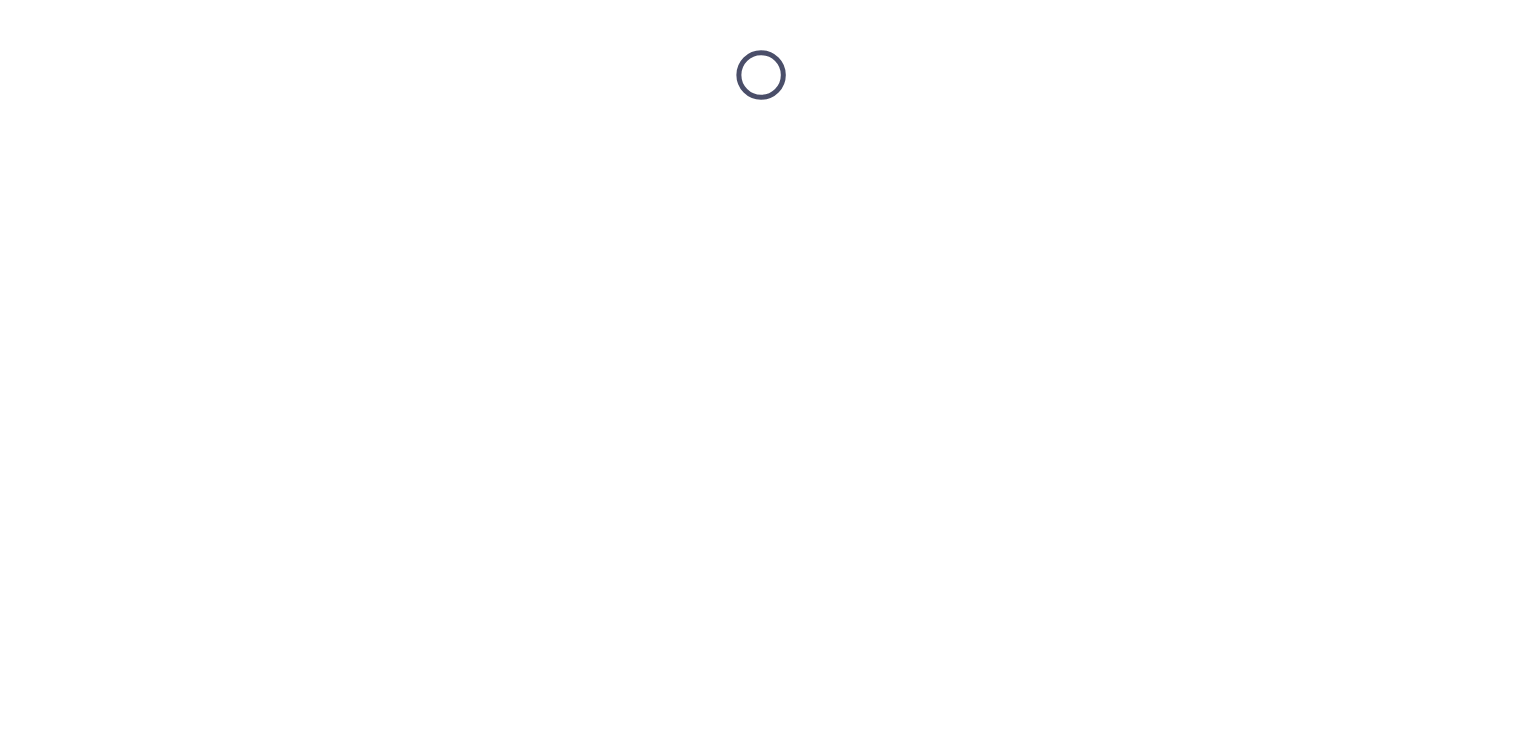 scroll, scrollTop: 0, scrollLeft: 0, axis: both 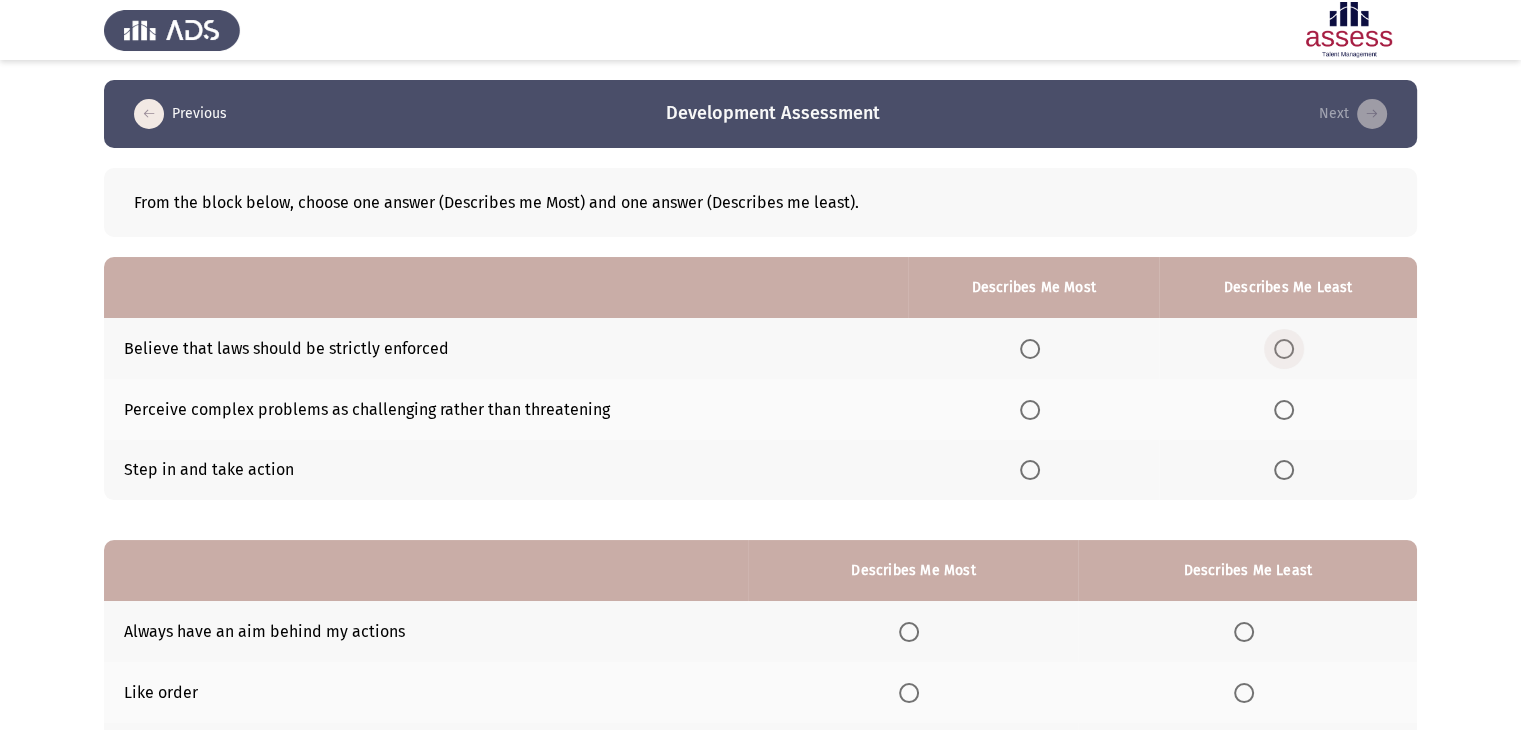 click at bounding box center [1284, 349] 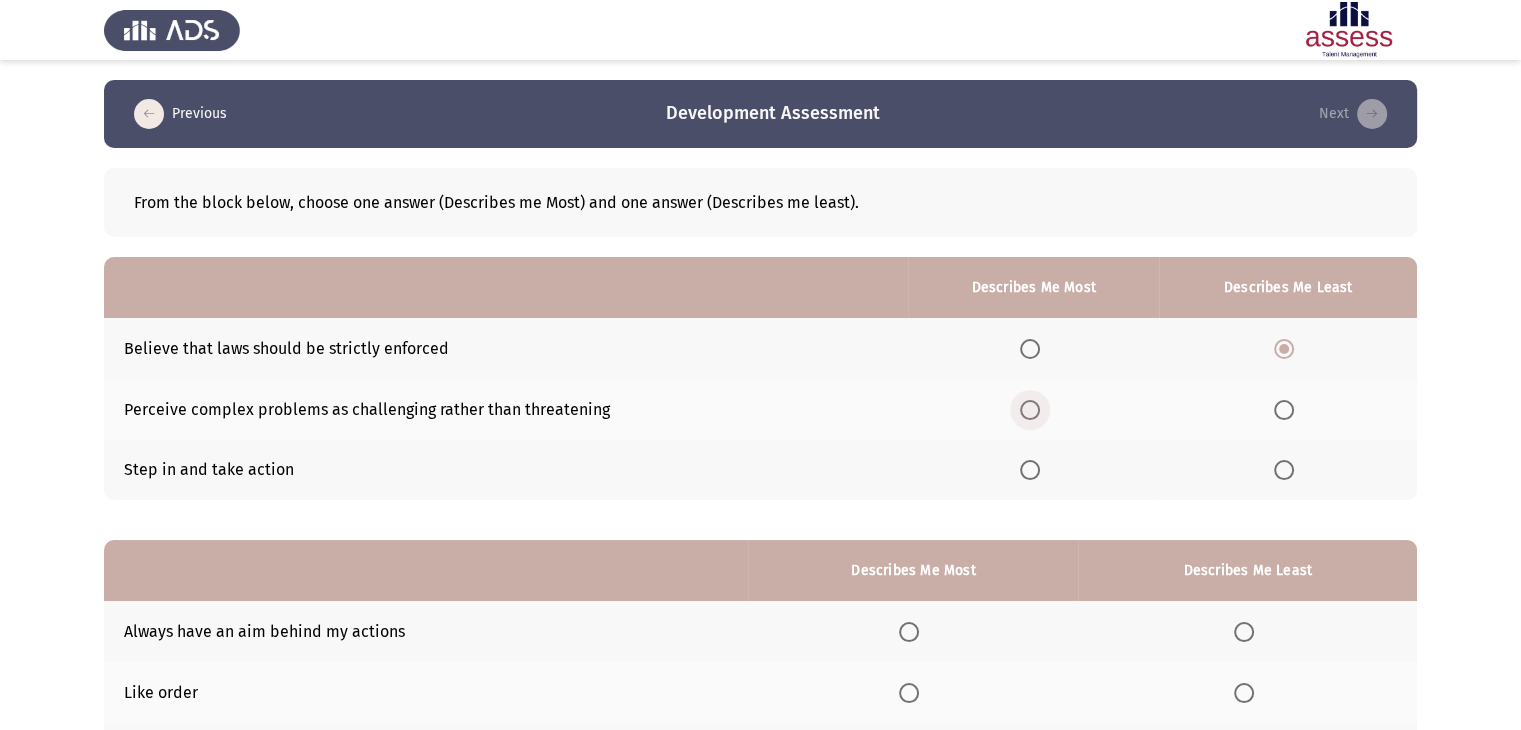 click at bounding box center (1030, 410) 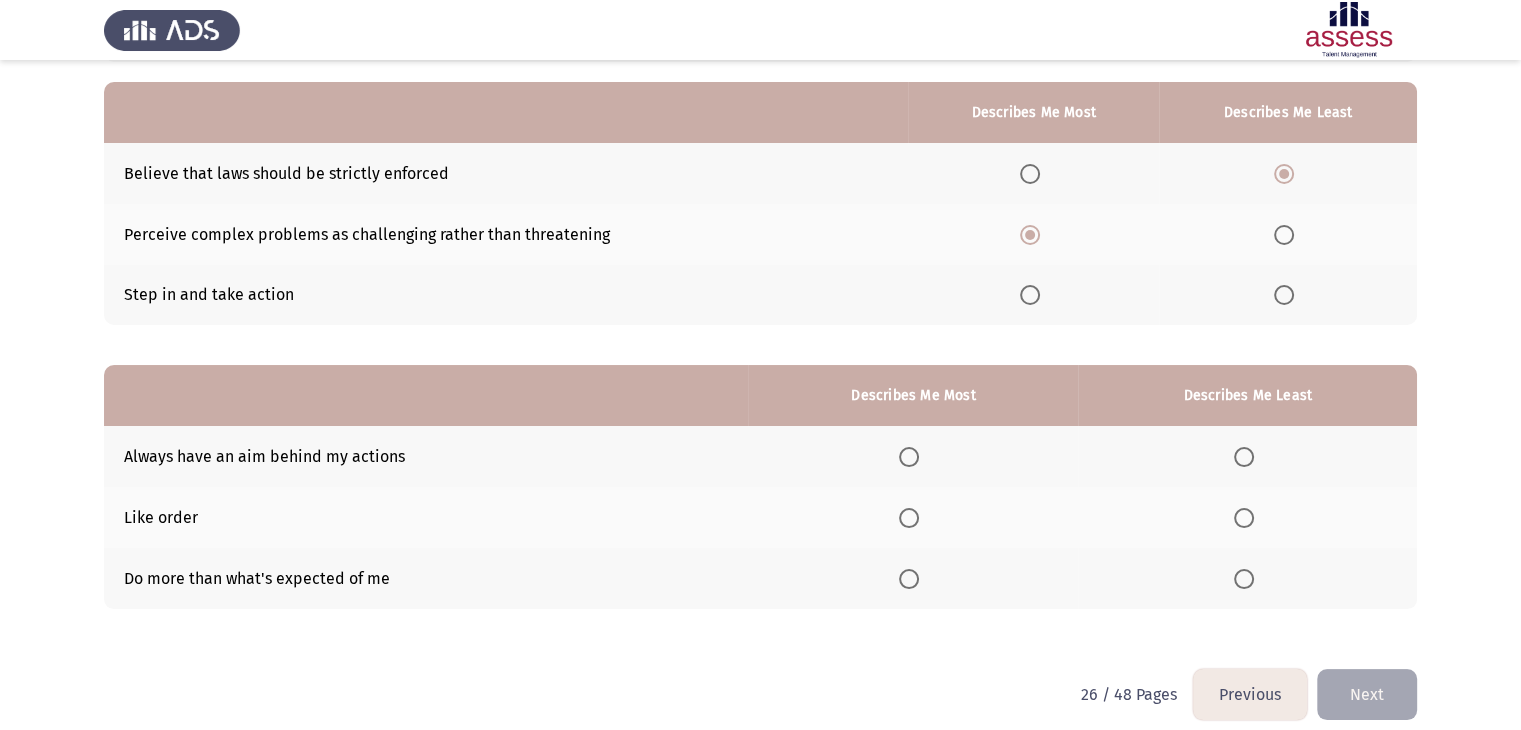 scroll, scrollTop: 195, scrollLeft: 0, axis: vertical 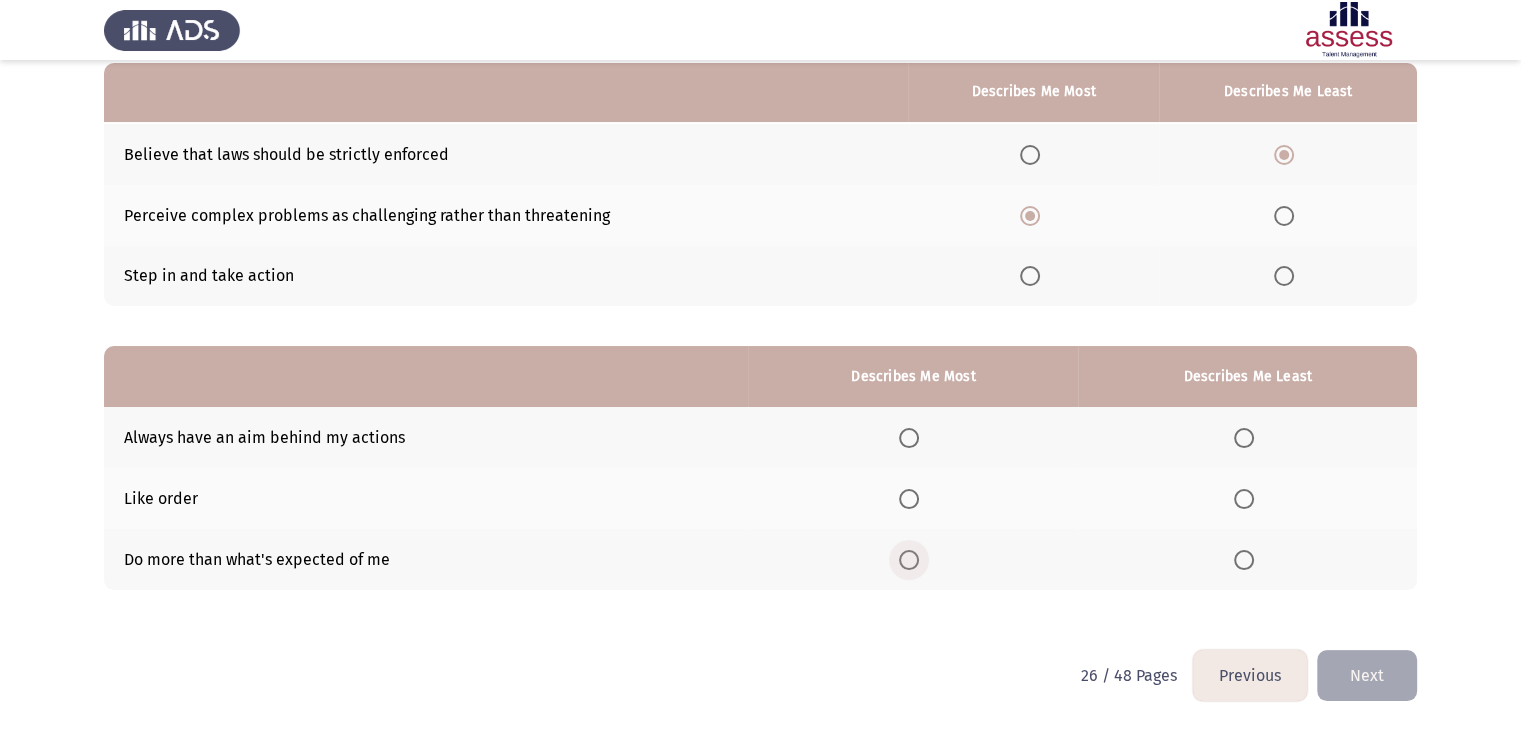 click at bounding box center [909, 560] 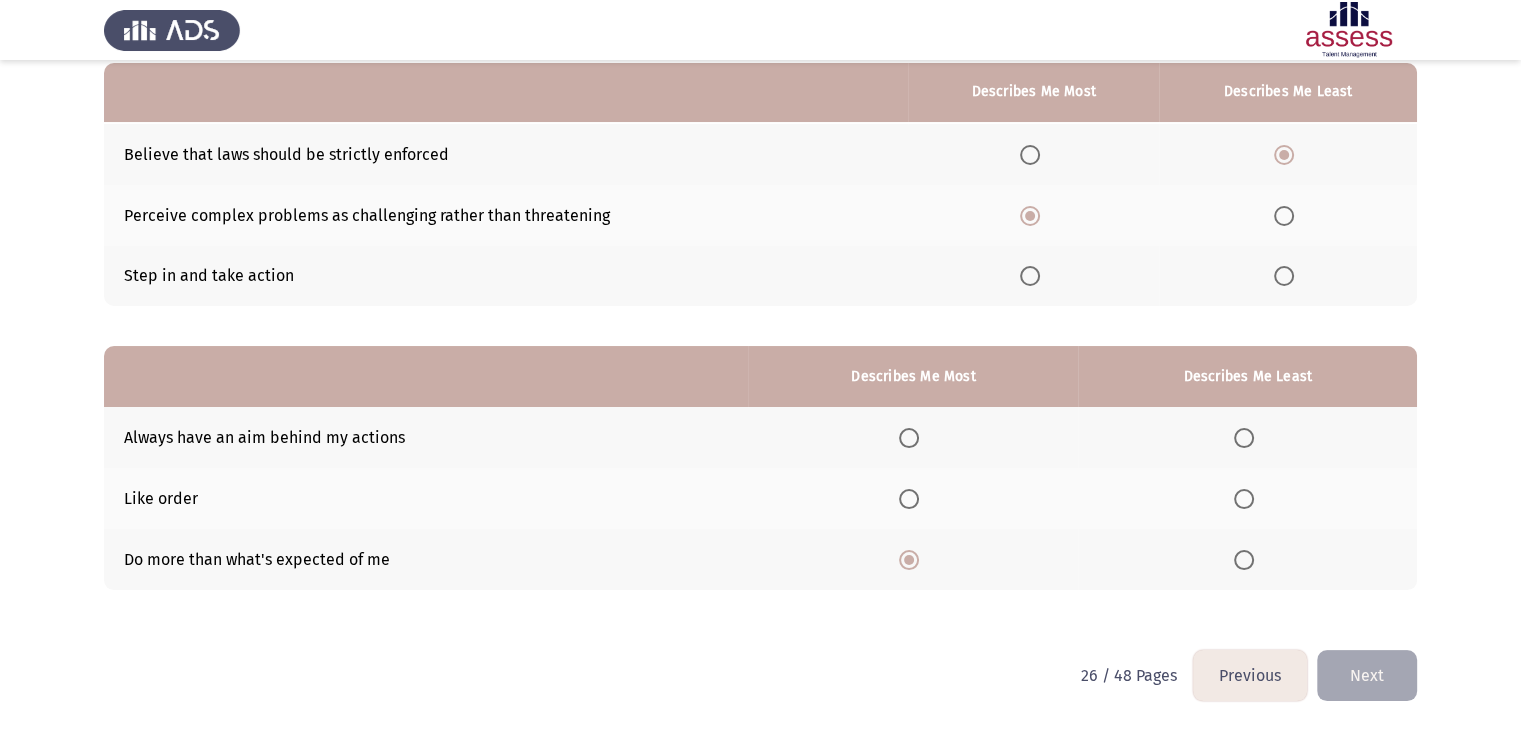 click at bounding box center (1244, 438) 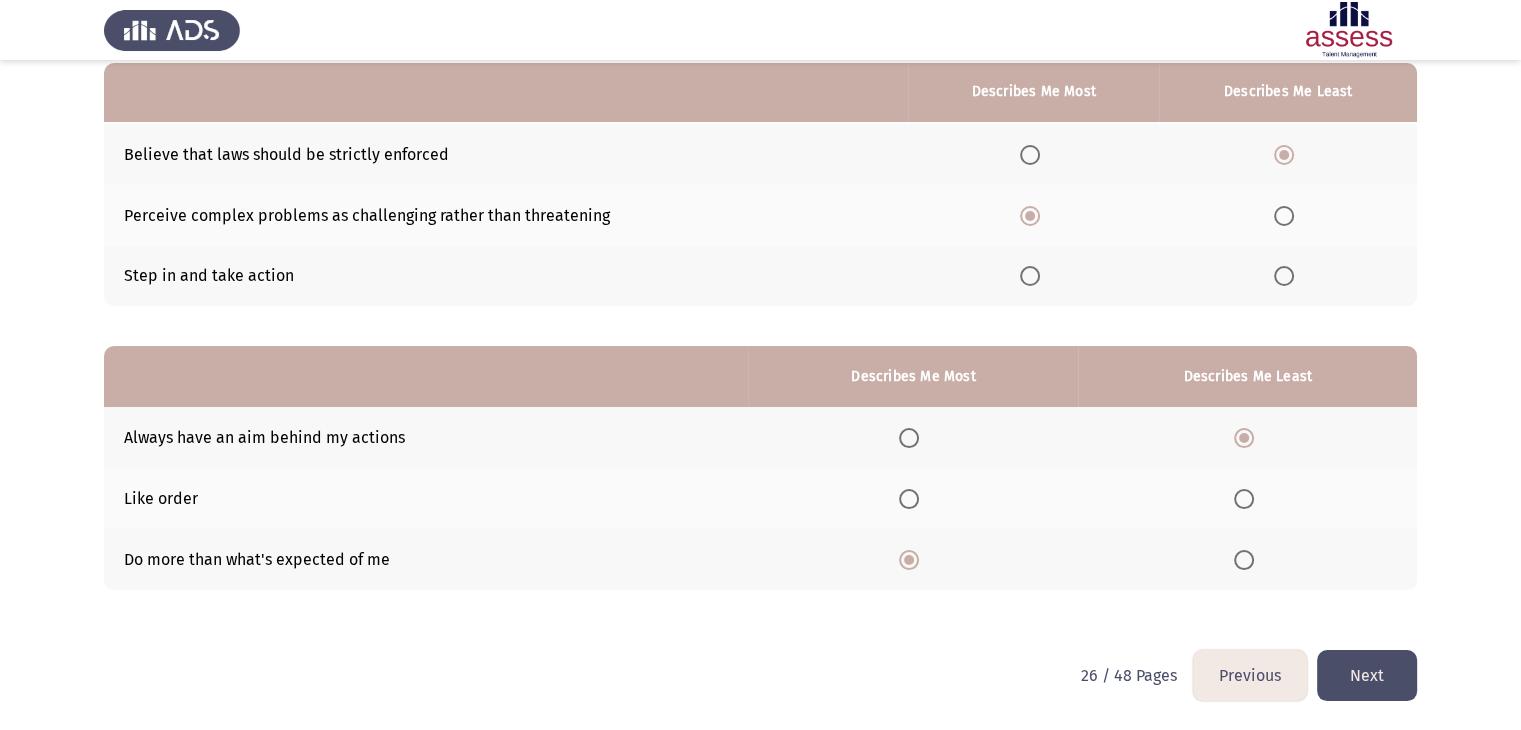 click on "Next" 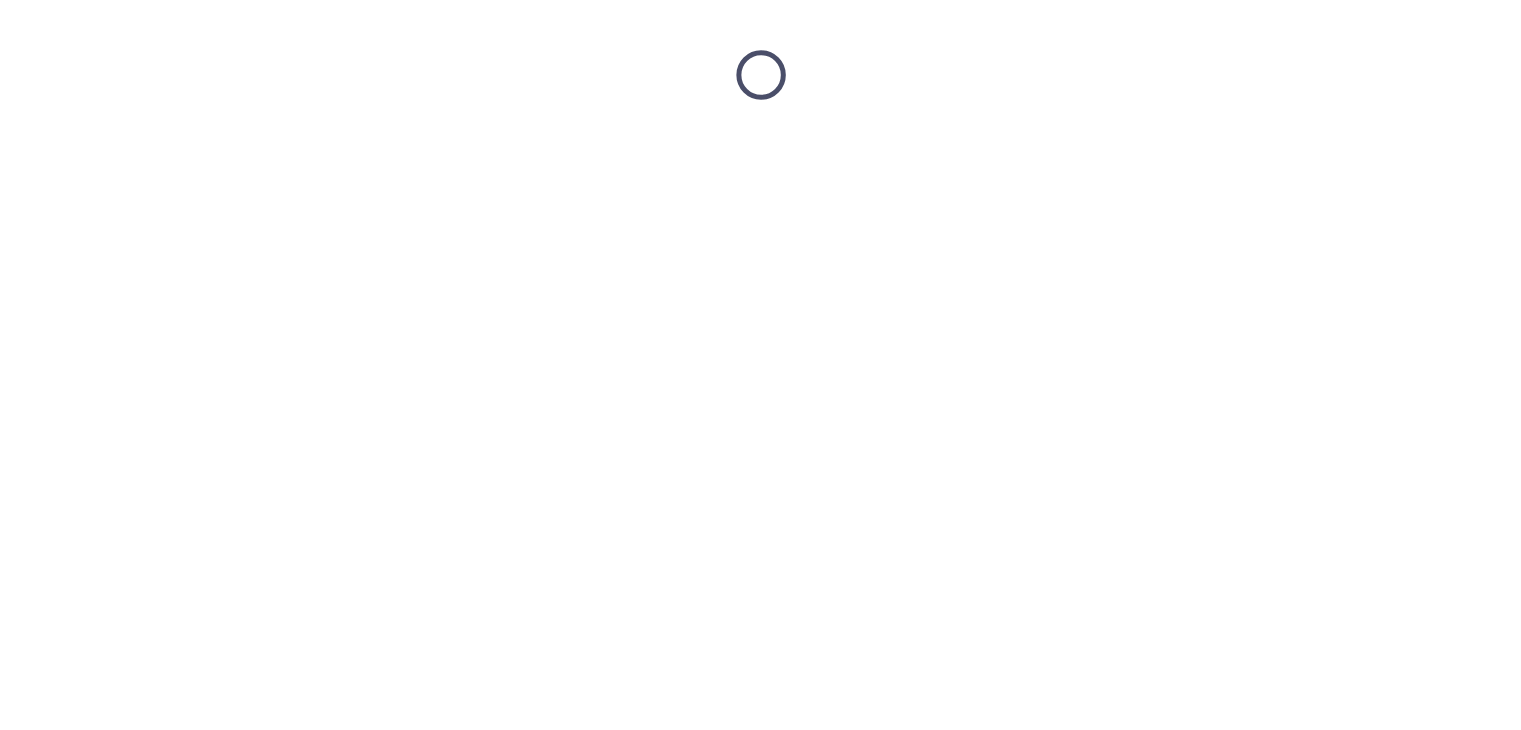scroll, scrollTop: 0, scrollLeft: 0, axis: both 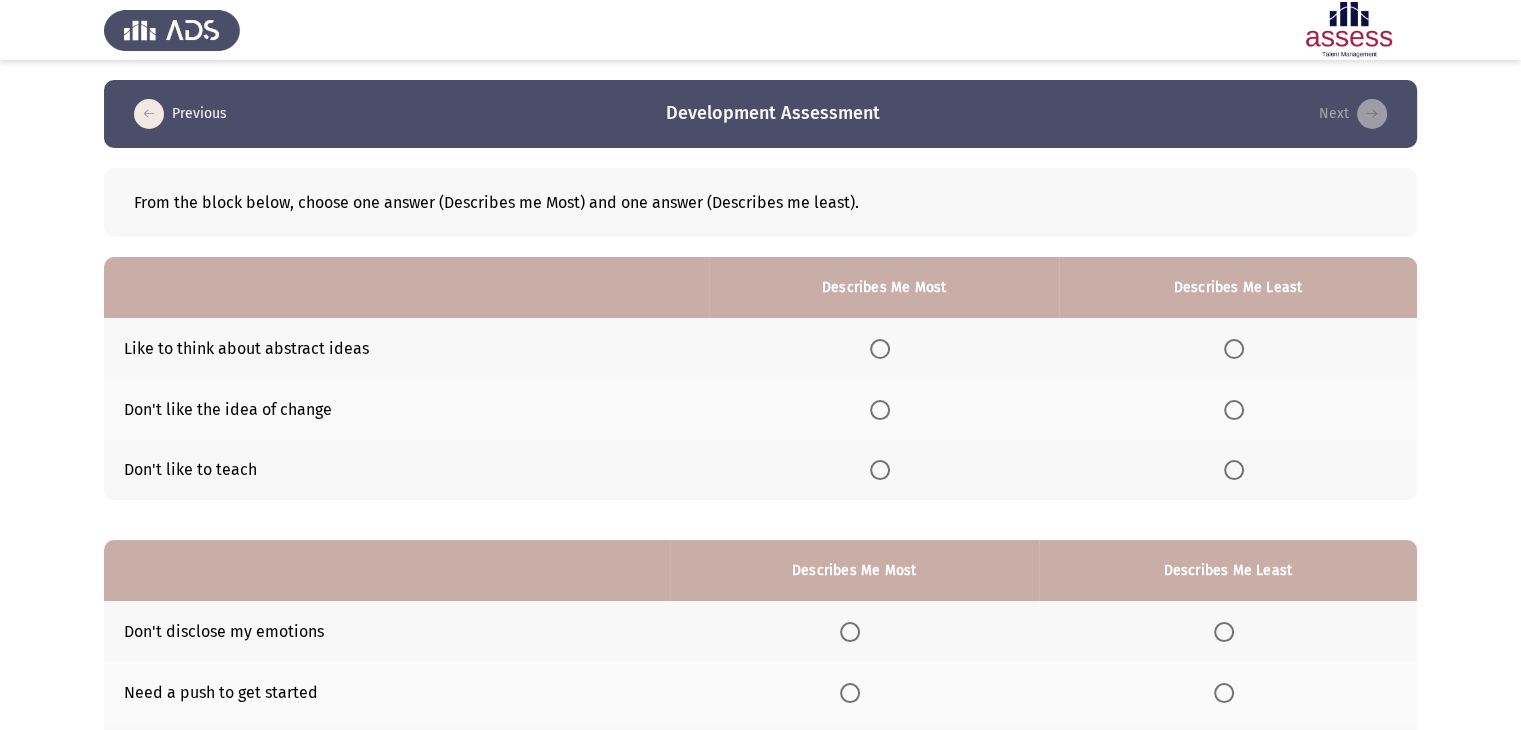 click at bounding box center (1234, 349) 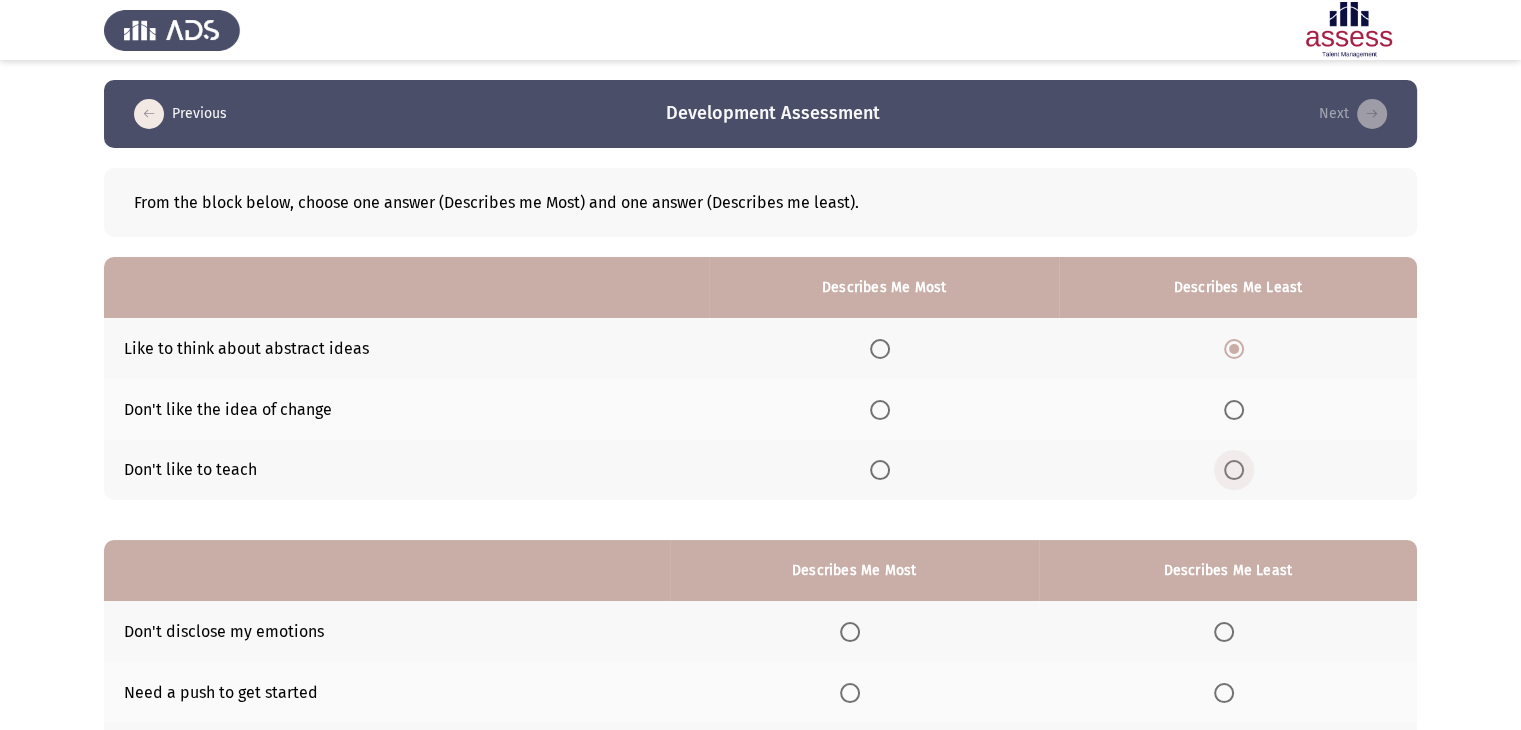 click at bounding box center [1234, 470] 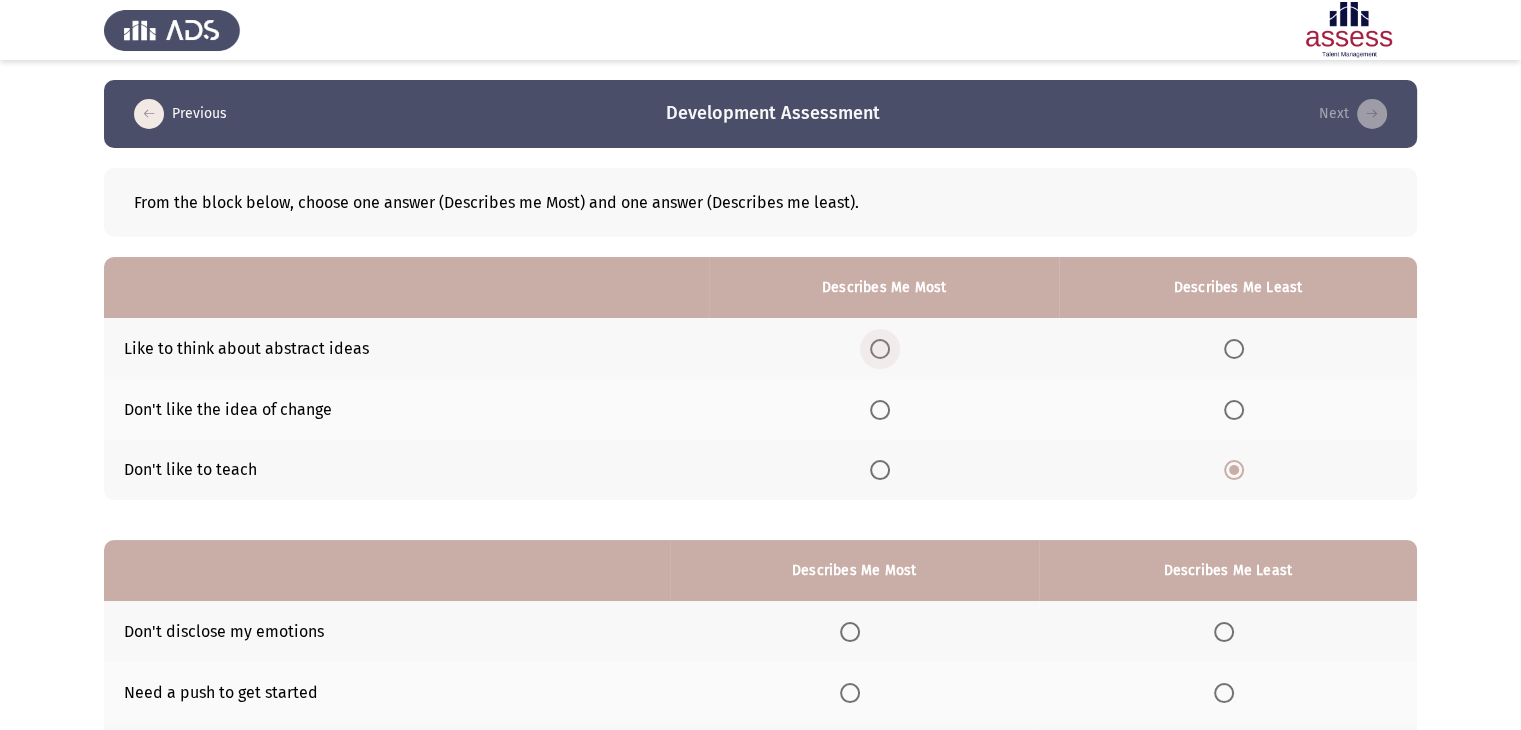 click at bounding box center [880, 349] 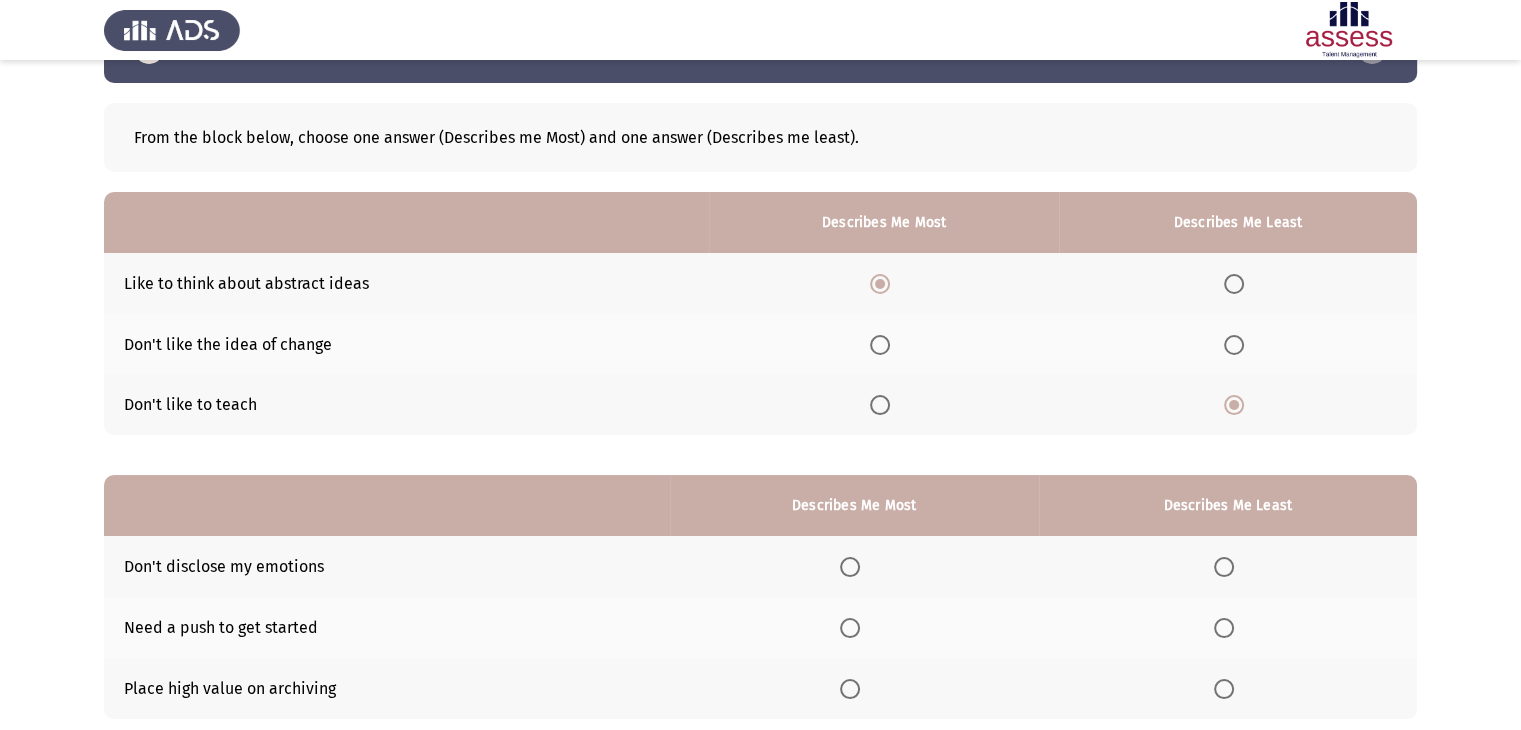 scroll, scrollTop: 195, scrollLeft: 0, axis: vertical 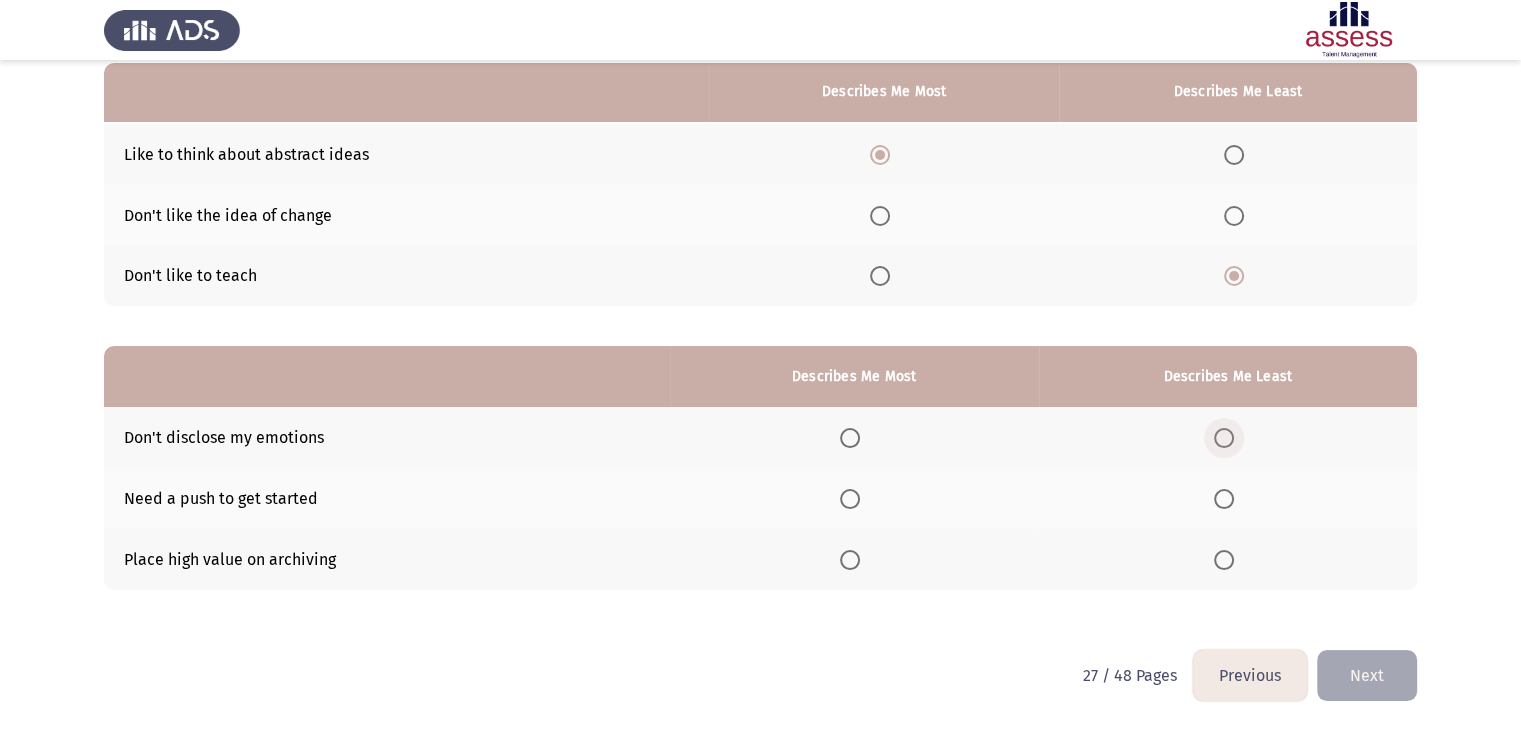 click at bounding box center (1224, 438) 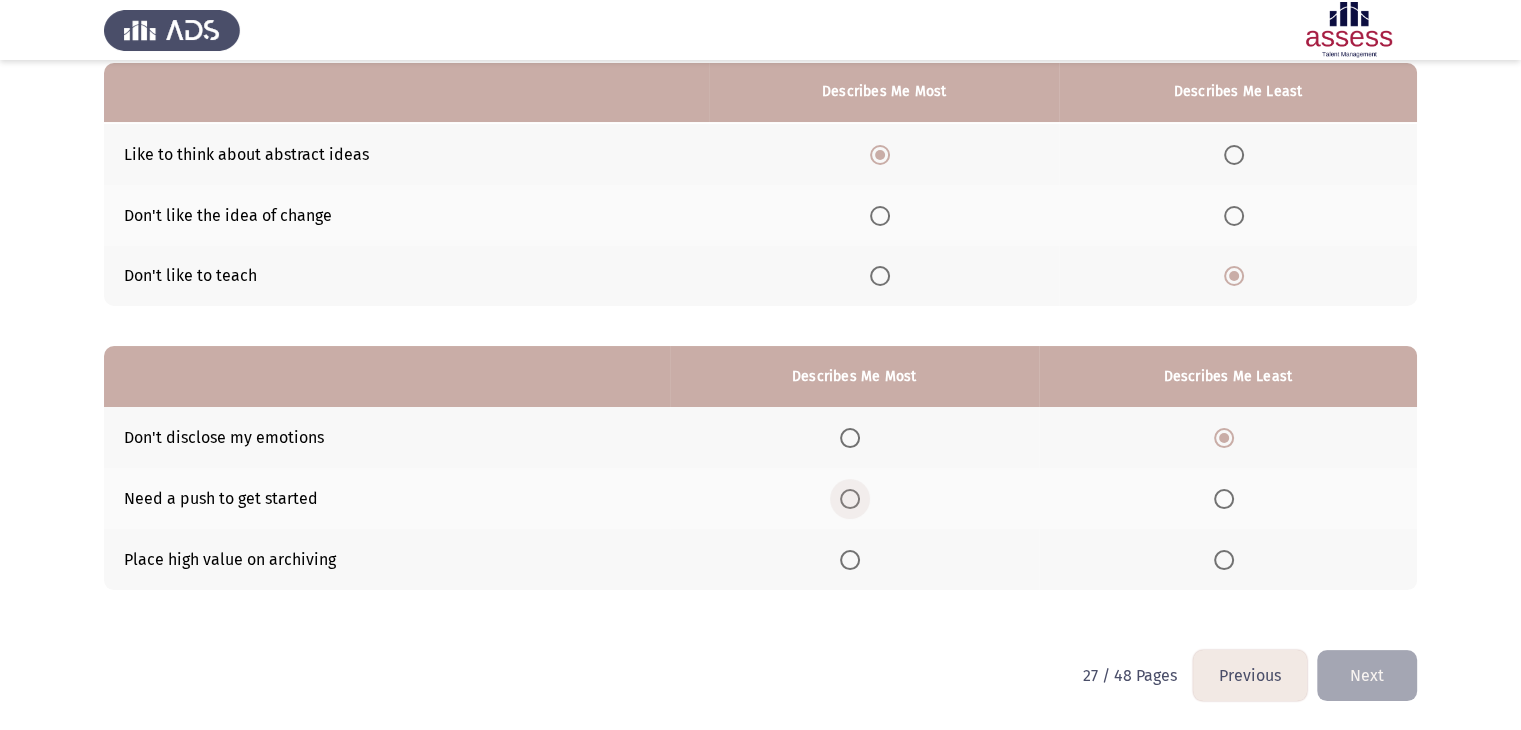 click at bounding box center (854, 499) 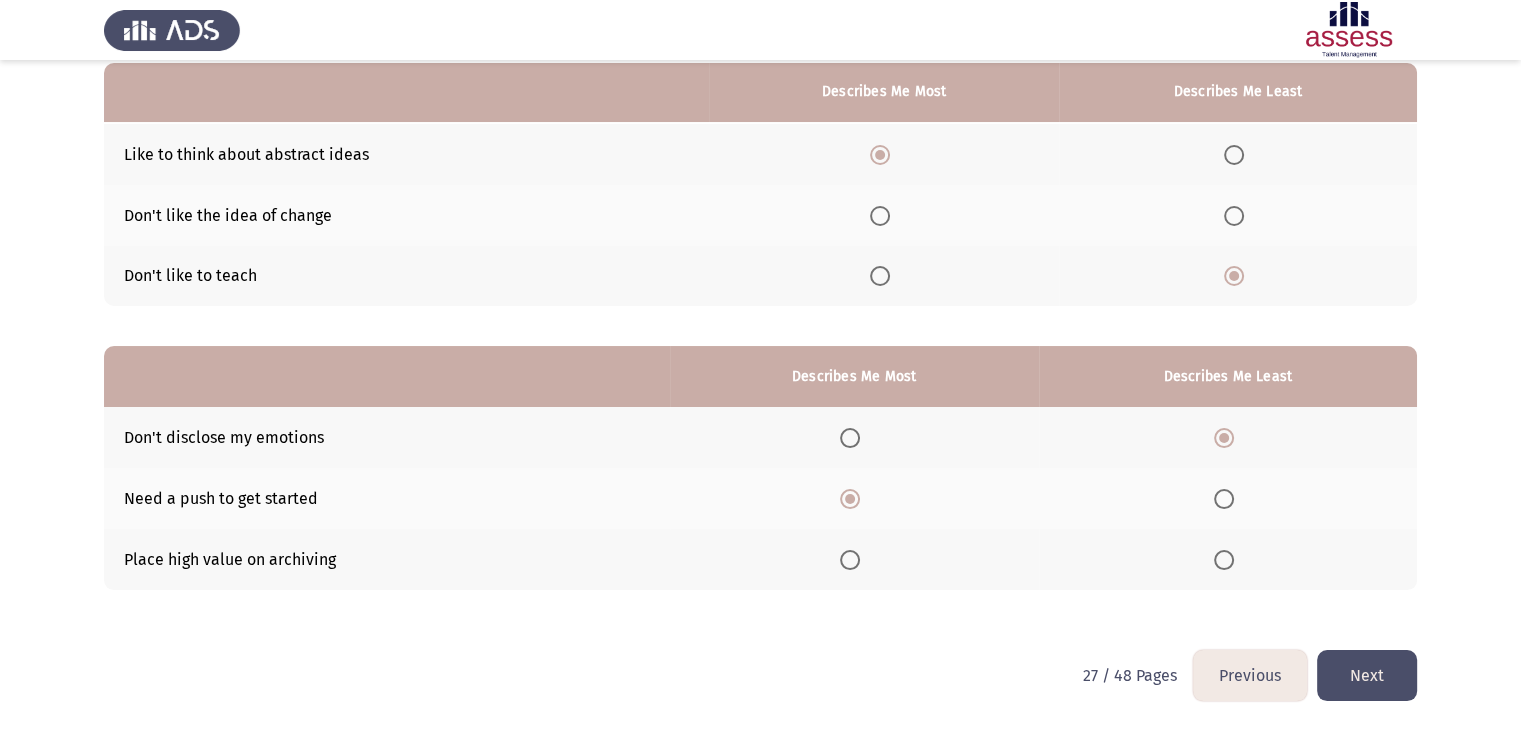 click on "Next" 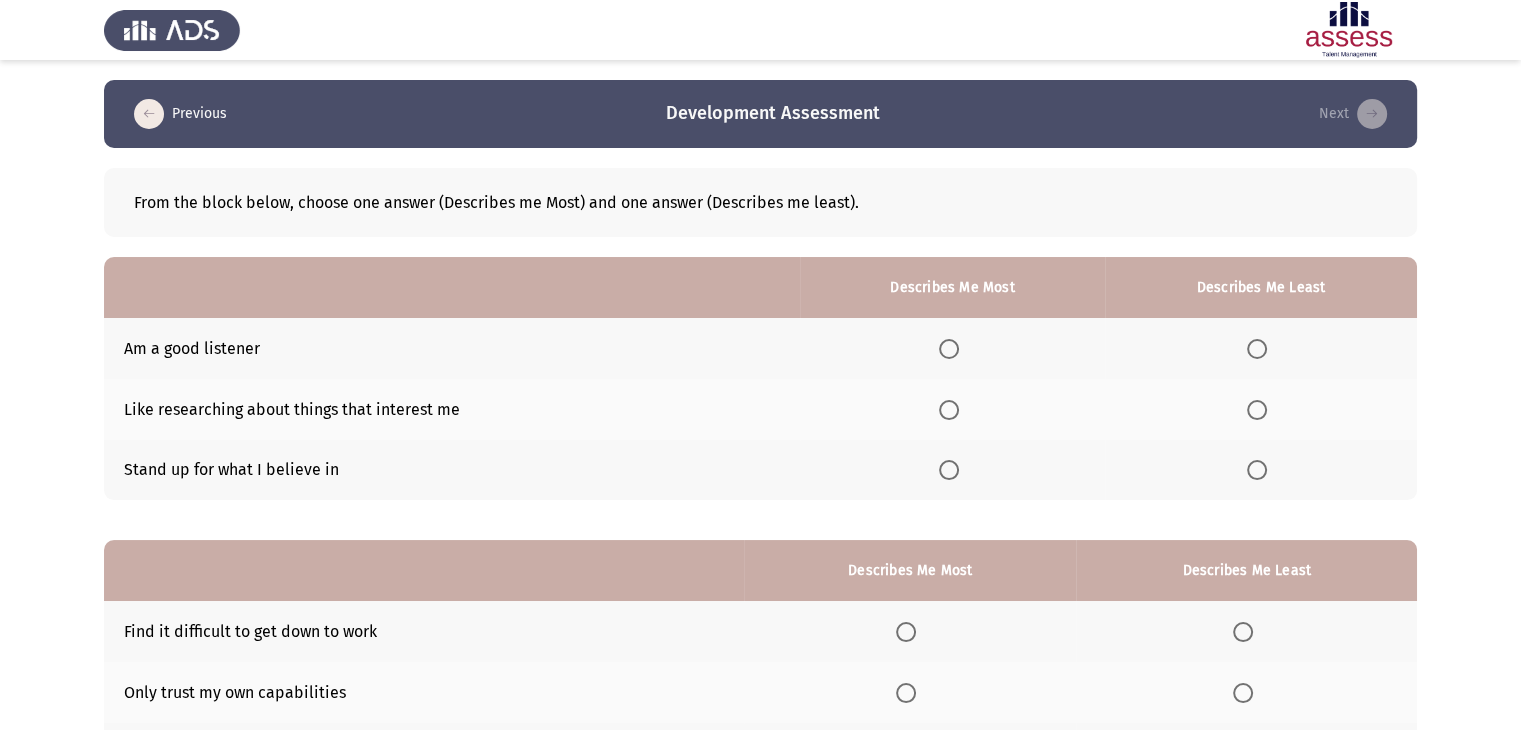 click at bounding box center [949, 349] 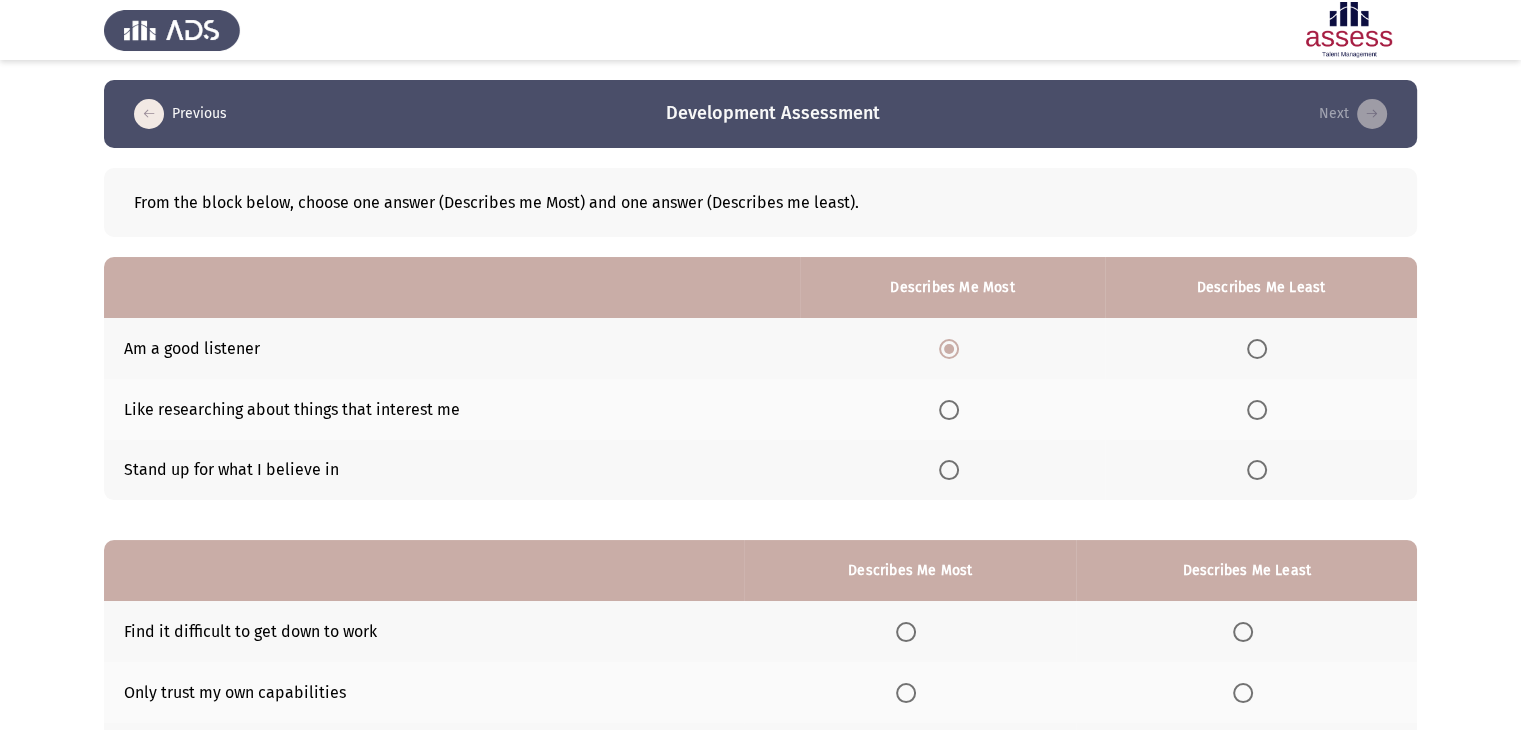 drag, startPoint x: 1287, startPoint y: 475, endPoint x: 1260, endPoint y: 473, distance: 27.073973 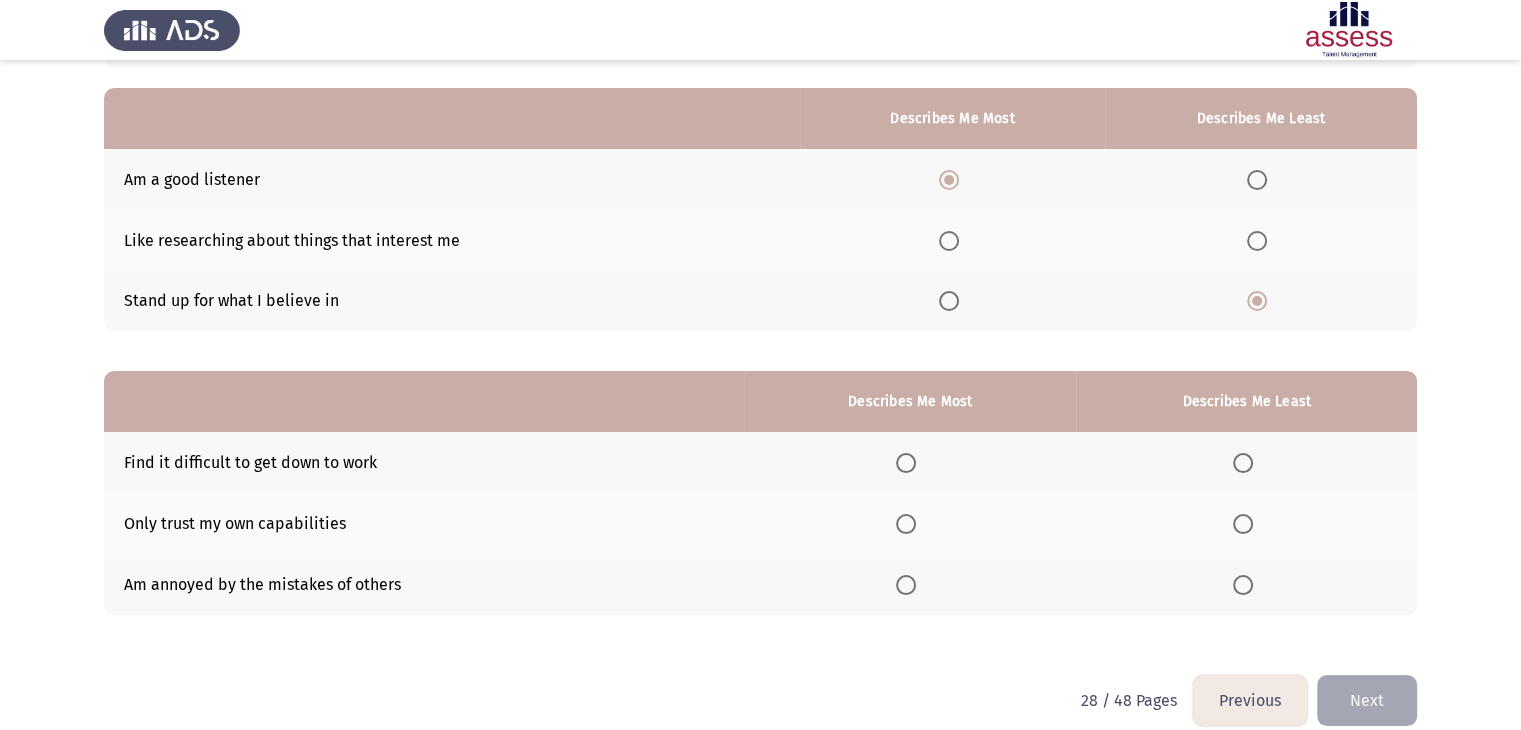 scroll, scrollTop: 195, scrollLeft: 0, axis: vertical 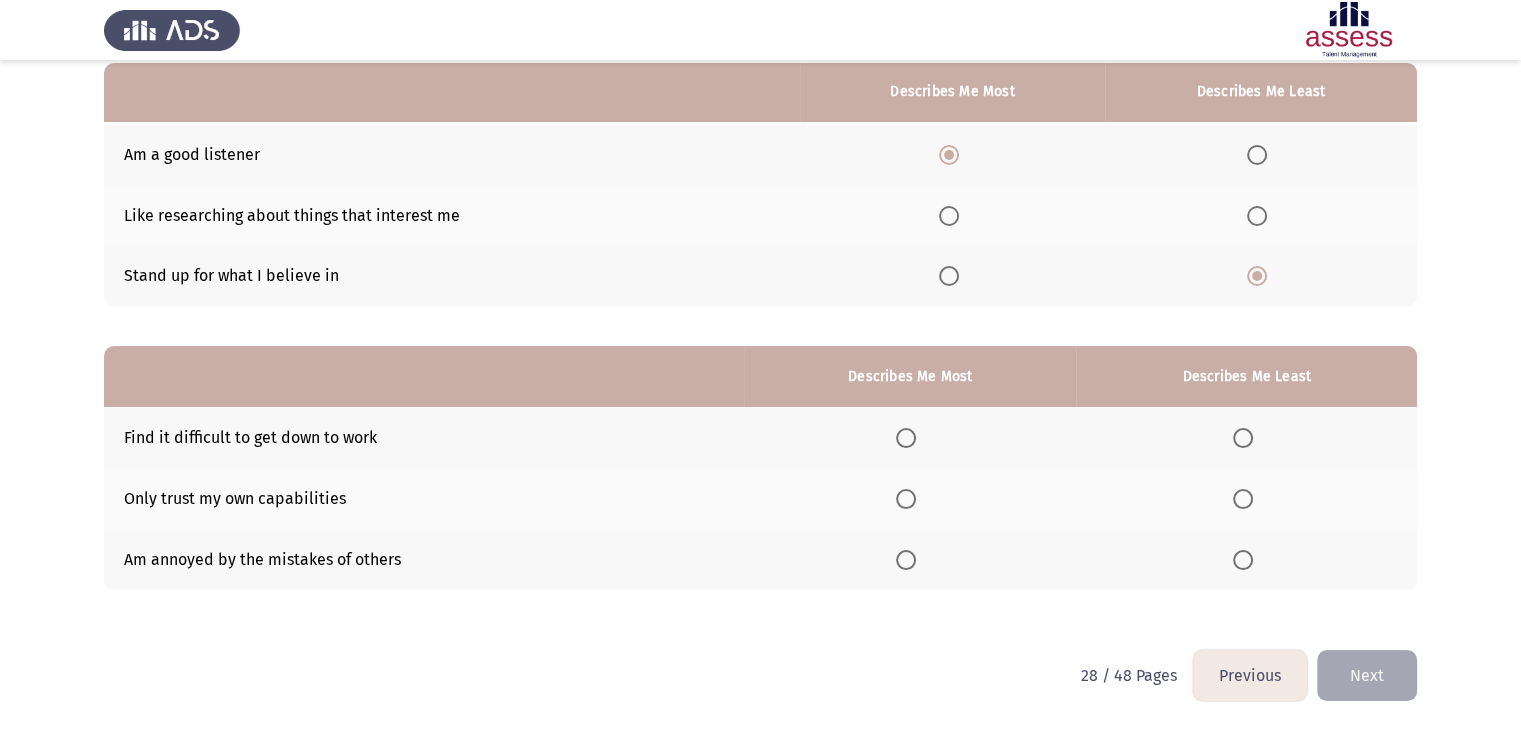 click at bounding box center (906, 560) 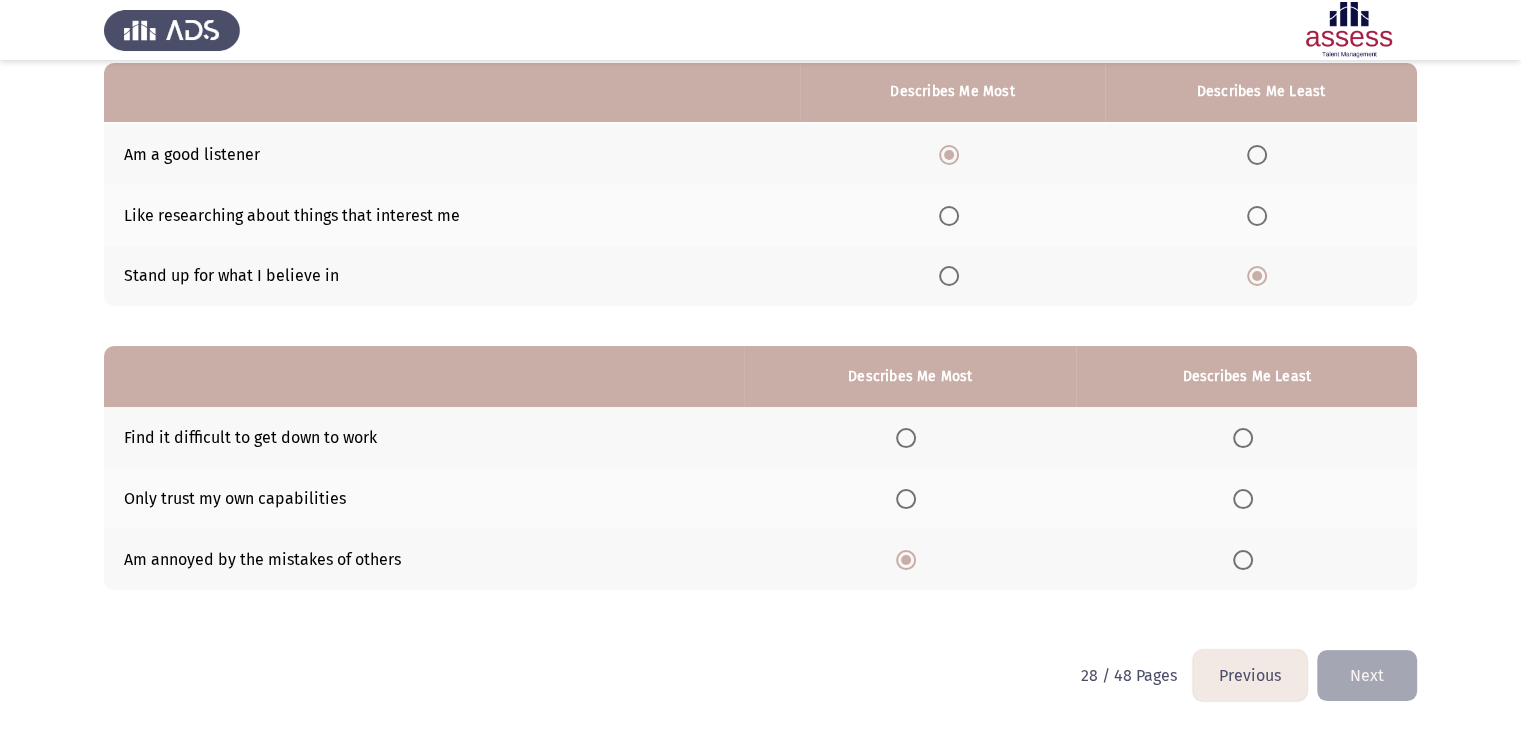 click 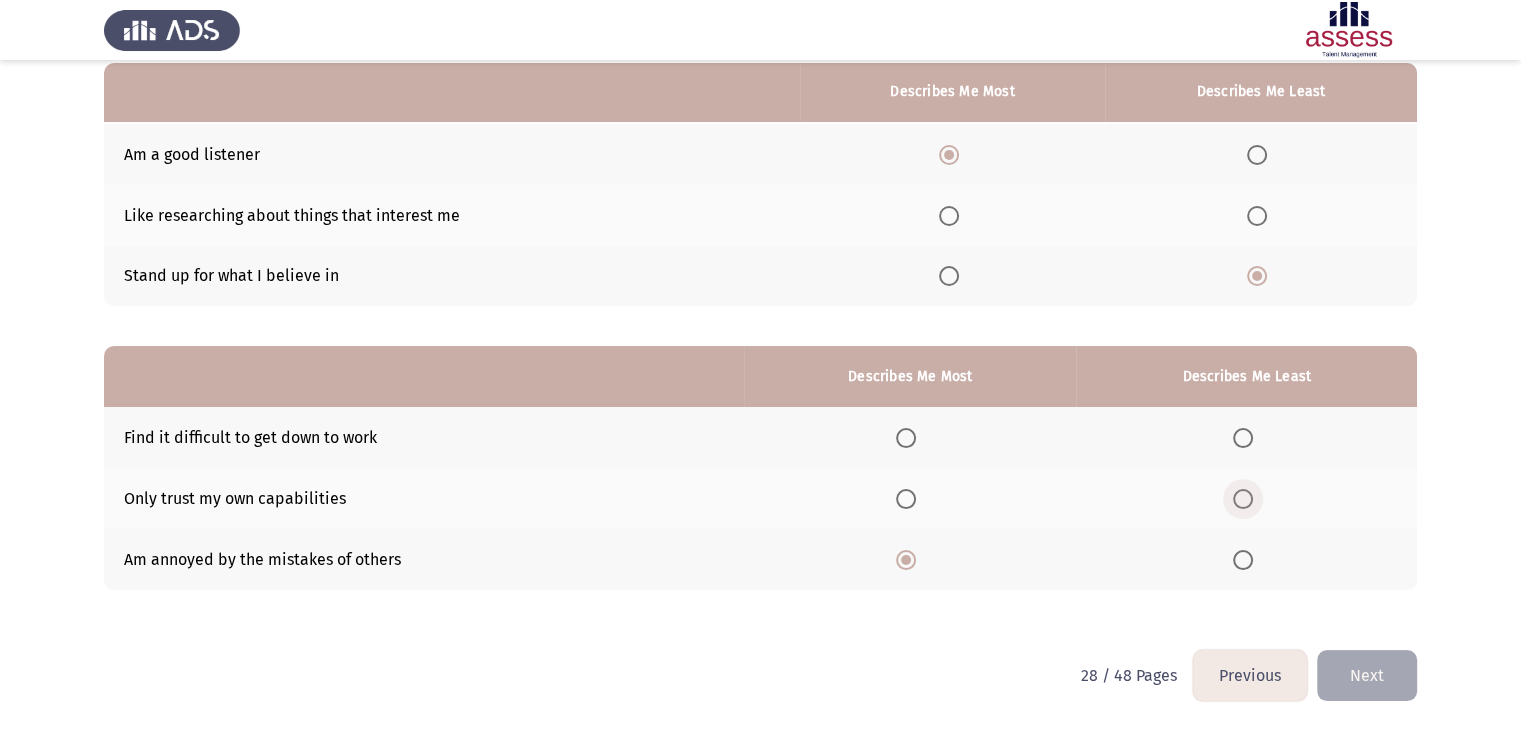 click at bounding box center (1243, 499) 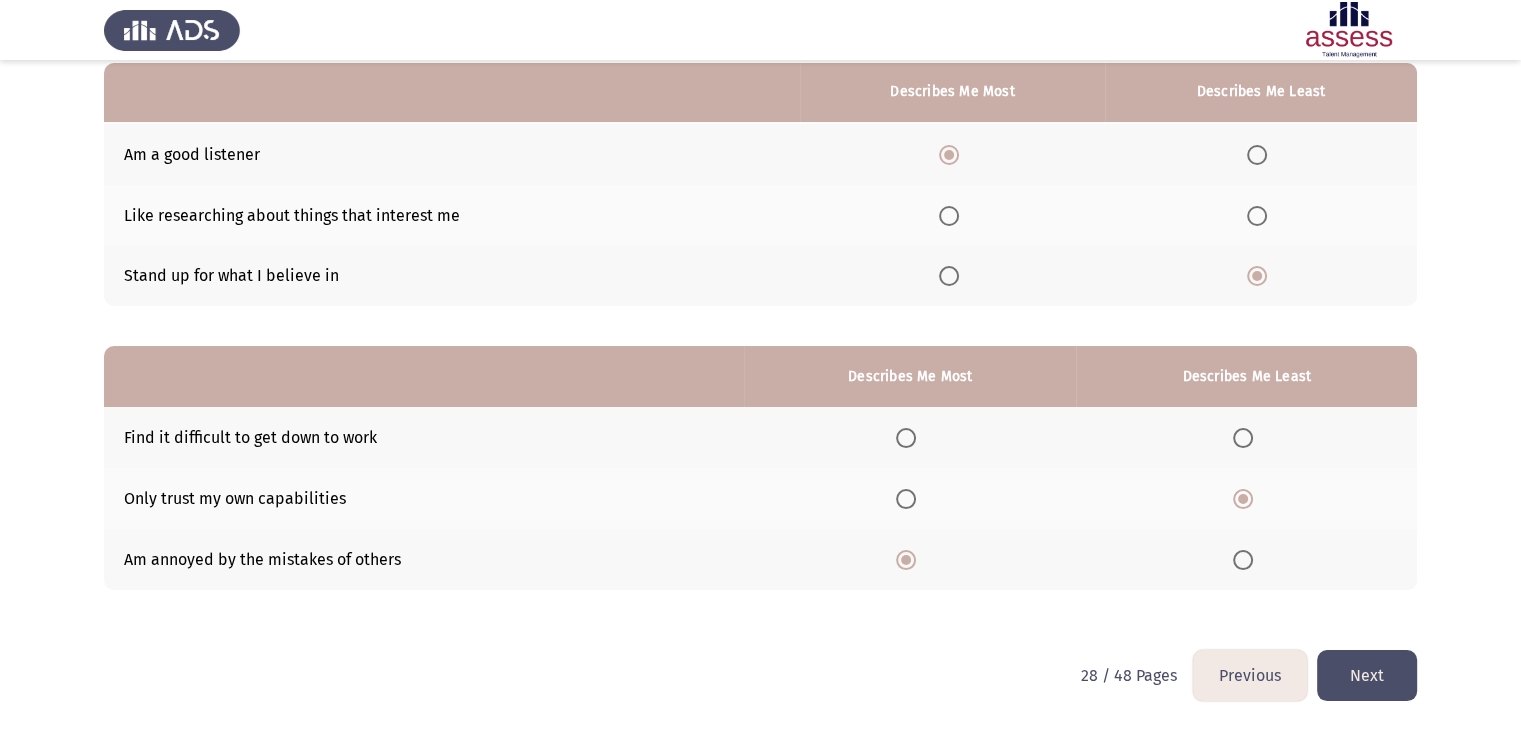 click on "Next" 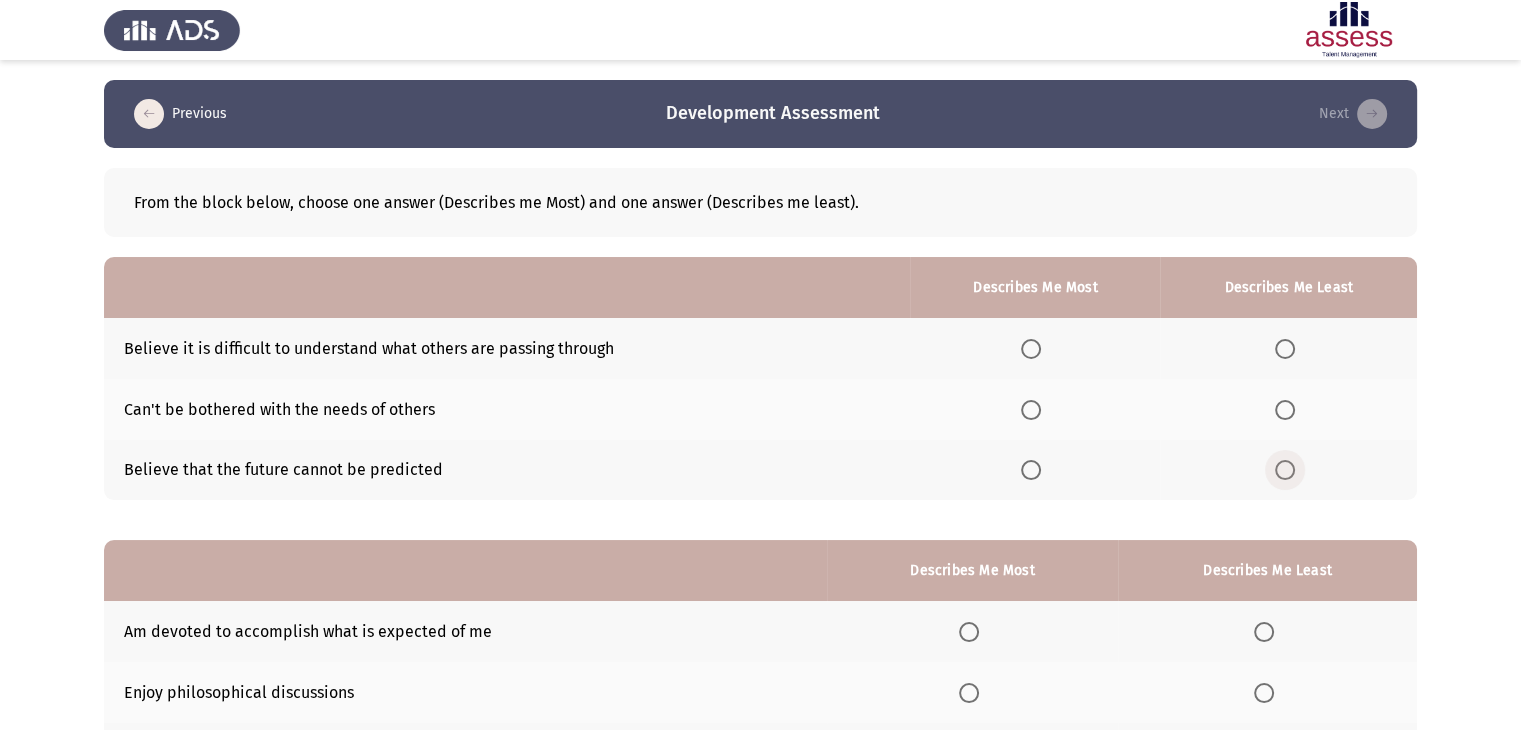 click at bounding box center [1285, 470] 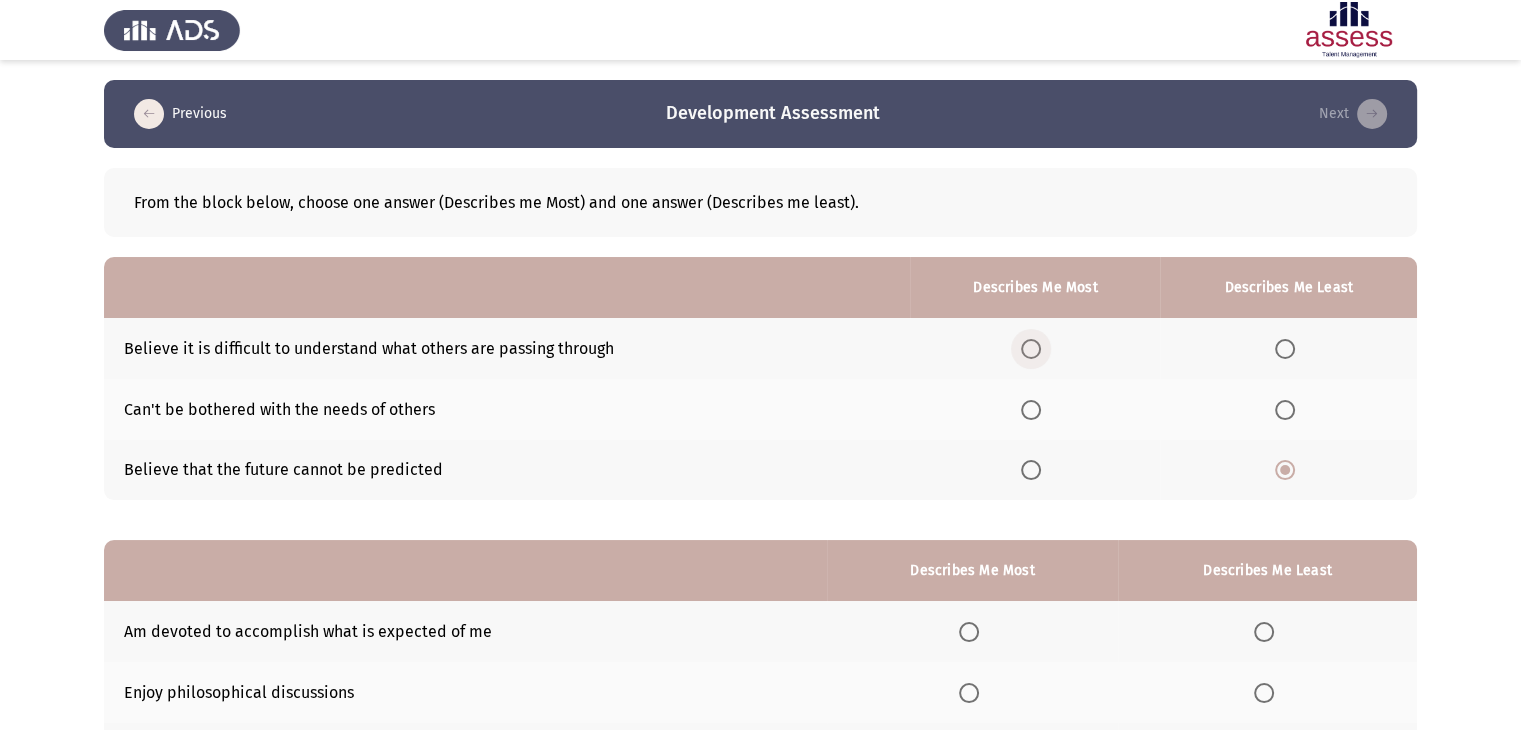 click at bounding box center (1035, 349) 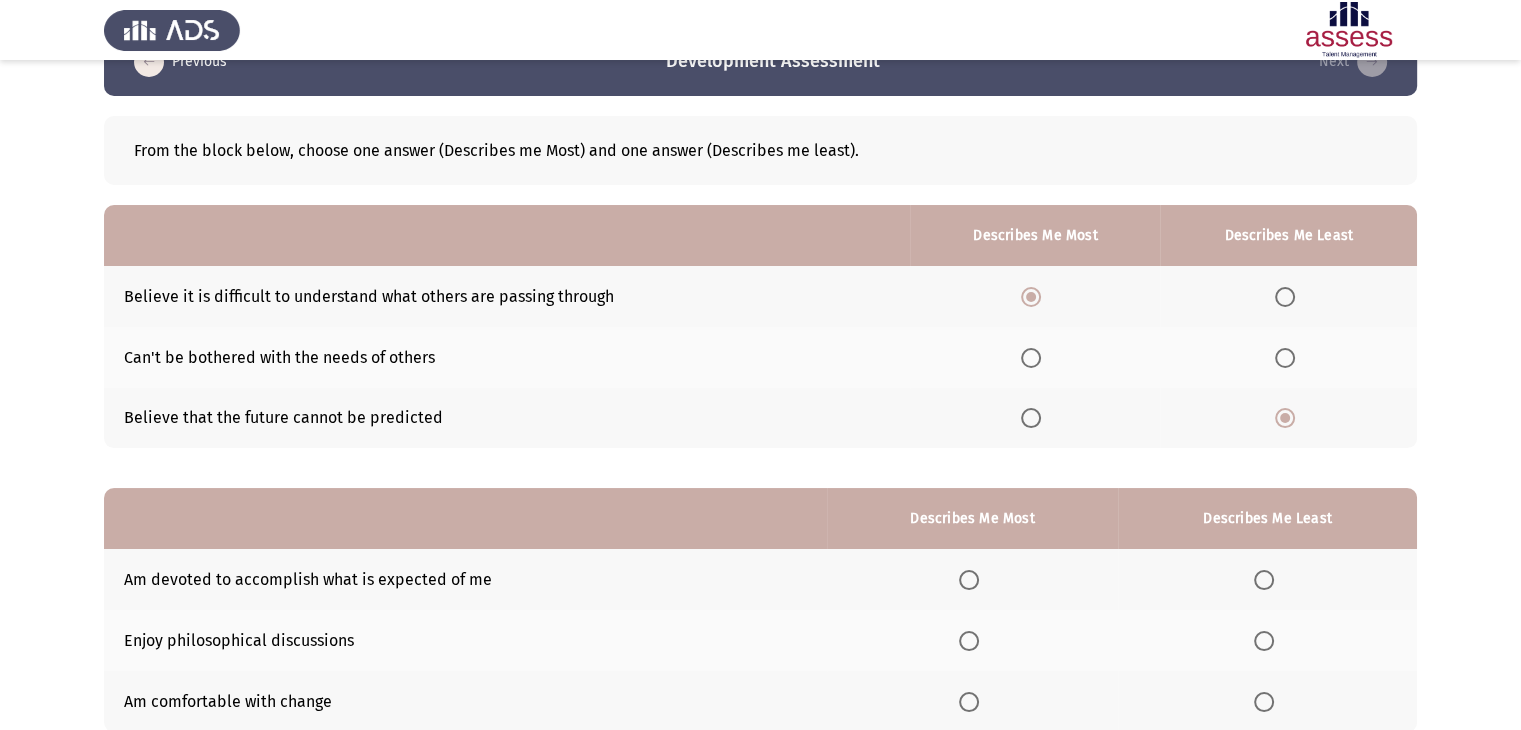 scroll, scrollTop: 195, scrollLeft: 0, axis: vertical 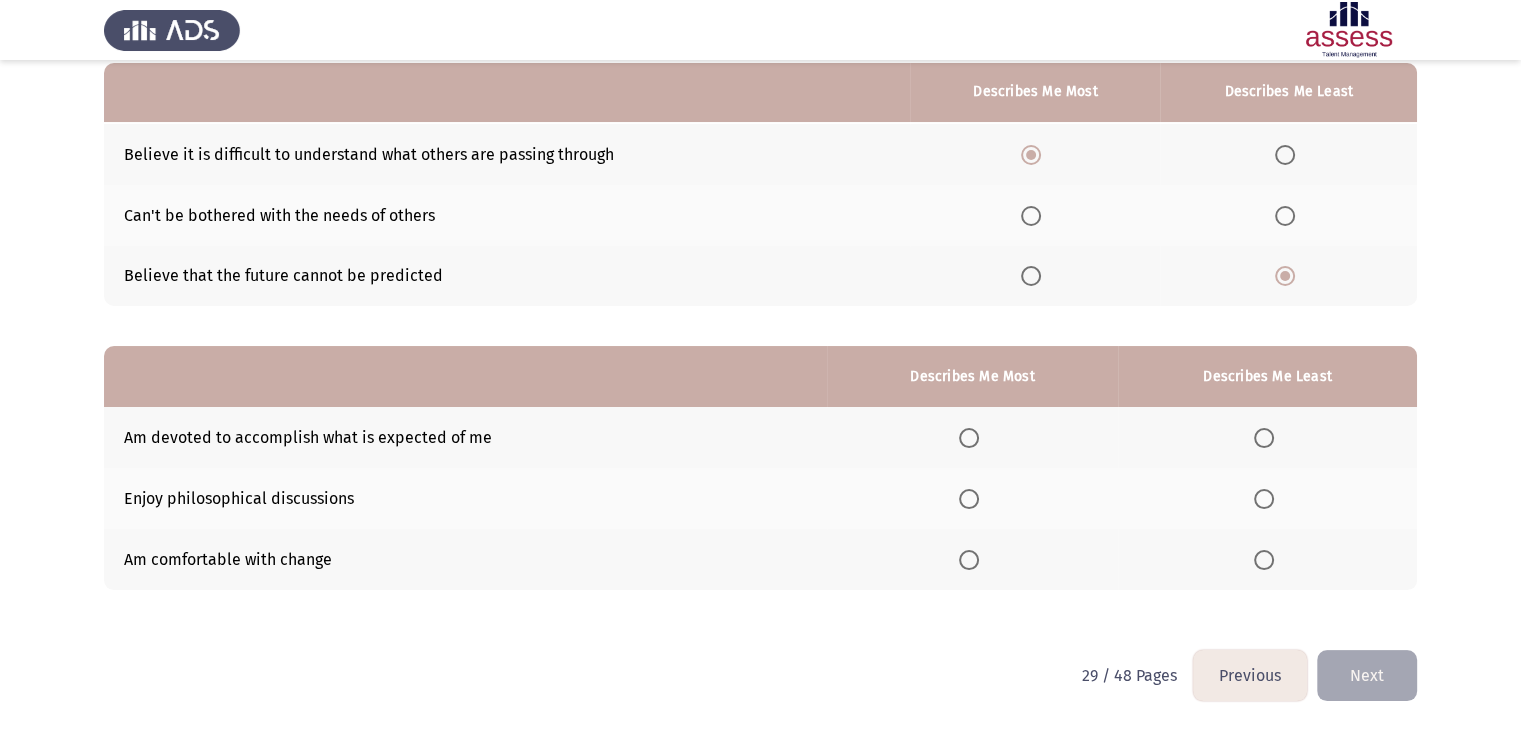 click at bounding box center (969, 499) 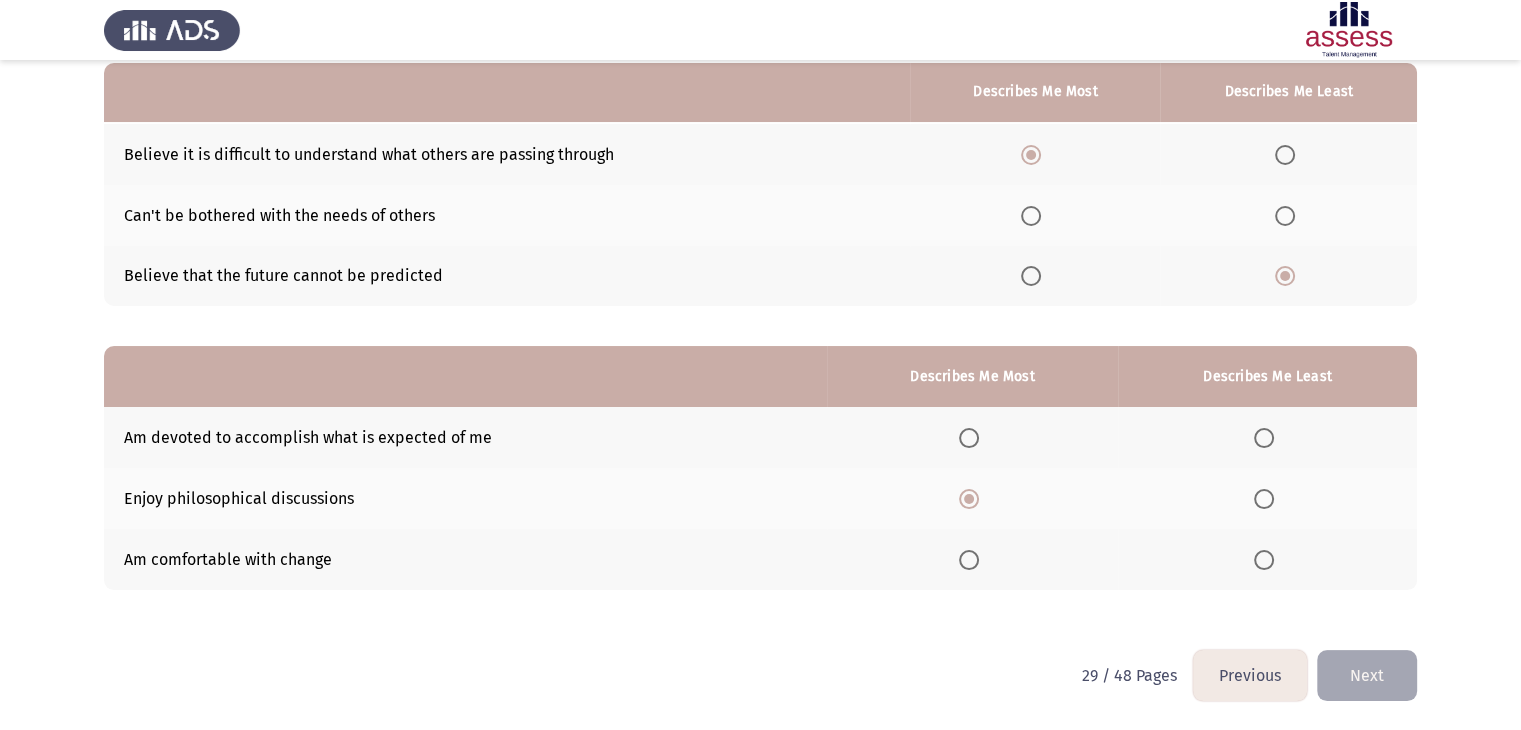 click at bounding box center [1264, 438] 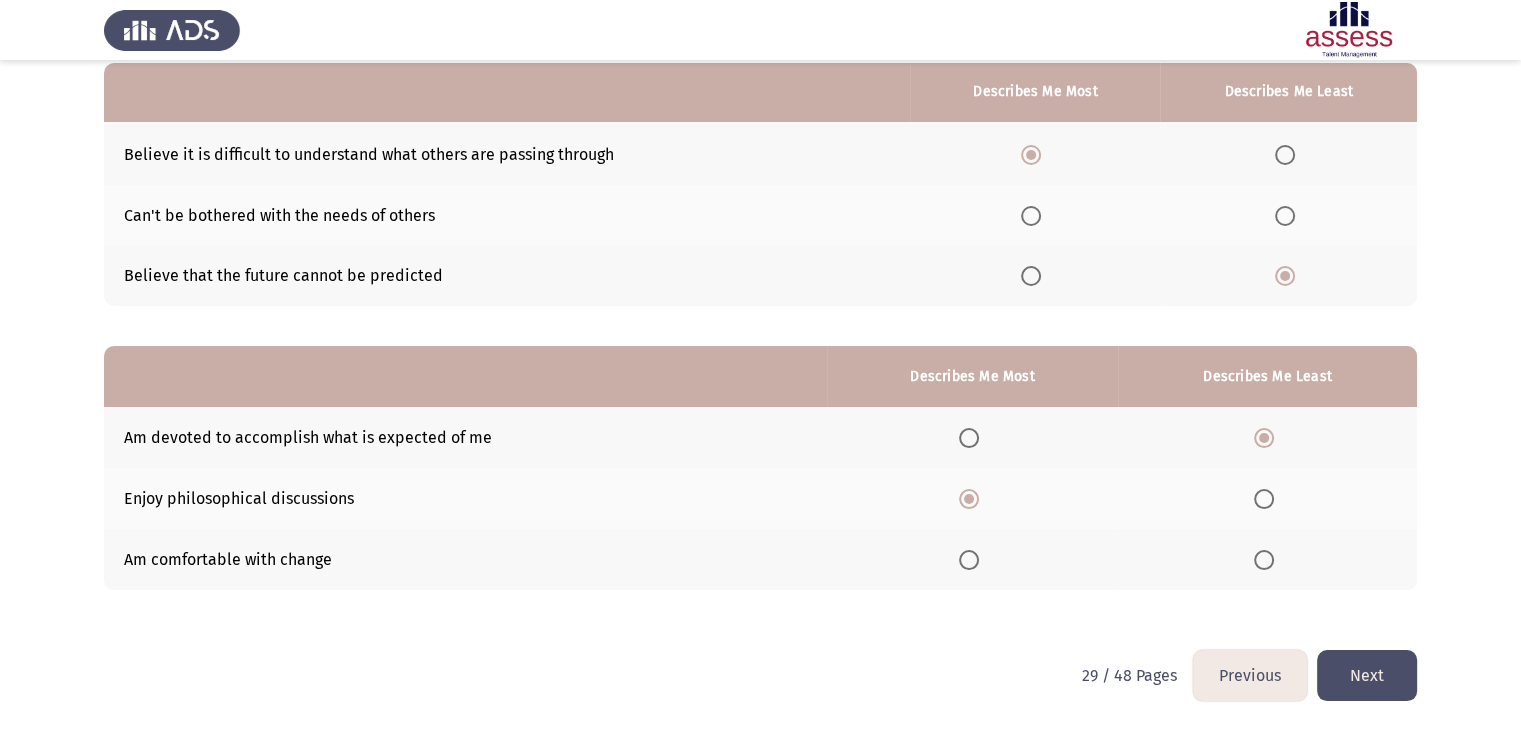 click on "Next" 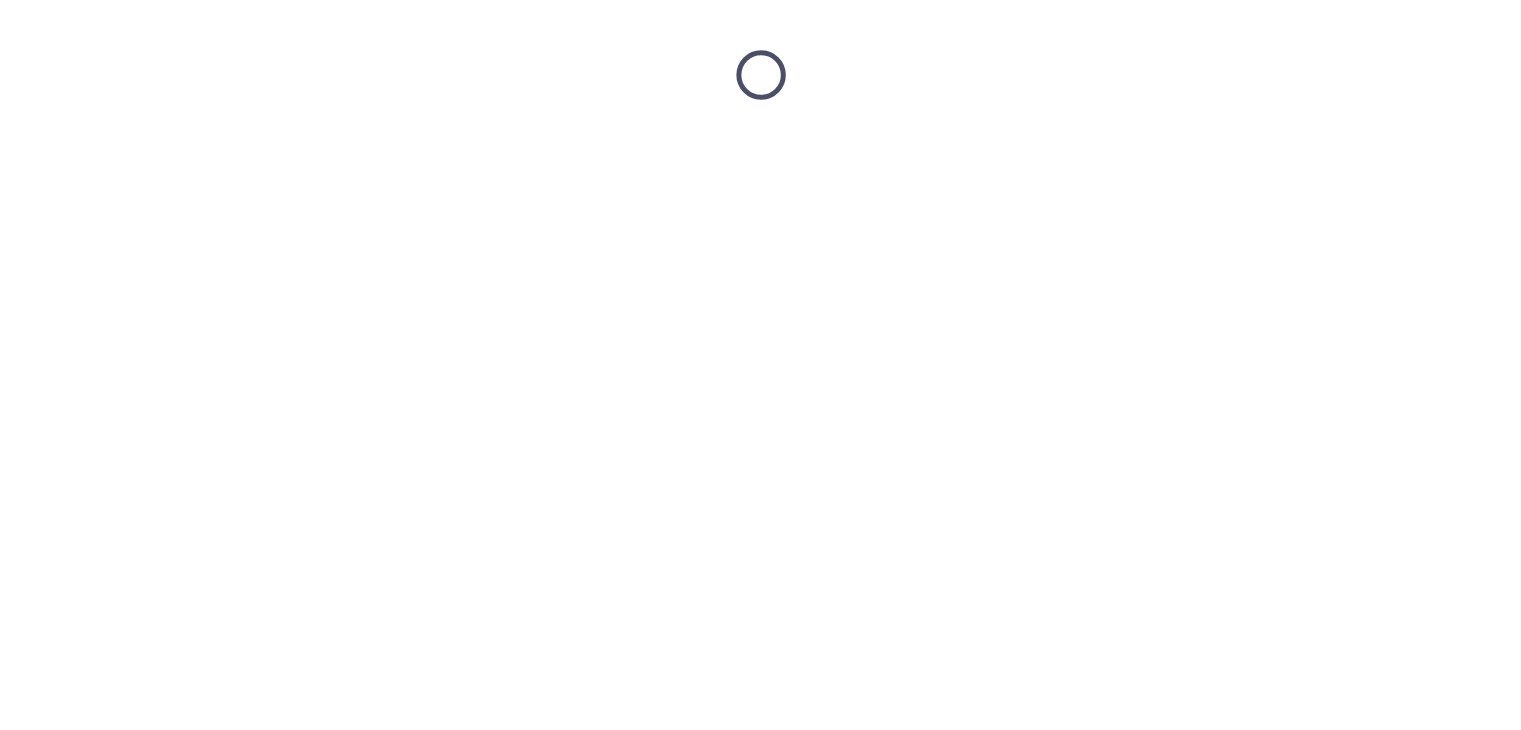 scroll, scrollTop: 0, scrollLeft: 0, axis: both 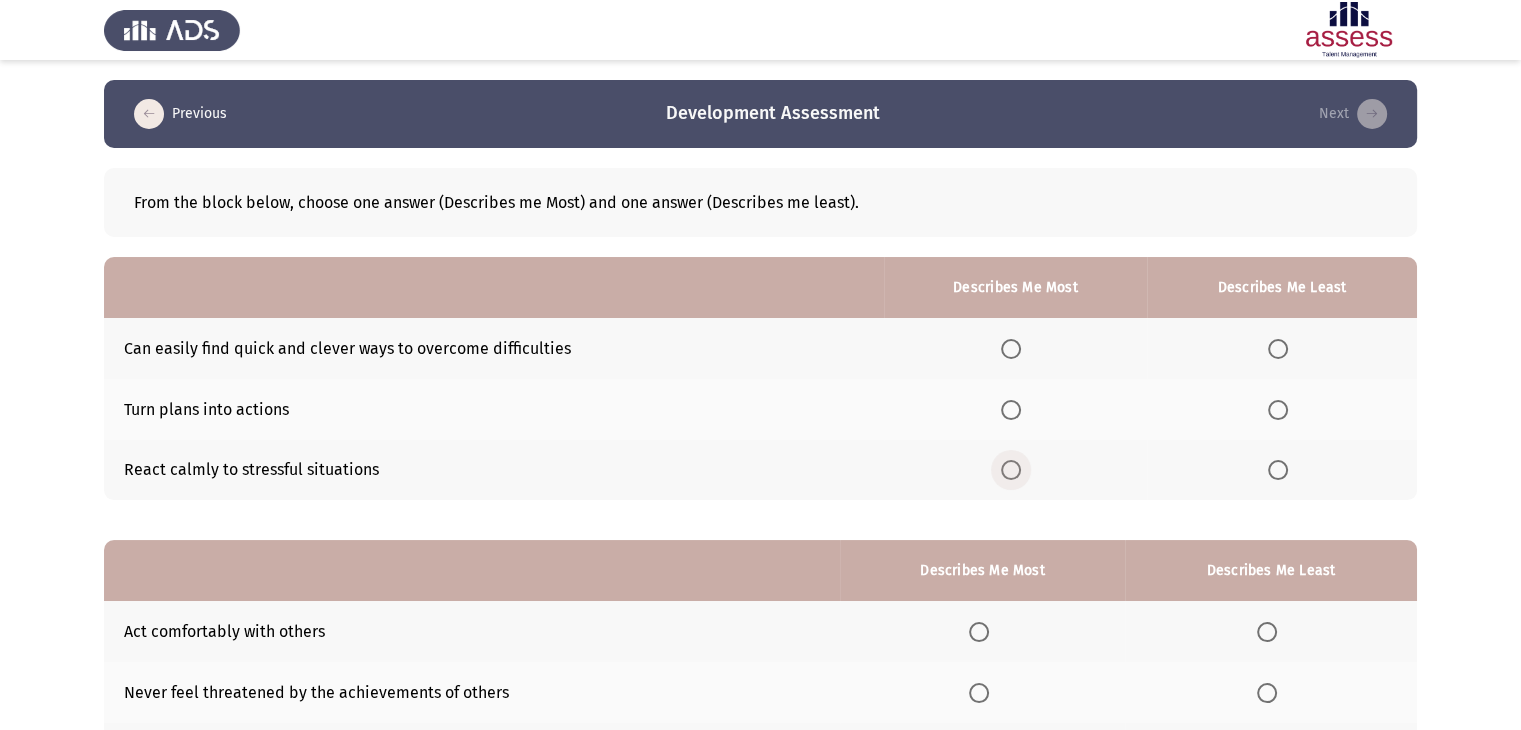 click at bounding box center [1011, 470] 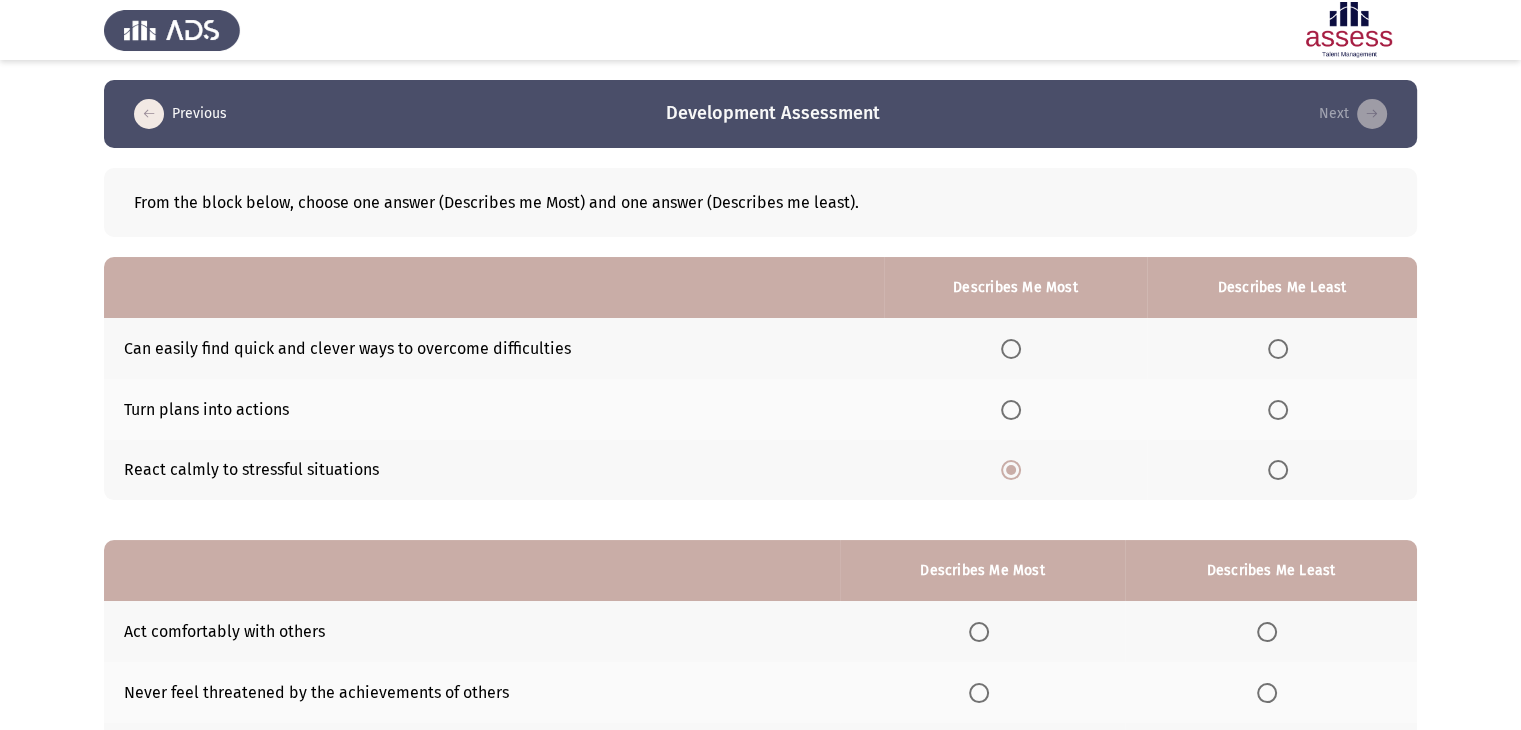 click at bounding box center (1278, 410) 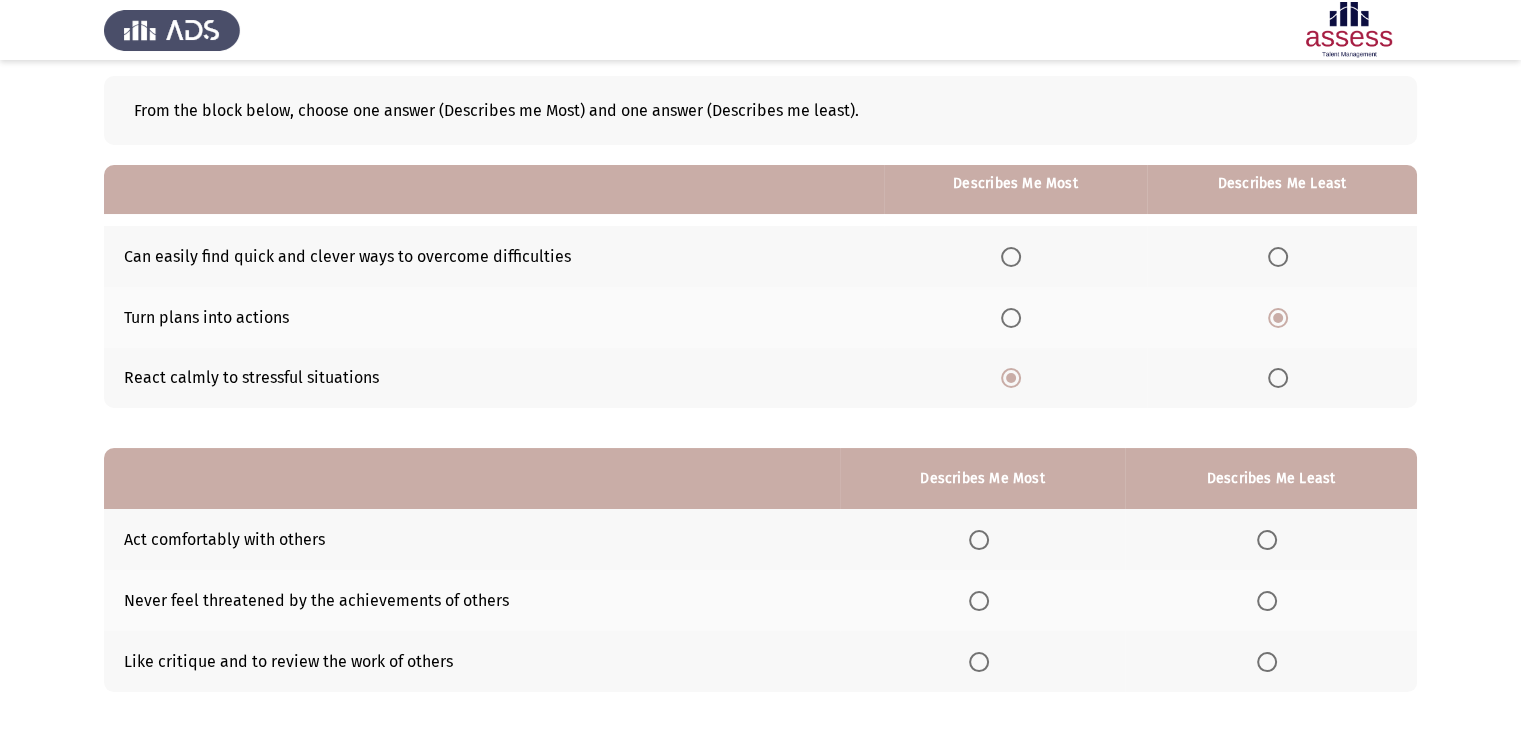 scroll, scrollTop: 195, scrollLeft: 0, axis: vertical 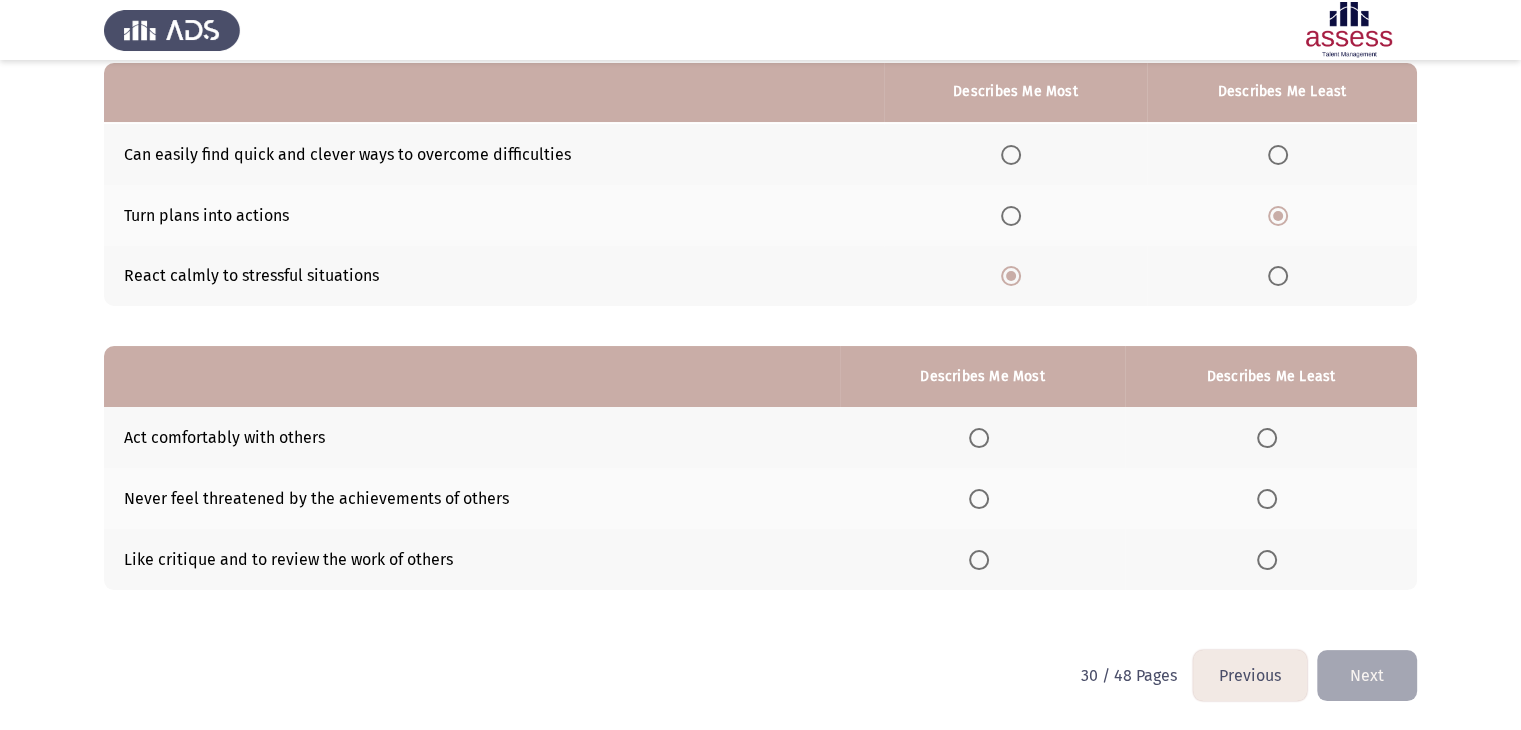 click 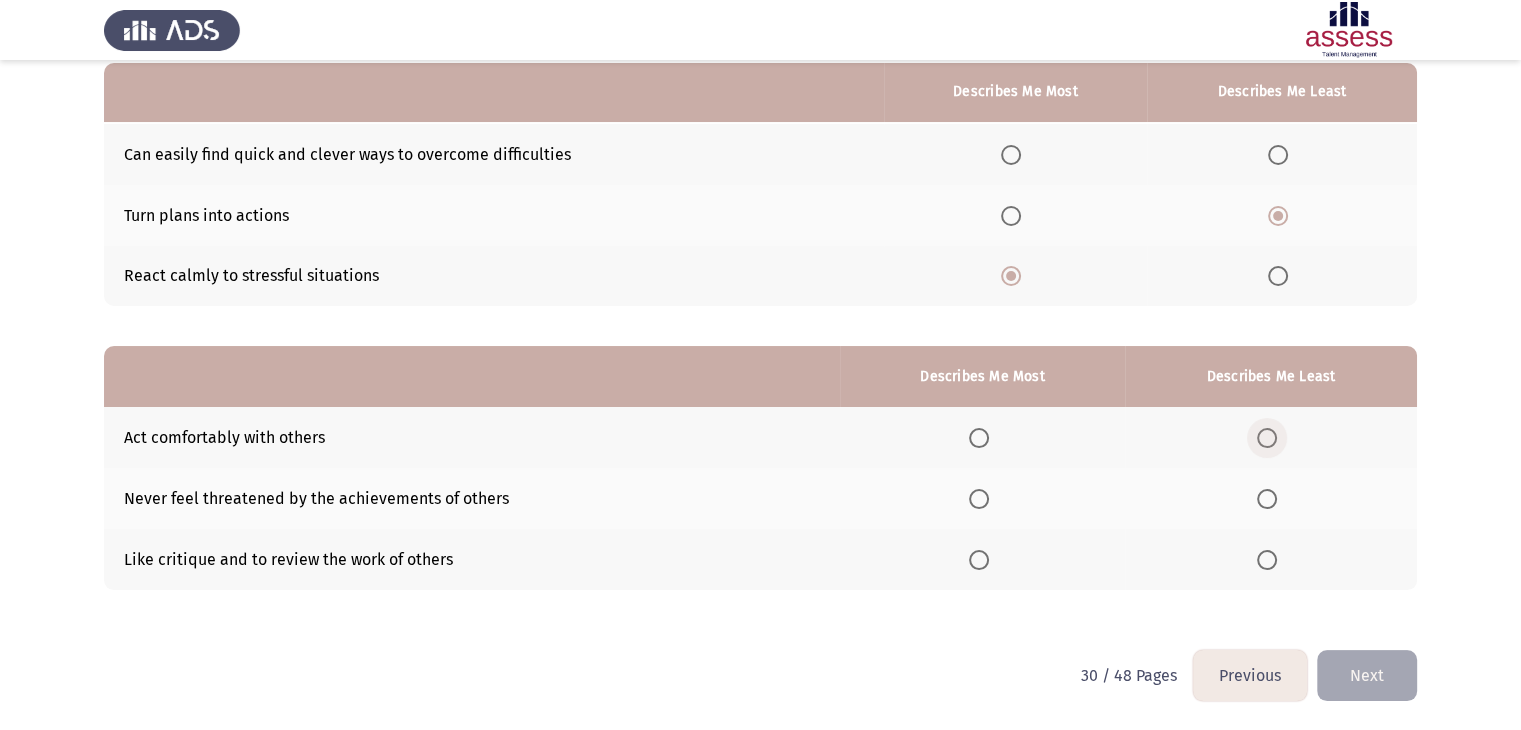 click at bounding box center [1267, 438] 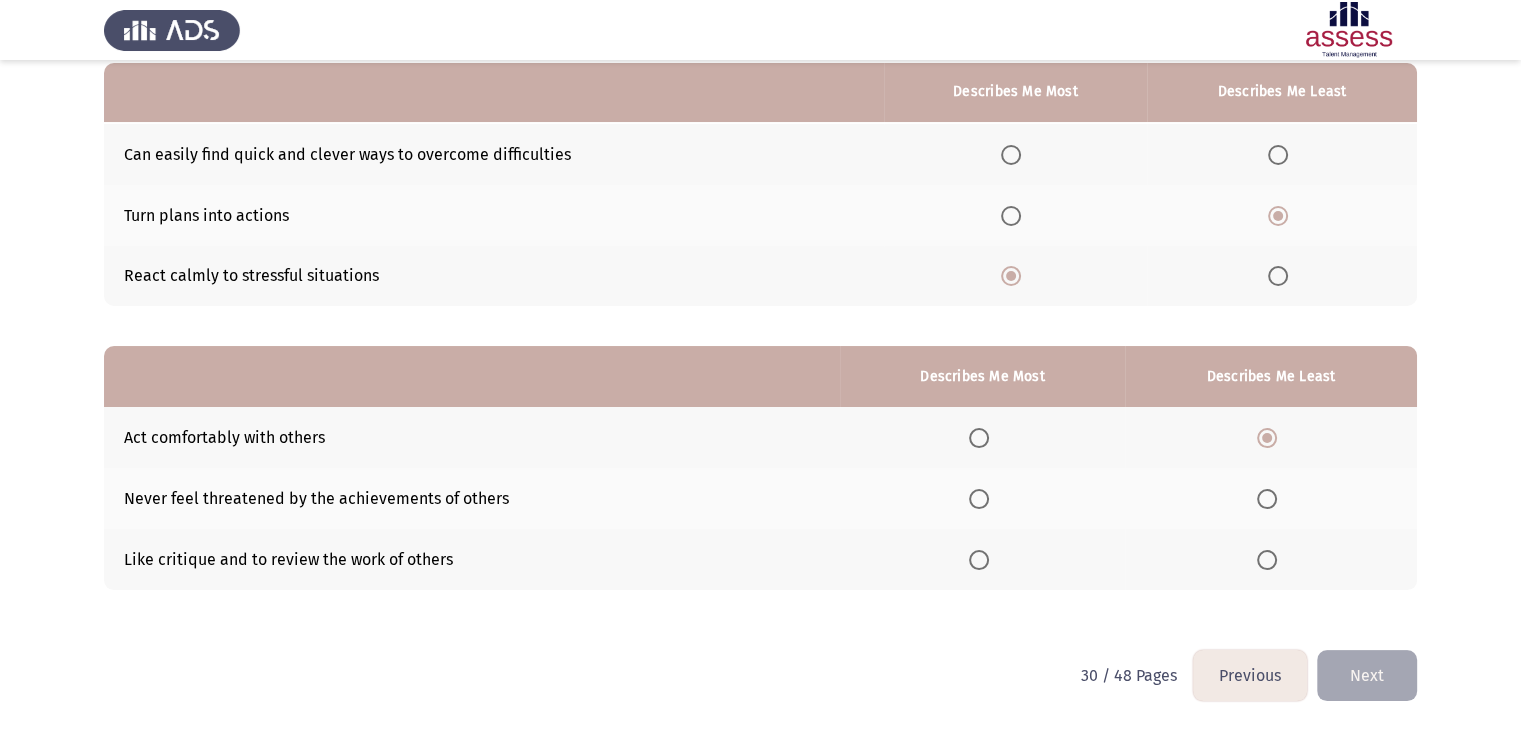 click at bounding box center [979, 499] 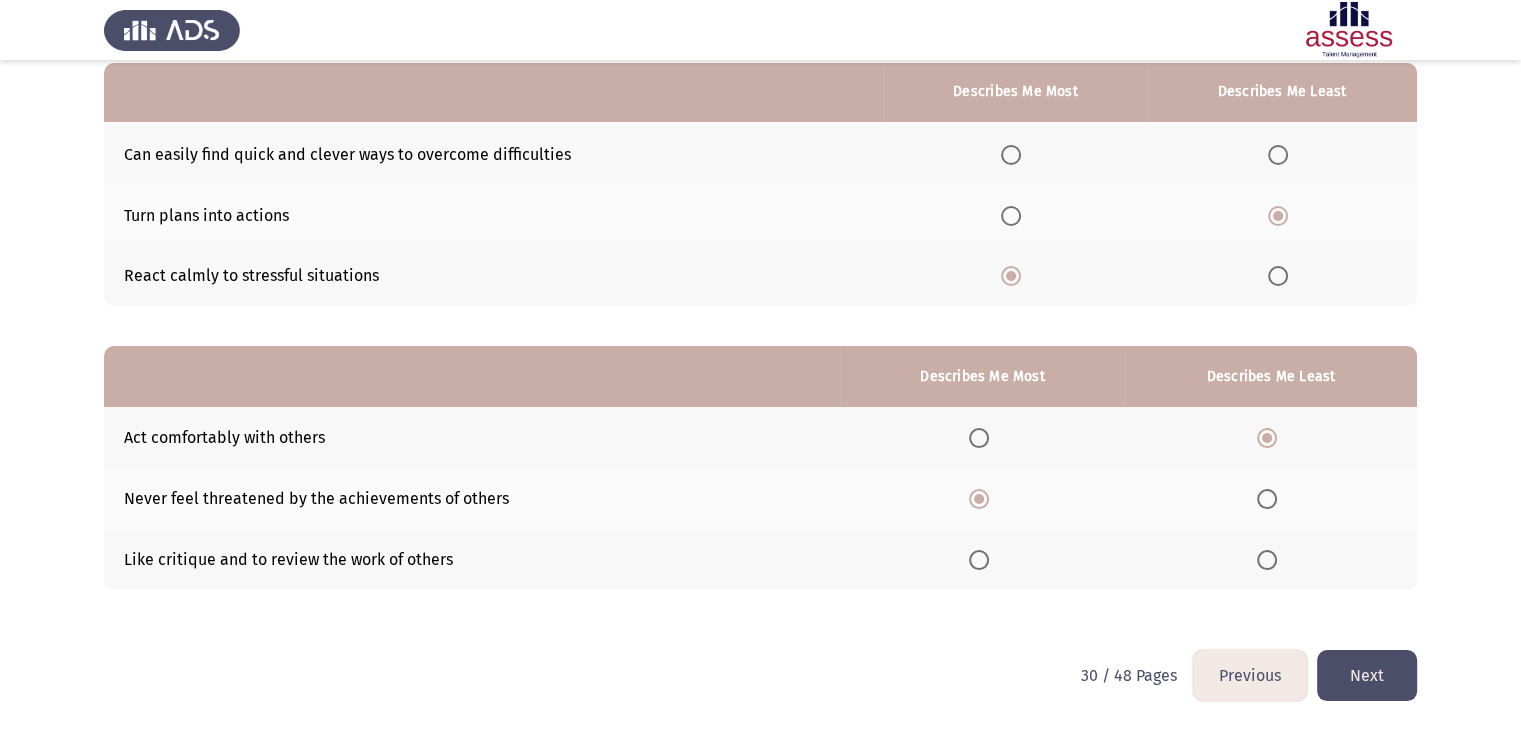 click on "Next" 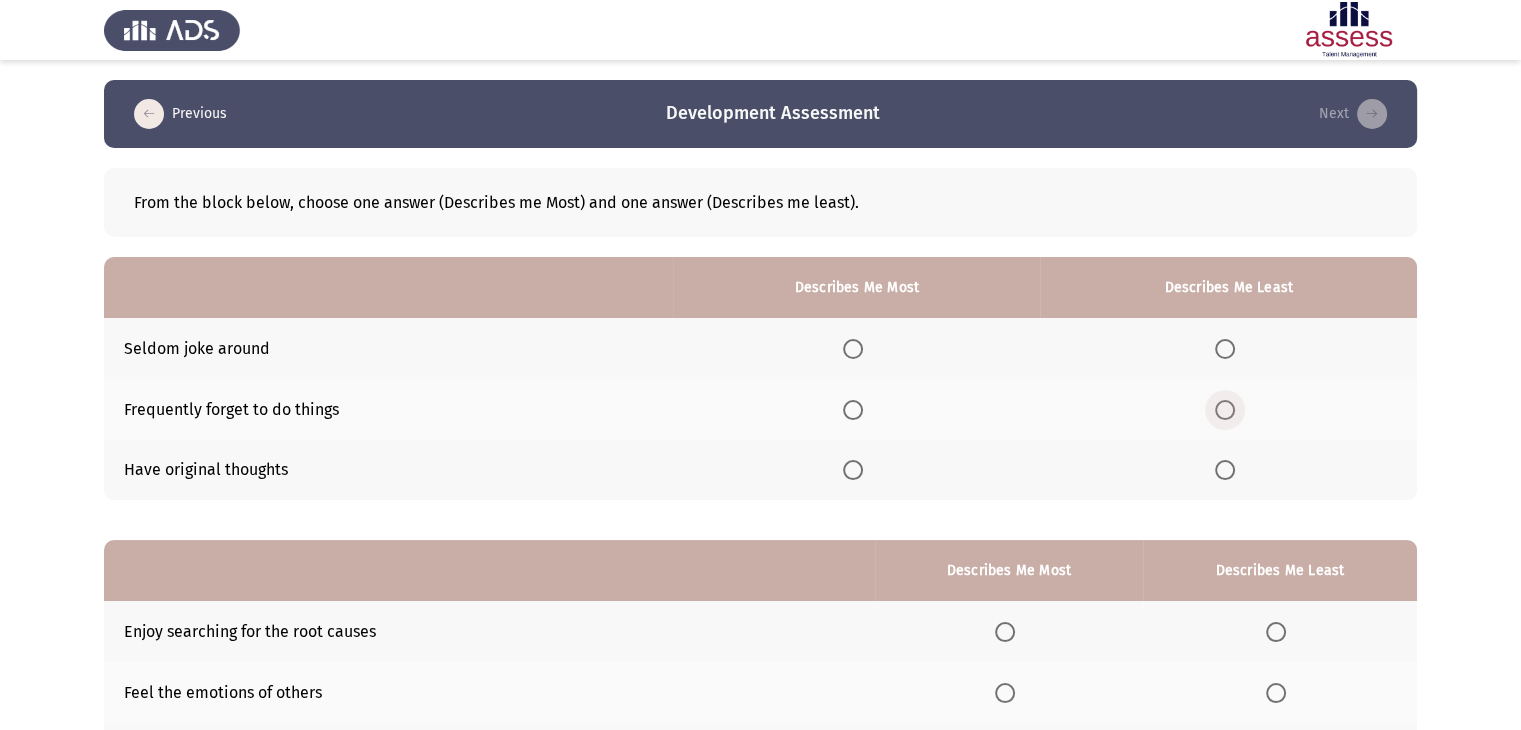 click at bounding box center [1225, 410] 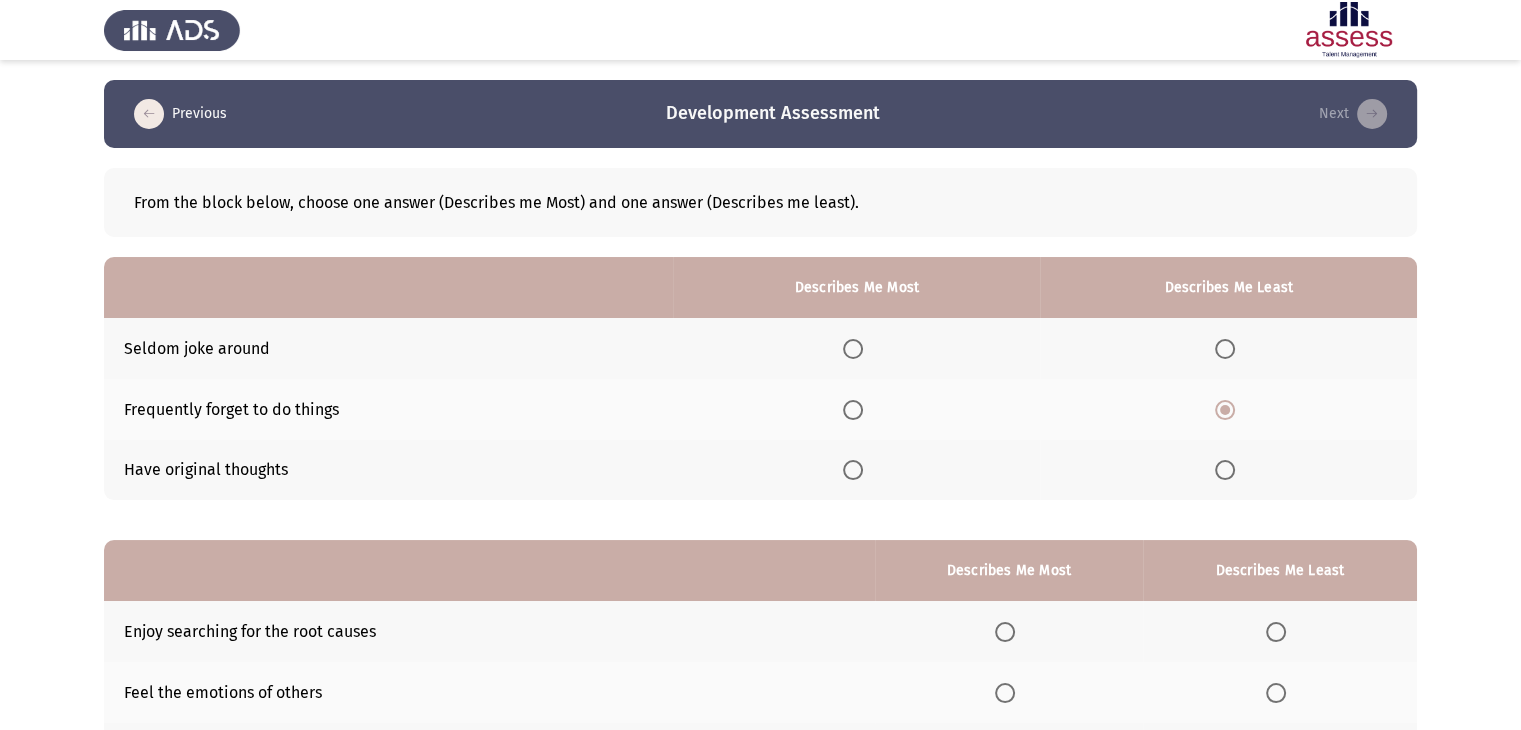 click at bounding box center (853, 470) 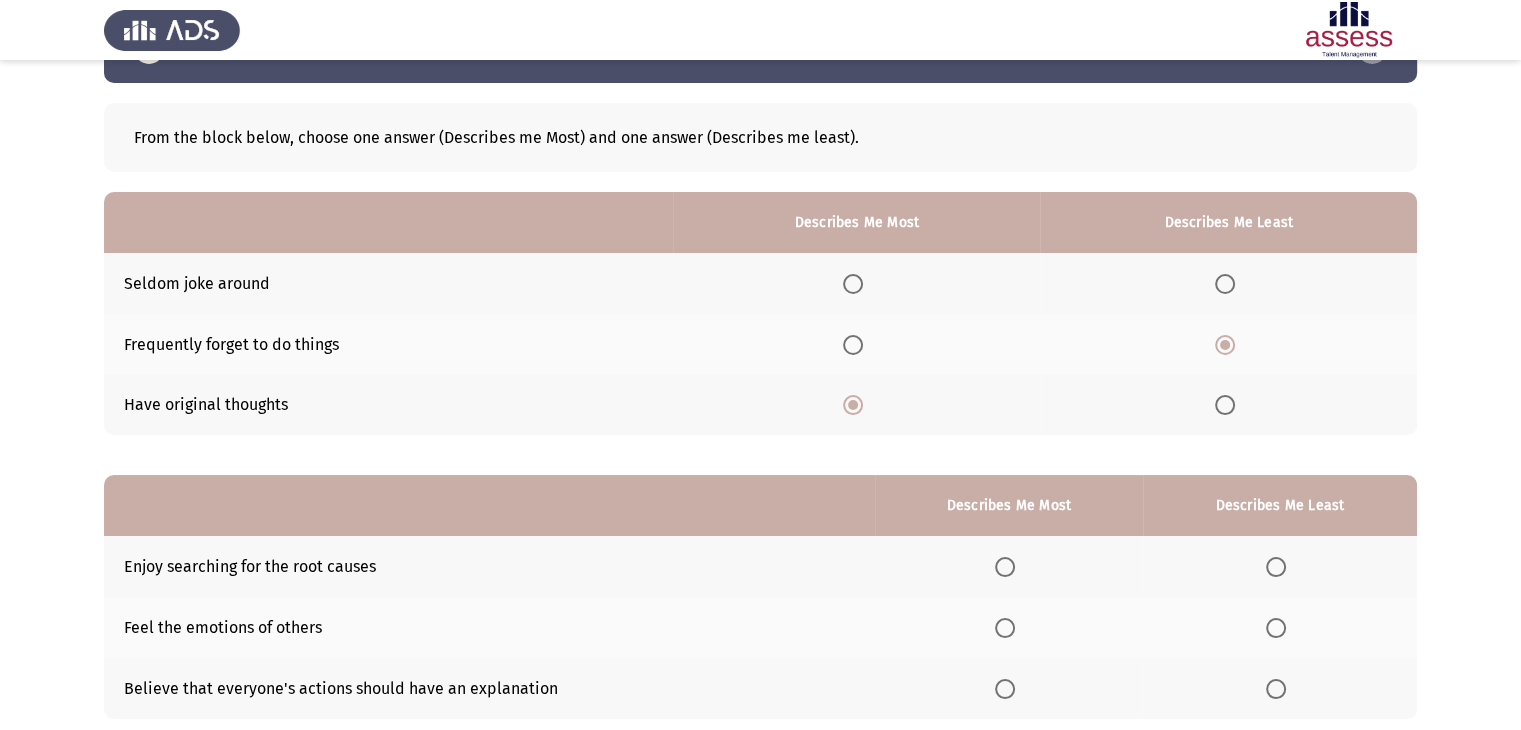 scroll, scrollTop: 195, scrollLeft: 0, axis: vertical 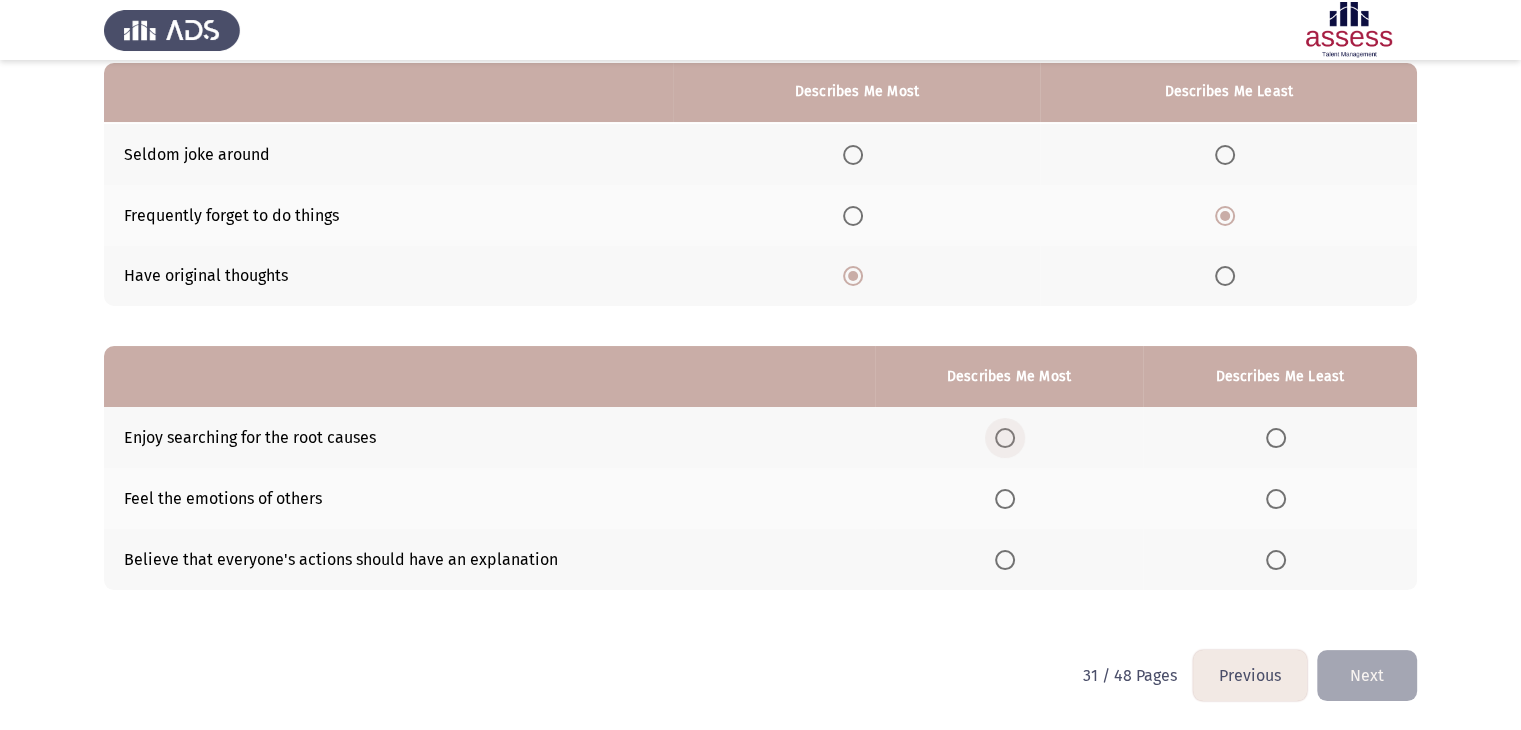 click at bounding box center [1009, 438] 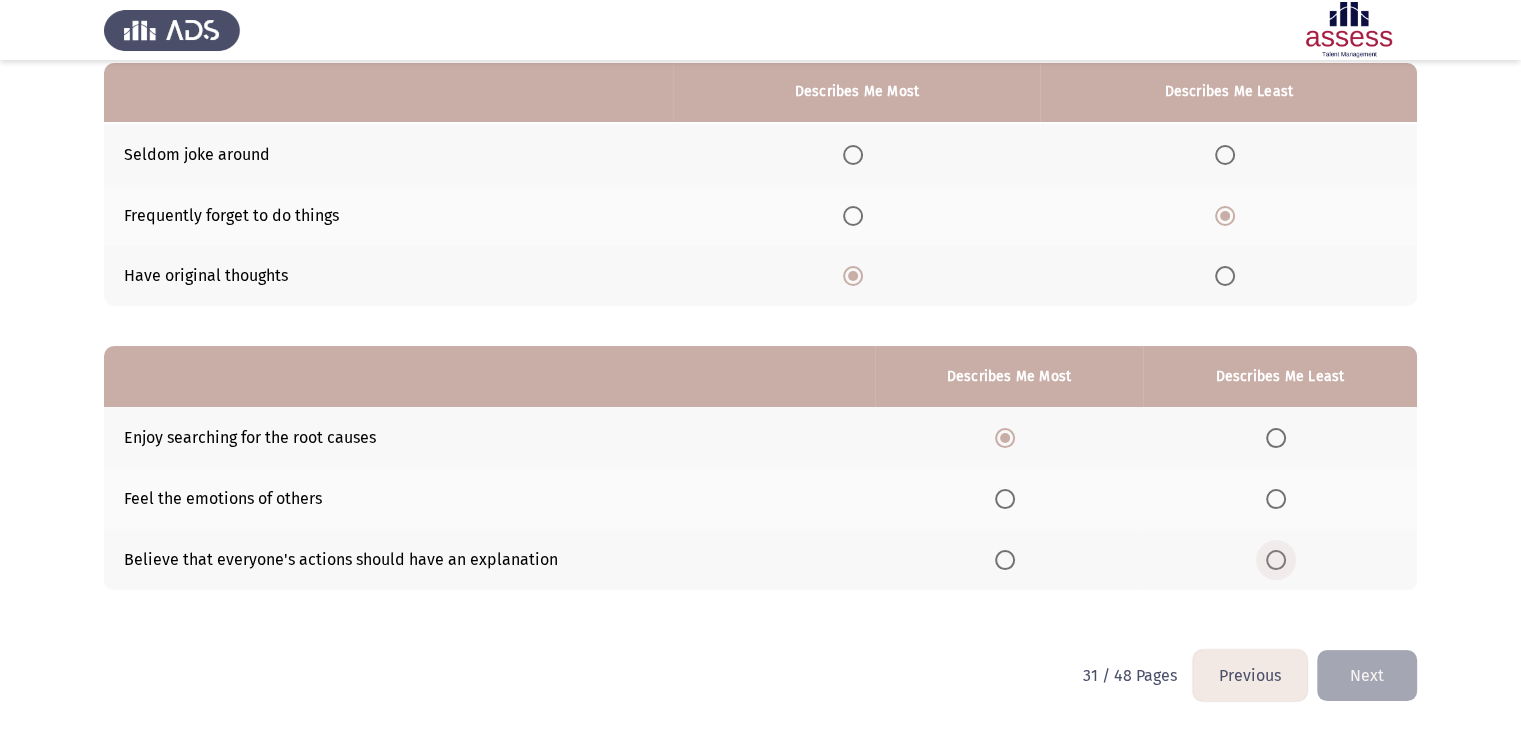 click at bounding box center [1276, 560] 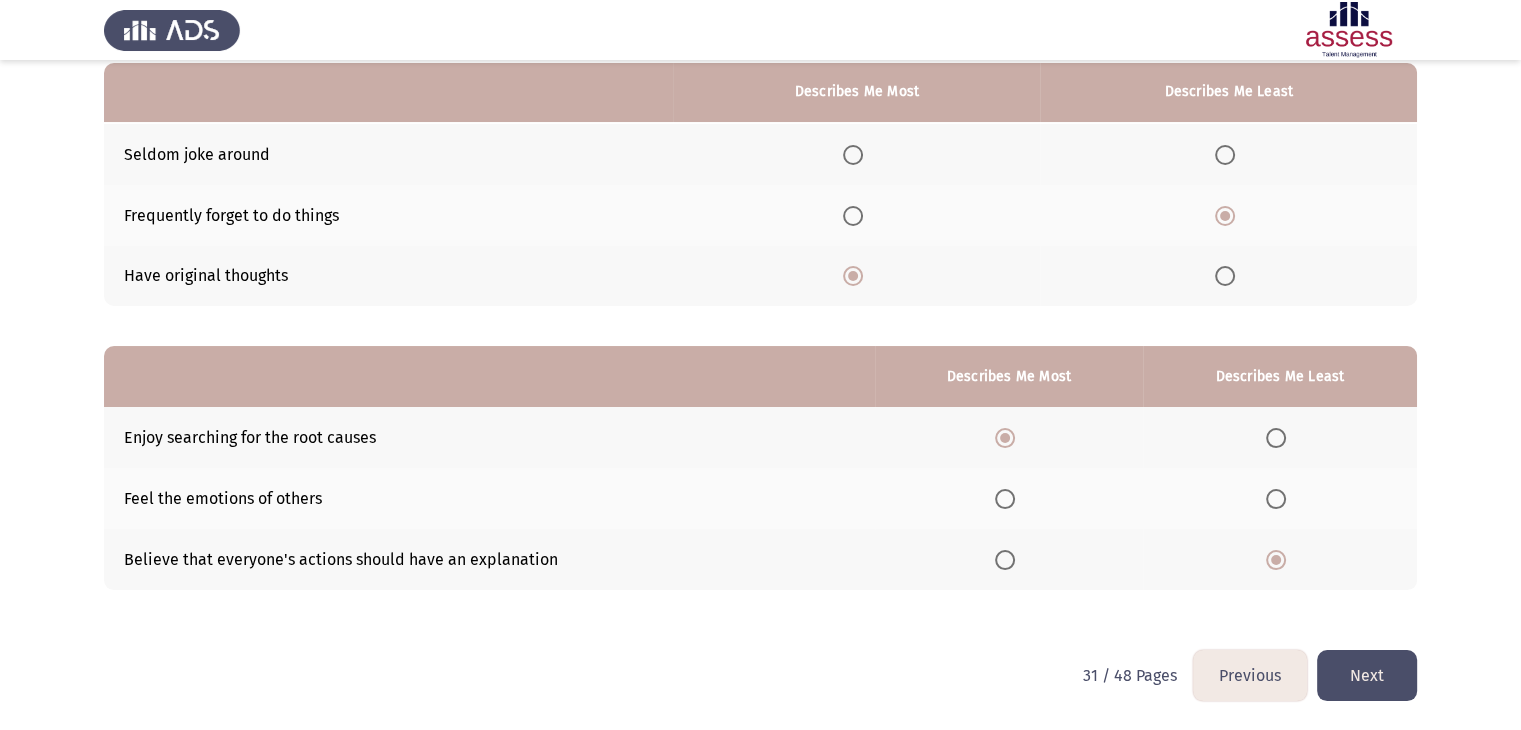 click on "Next" 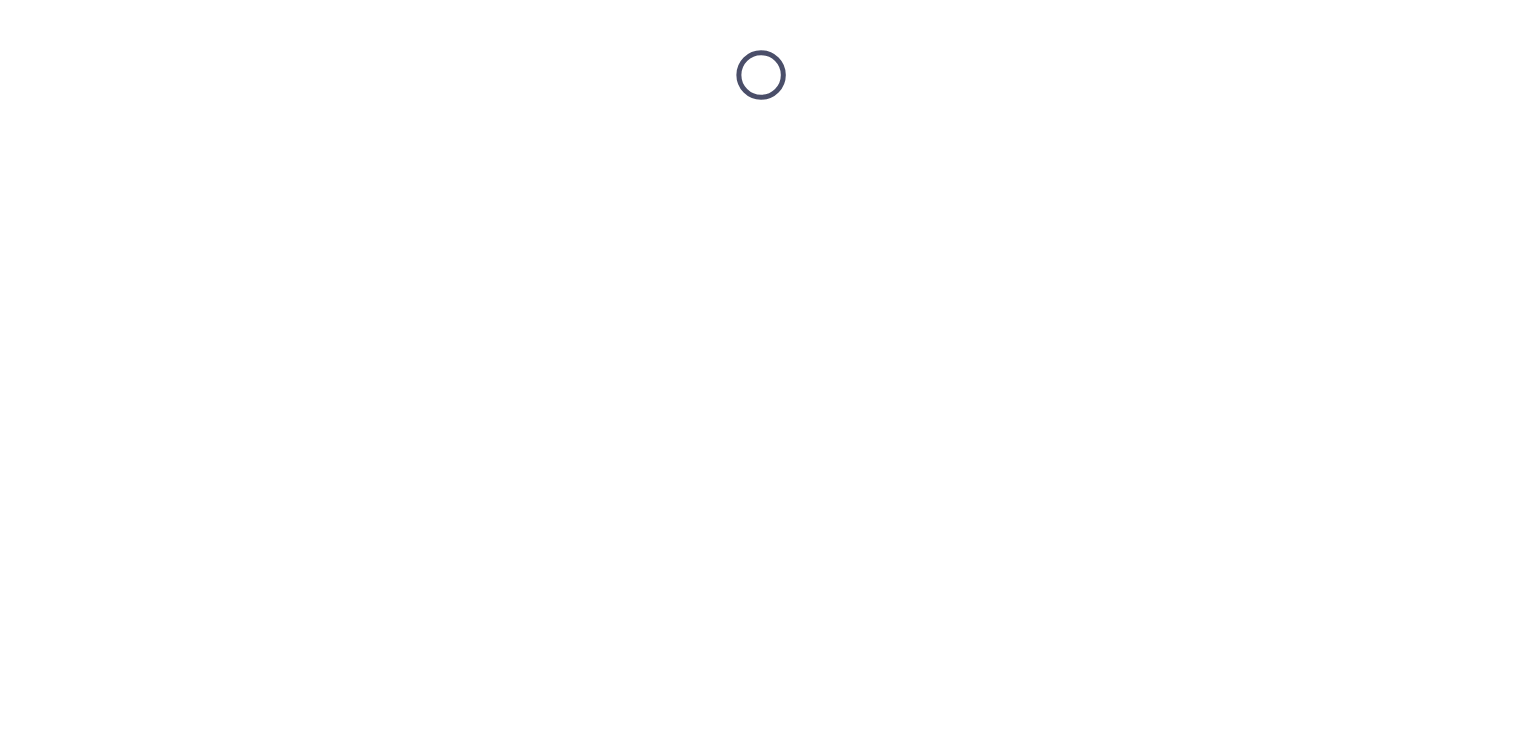 scroll, scrollTop: 0, scrollLeft: 0, axis: both 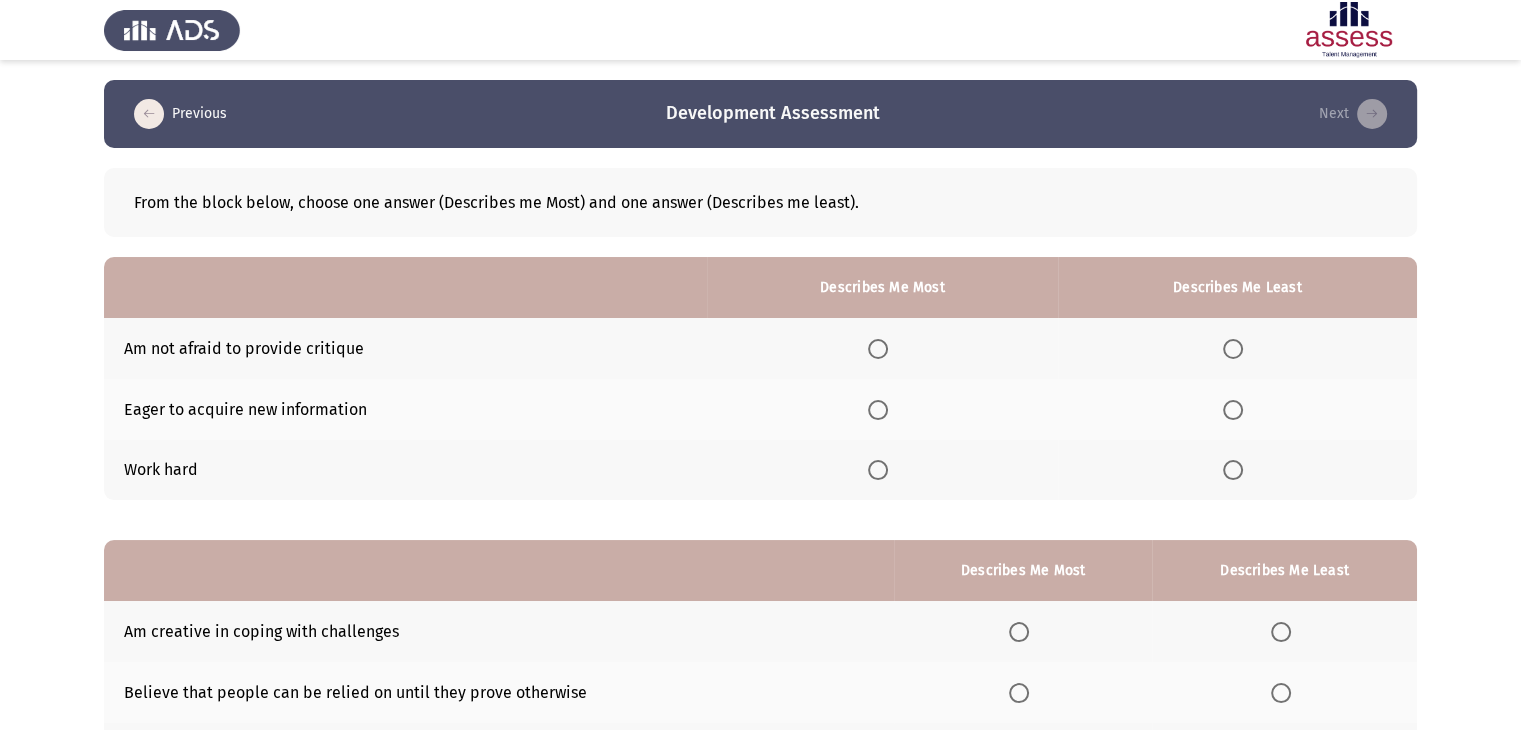 click at bounding box center (1233, 470) 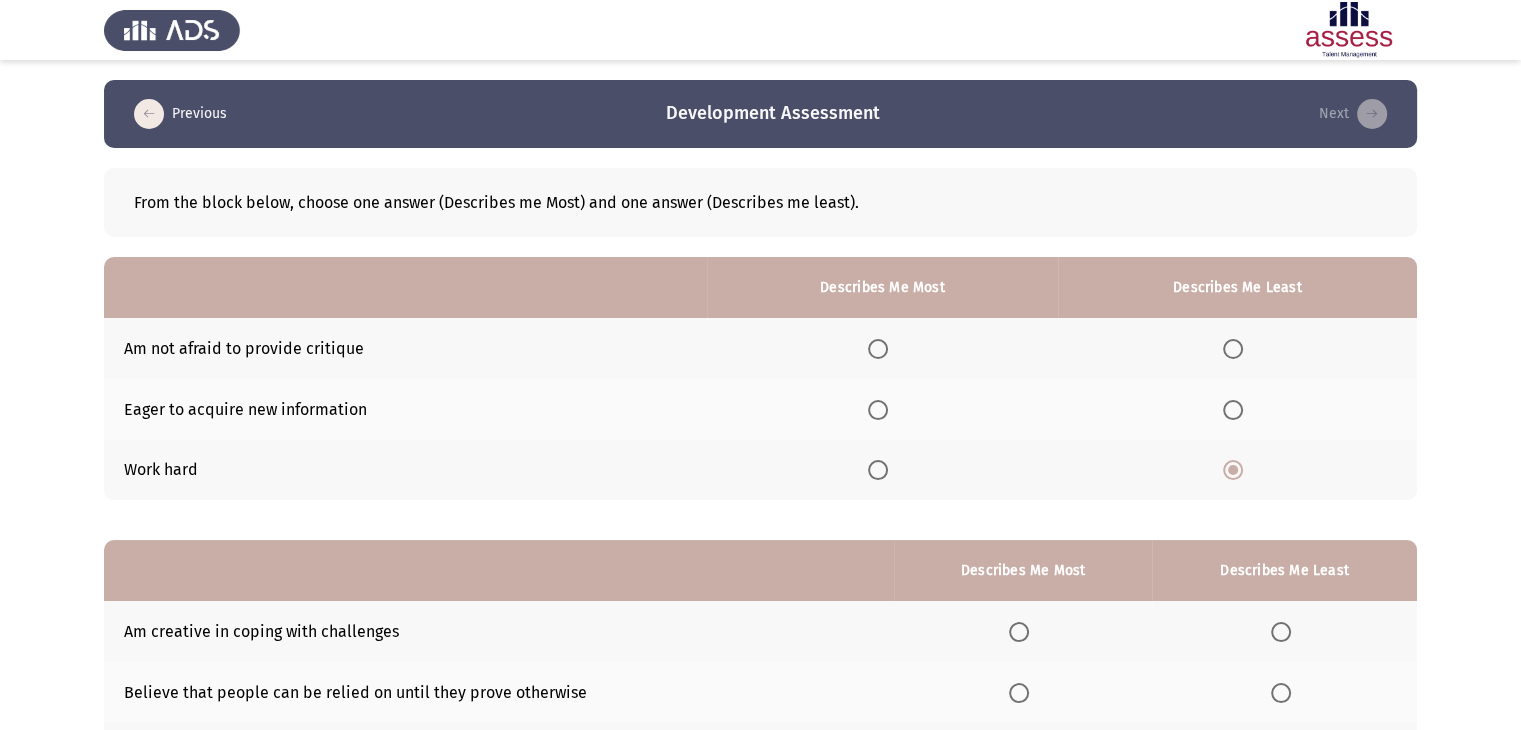 click at bounding box center (878, 410) 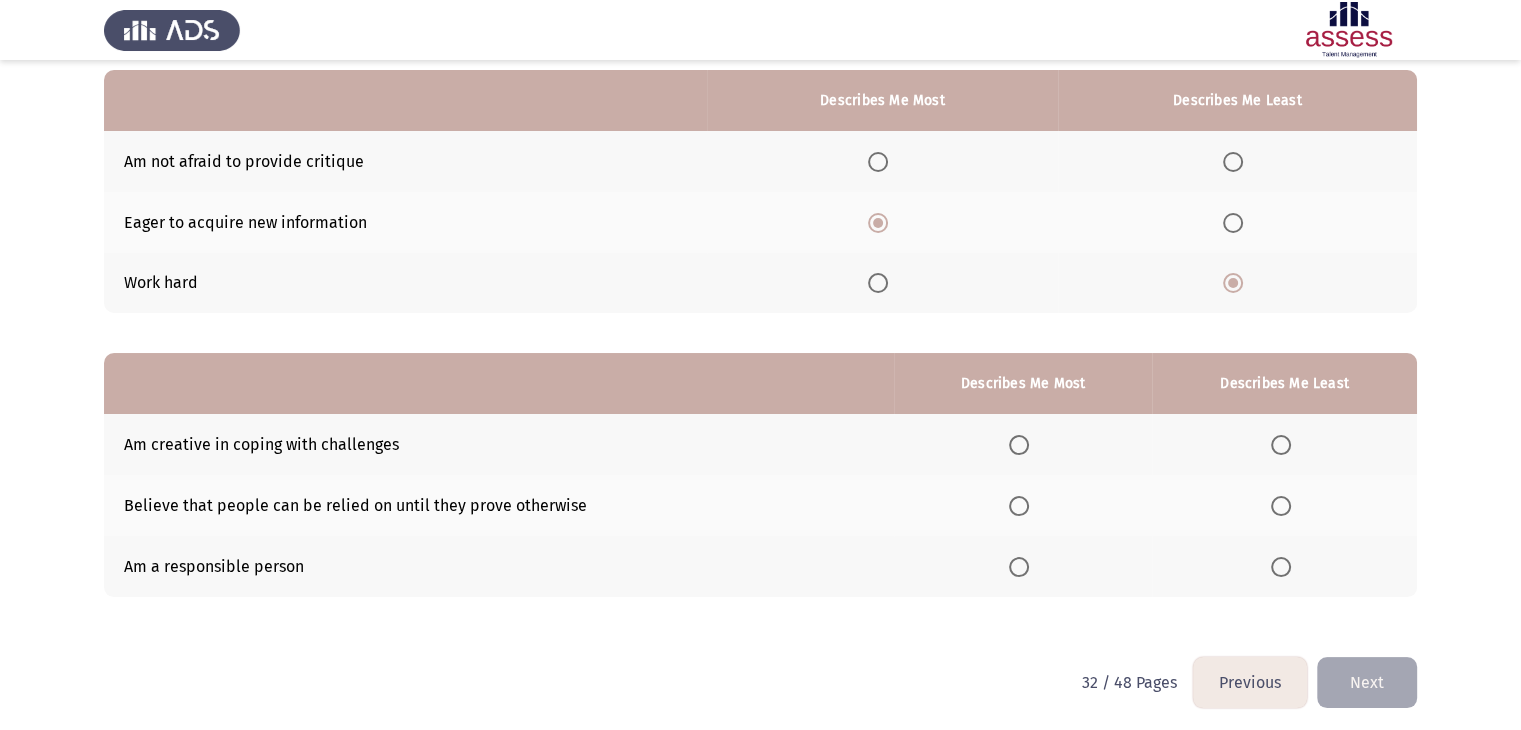 scroll, scrollTop: 195, scrollLeft: 0, axis: vertical 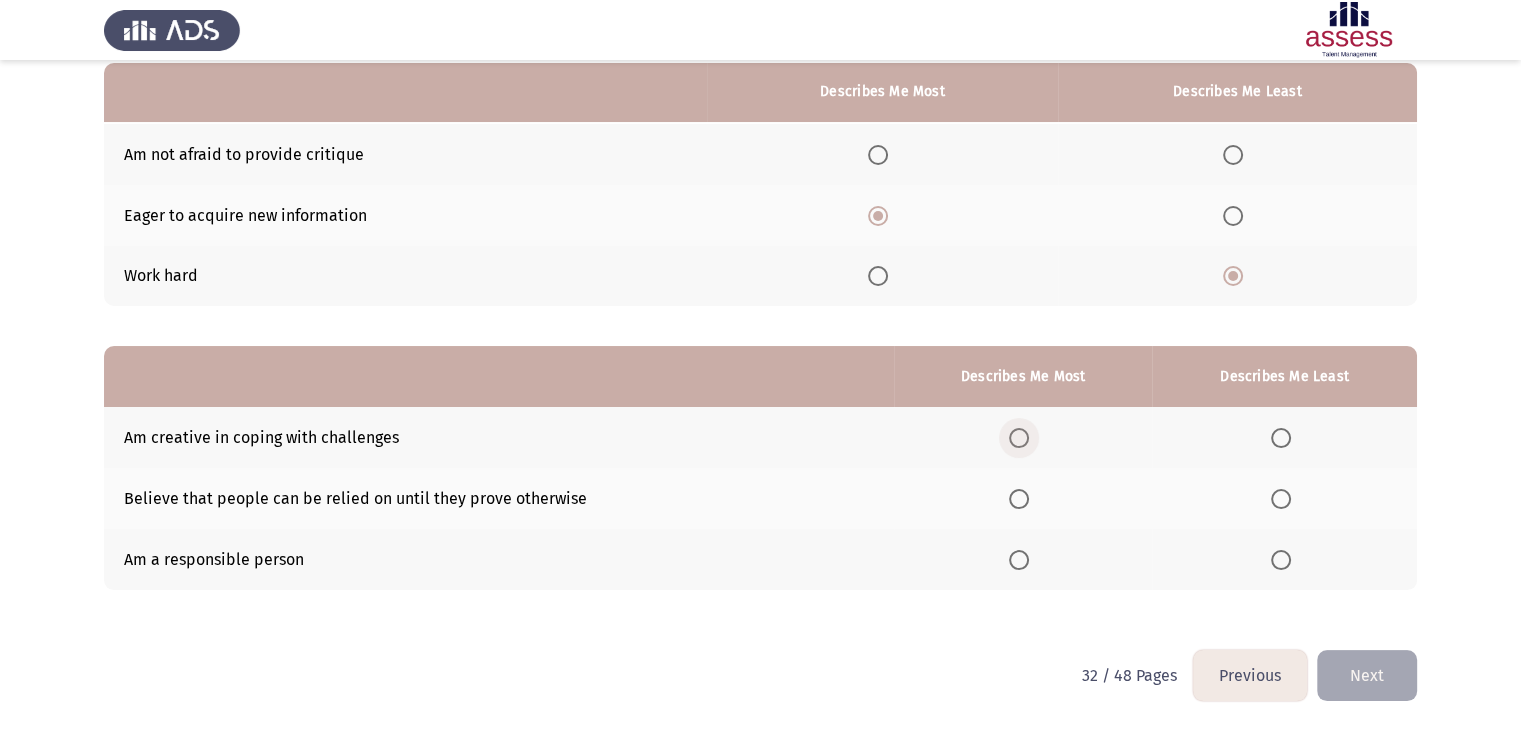 click at bounding box center [1019, 438] 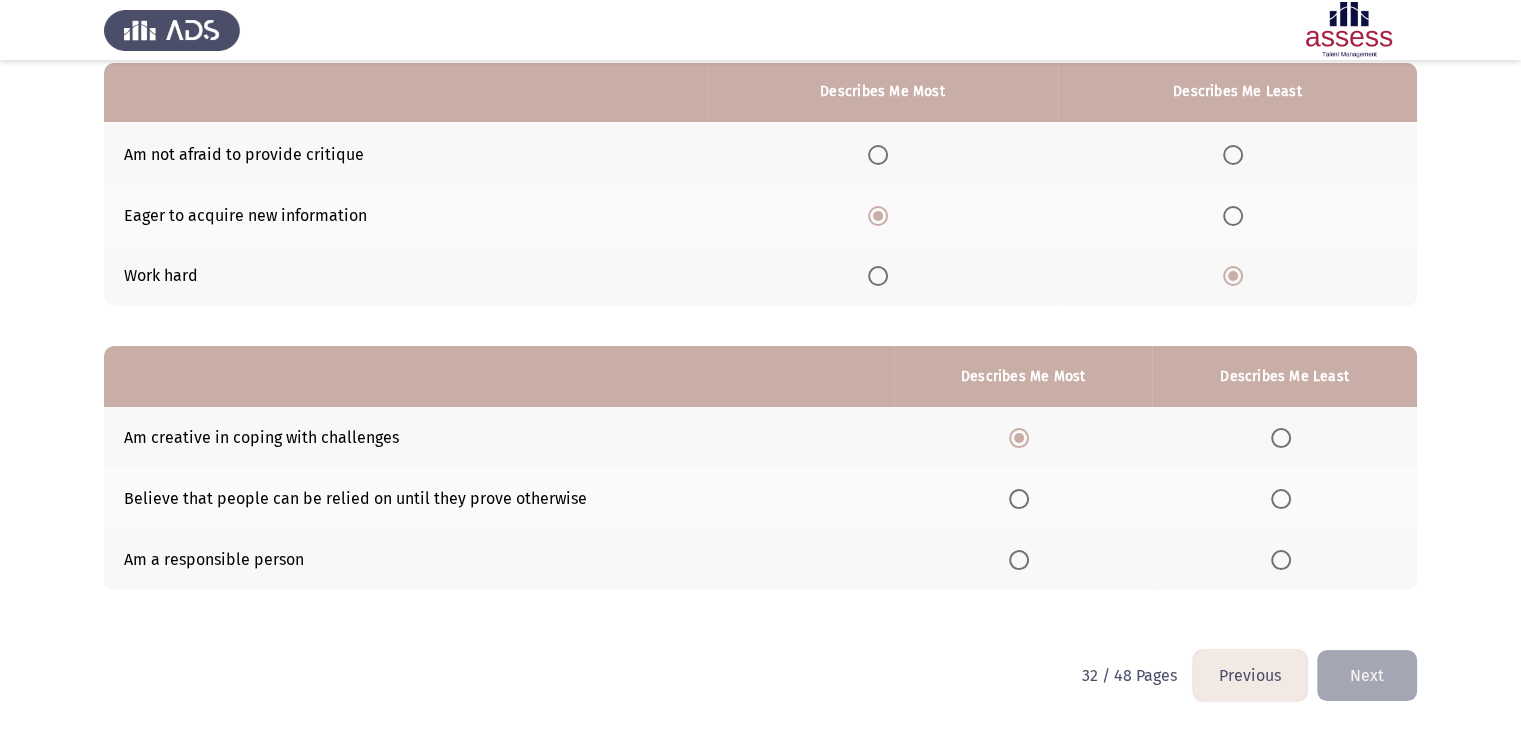 click at bounding box center [1281, 499] 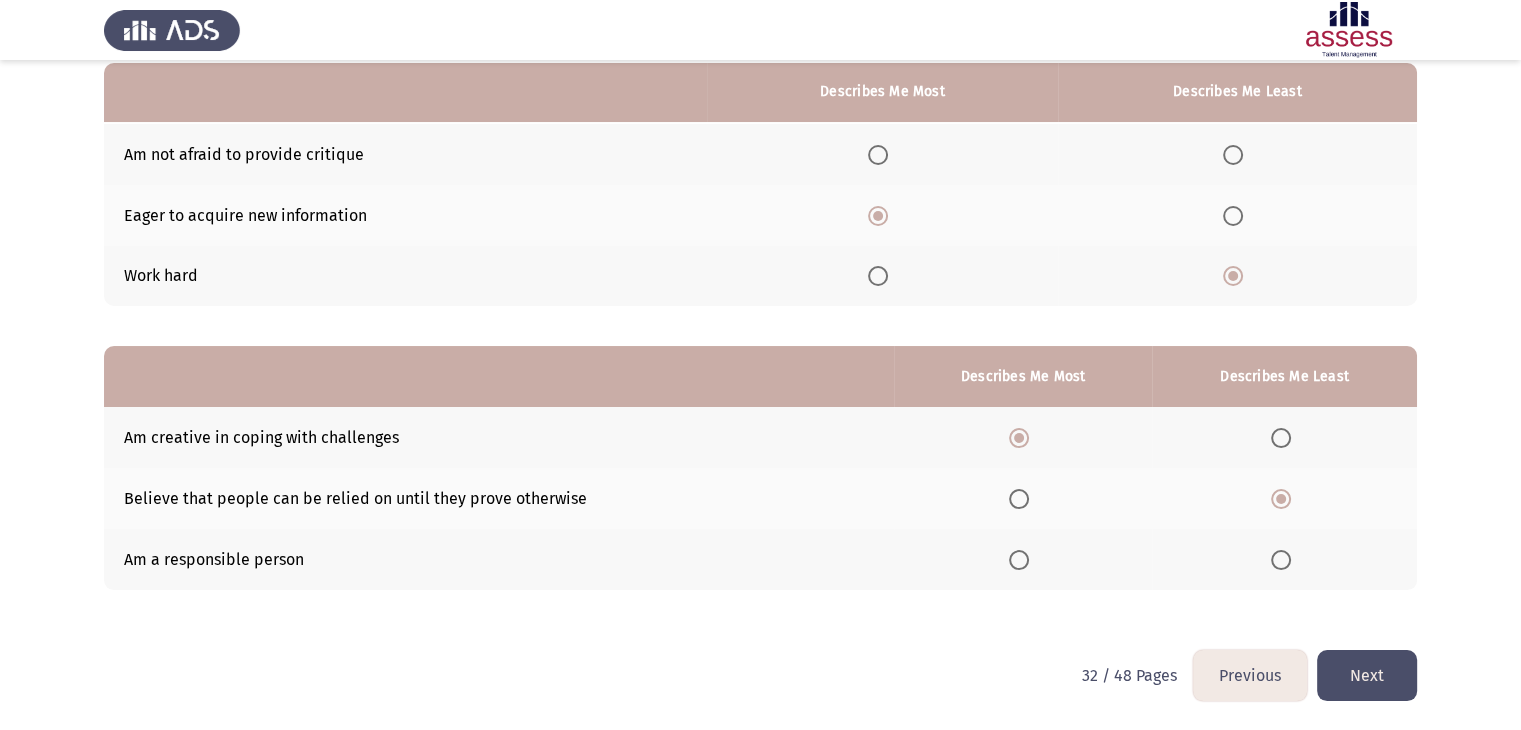 click on "Next" 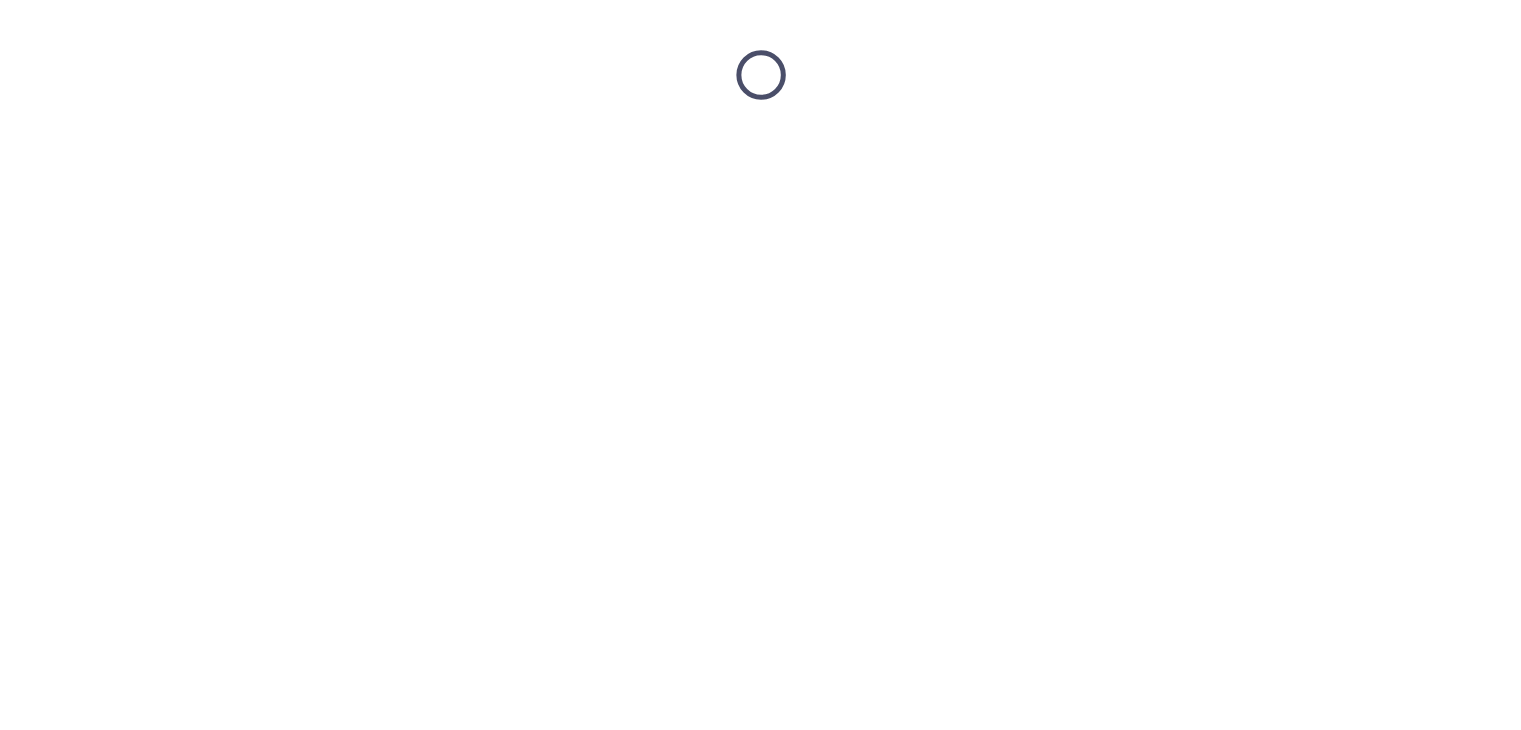 scroll, scrollTop: 0, scrollLeft: 0, axis: both 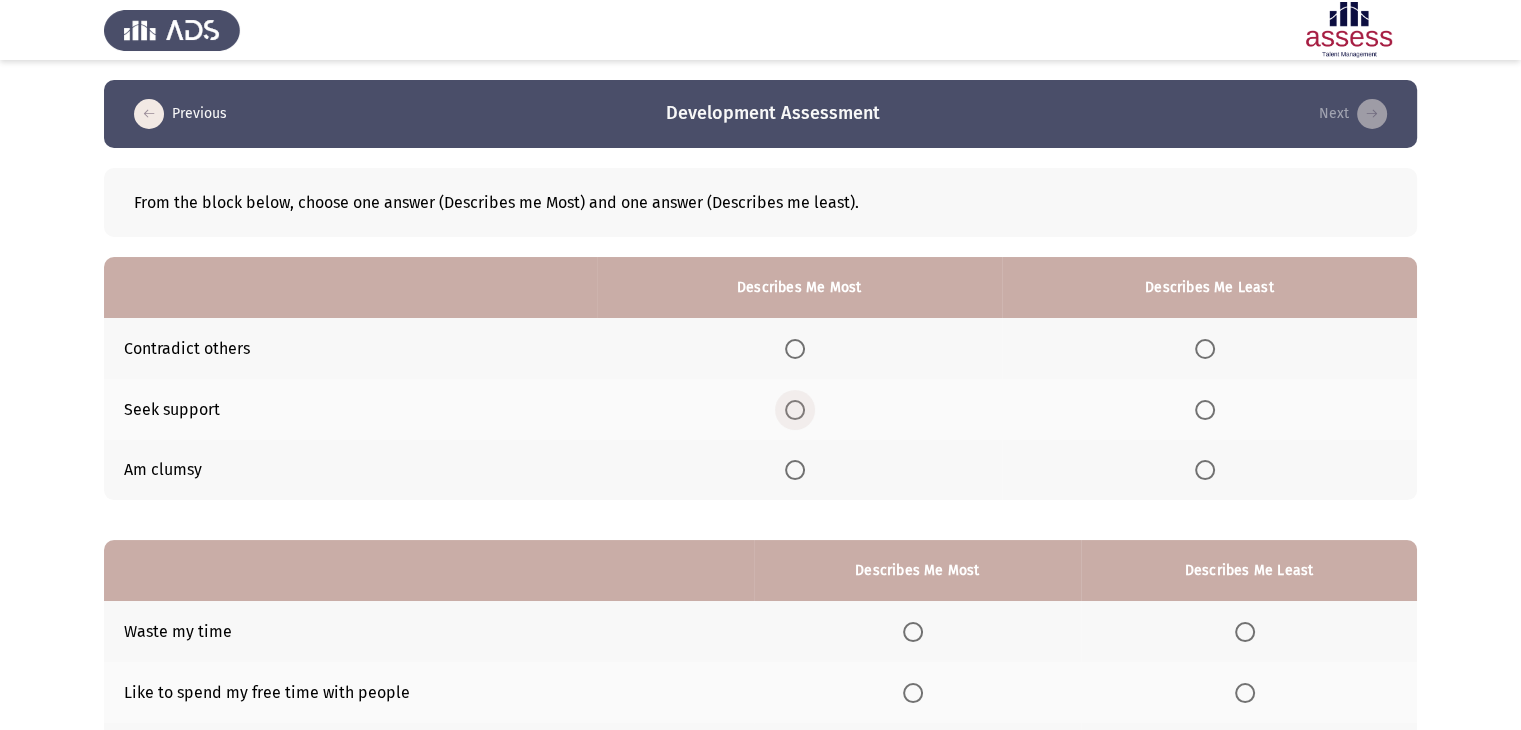 click at bounding box center (795, 410) 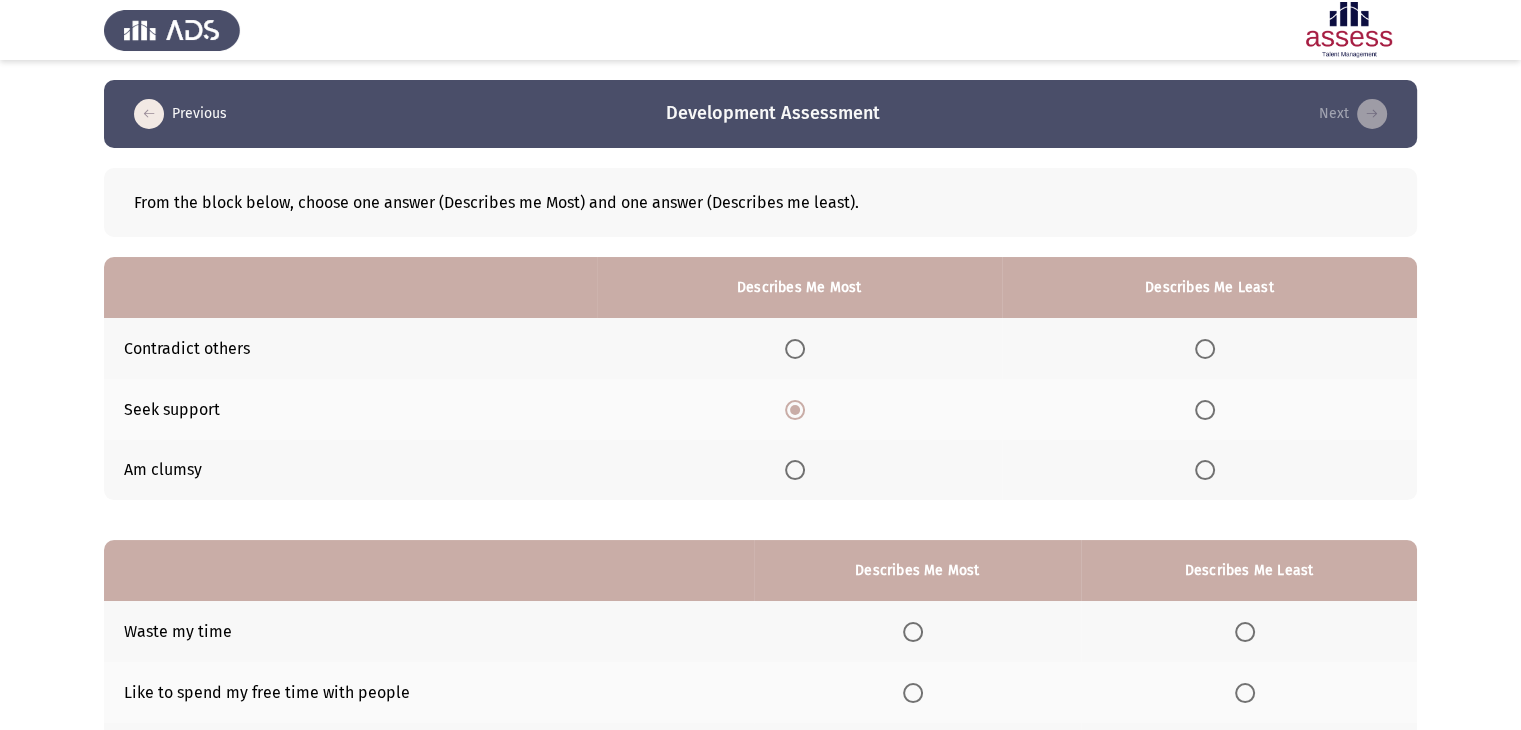 click 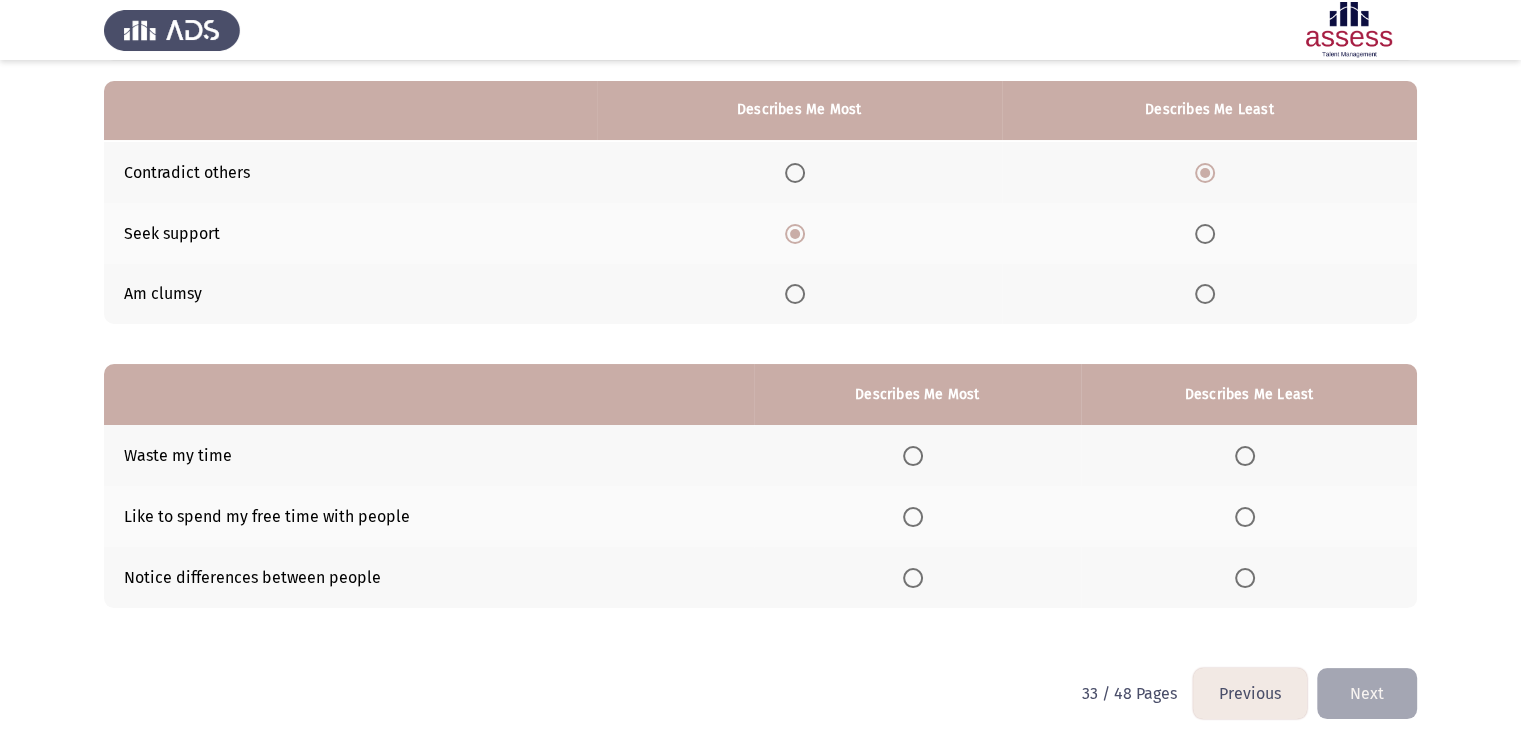 scroll, scrollTop: 195, scrollLeft: 0, axis: vertical 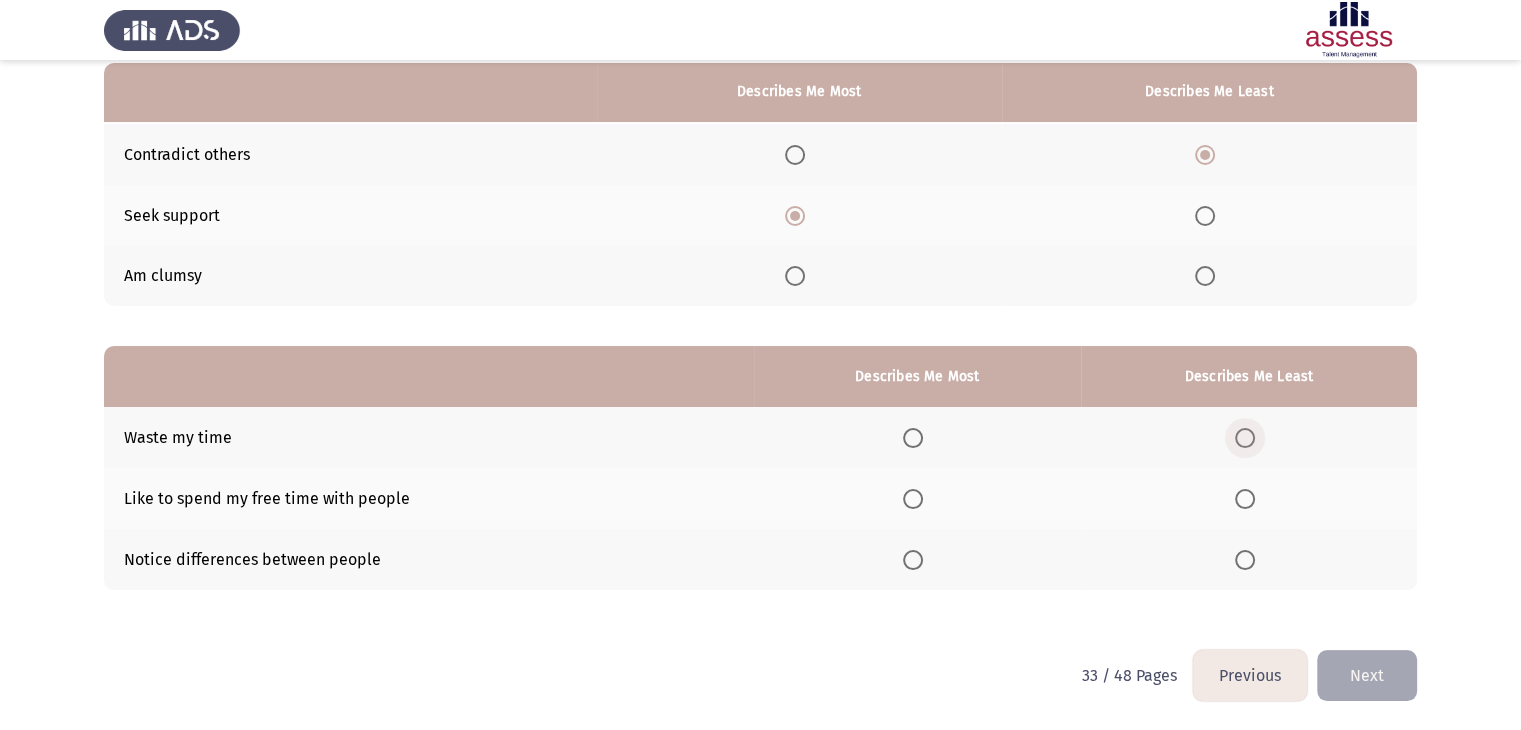 click at bounding box center (1245, 438) 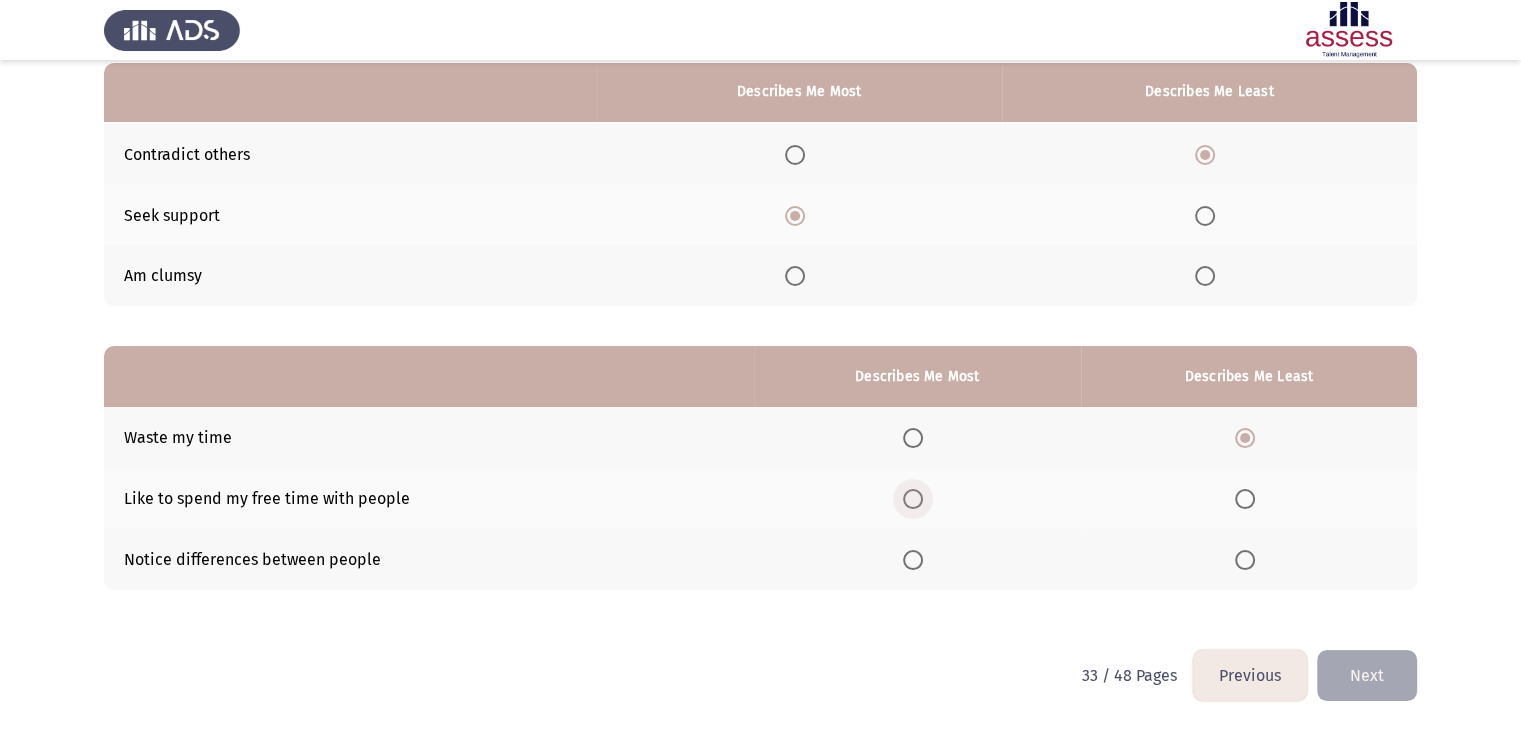 click at bounding box center [913, 499] 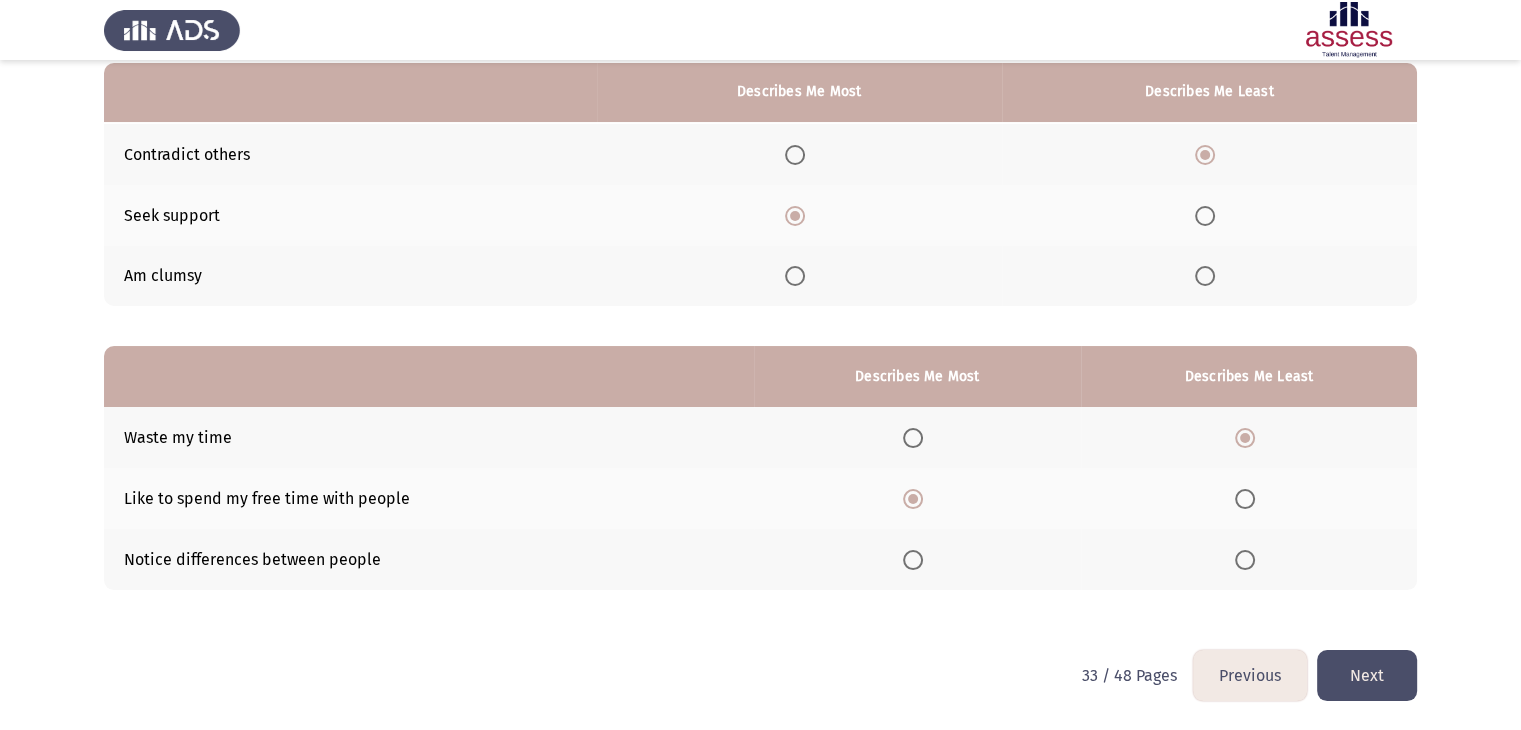 click on "Next" 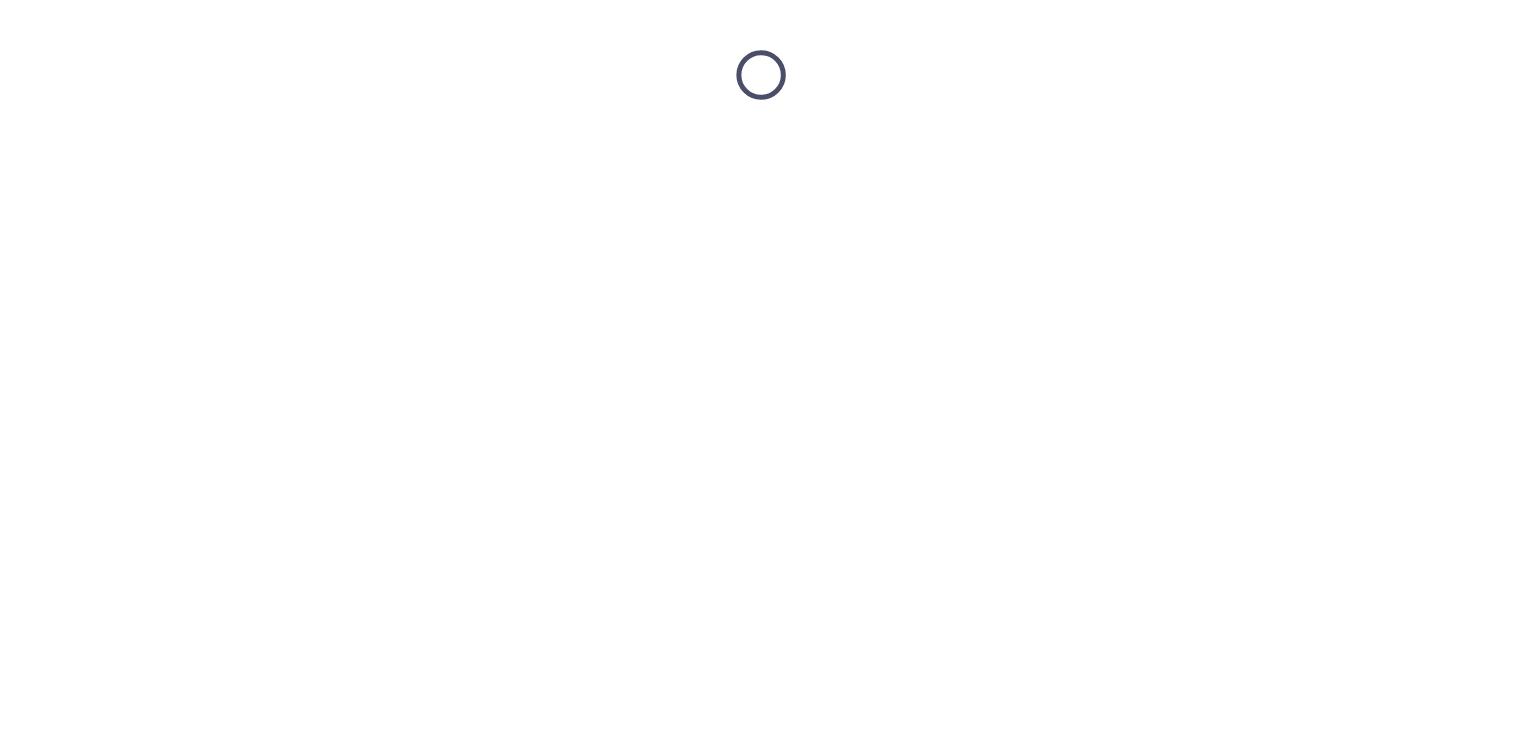 scroll, scrollTop: 0, scrollLeft: 0, axis: both 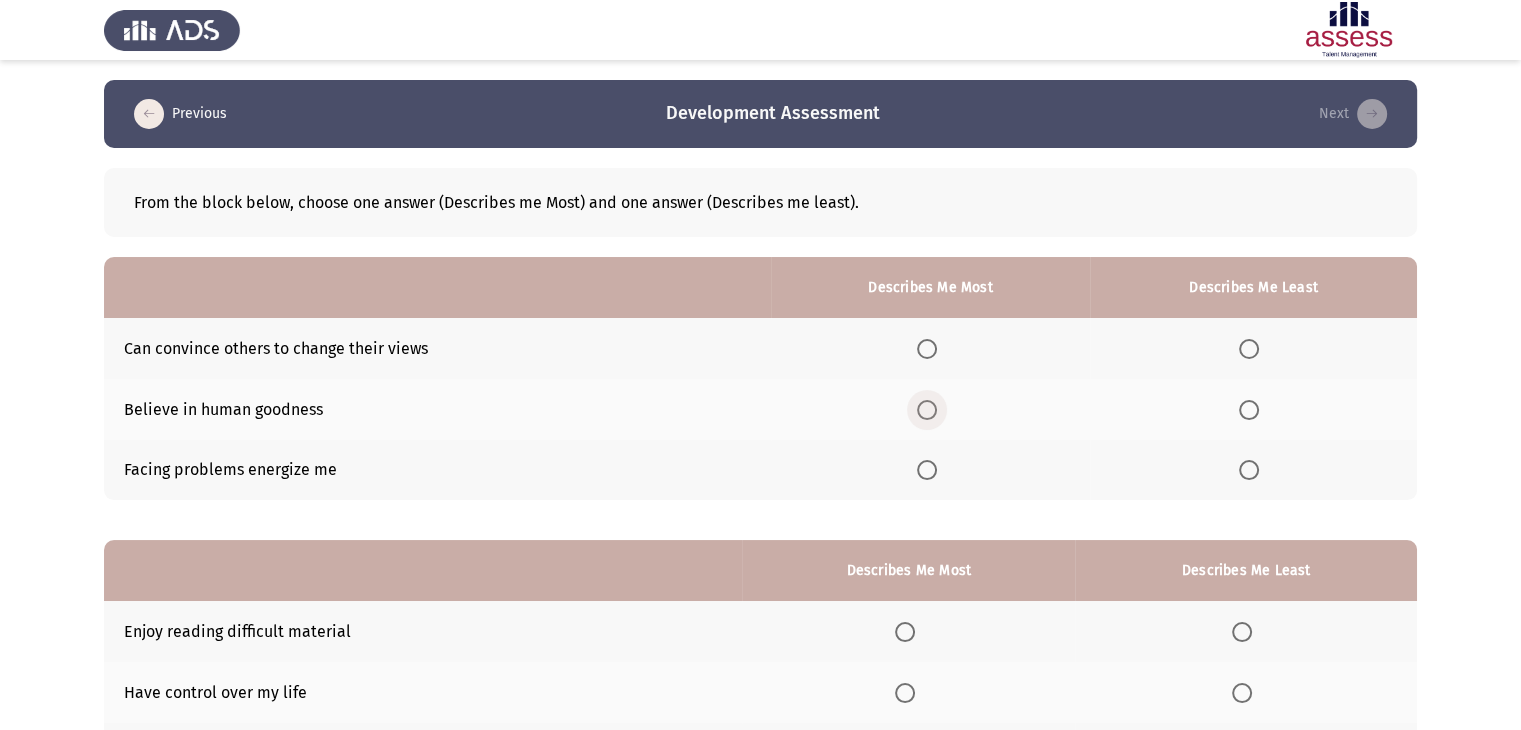 click at bounding box center [927, 410] 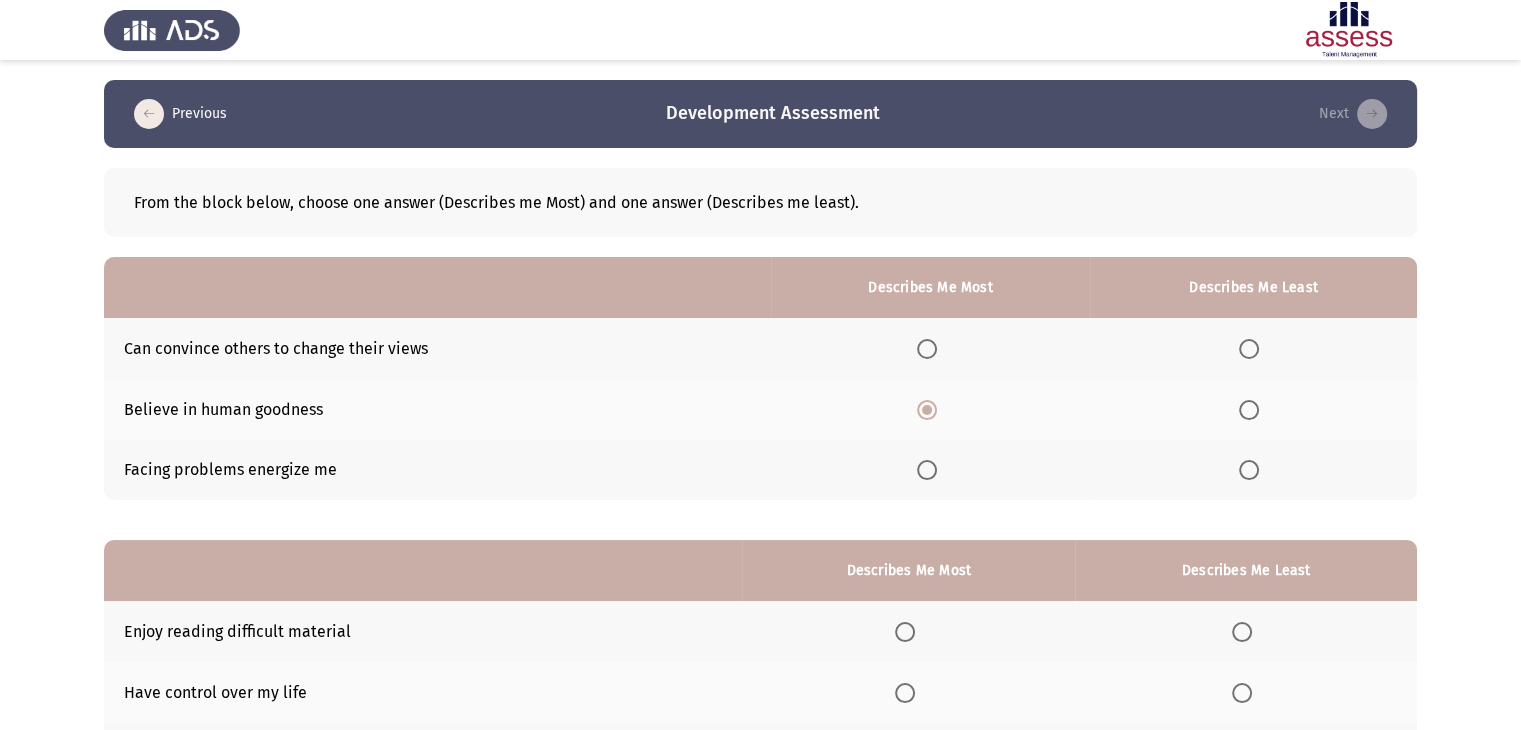 click at bounding box center [1249, 349] 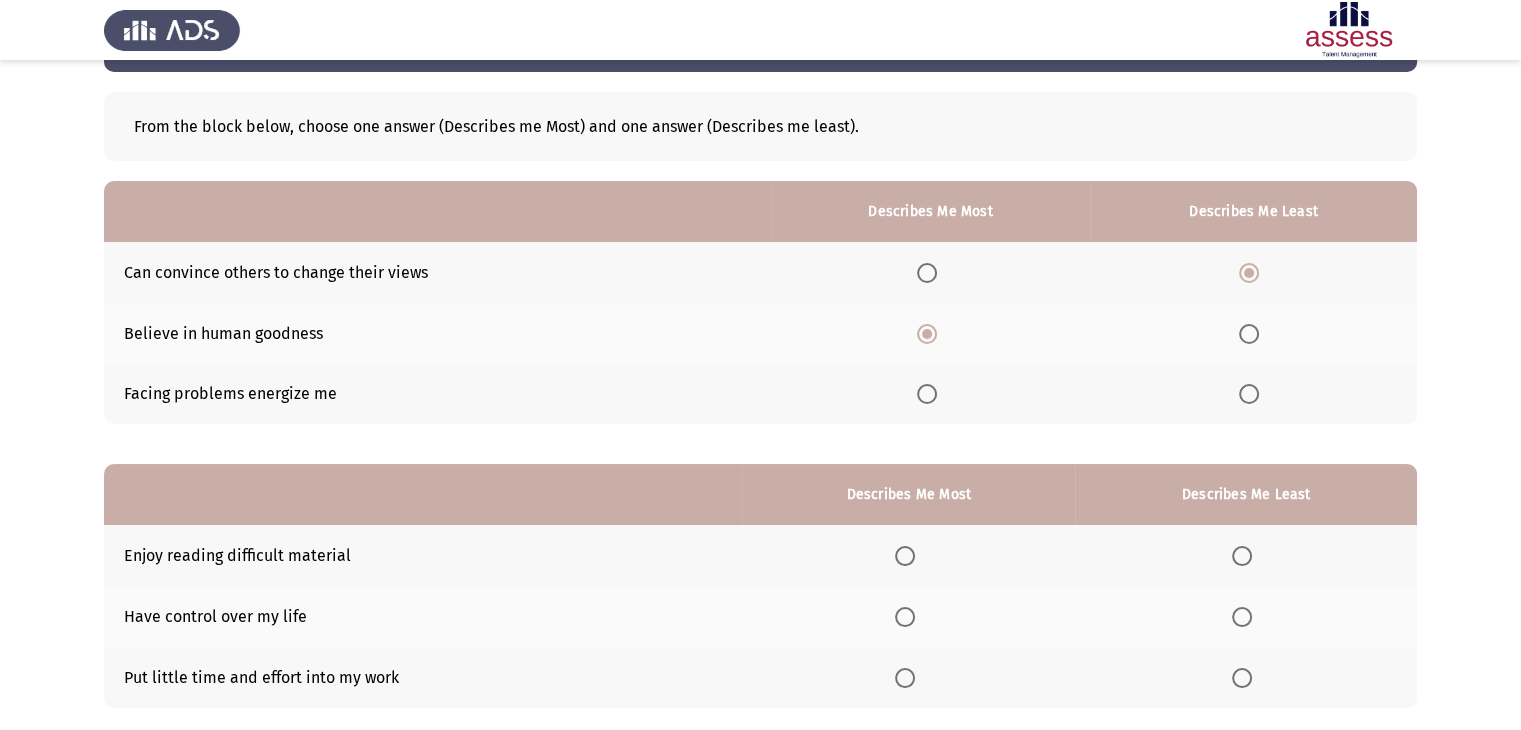 scroll, scrollTop: 195, scrollLeft: 0, axis: vertical 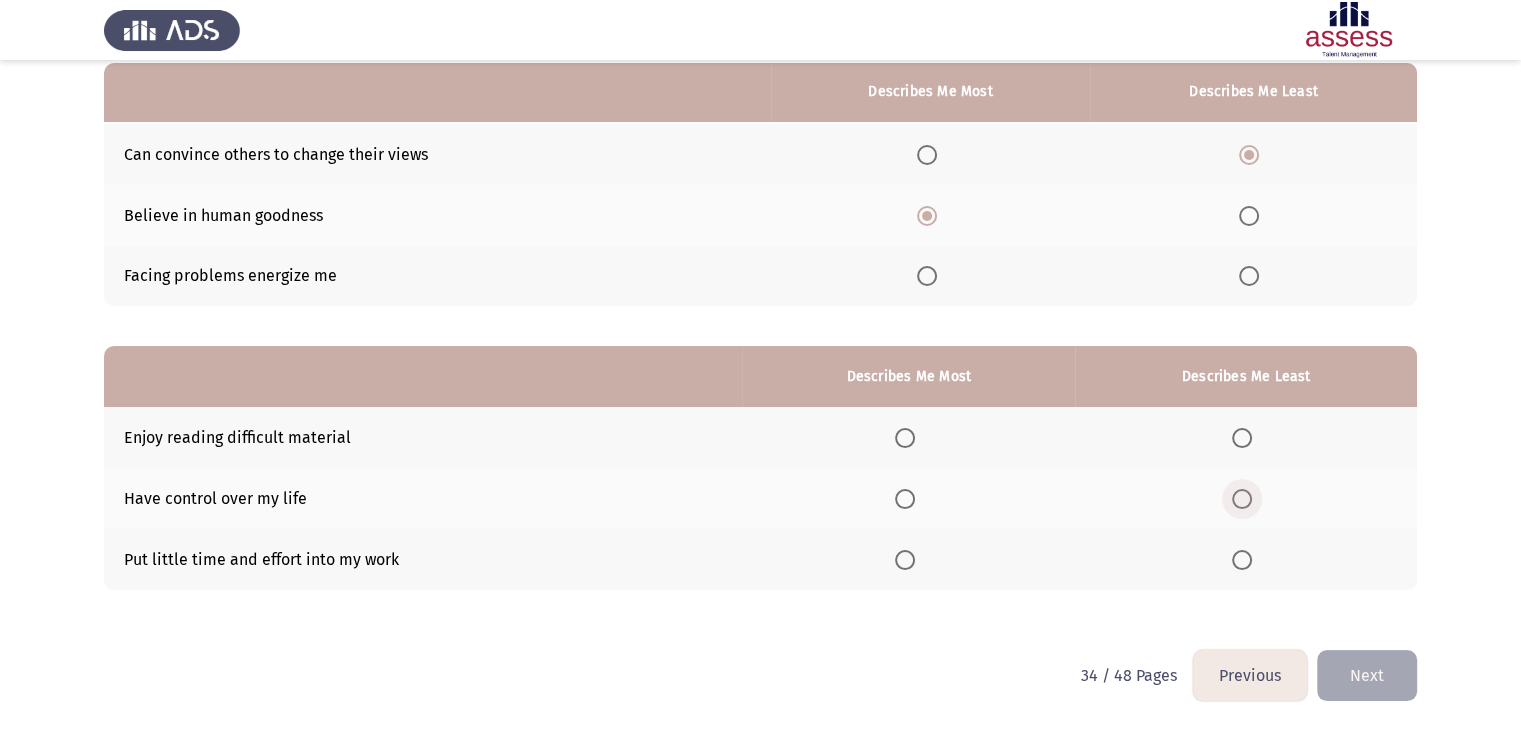 click at bounding box center (1242, 499) 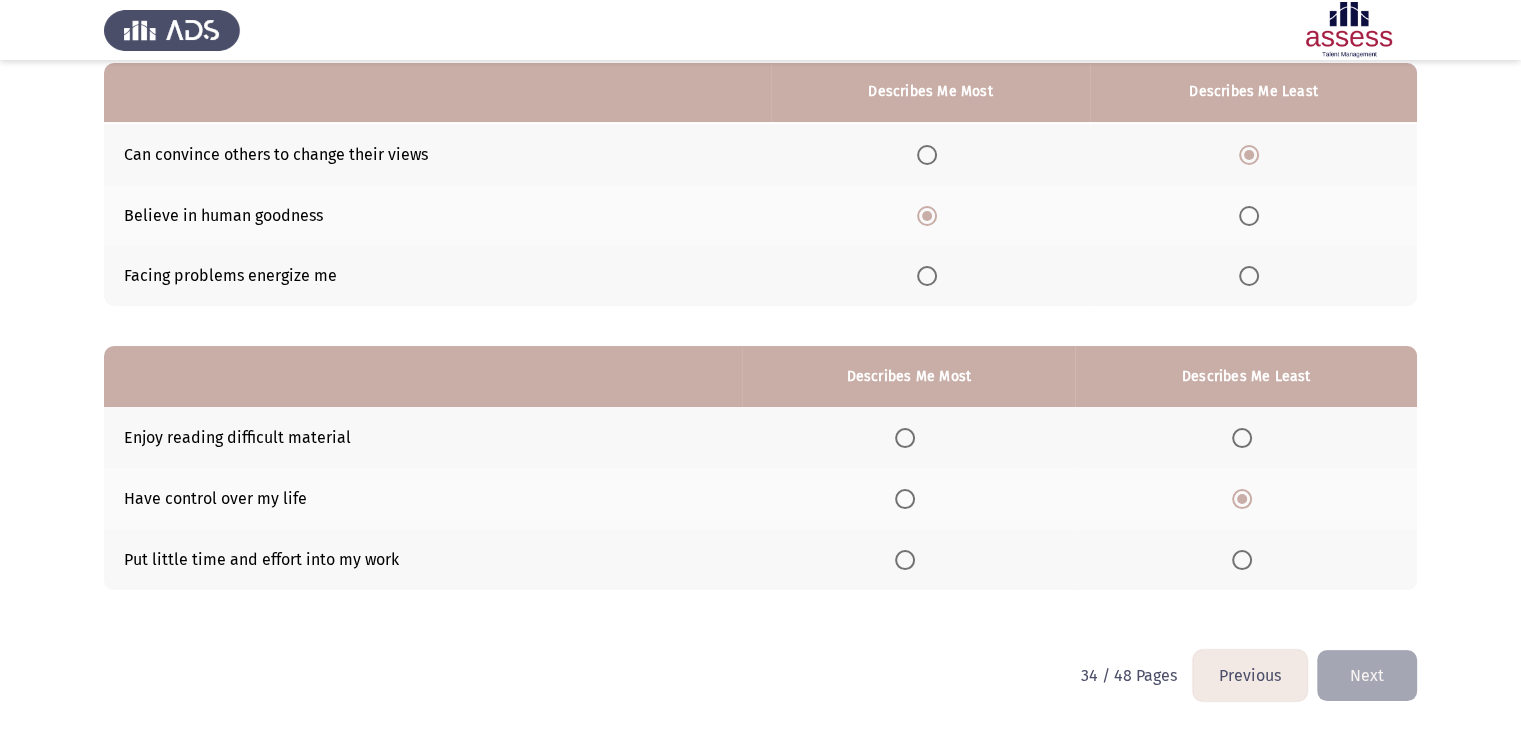 click 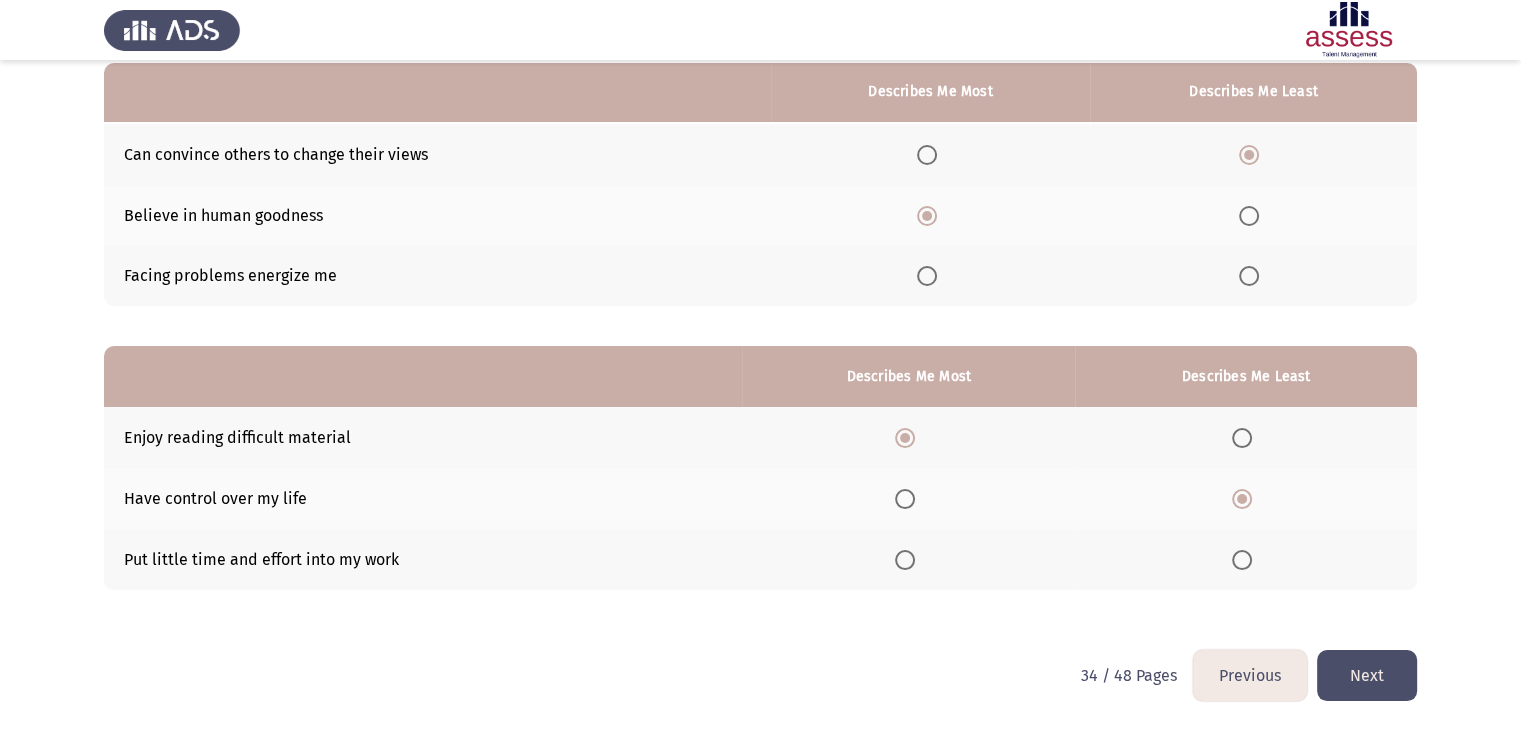 click on "Next" 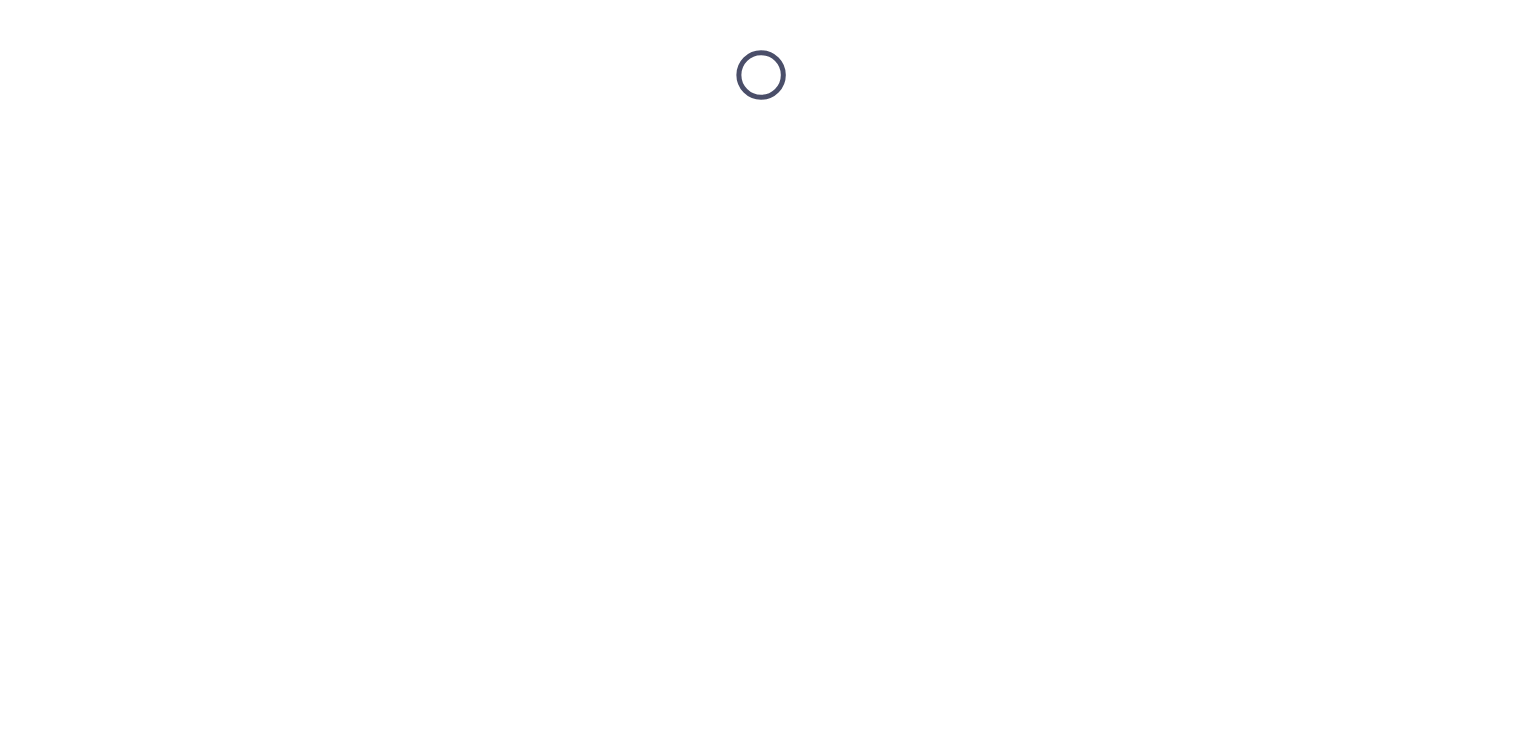 scroll, scrollTop: 0, scrollLeft: 0, axis: both 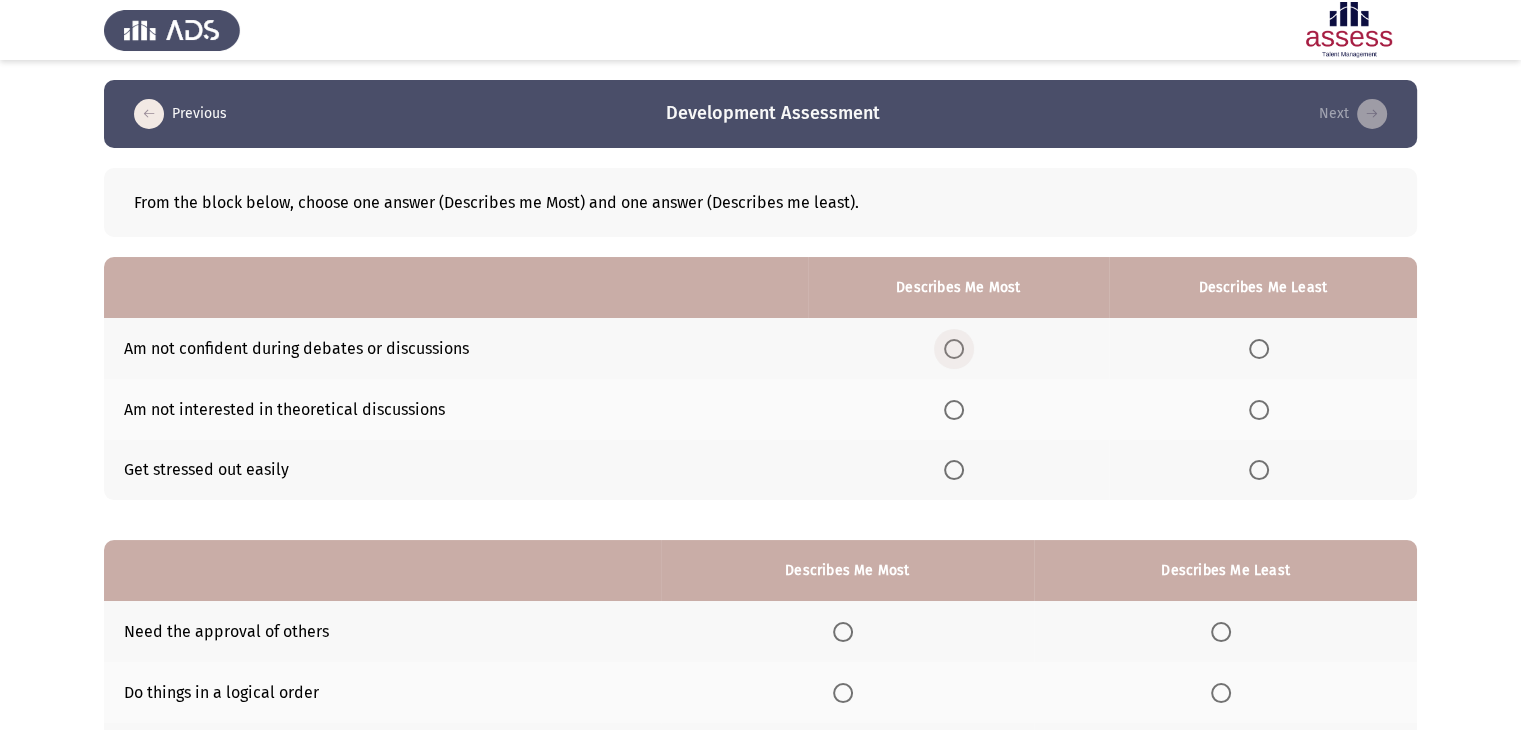 click at bounding box center (954, 349) 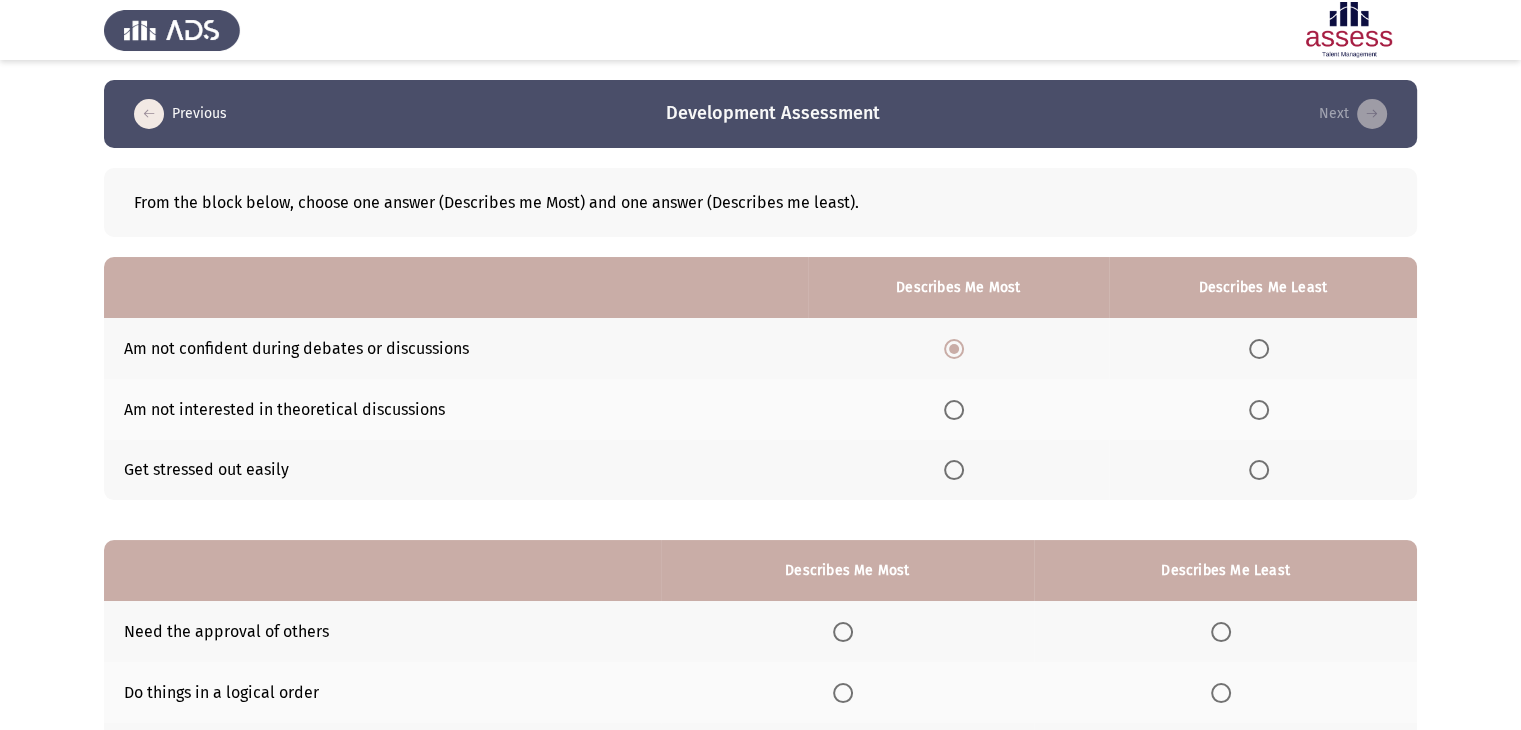 click at bounding box center (1263, 470) 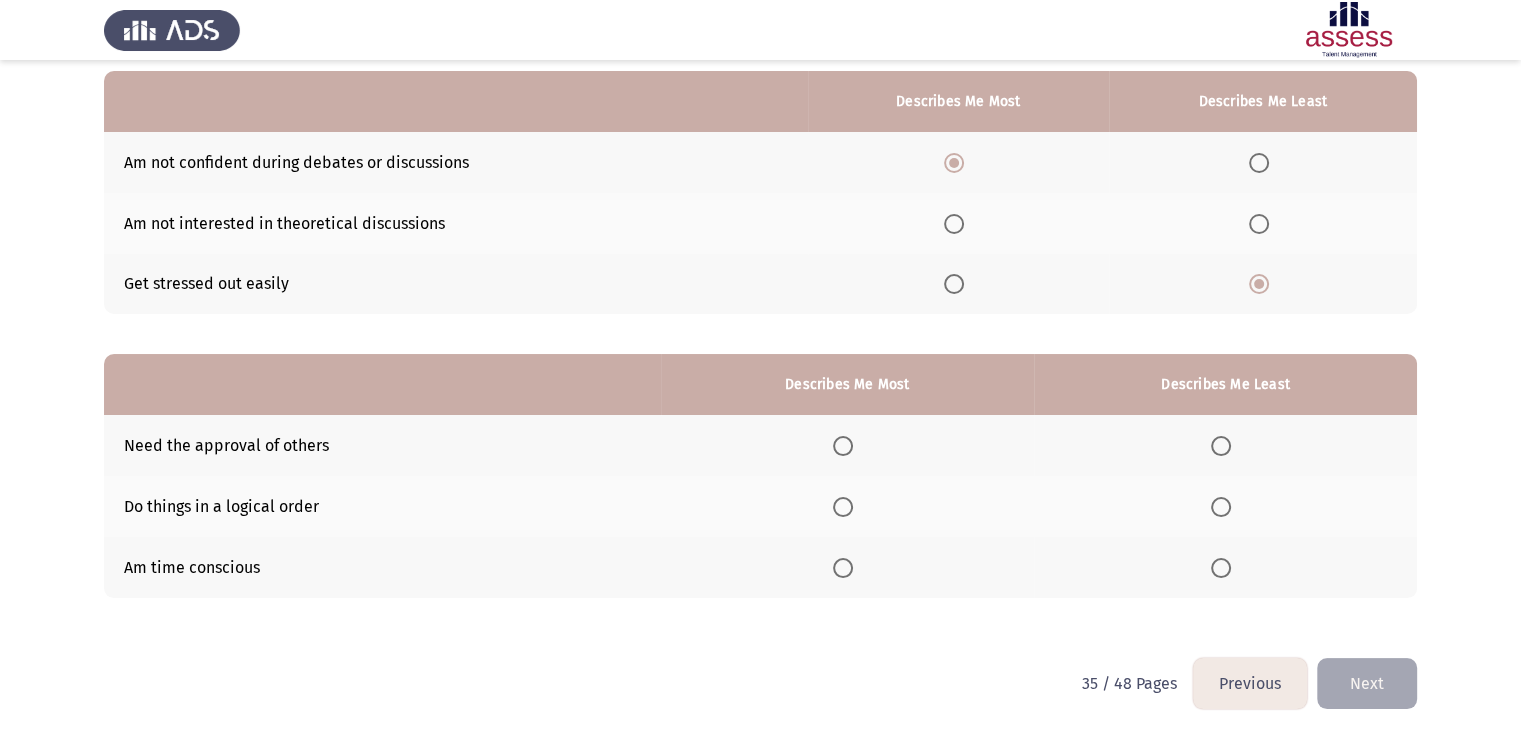 scroll, scrollTop: 195, scrollLeft: 0, axis: vertical 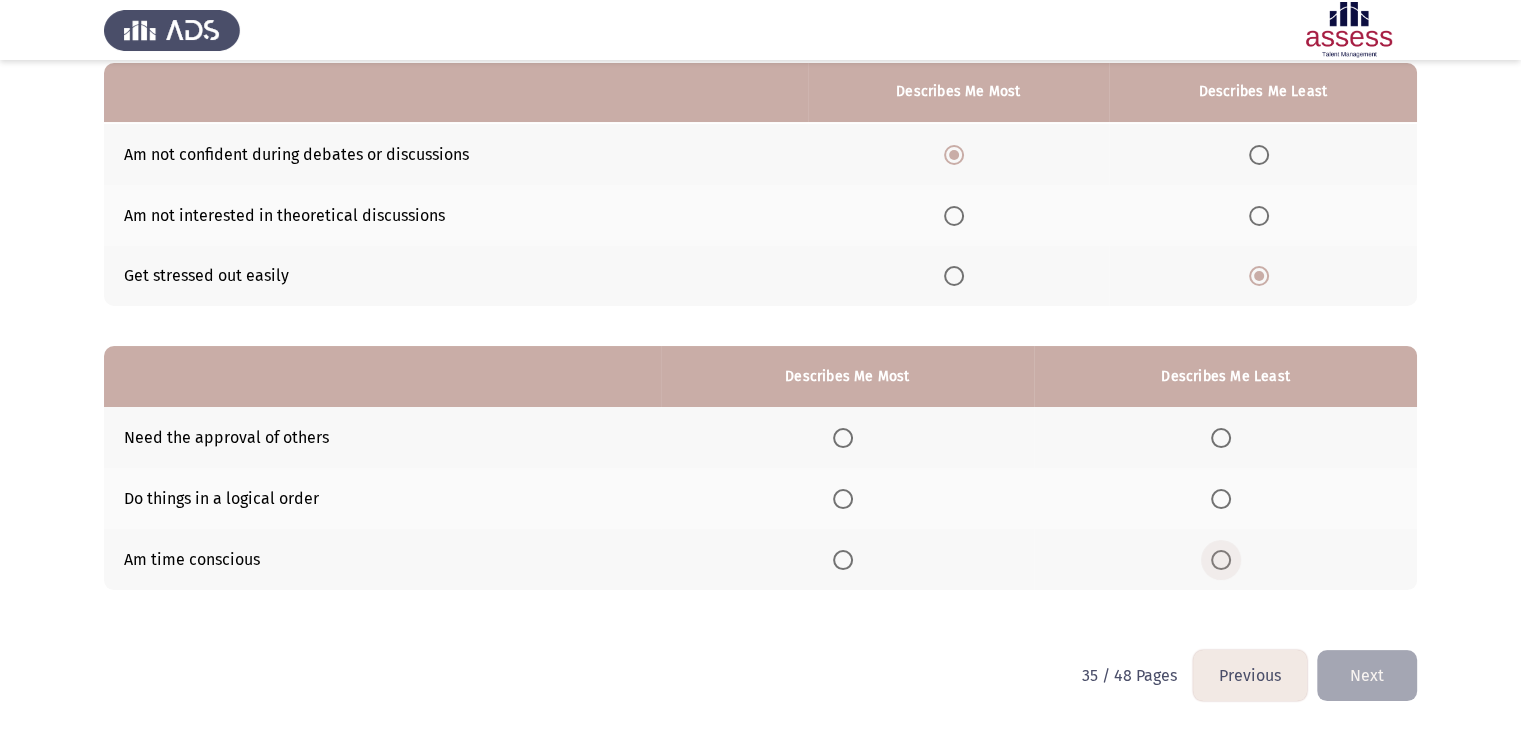 click at bounding box center [1221, 560] 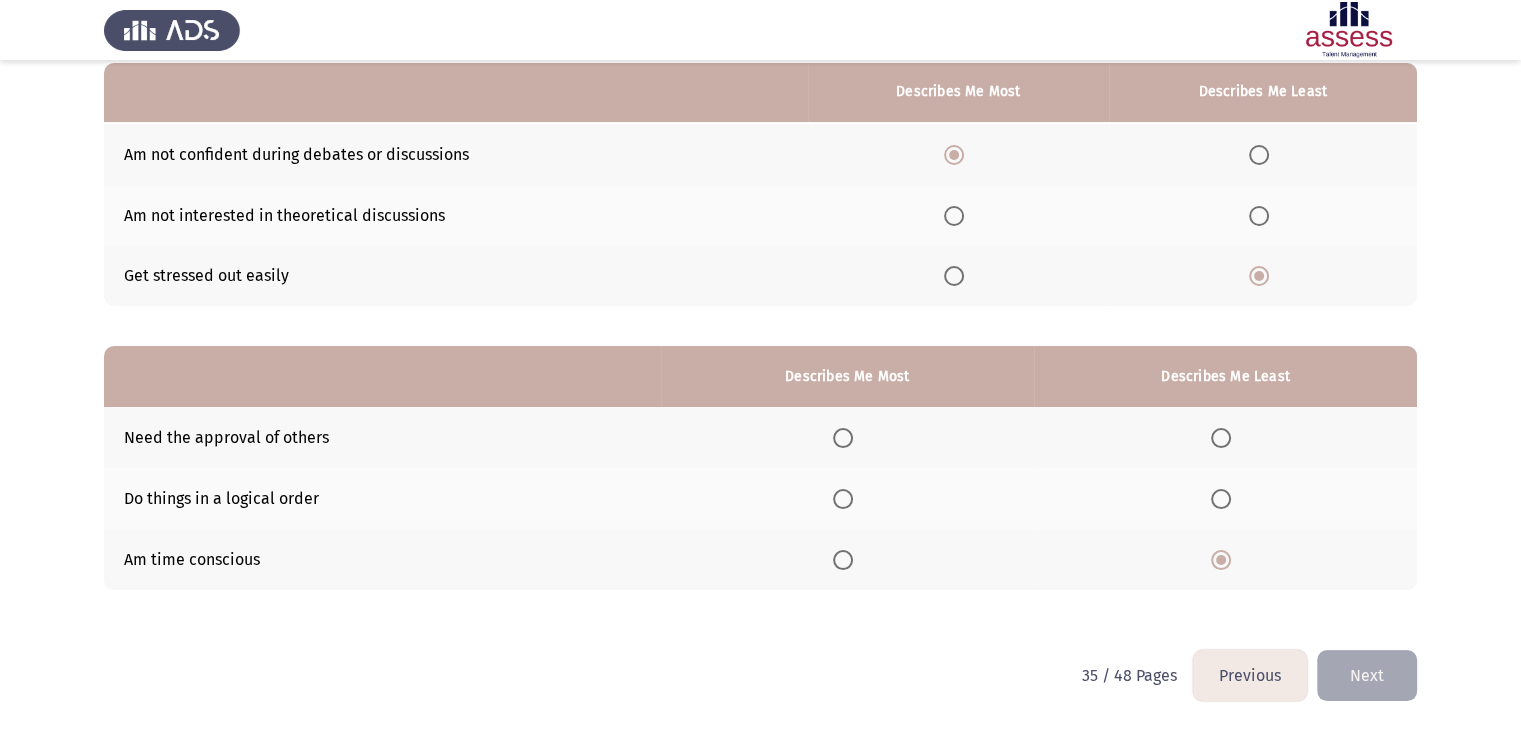 click at bounding box center (843, 499) 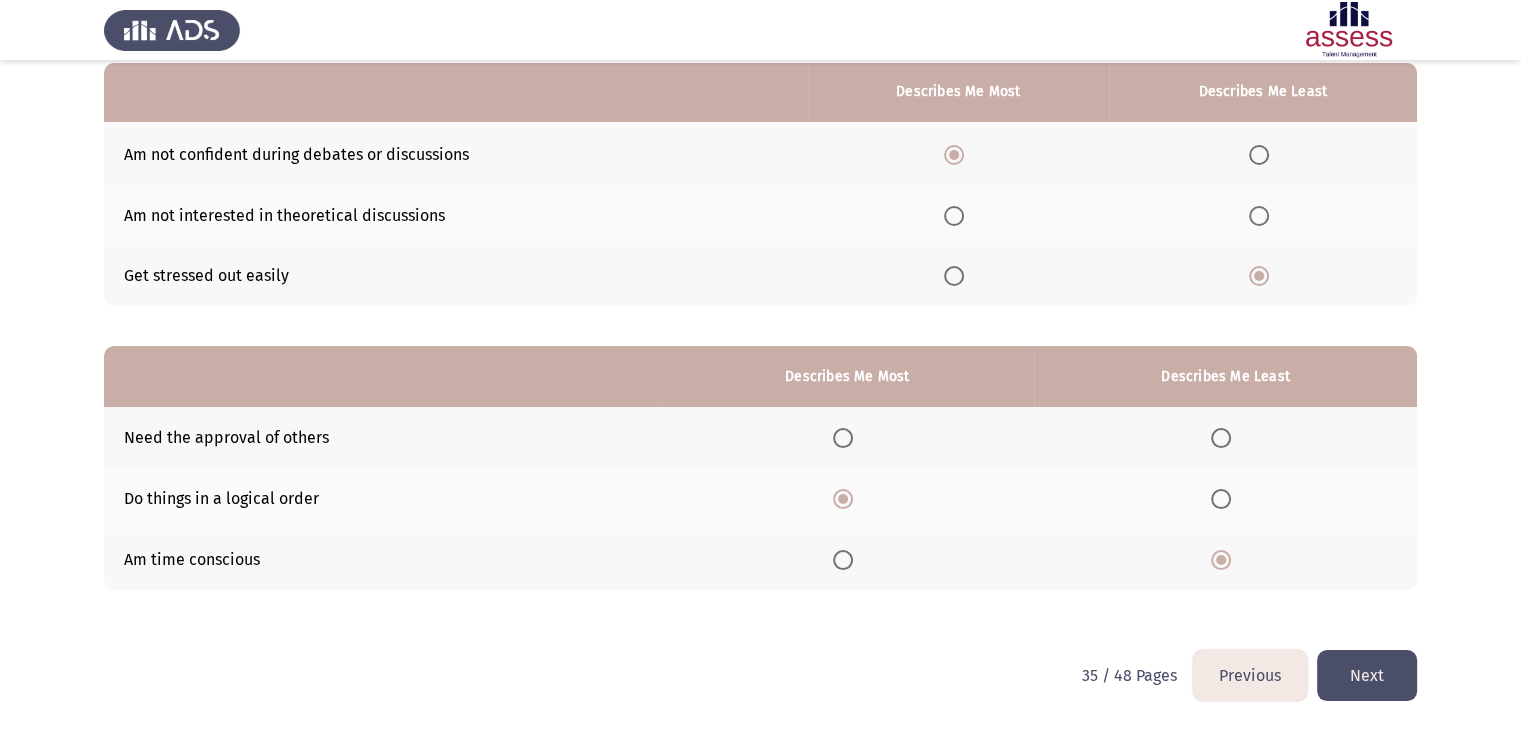 click at bounding box center (843, 438) 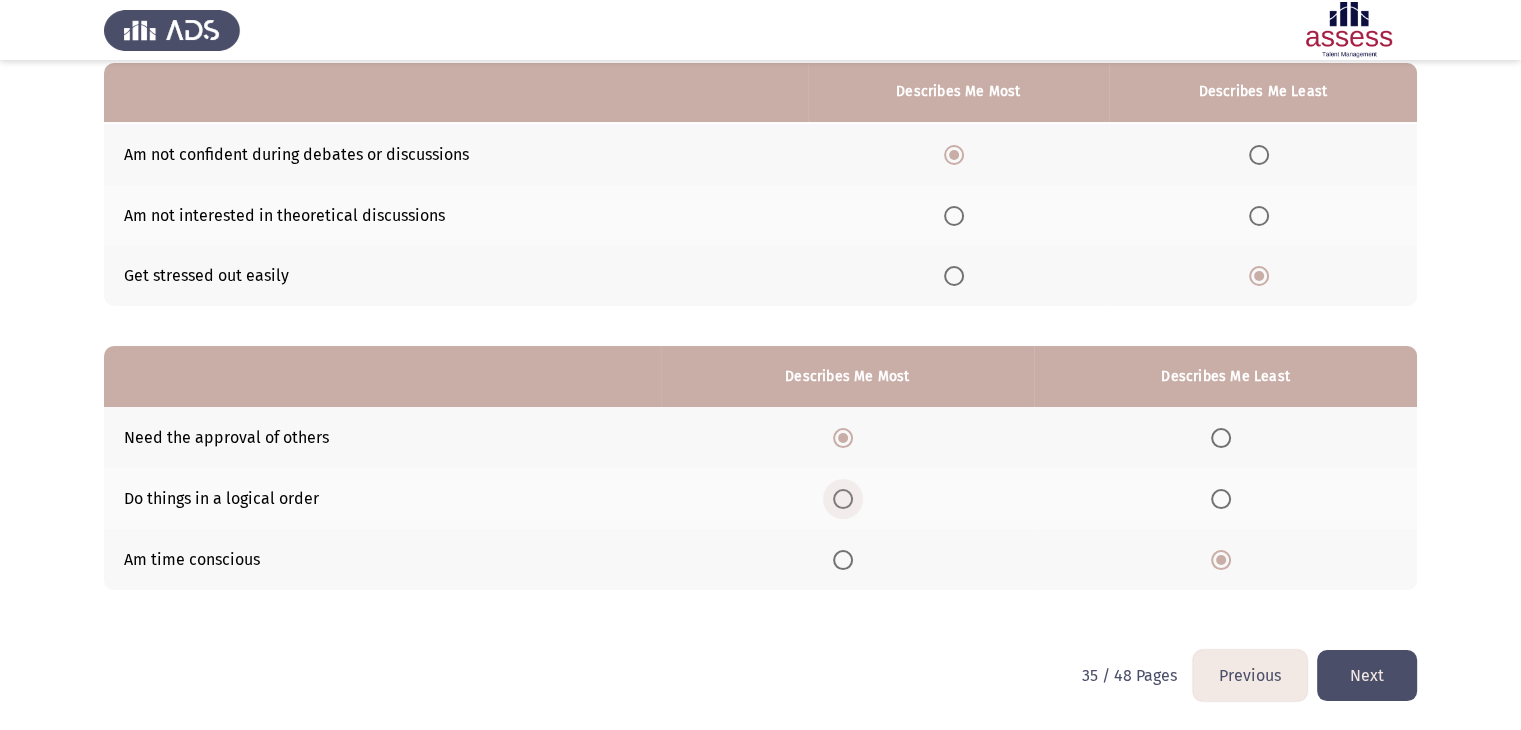 click at bounding box center [843, 499] 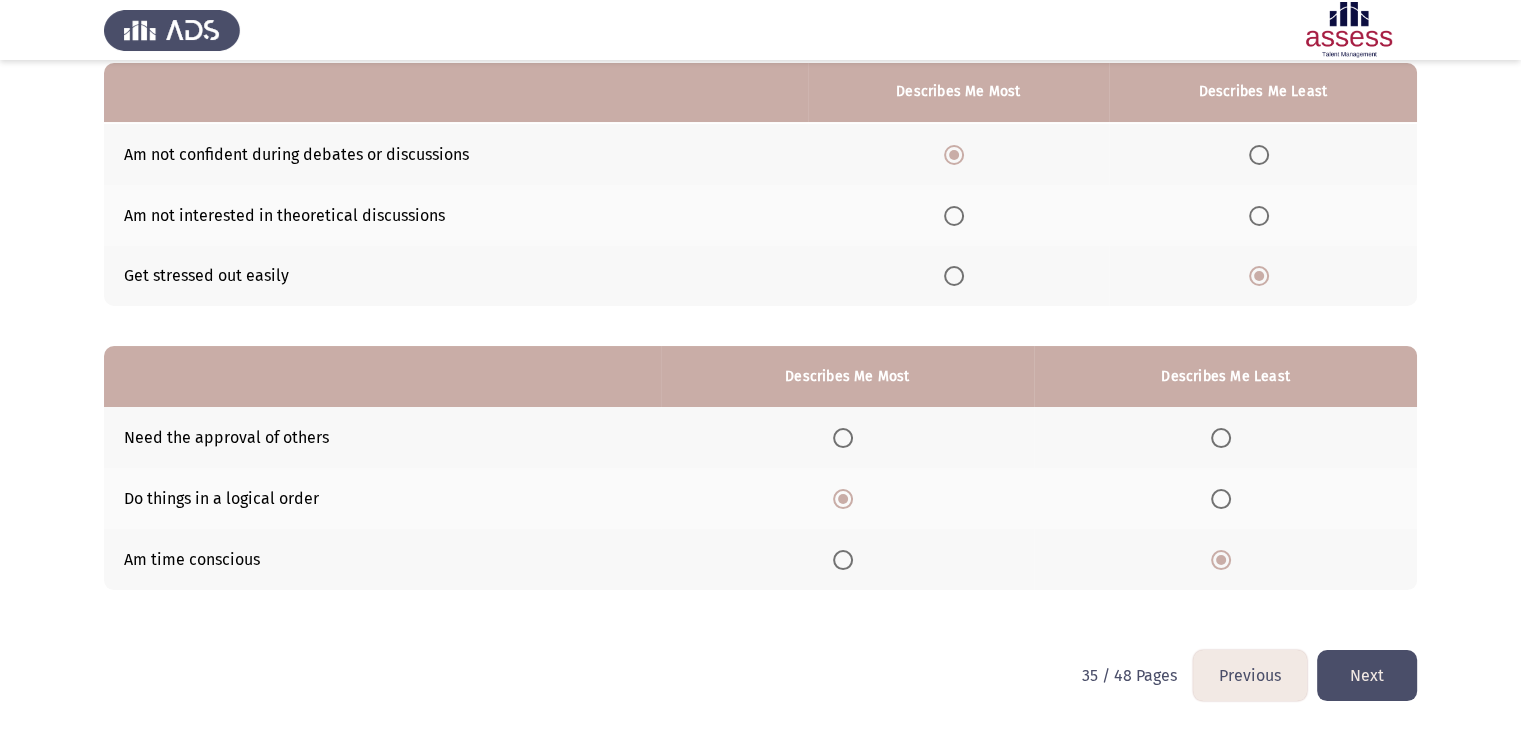 click on "Next" 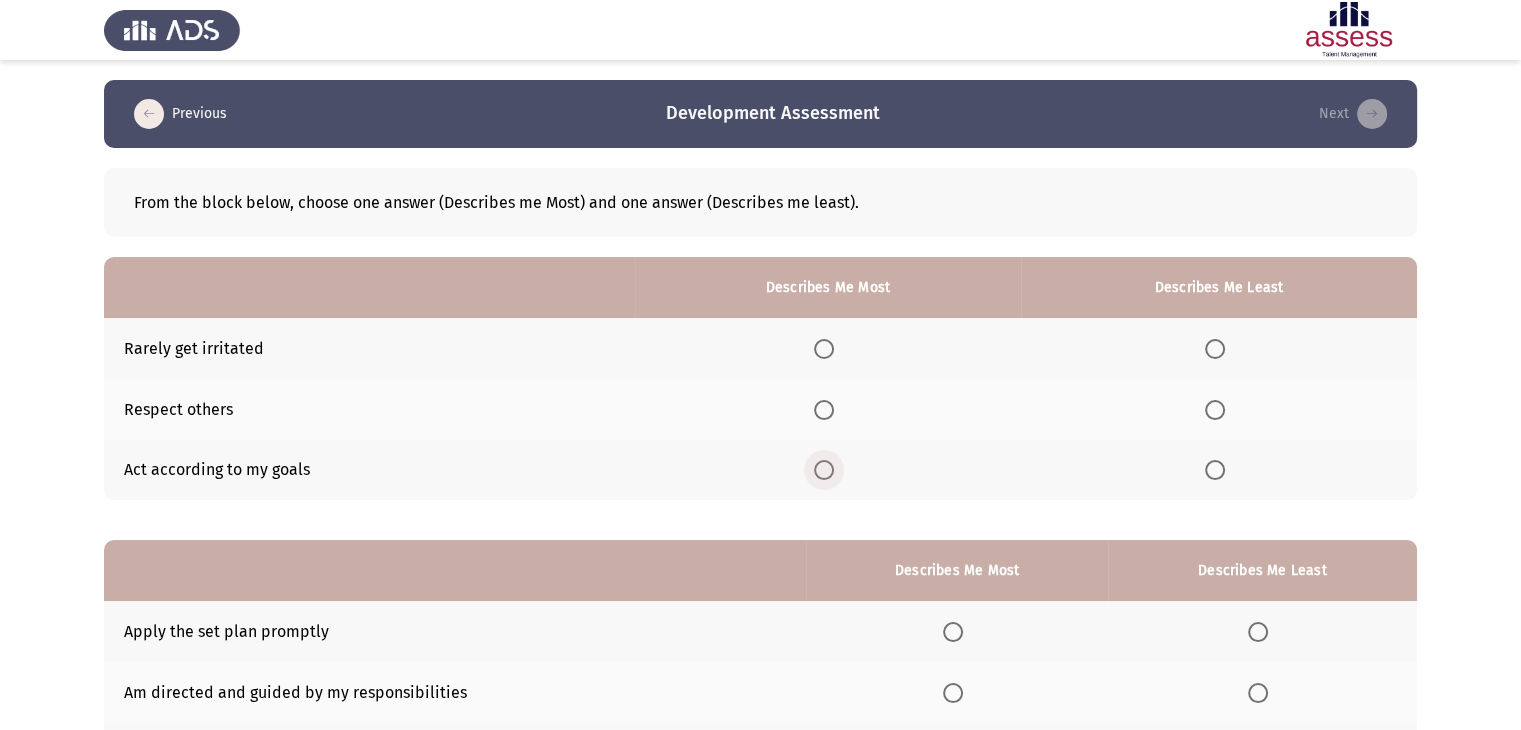 click at bounding box center (824, 470) 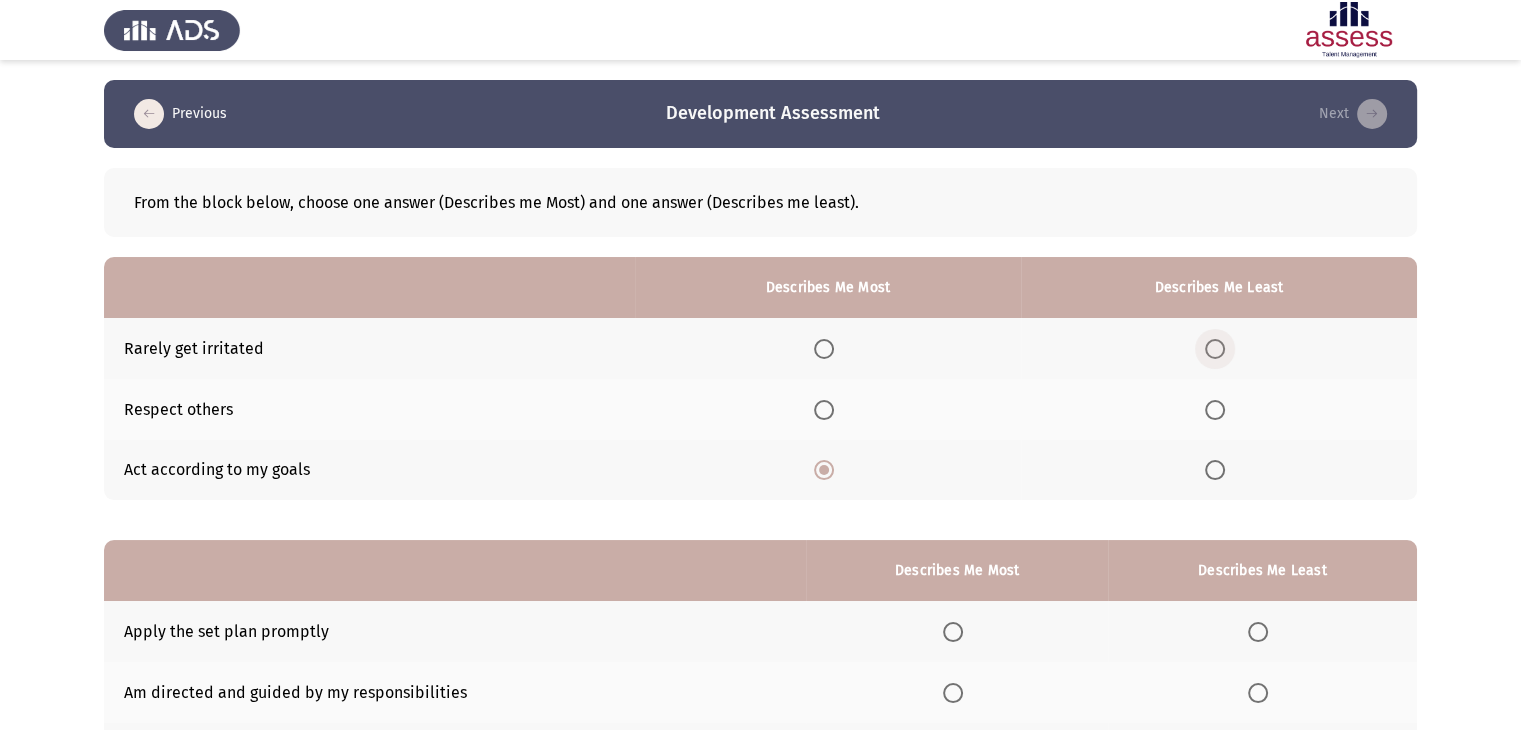 click at bounding box center [1215, 349] 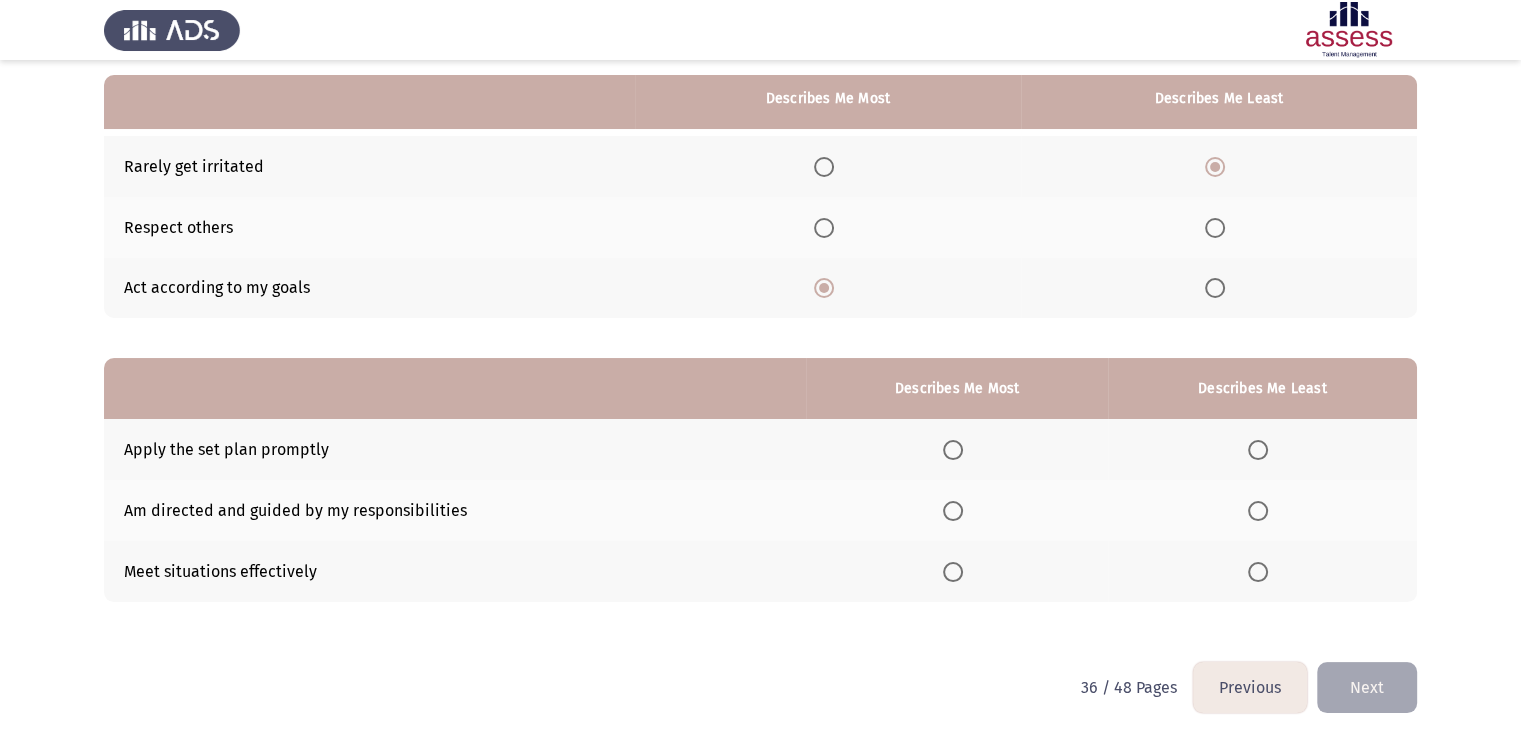 scroll, scrollTop: 195, scrollLeft: 0, axis: vertical 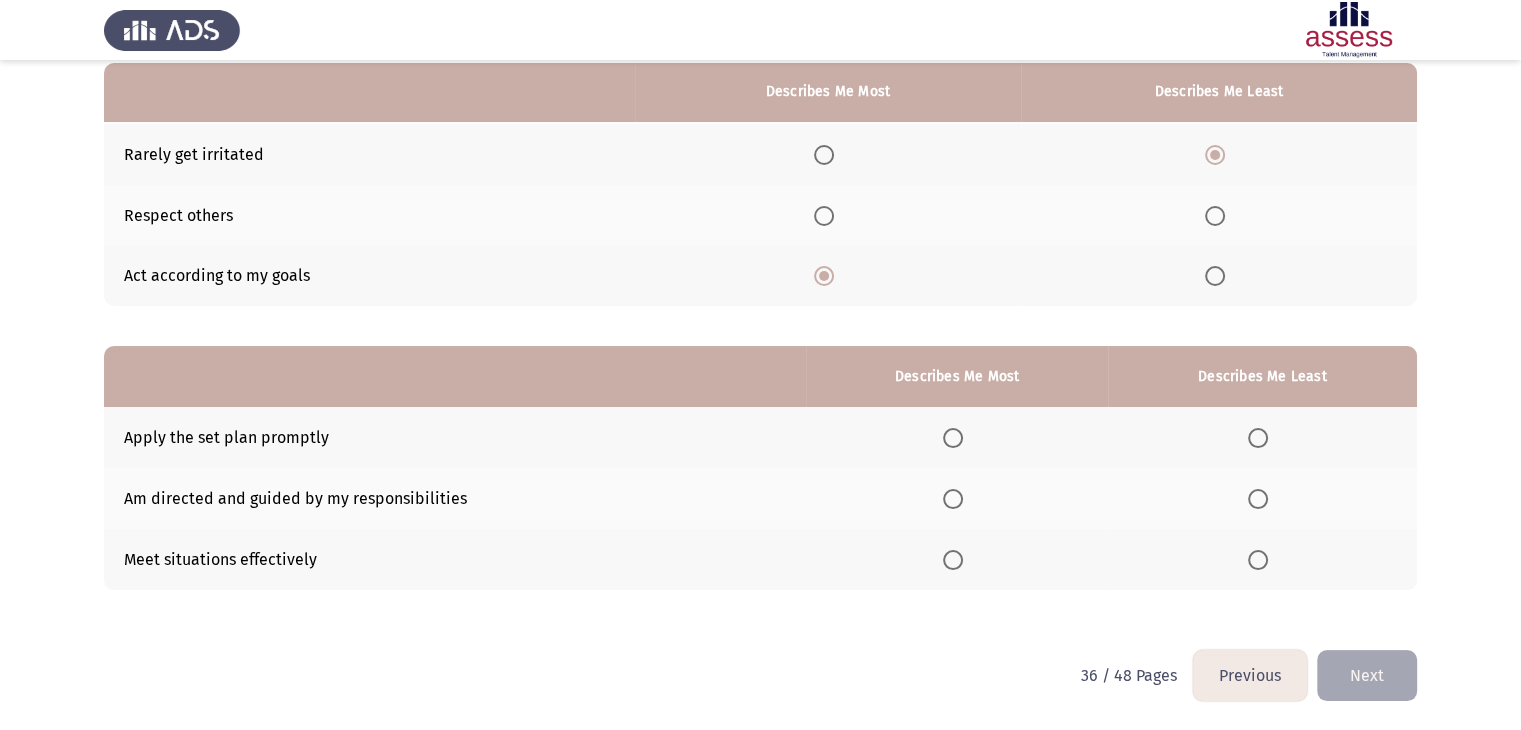 click at bounding box center (1258, 560) 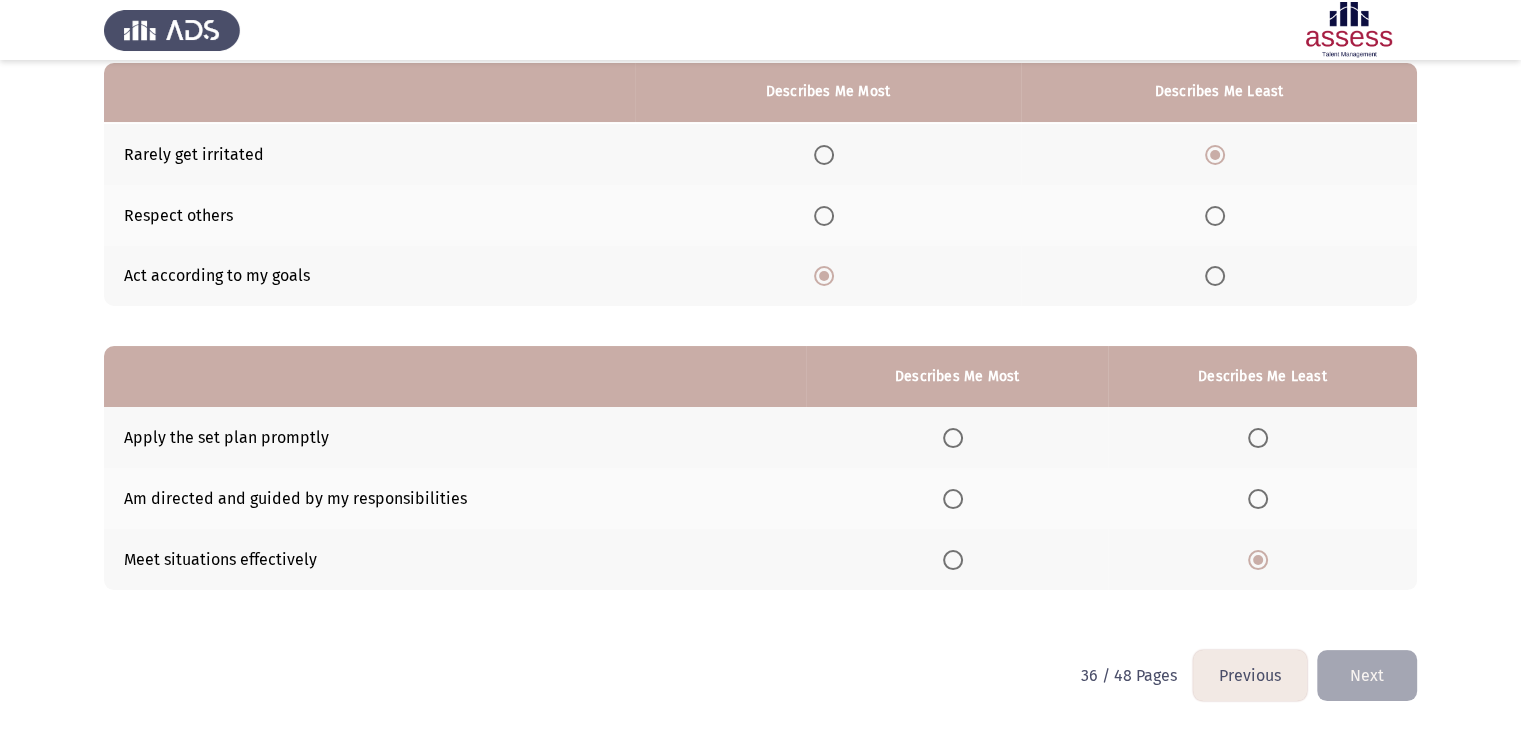 click at bounding box center [953, 499] 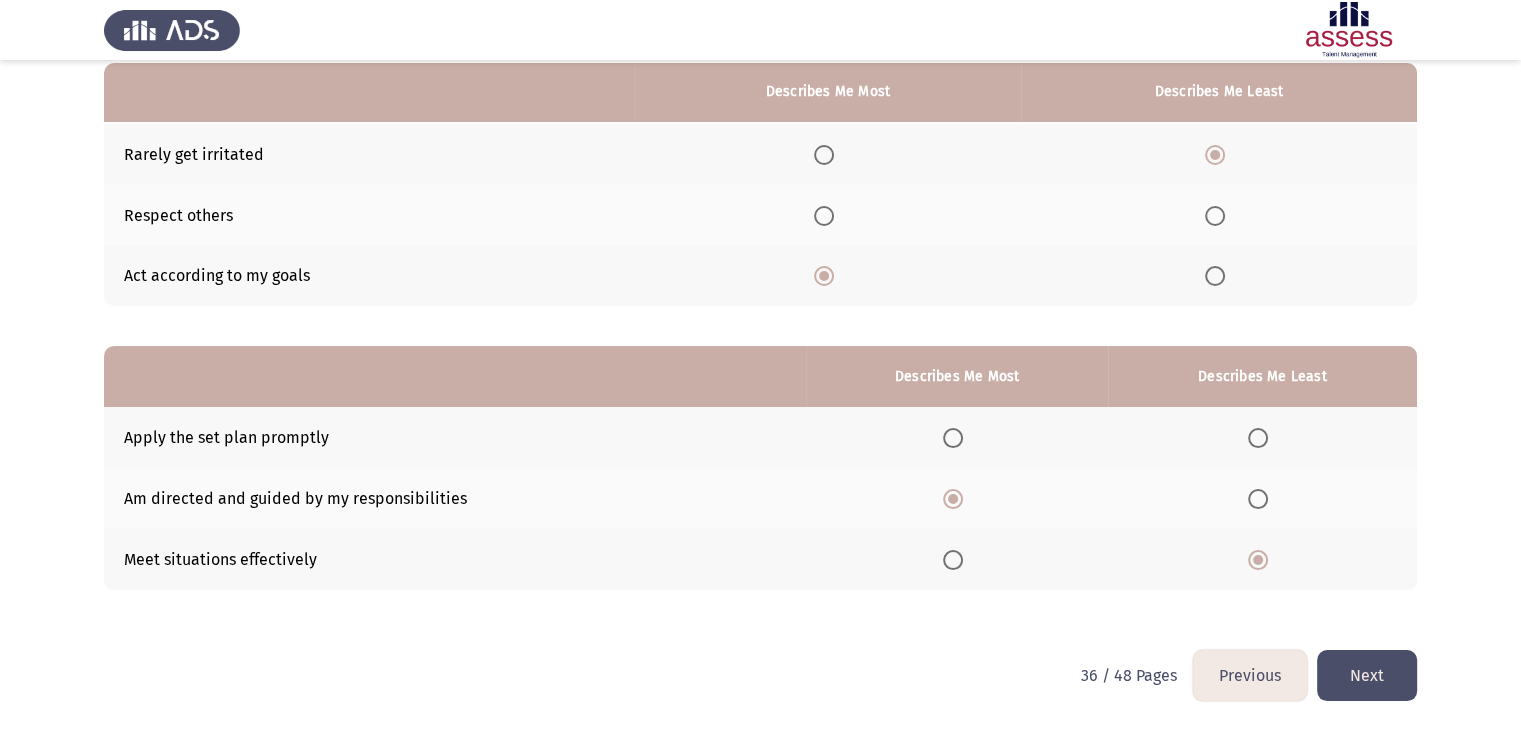 click on "Next" 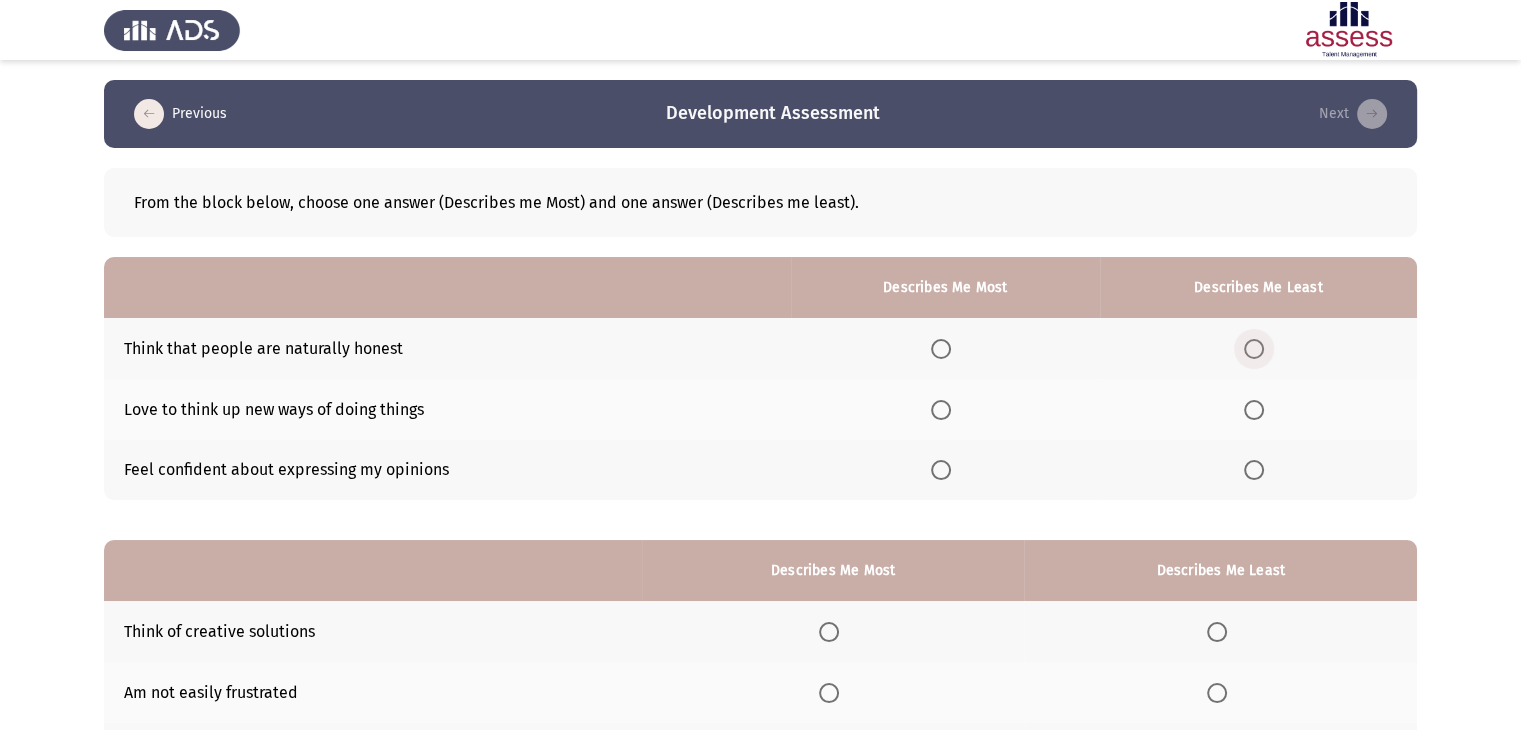 click at bounding box center (1254, 349) 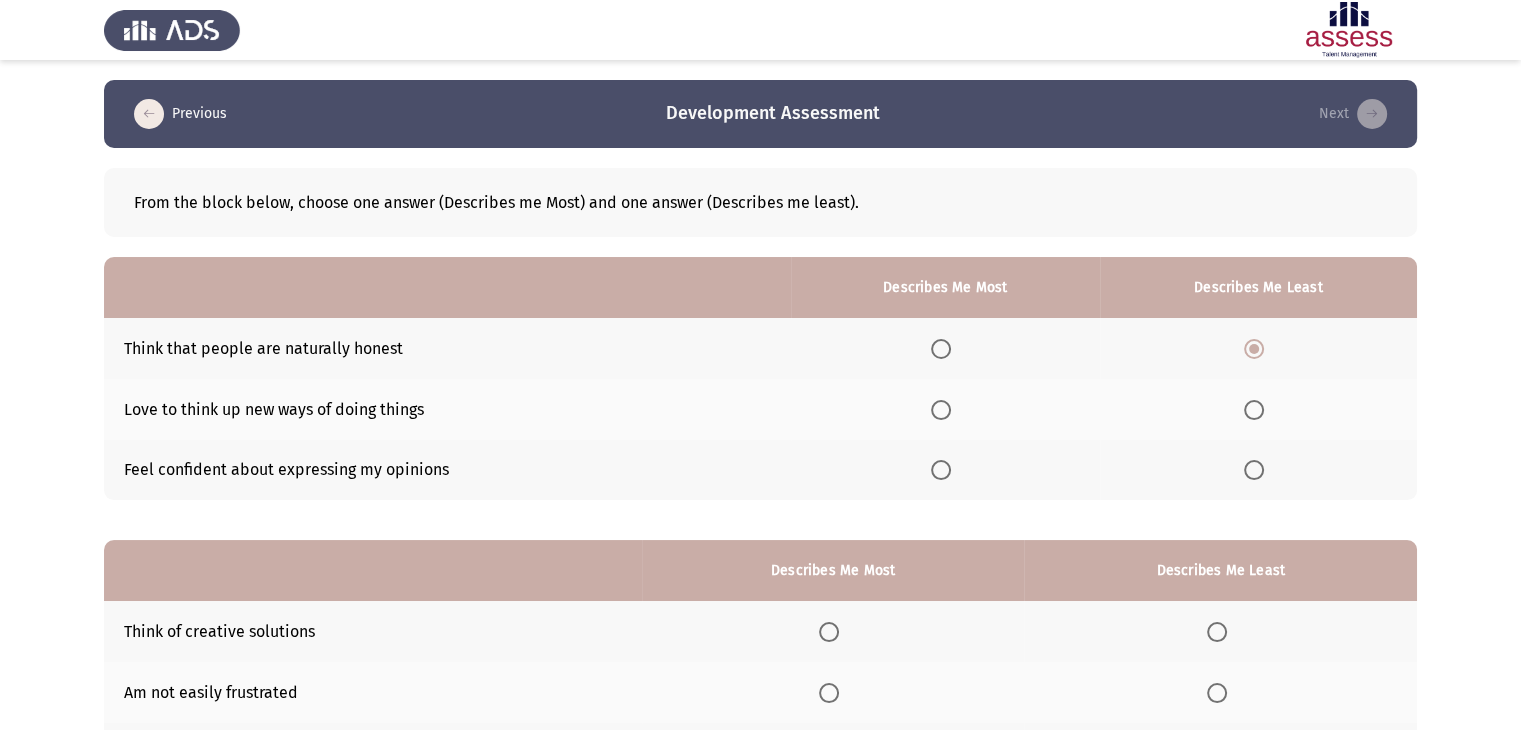 click at bounding box center (941, 470) 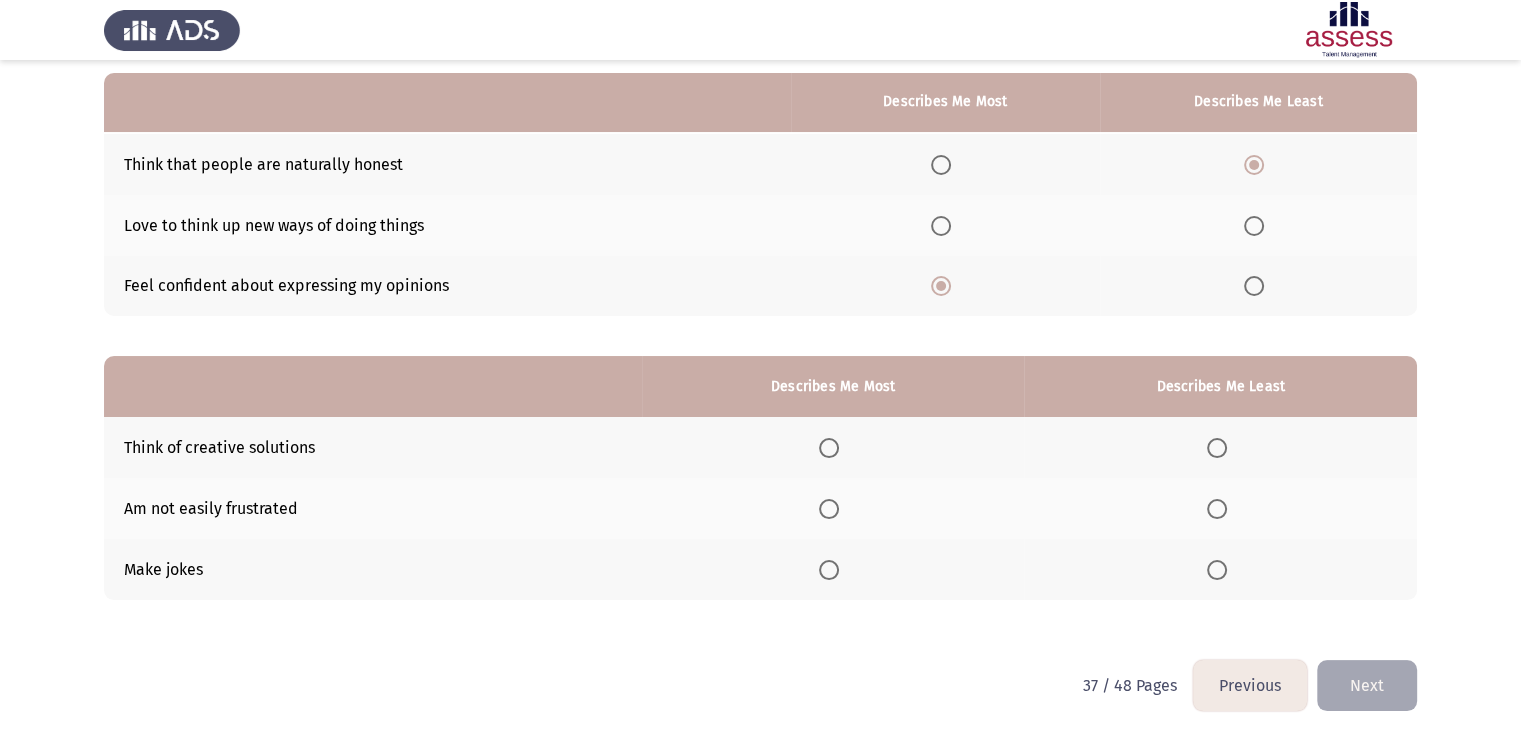 scroll, scrollTop: 195, scrollLeft: 0, axis: vertical 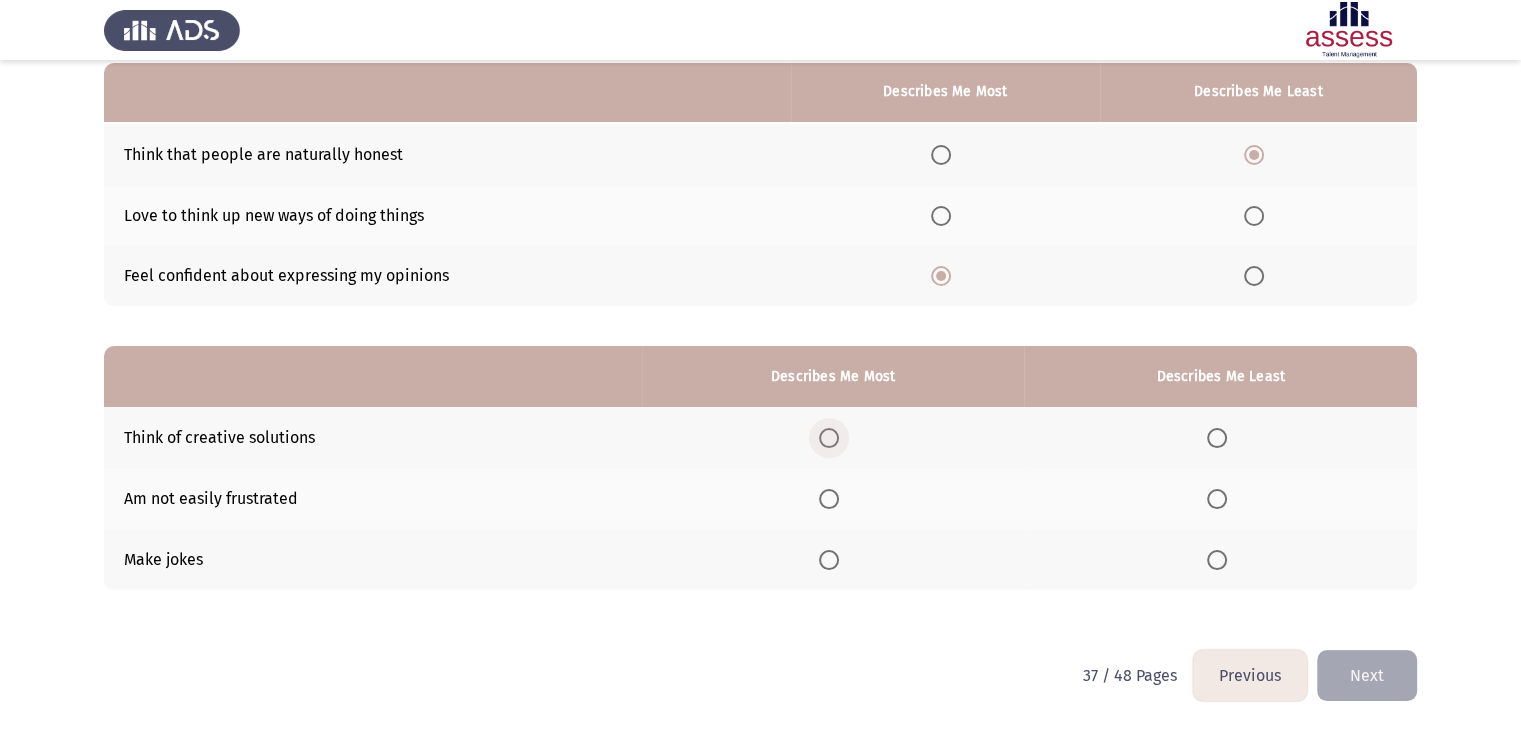click at bounding box center (833, 438) 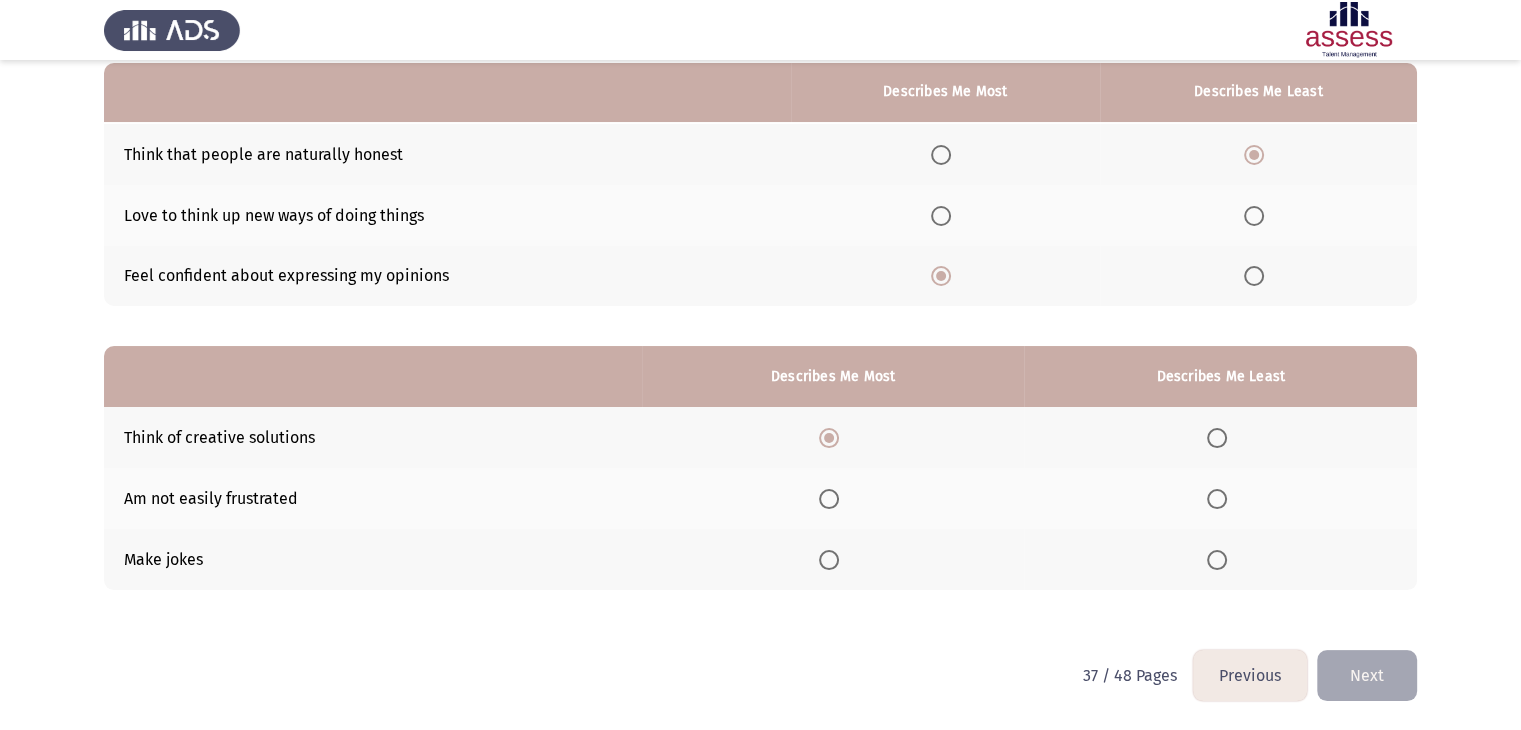 click at bounding box center (833, 499) 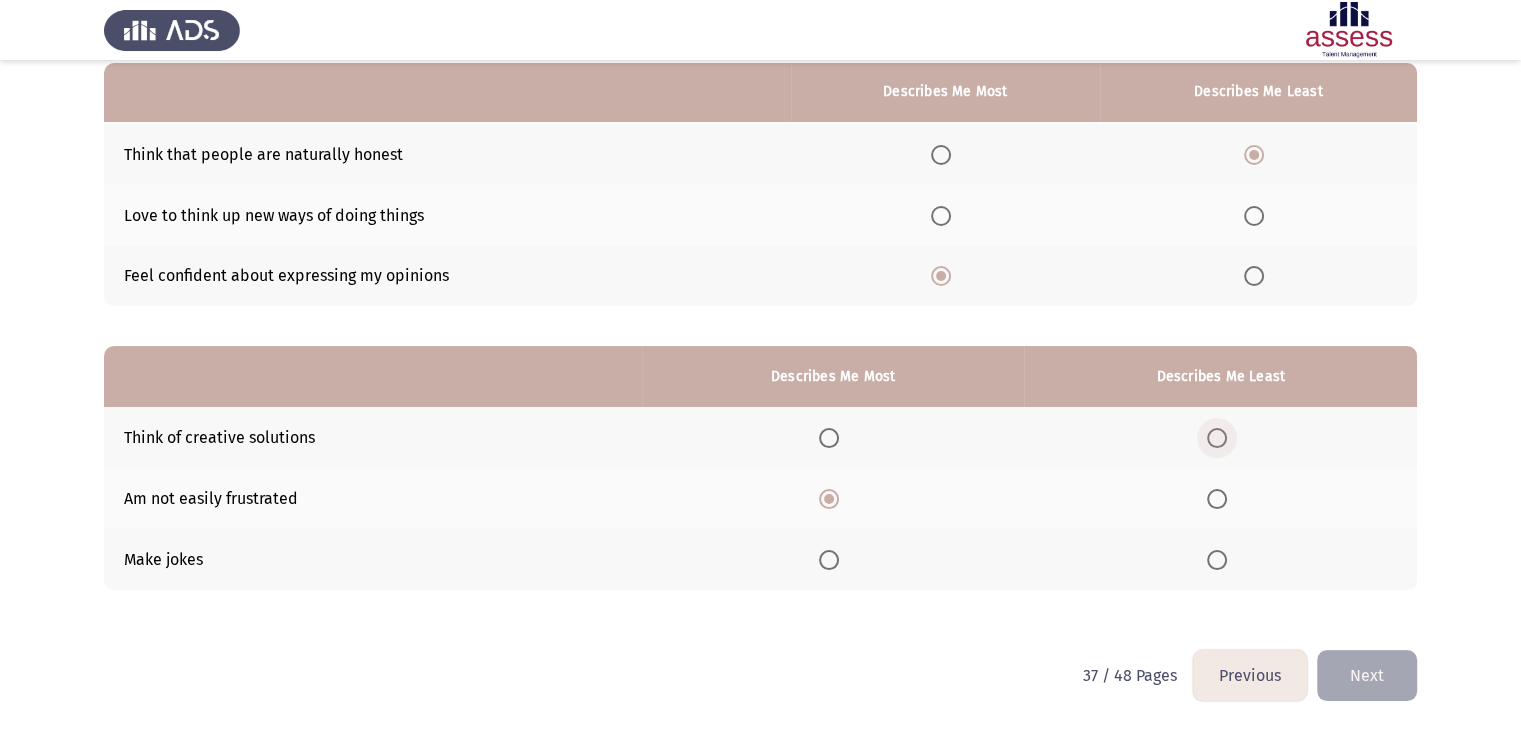 click at bounding box center [1217, 438] 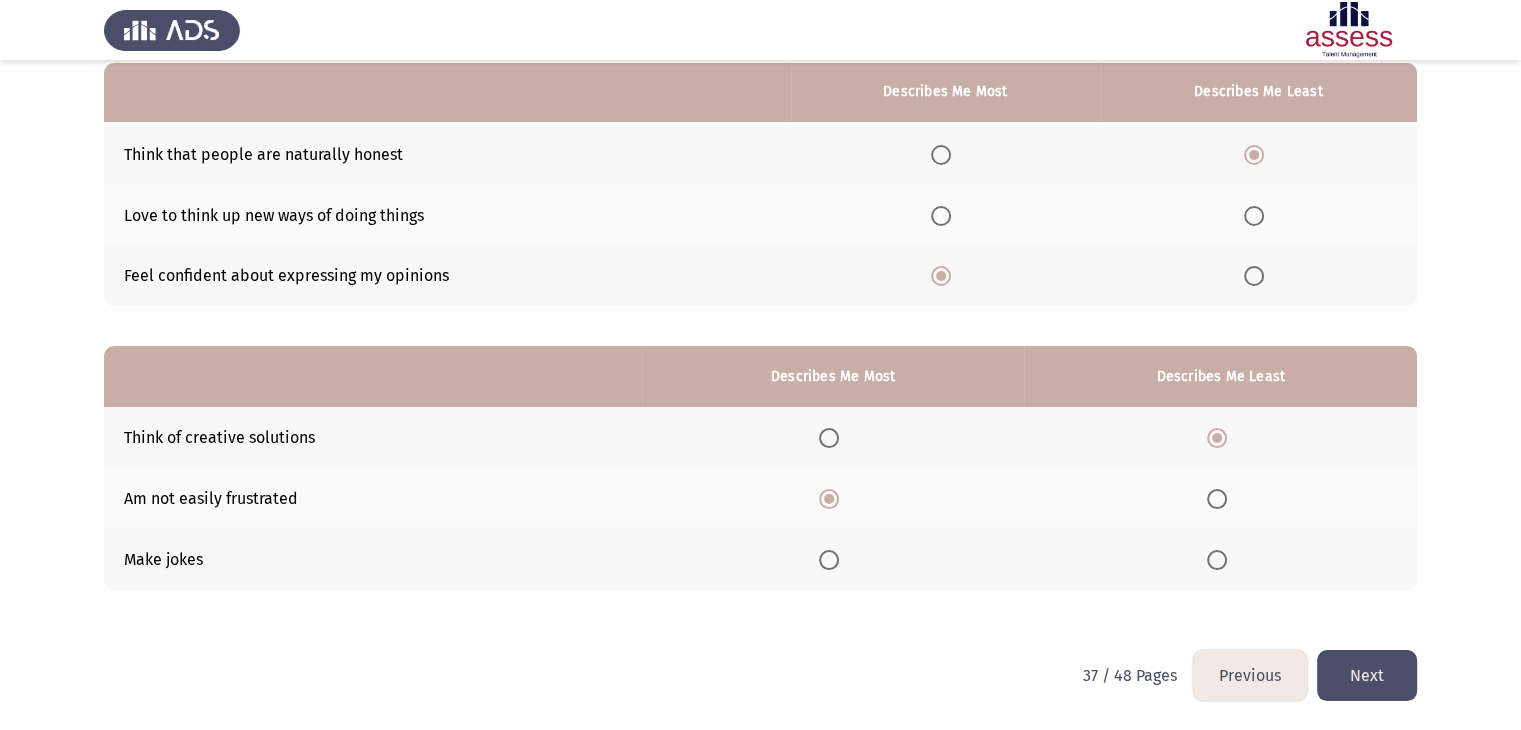 click on "Next" 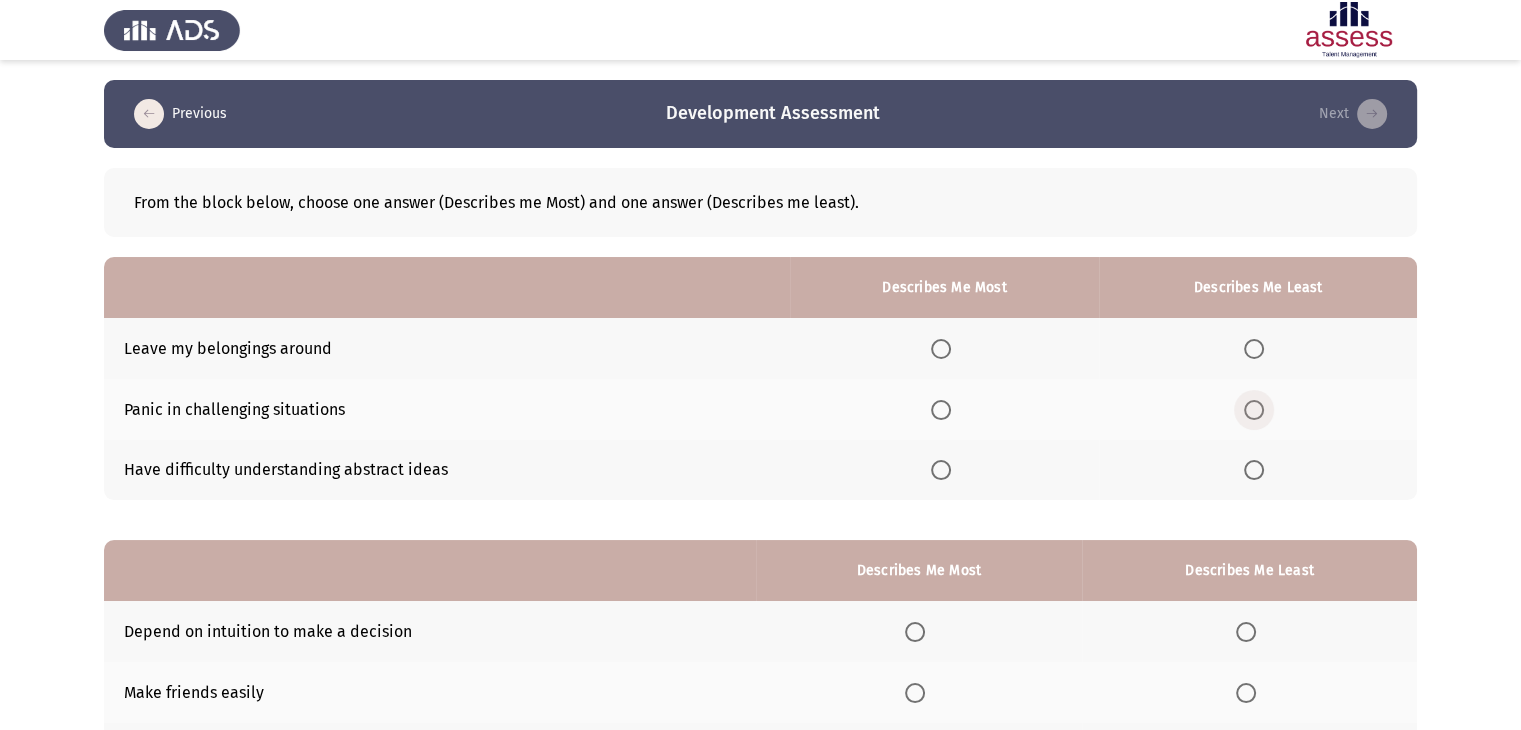 click at bounding box center (1254, 410) 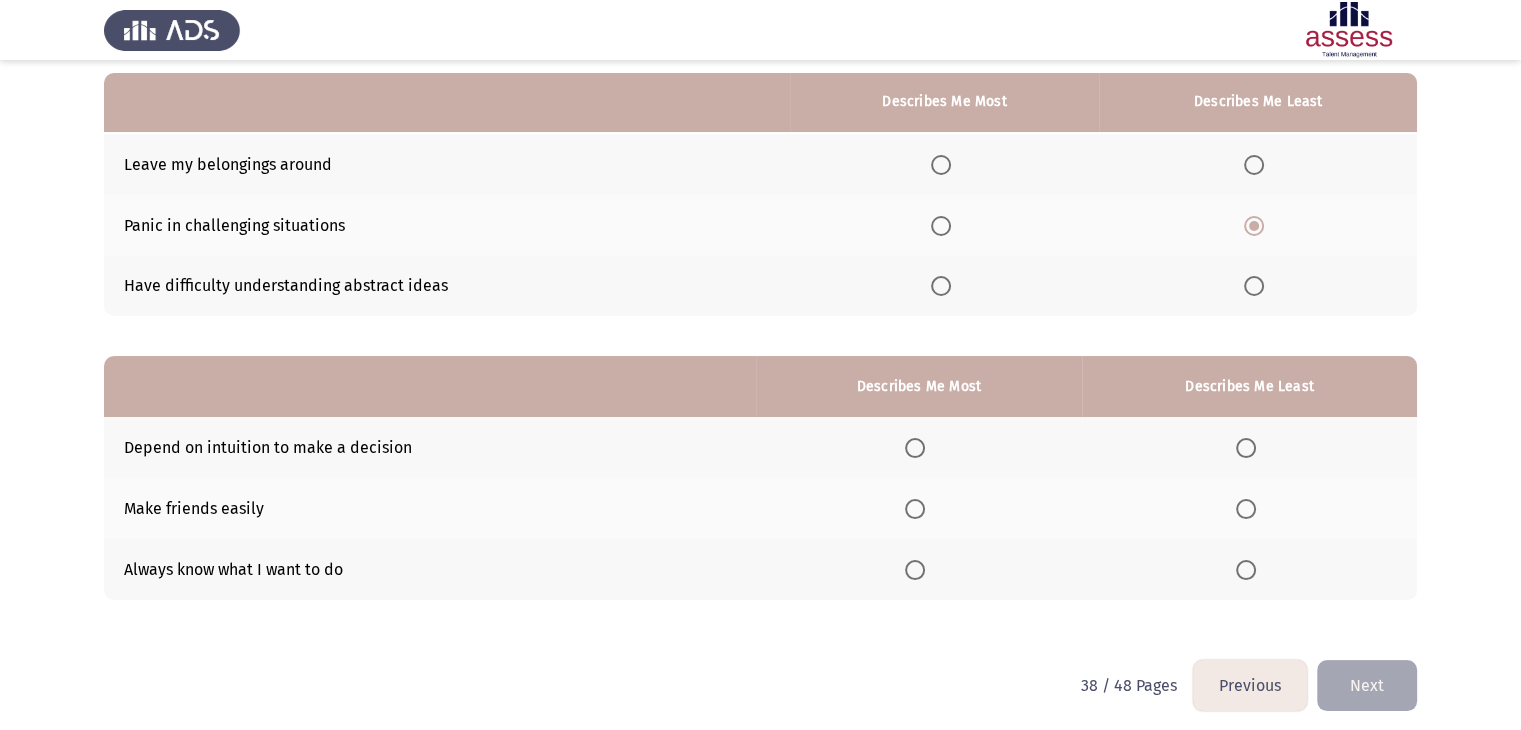 scroll, scrollTop: 195, scrollLeft: 0, axis: vertical 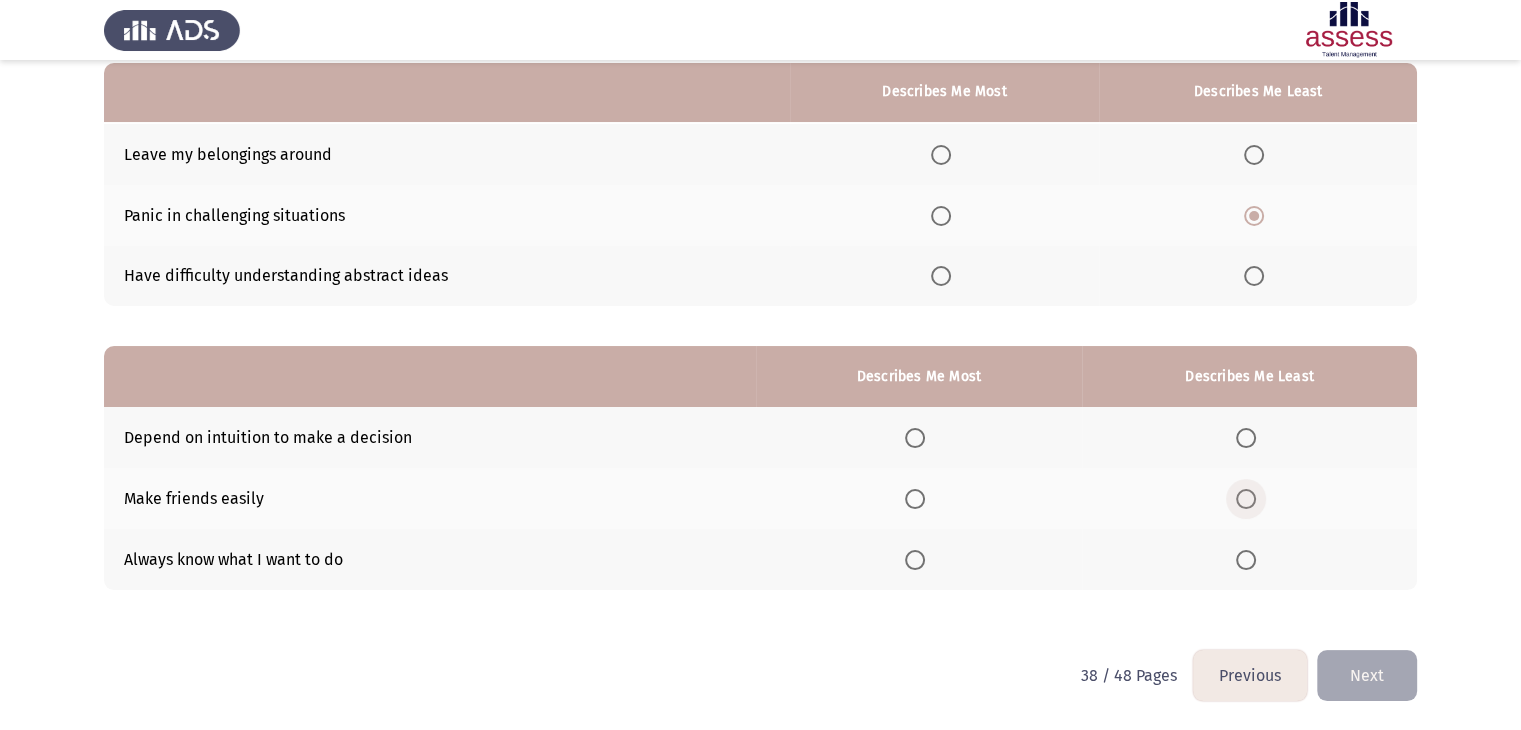 click at bounding box center [1246, 499] 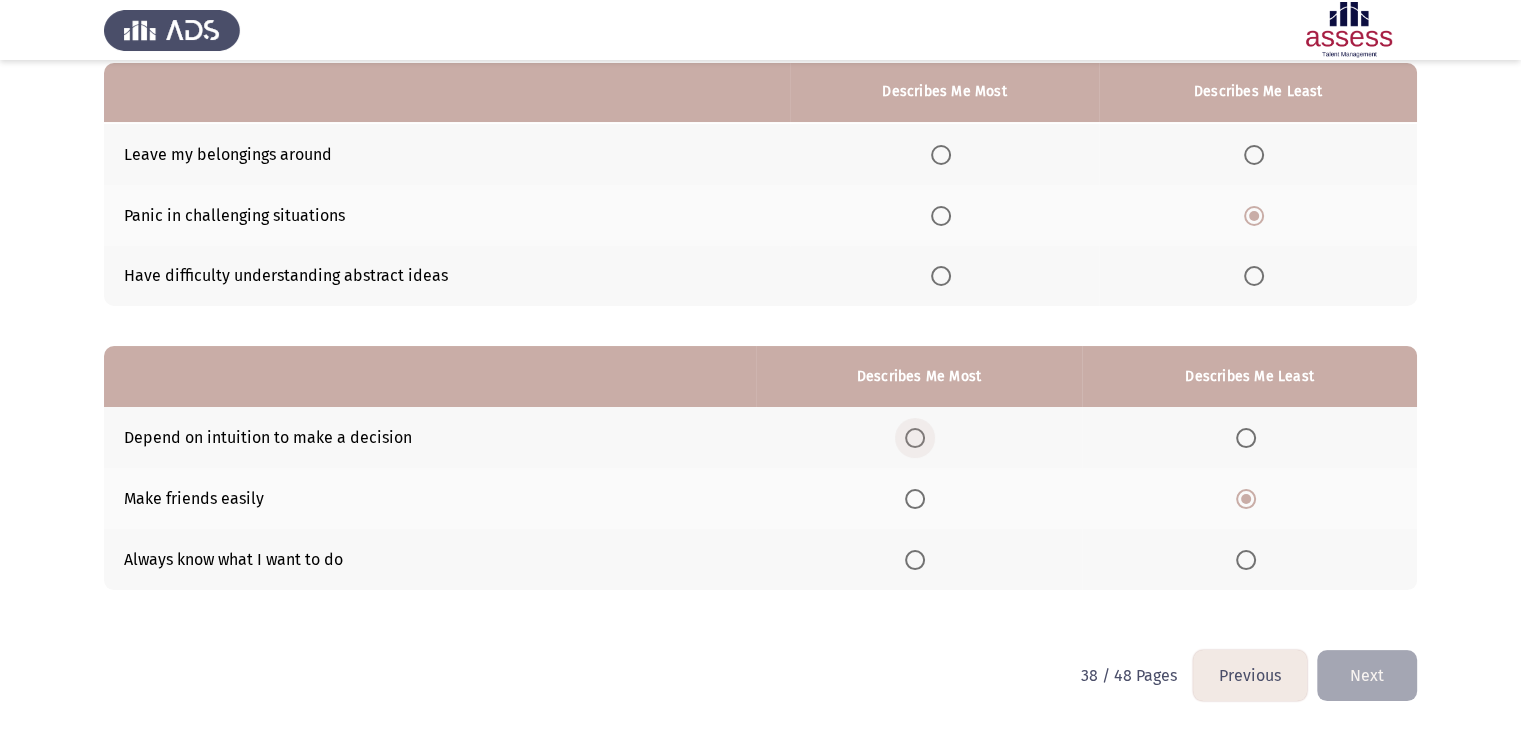 click at bounding box center [915, 438] 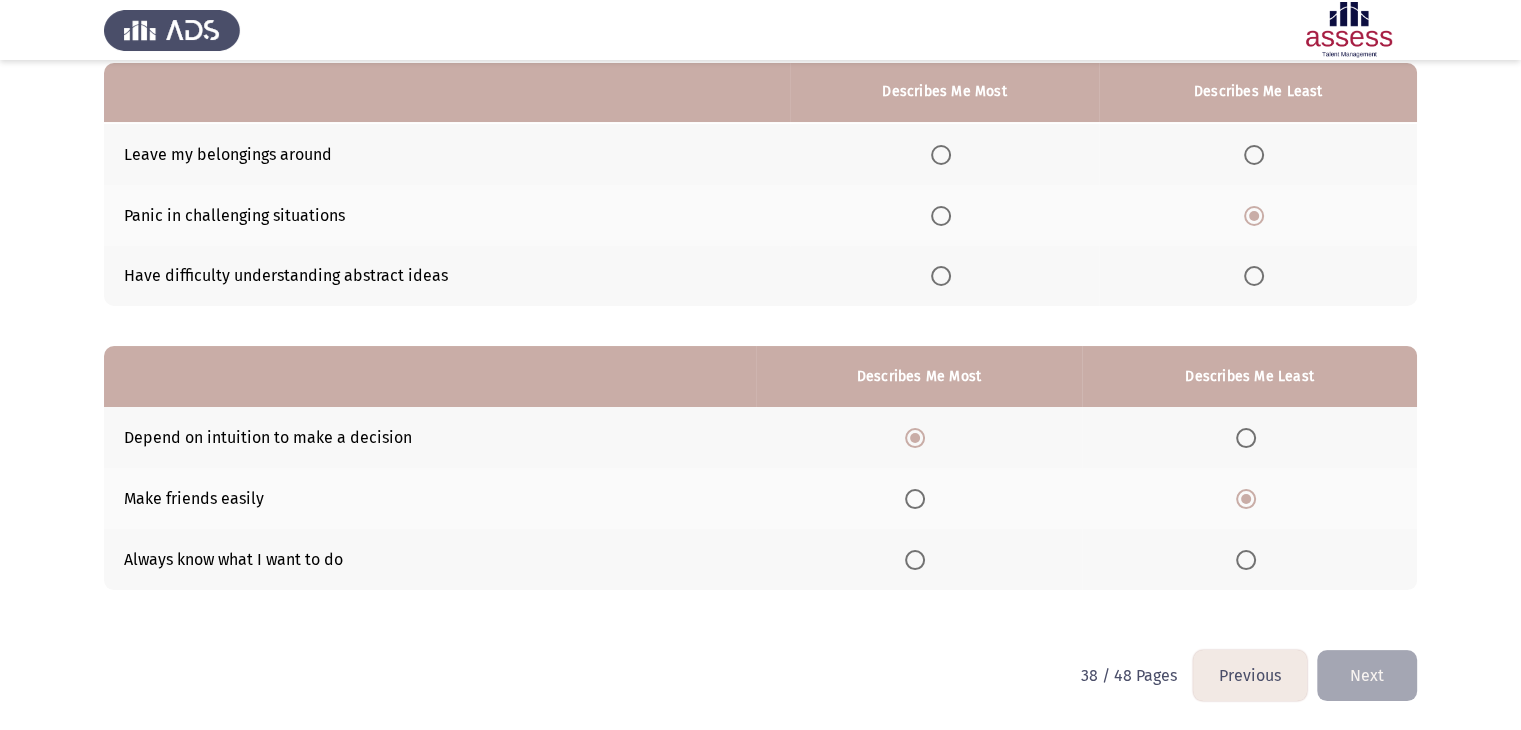 click 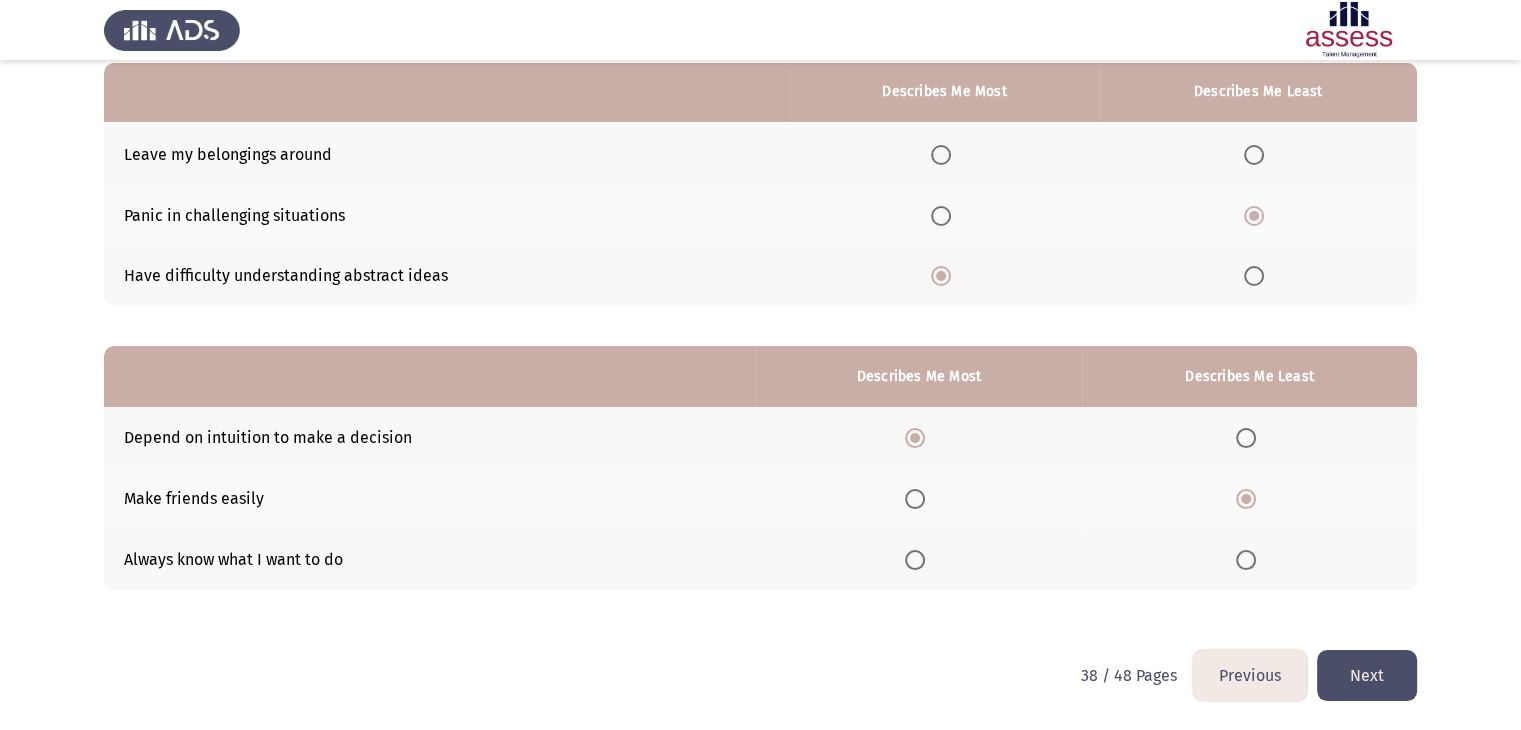click on "Next" 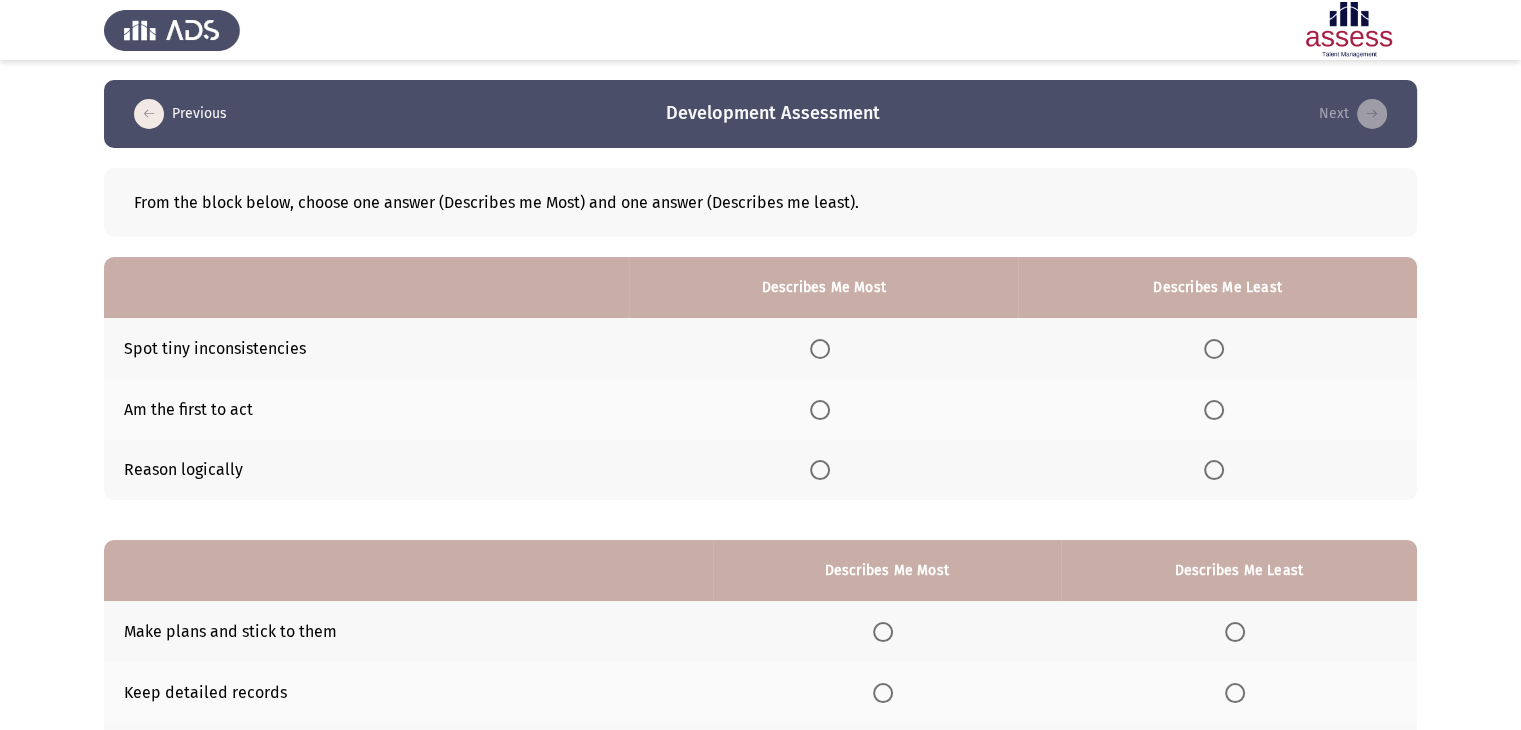 click at bounding box center [1214, 410] 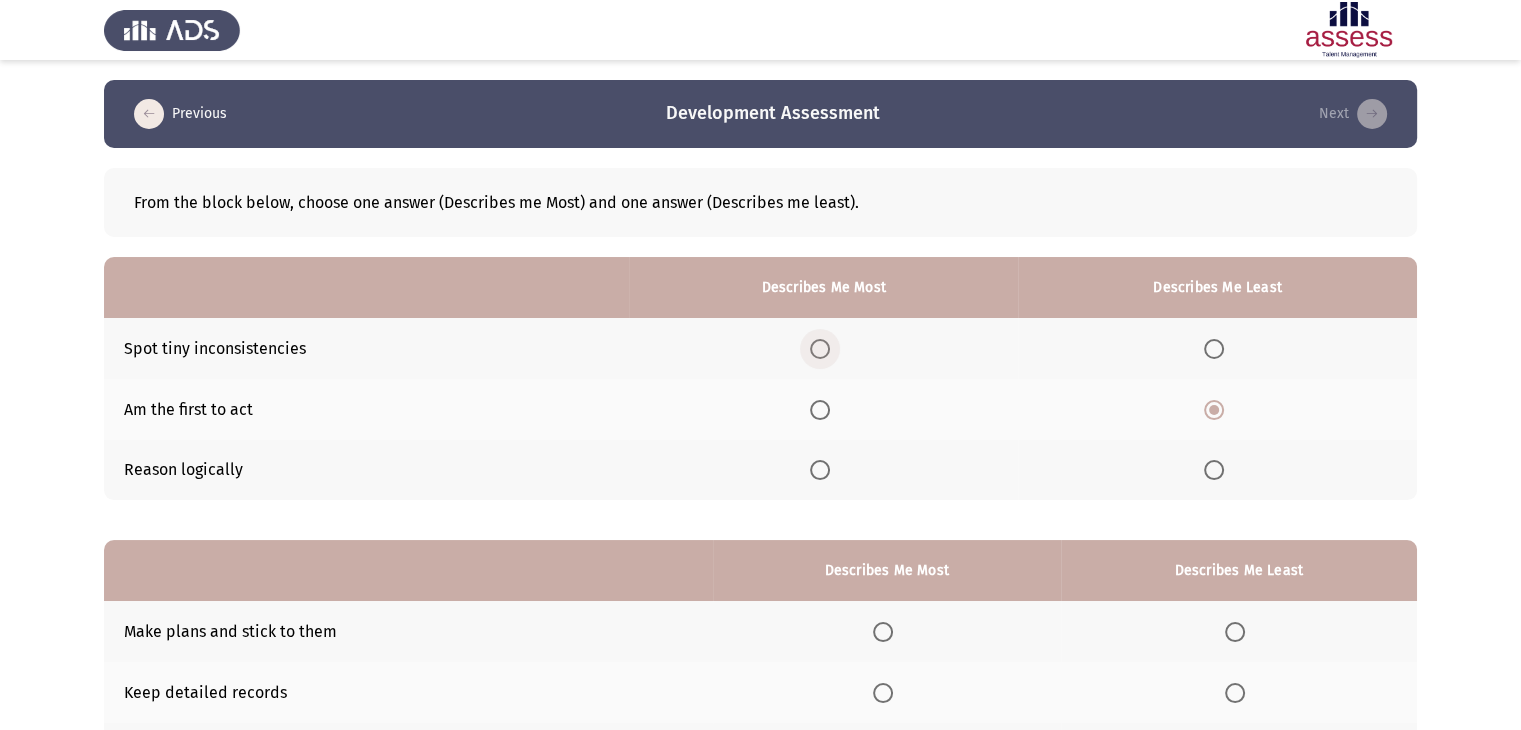 click at bounding box center (820, 349) 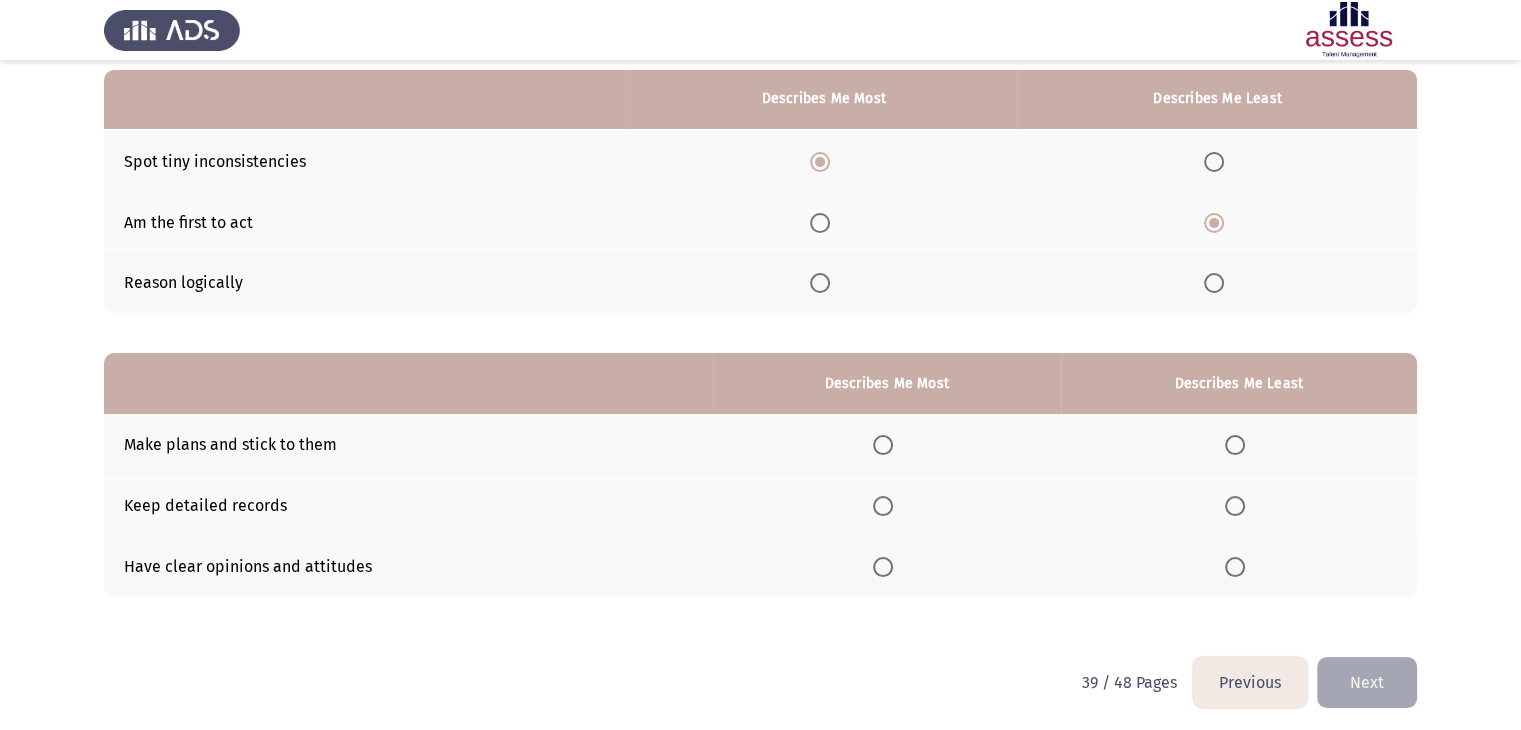scroll, scrollTop: 195, scrollLeft: 0, axis: vertical 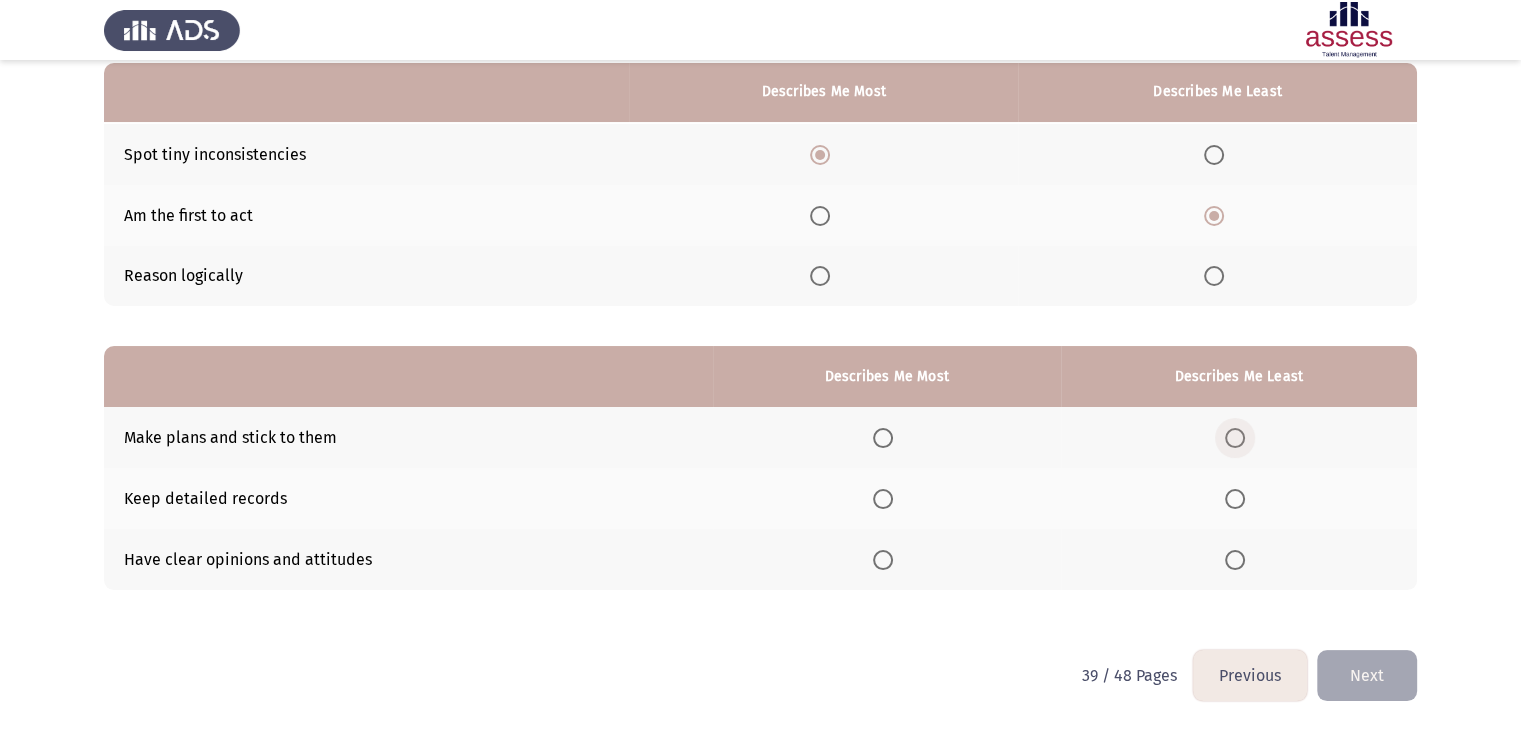 click at bounding box center [1235, 438] 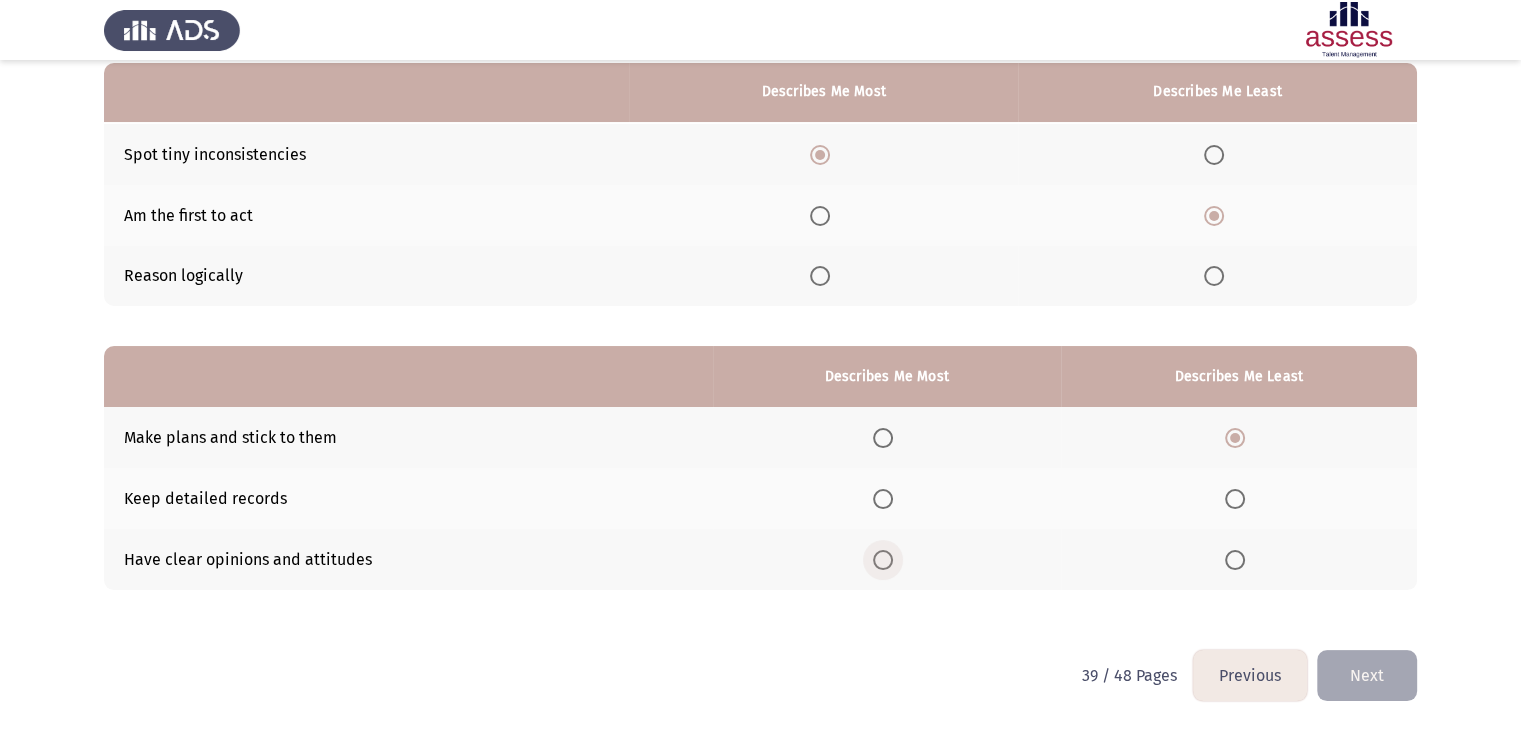 click at bounding box center (883, 560) 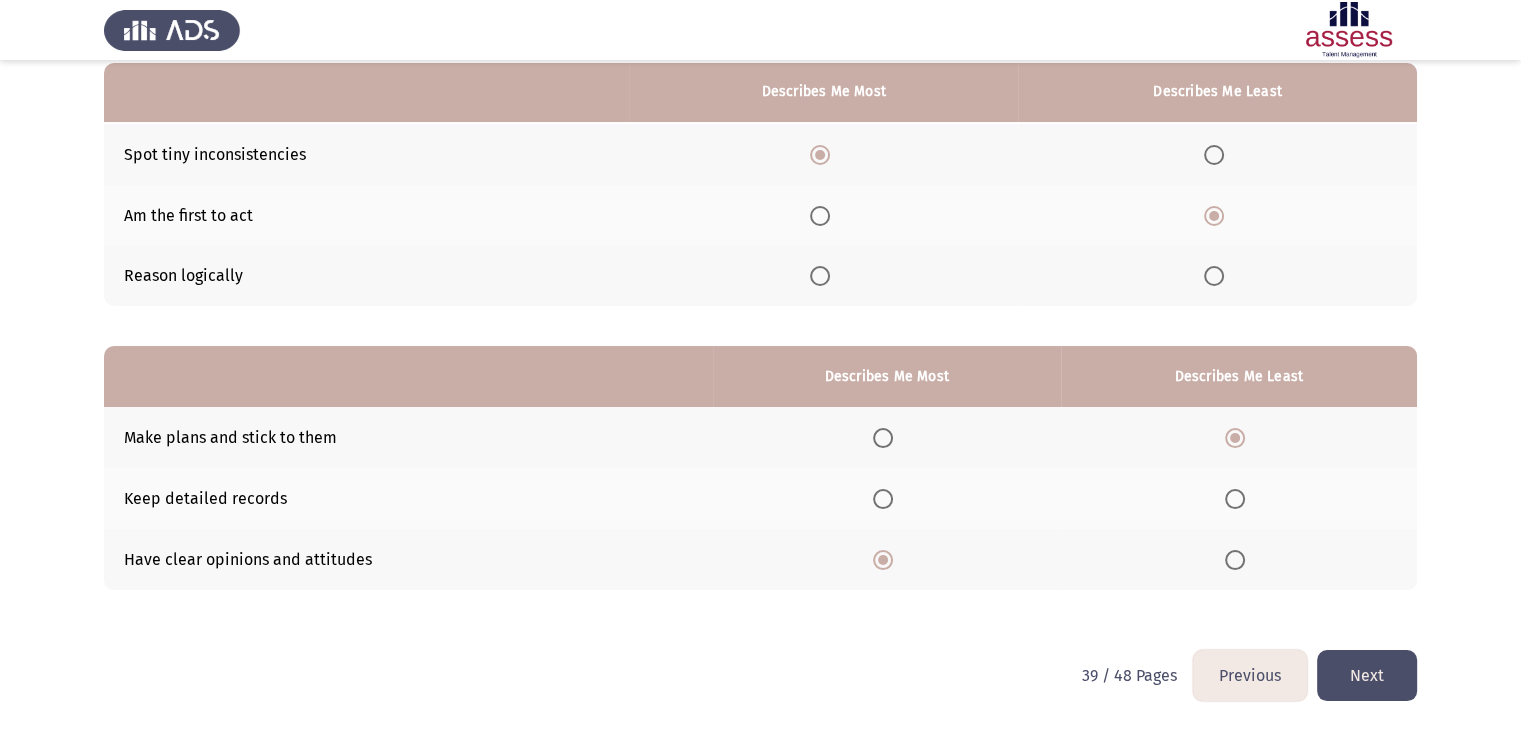 click on "Next" 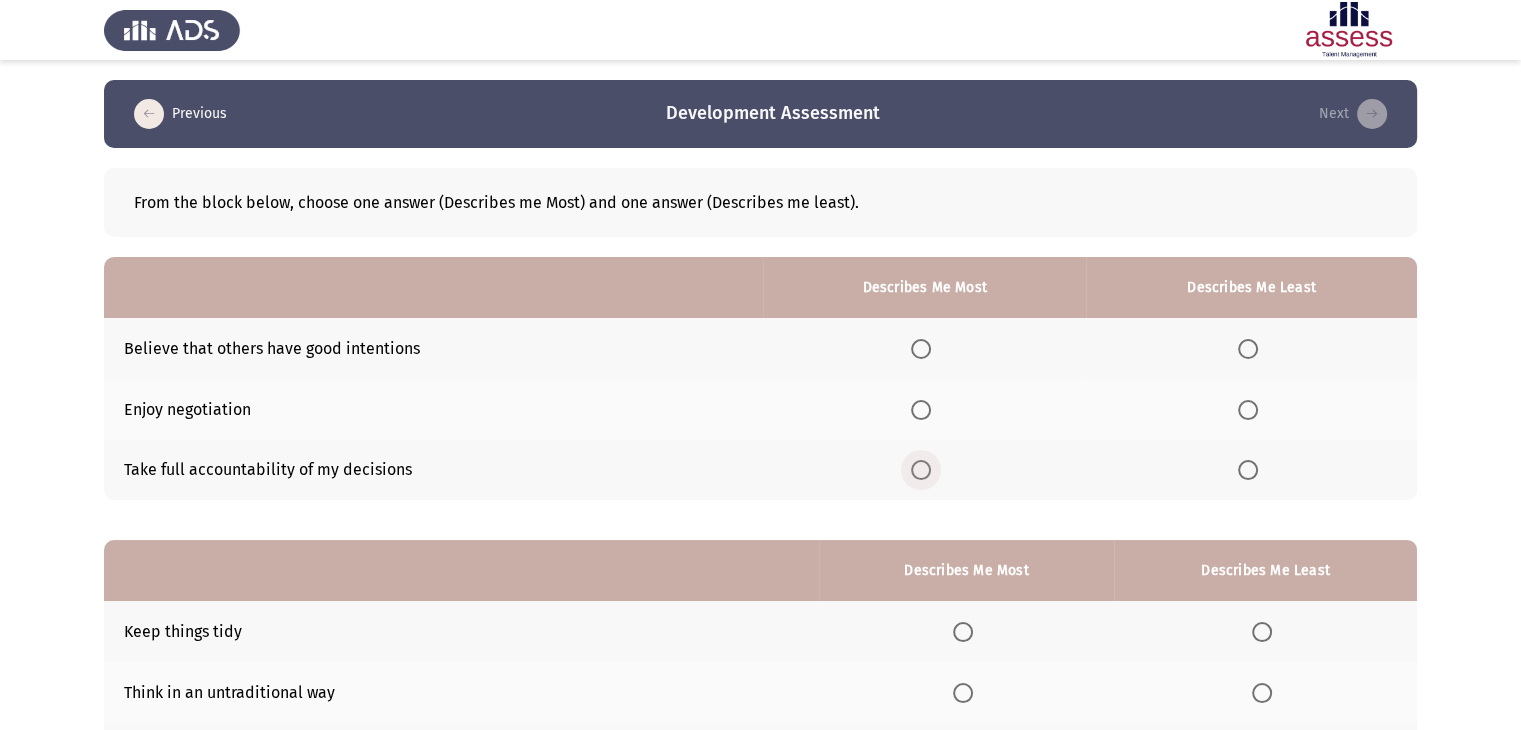 click at bounding box center [921, 470] 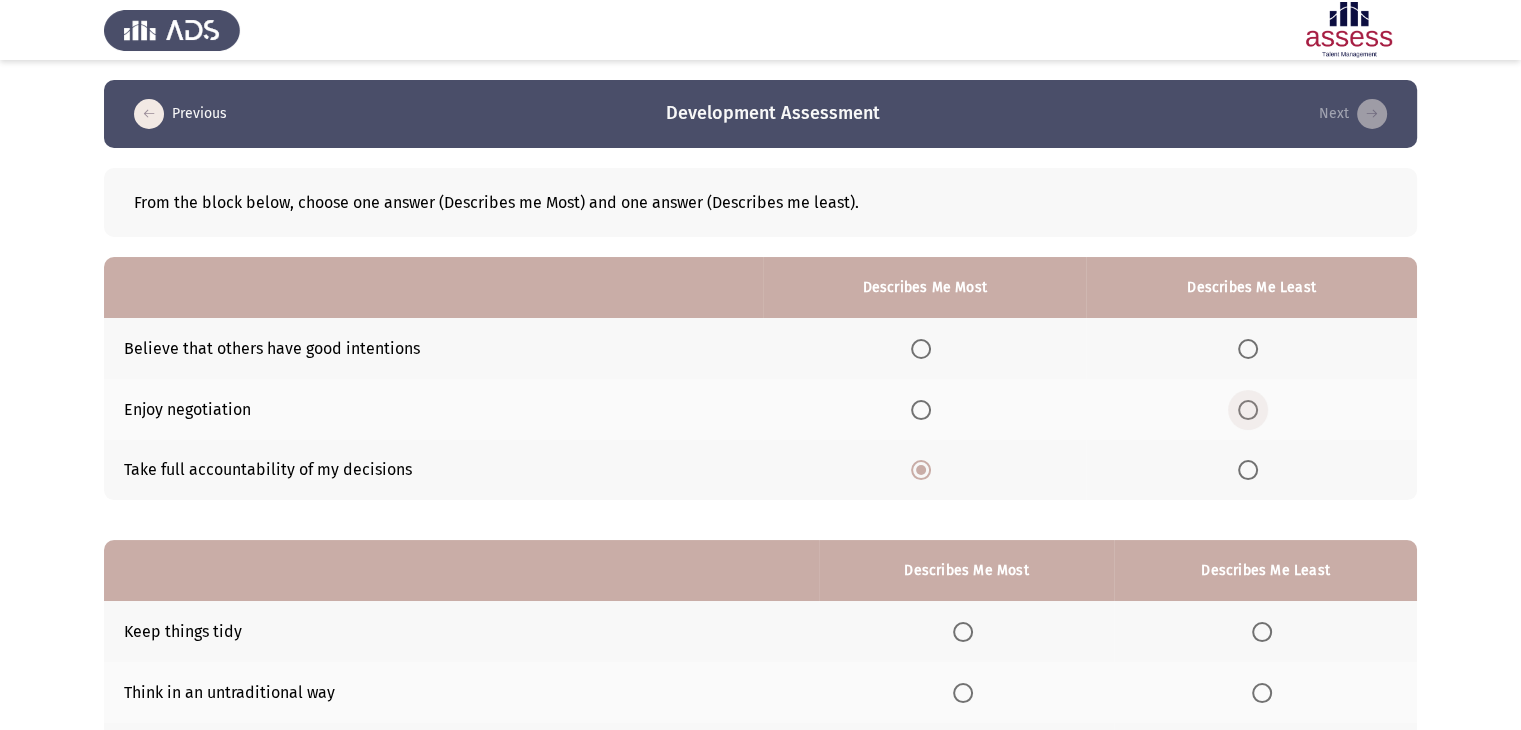 click at bounding box center [1248, 410] 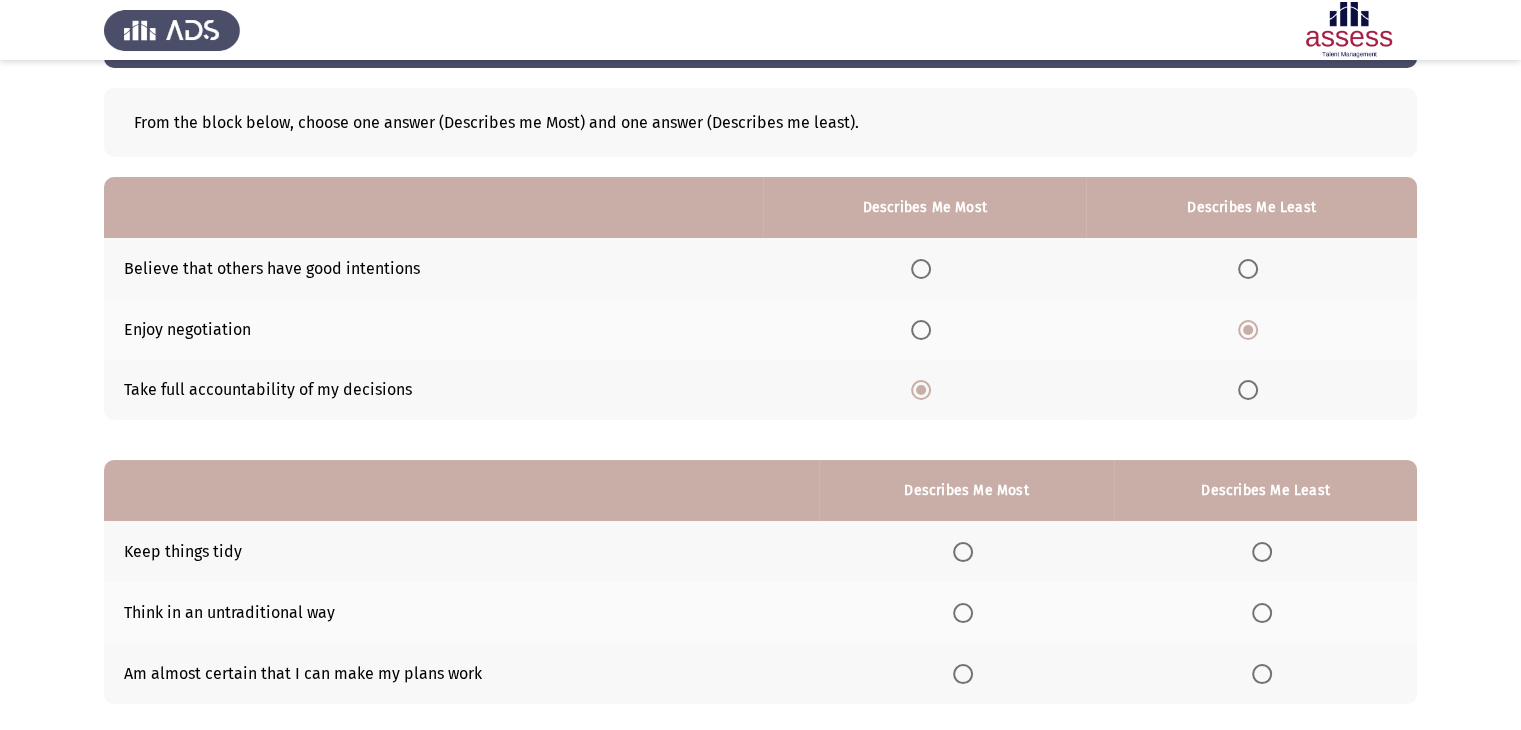 scroll, scrollTop: 195, scrollLeft: 0, axis: vertical 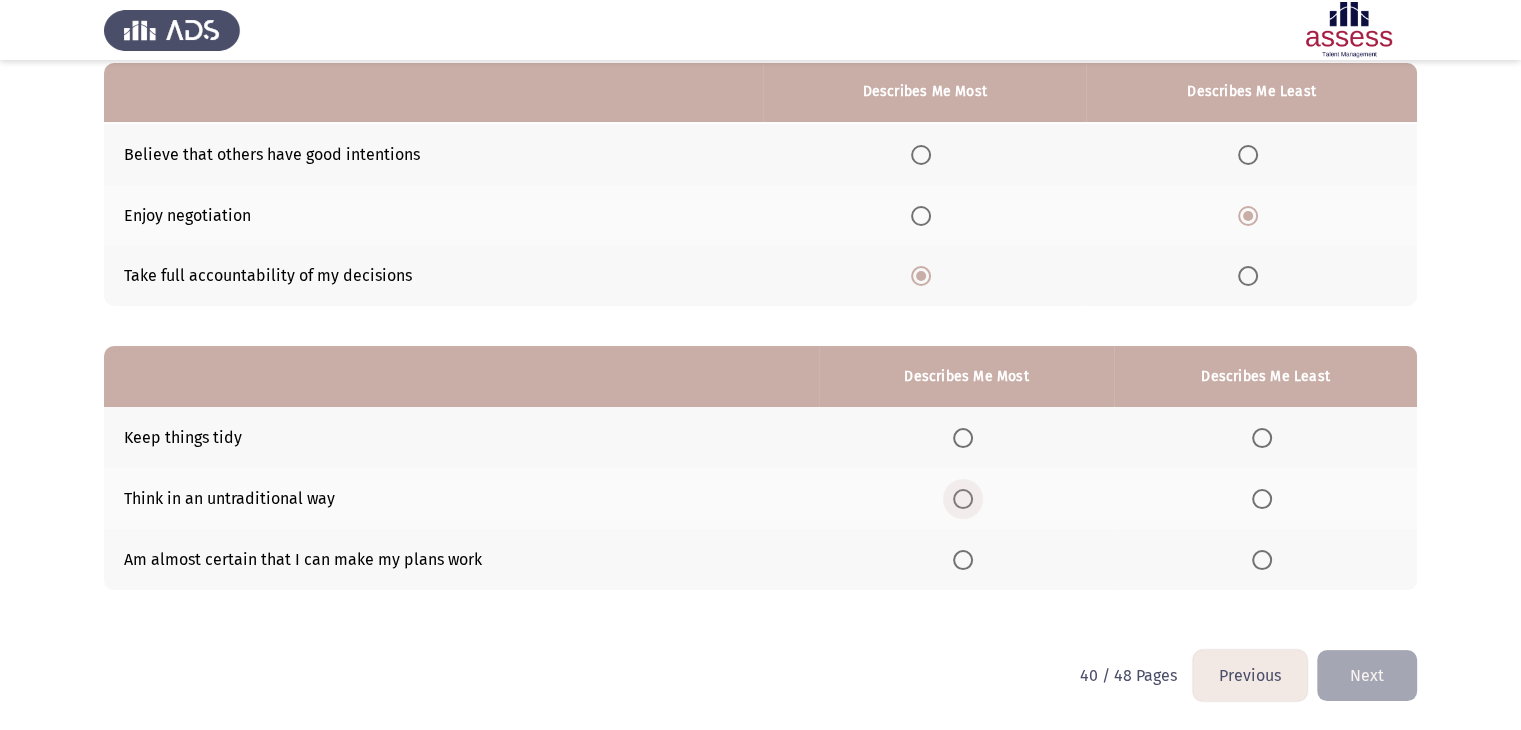 click at bounding box center [963, 499] 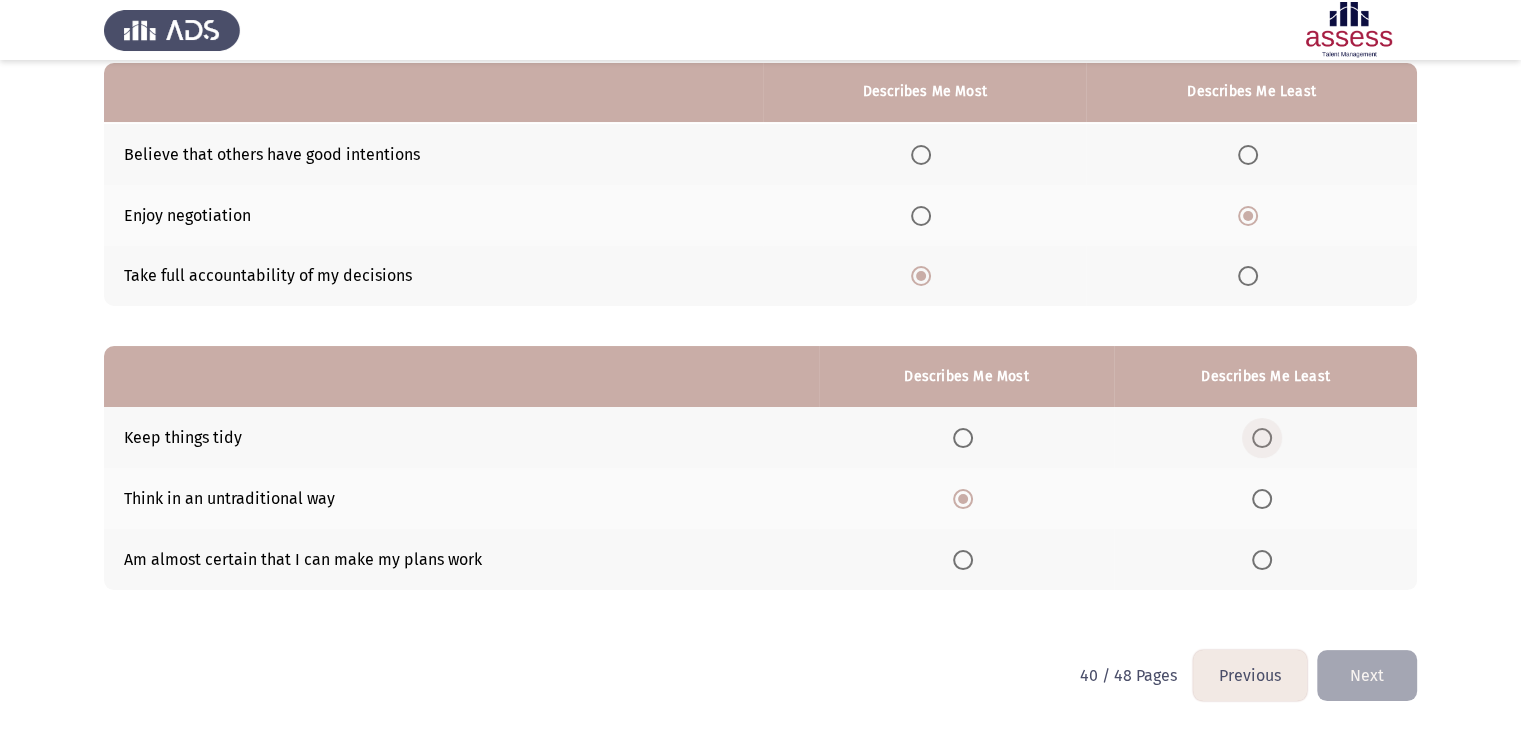 click at bounding box center [1262, 438] 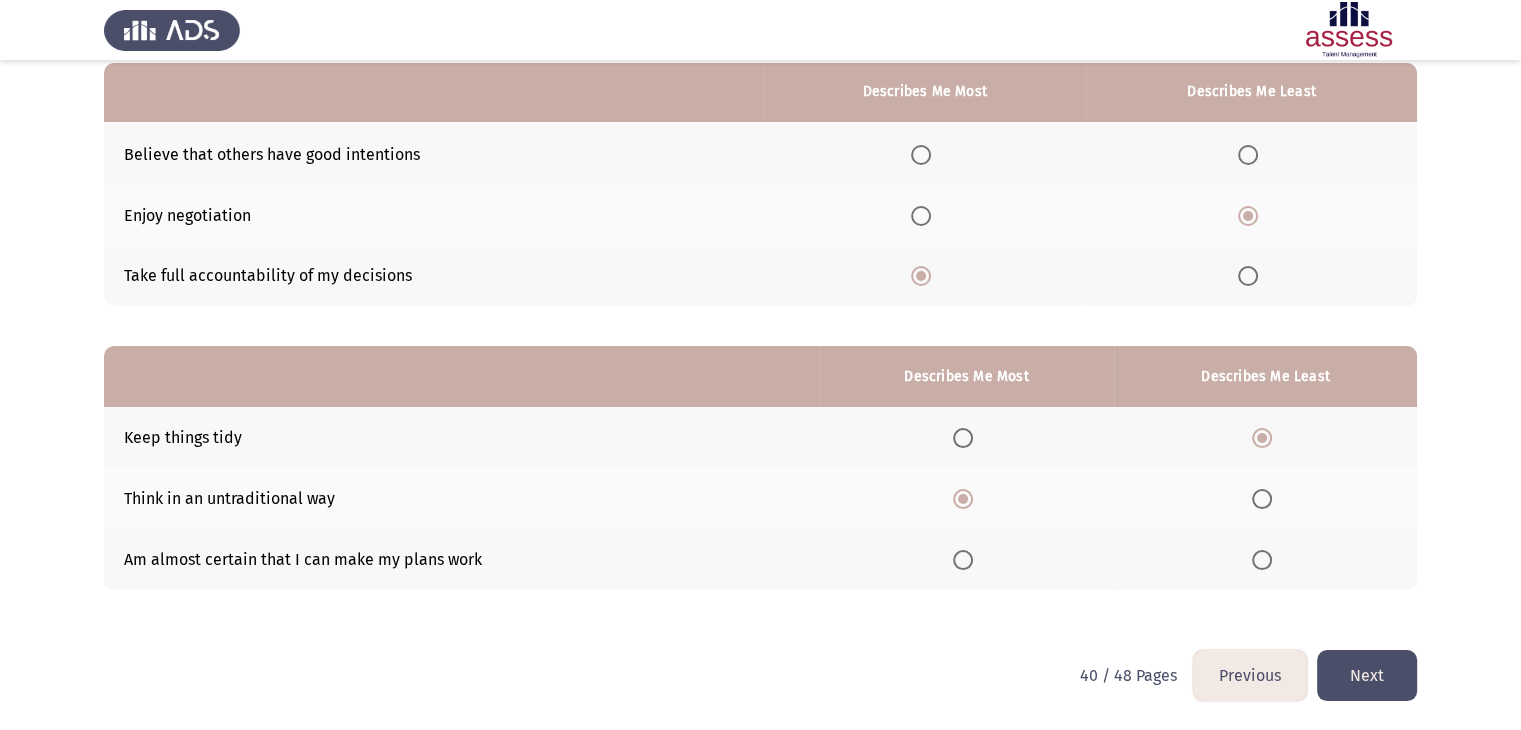 click on "Next" 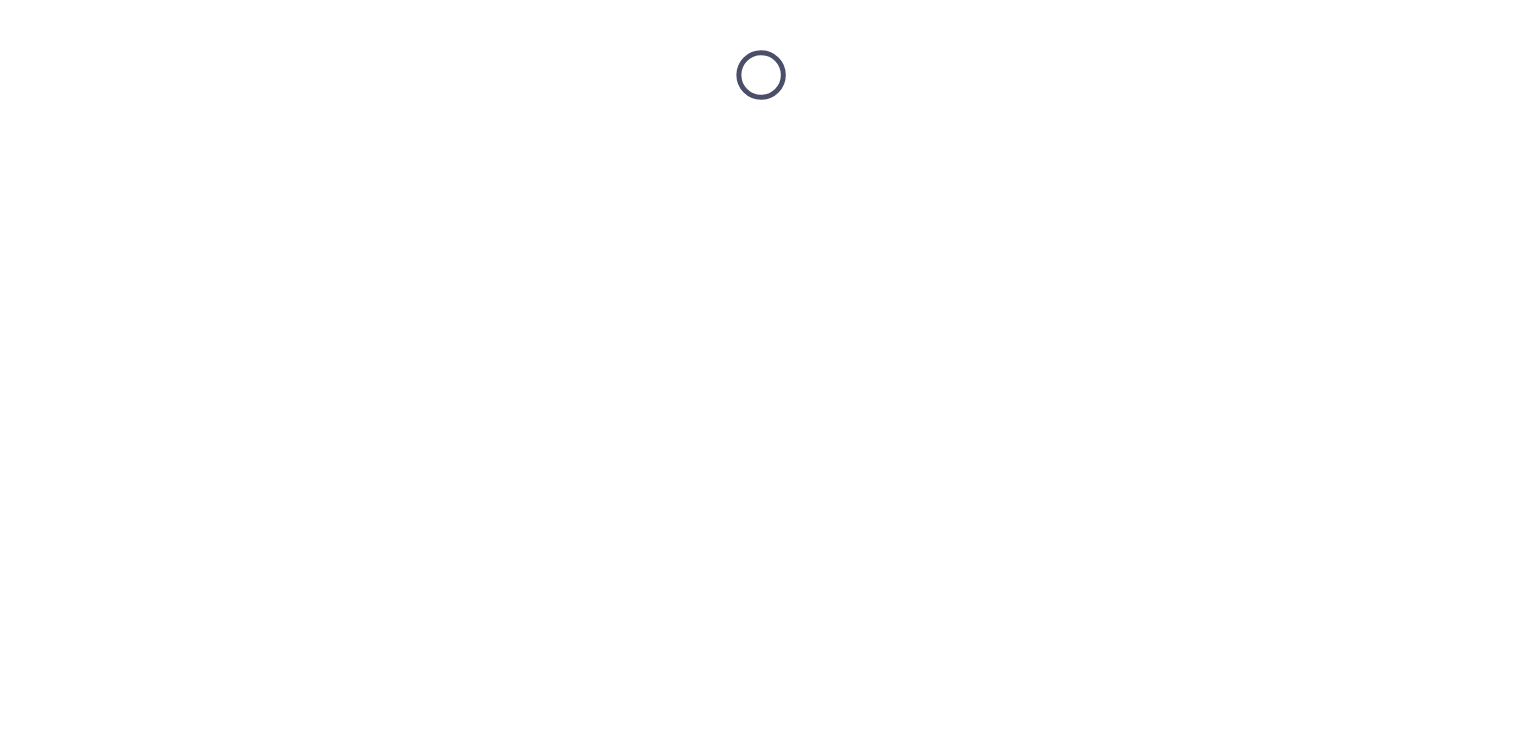 scroll, scrollTop: 0, scrollLeft: 0, axis: both 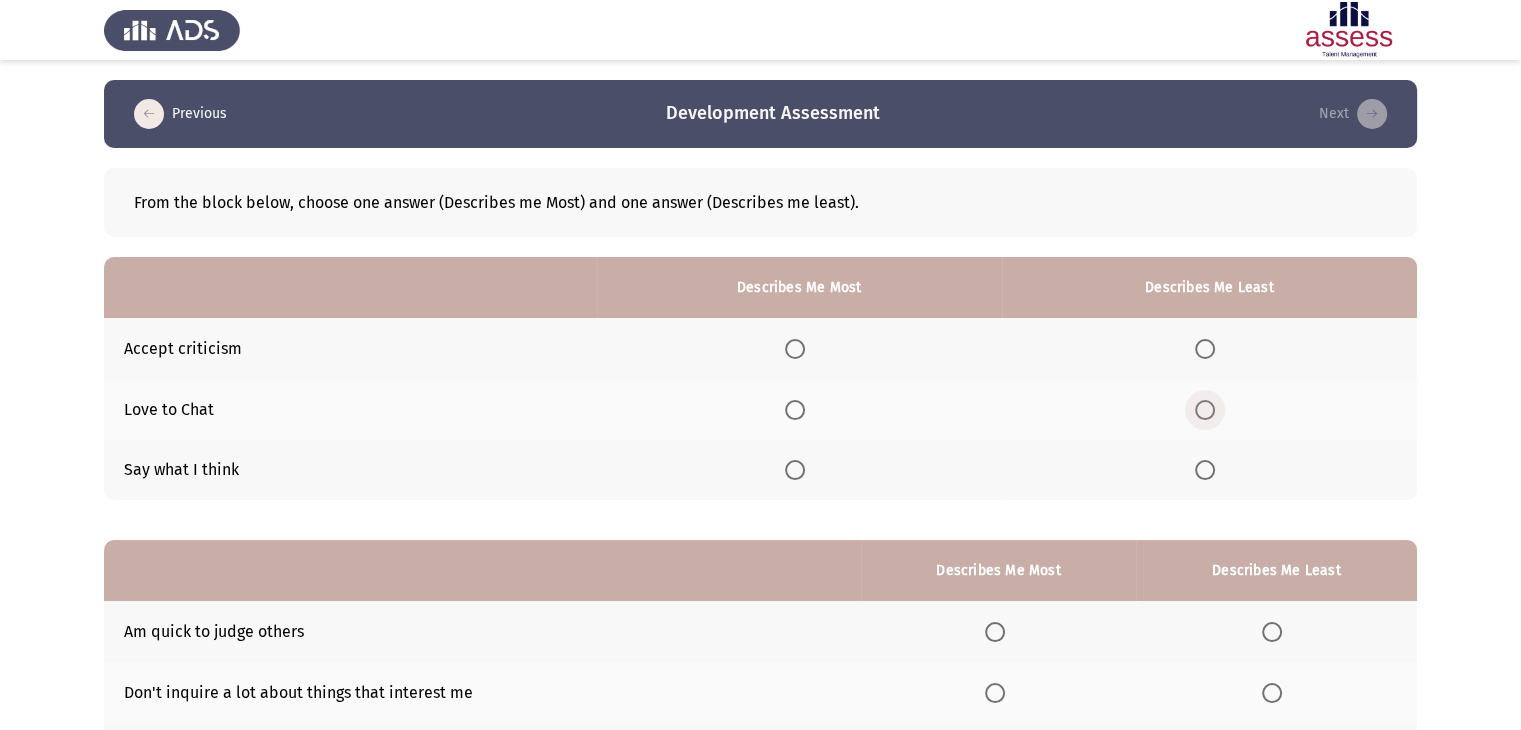 click at bounding box center [1209, 410] 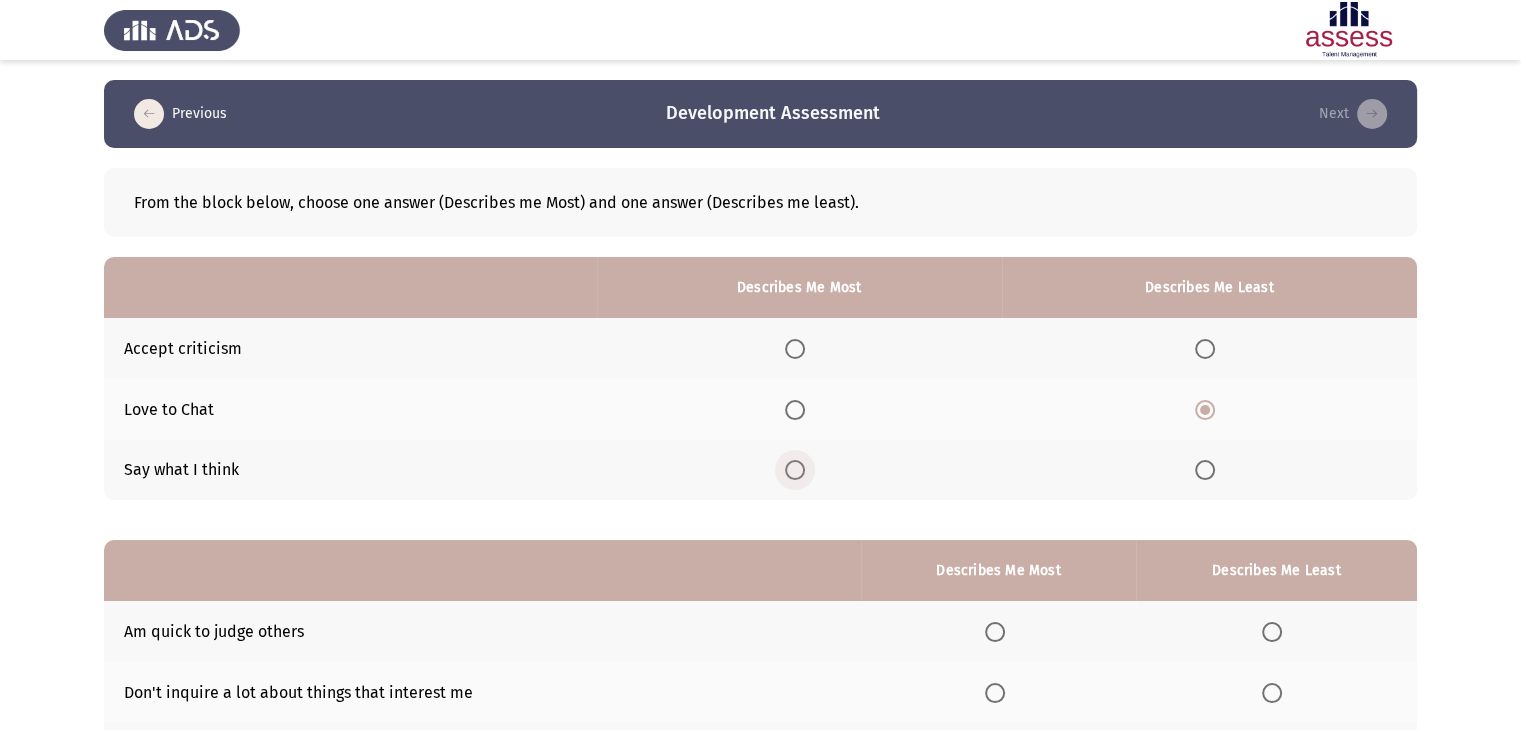 click at bounding box center (795, 470) 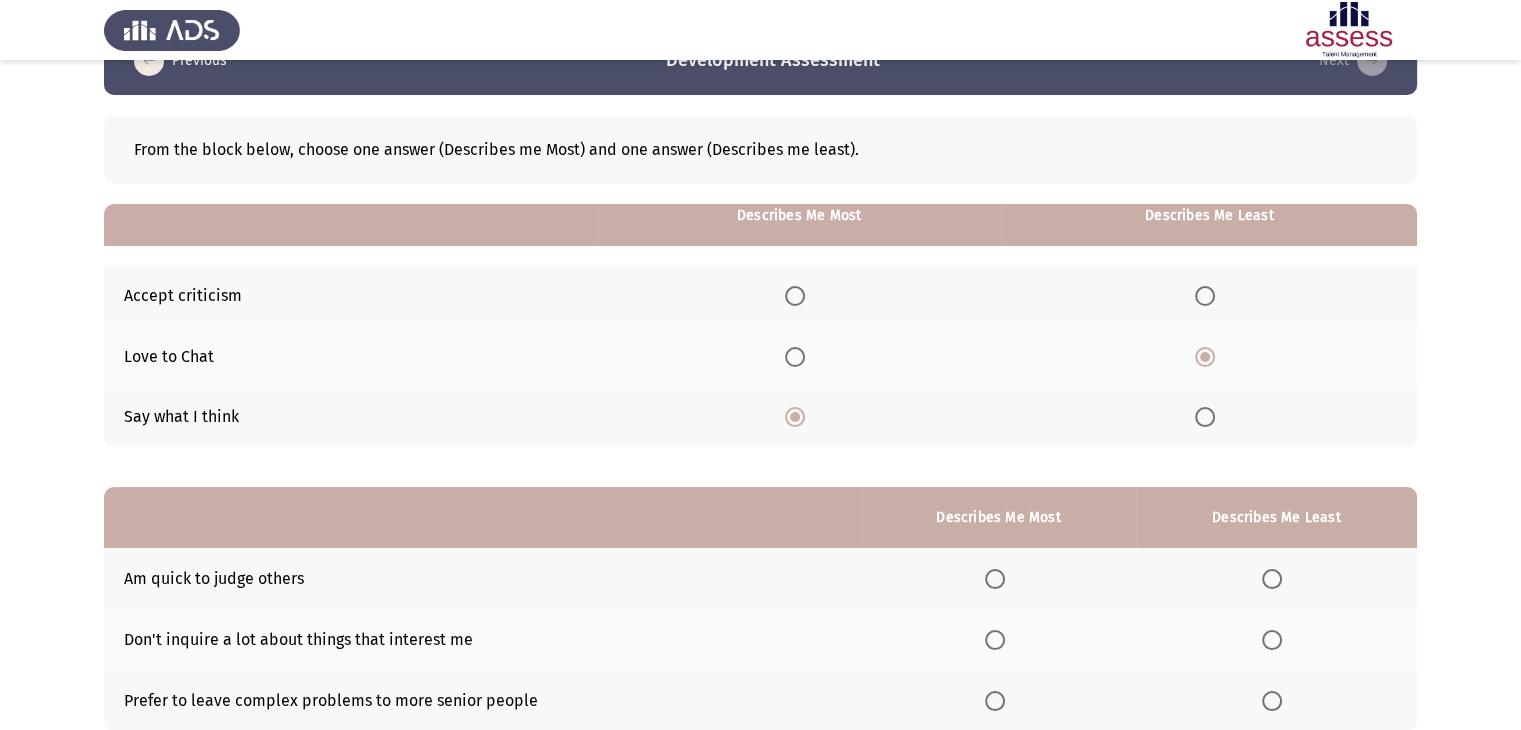 scroll, scrollTop: 195, scrollLeft: 0, axis: vertical 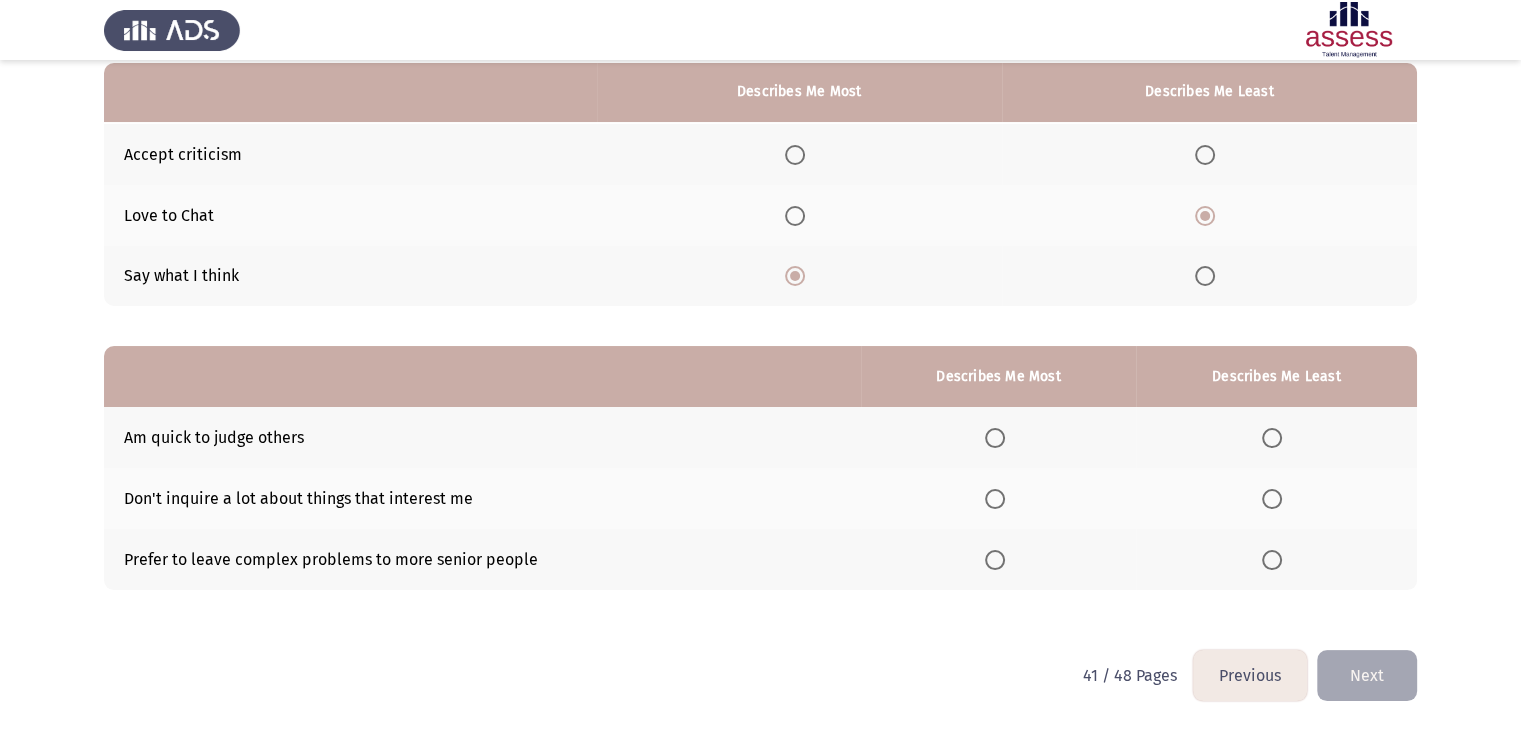 click at bounding box center [995, 560] 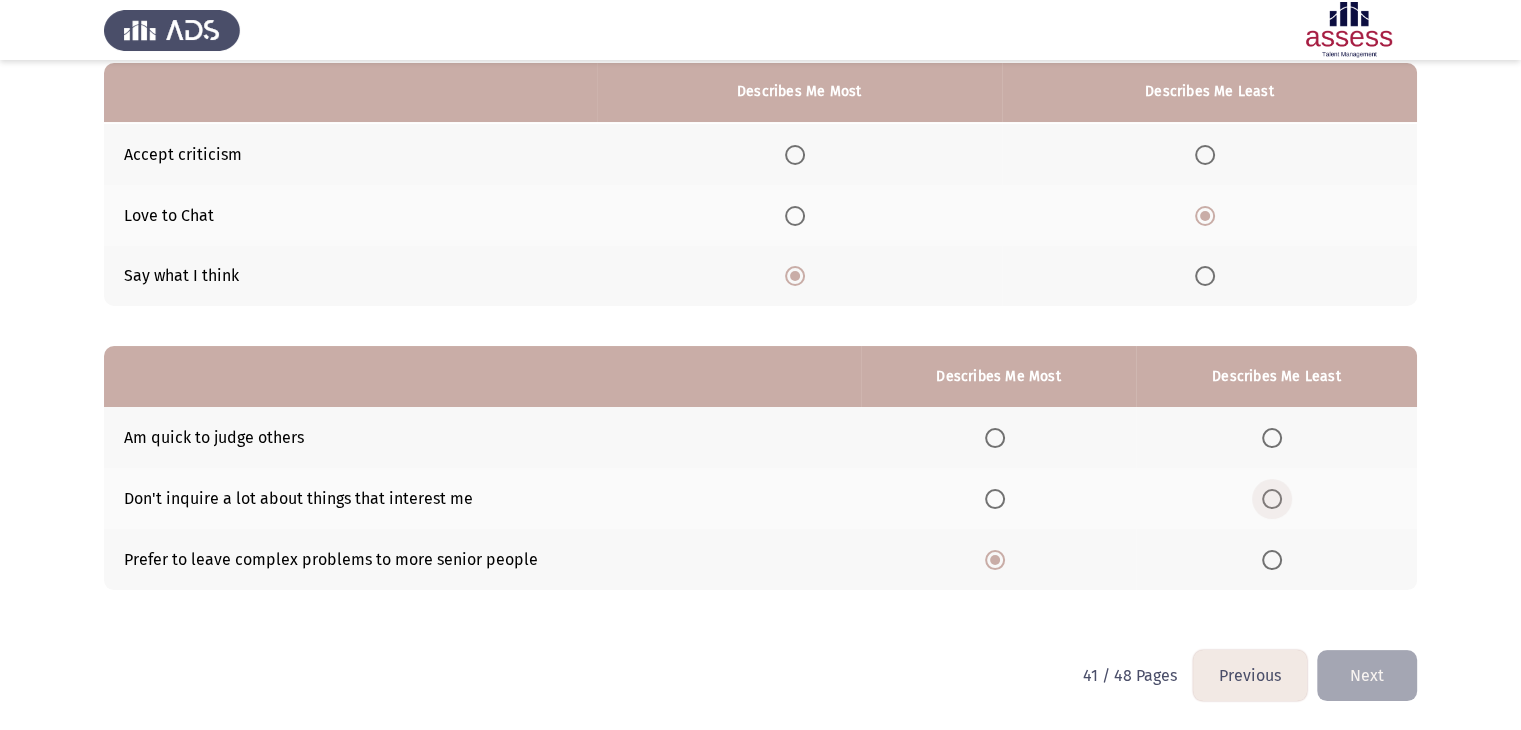 click at bounding box center (1272, 499) 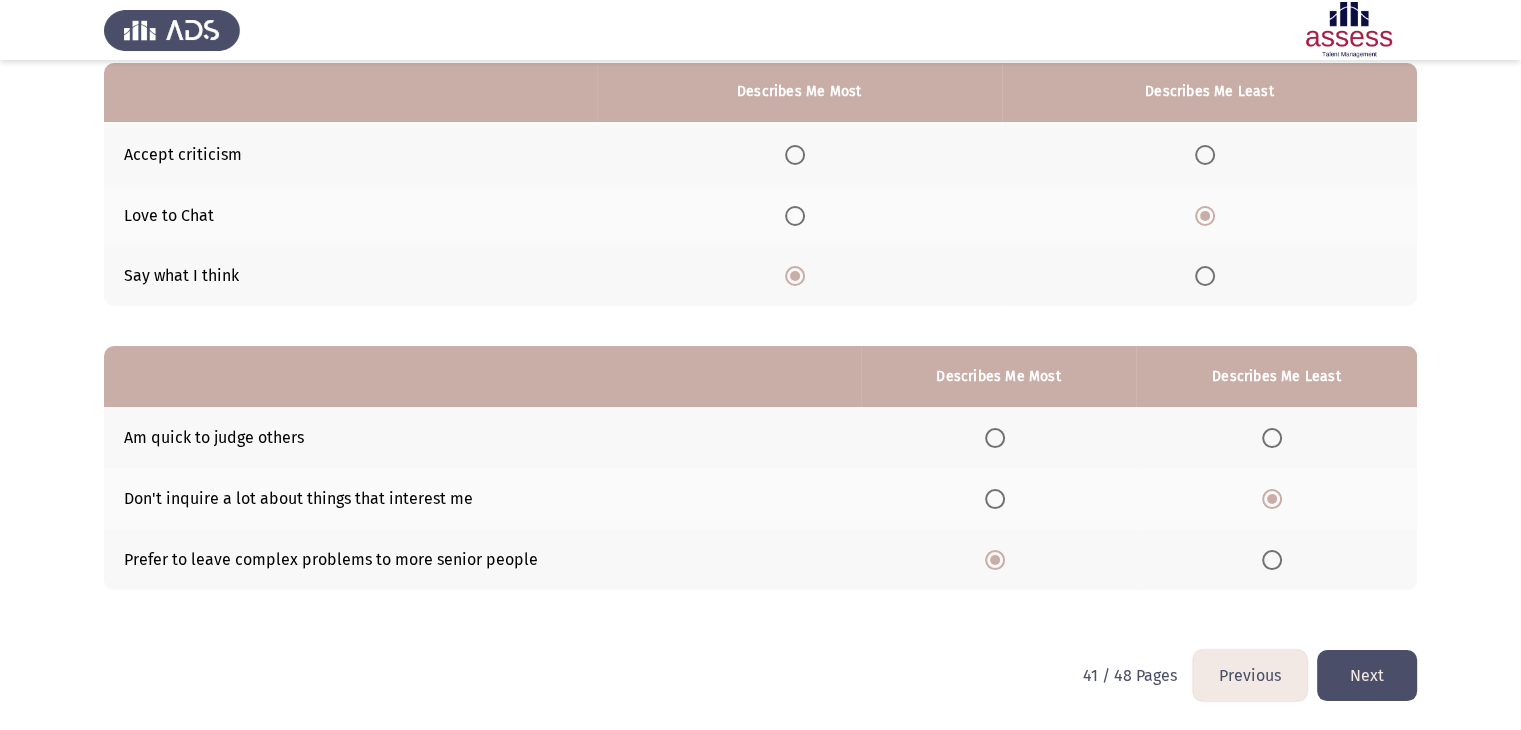 click on "Next" 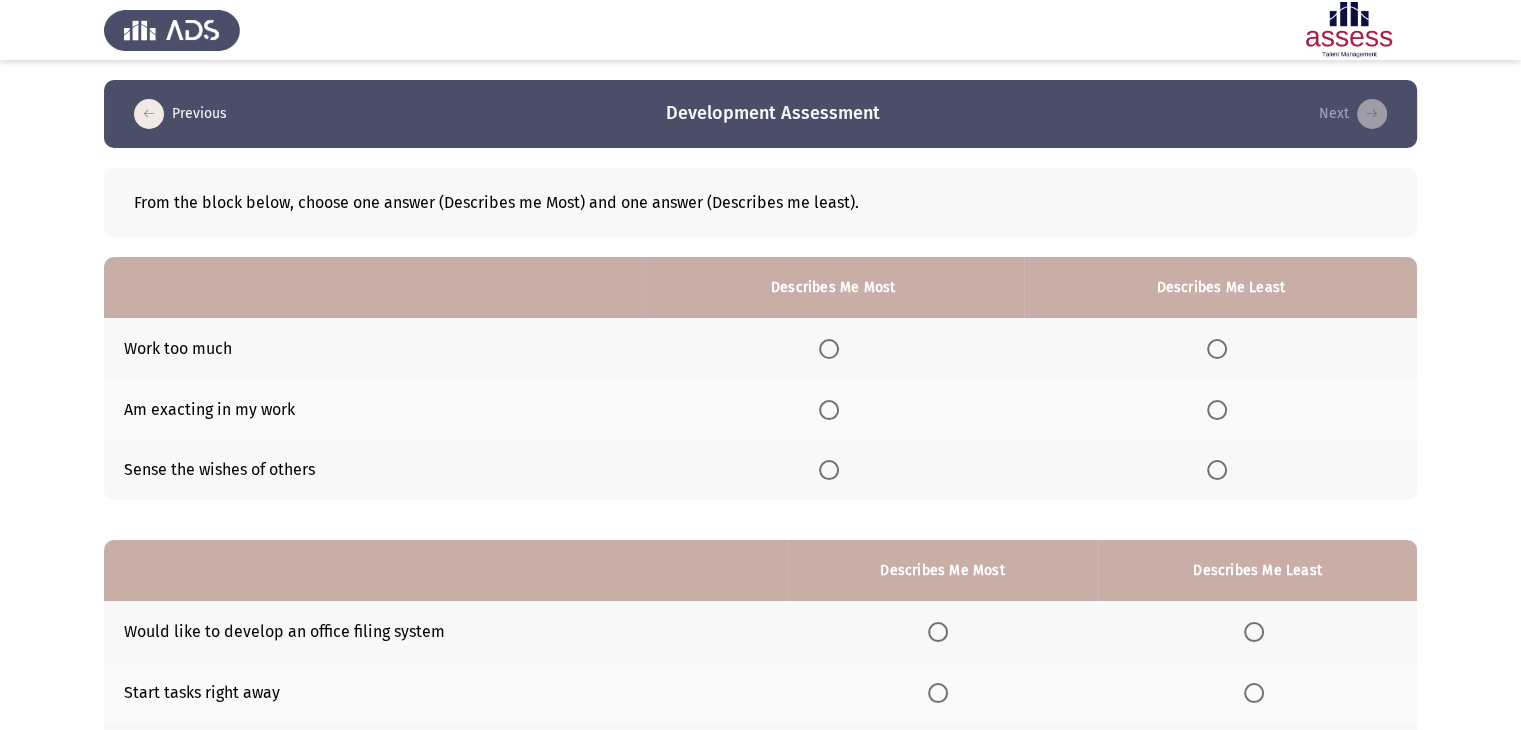 click at bounding box center [833, 410] 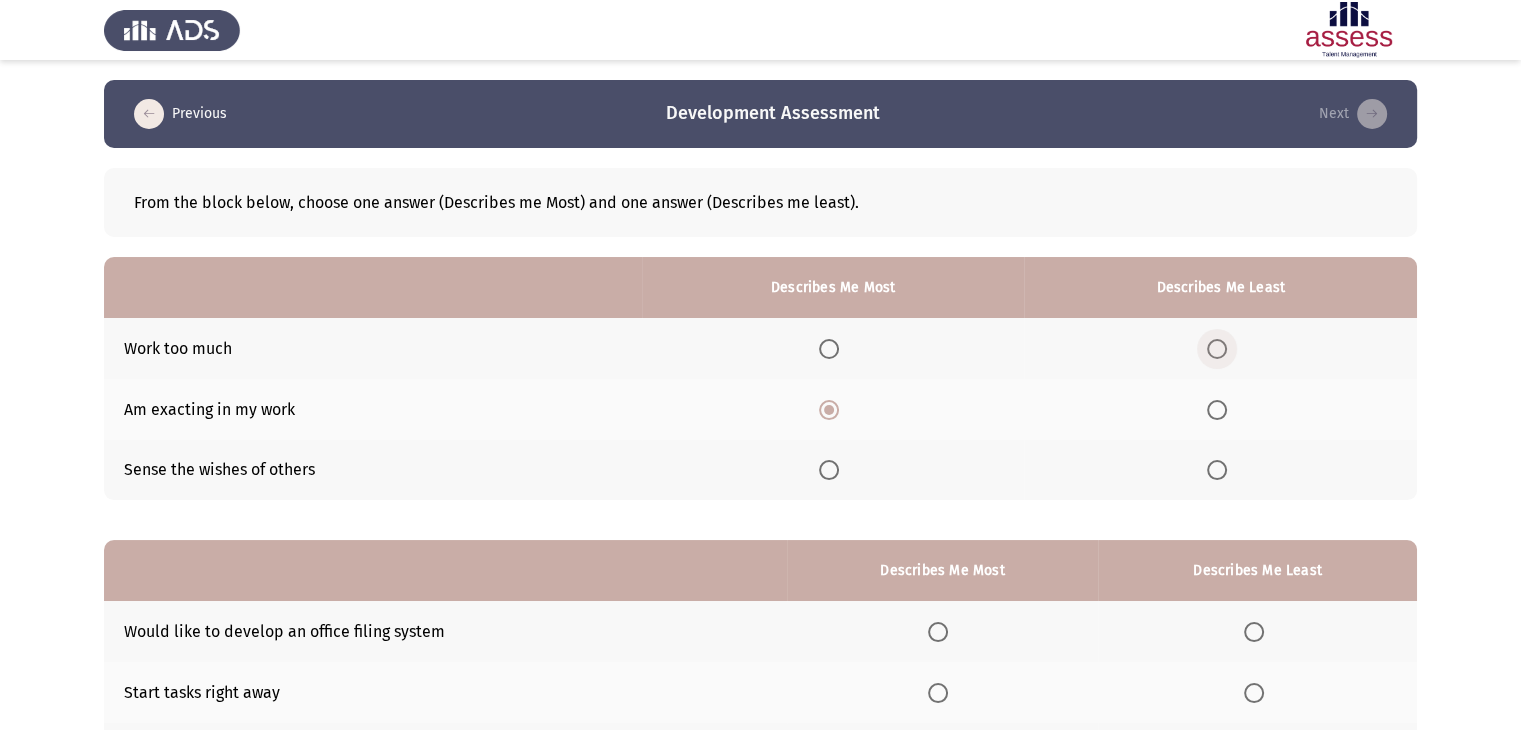 click at bounding box center (1221, 349) 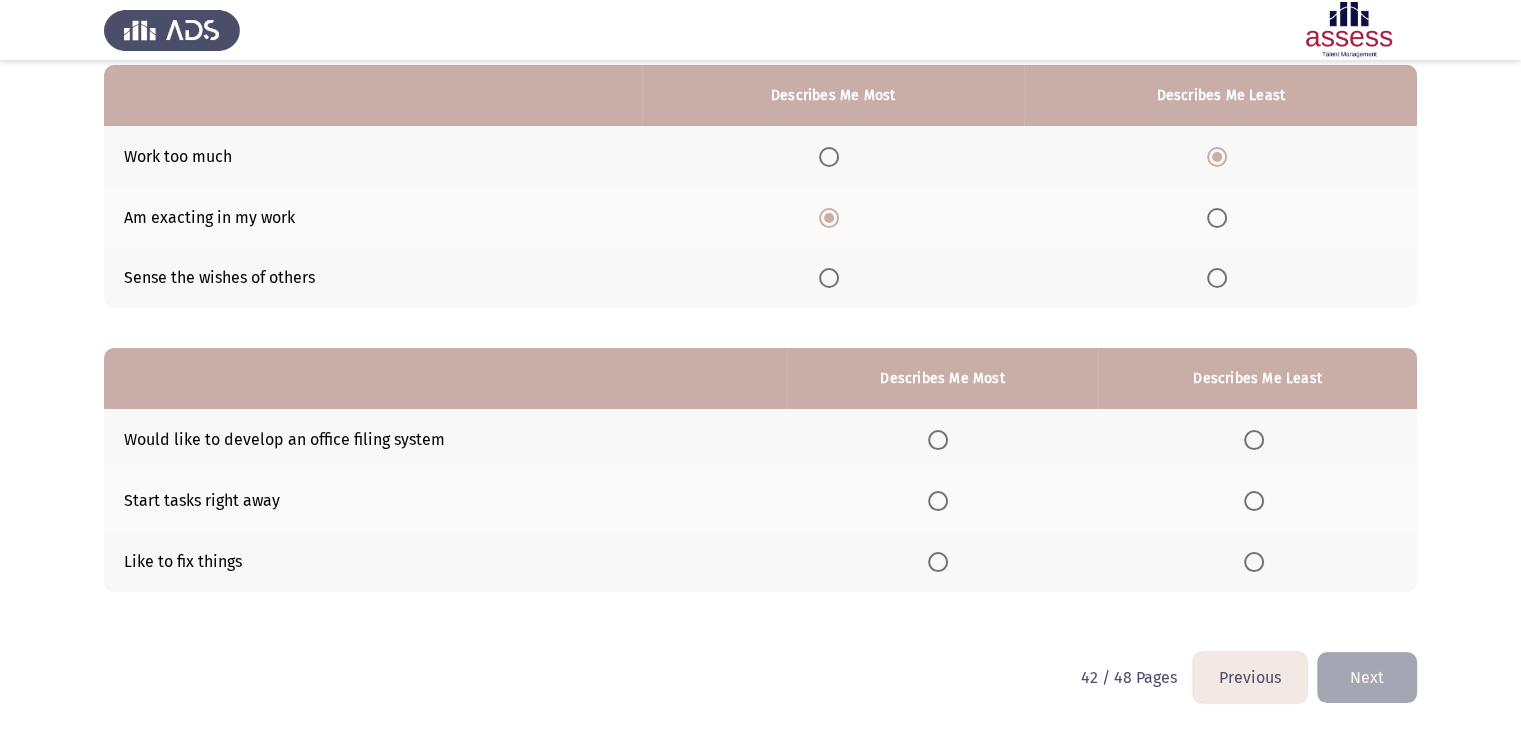 scroll, scrollTop: 195, scrollLeft: 0, axis: vertical 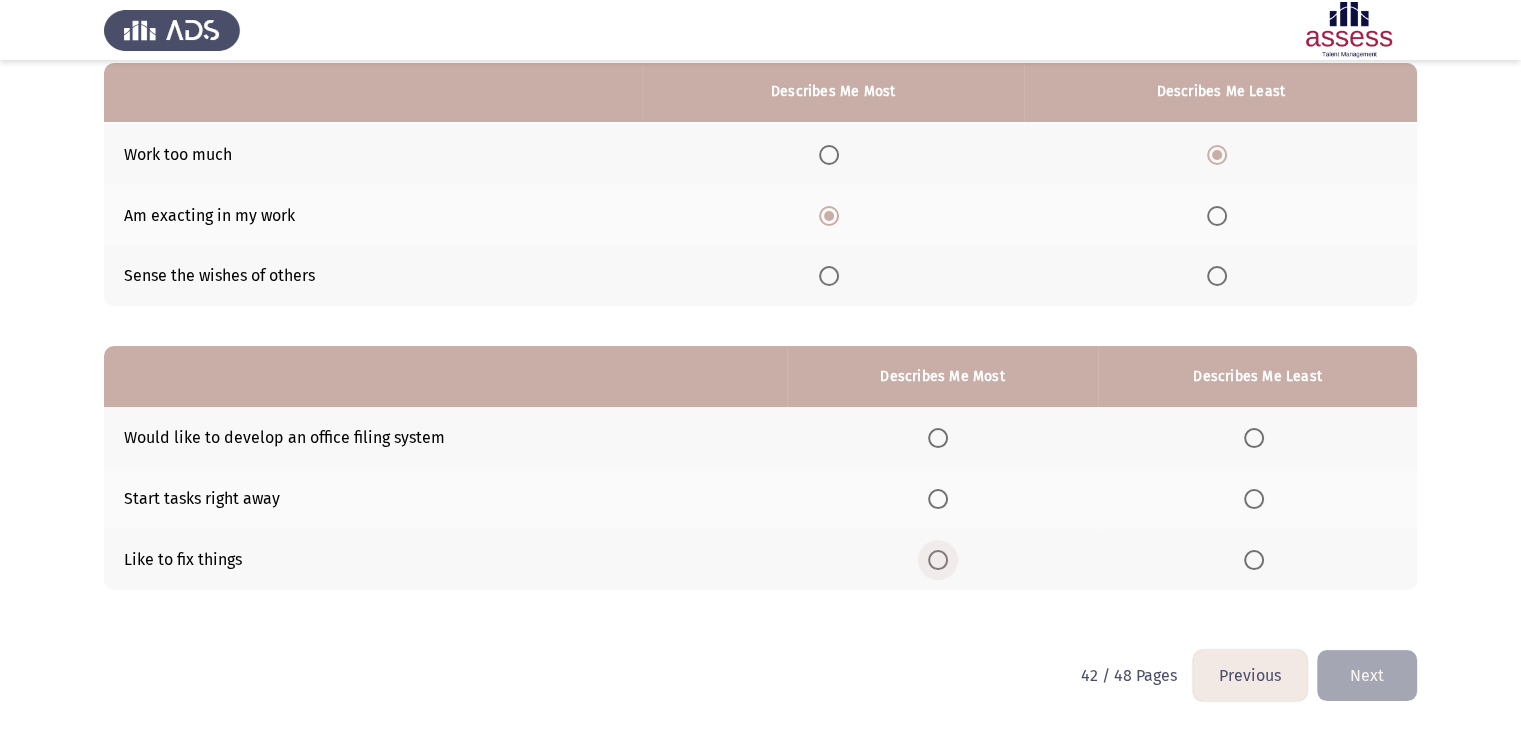 click at bounding box center (938, 560) 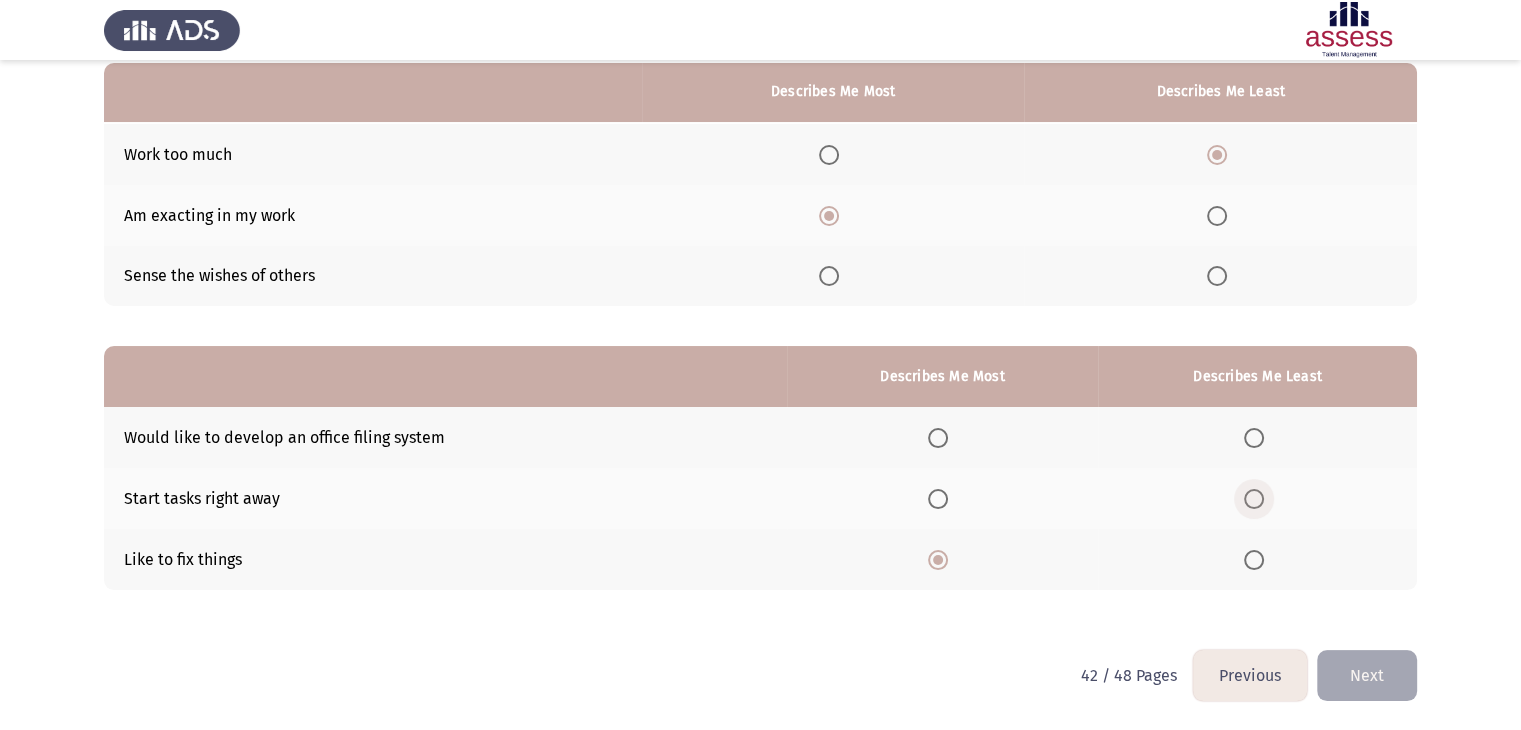 click at bounding box center [1254, 499] 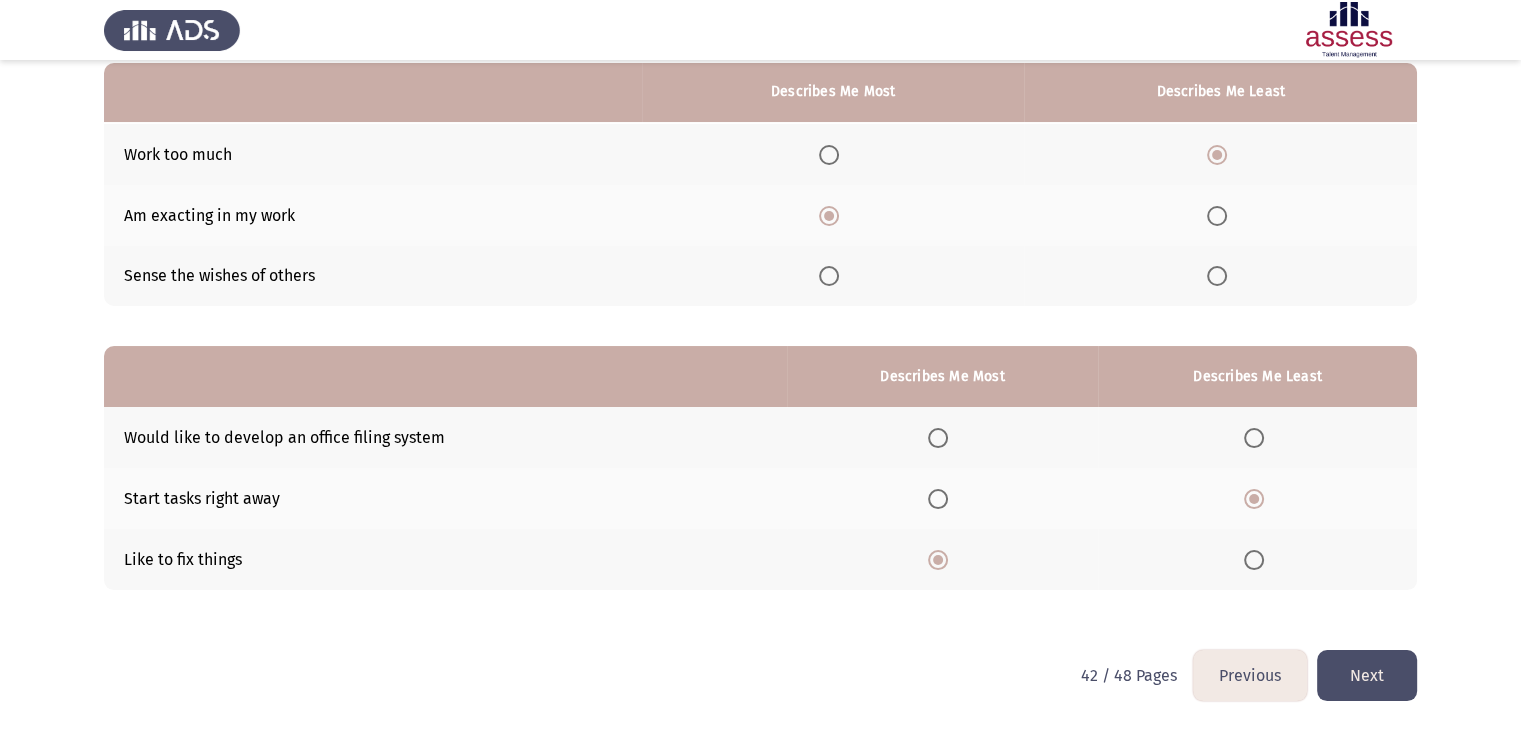 click on "Next" 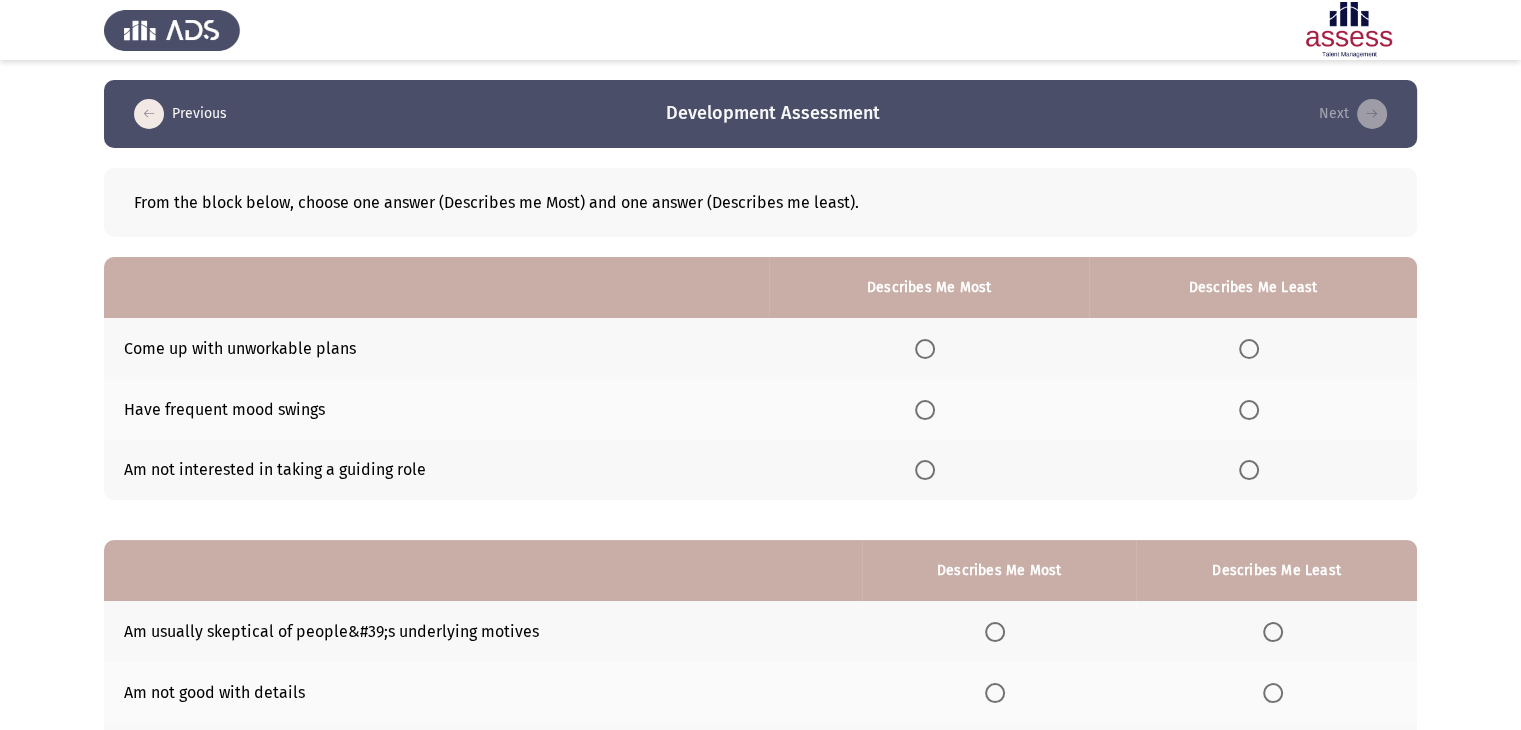 click at bounding box center (925, 349) 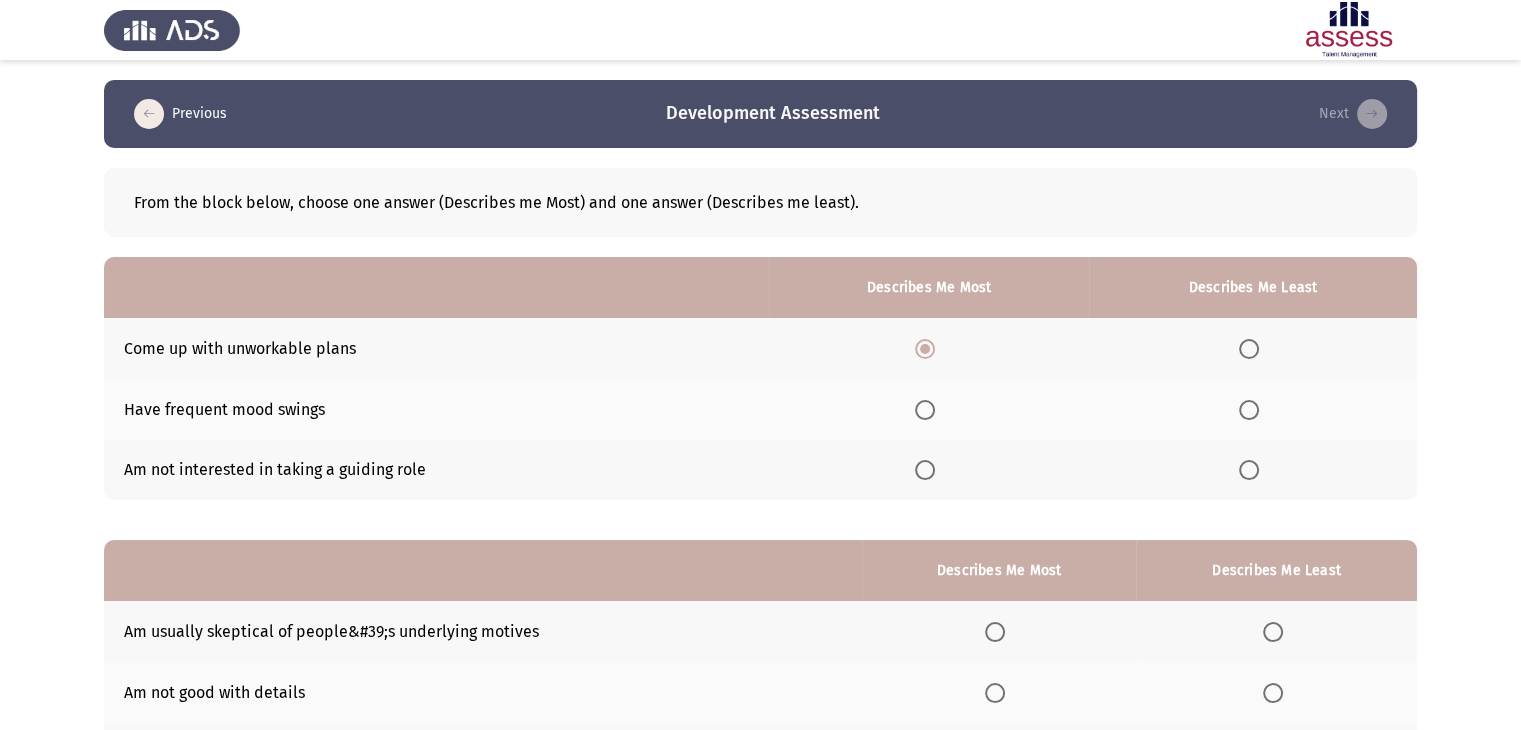 click at bounding box center [1249, 410] 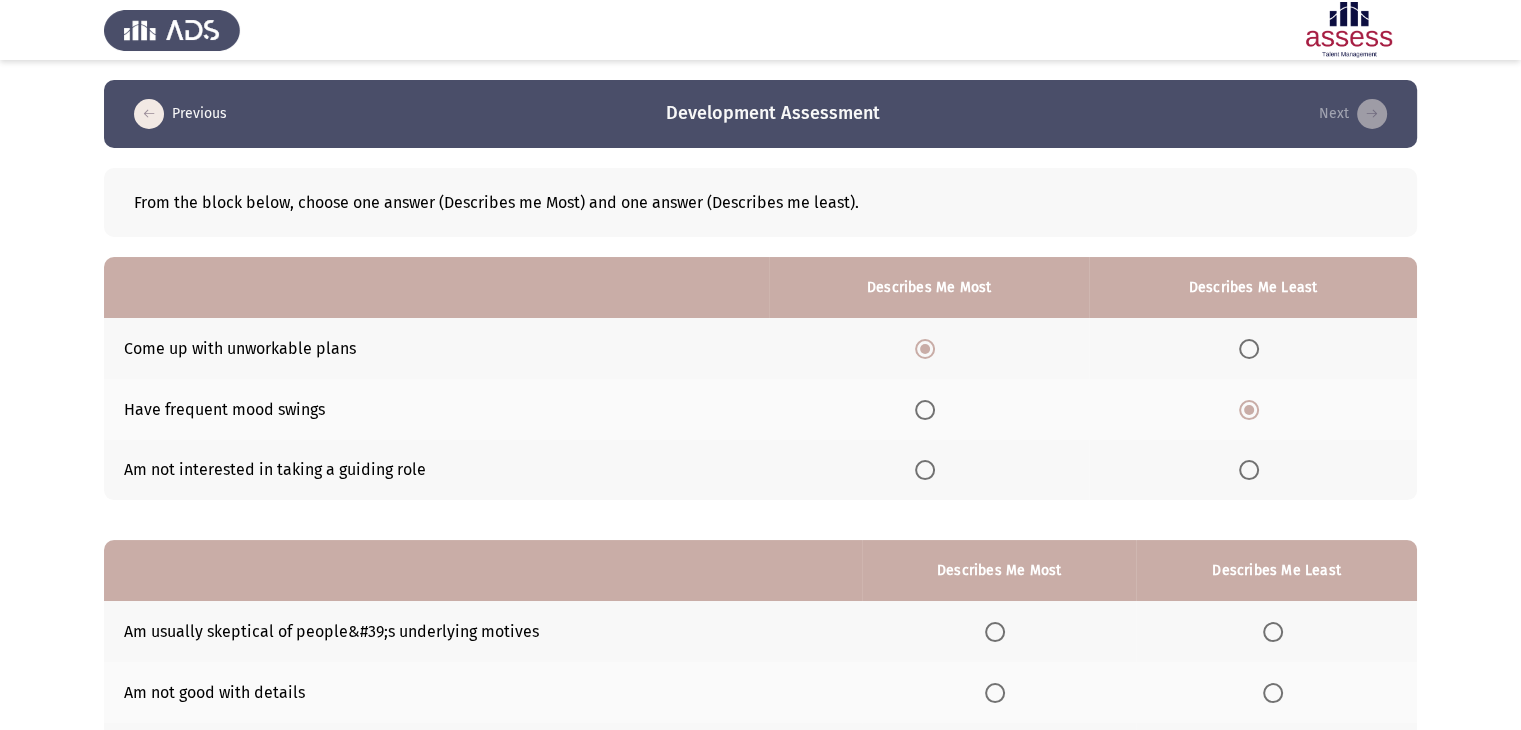 scroll, scrollTop: 195, scrollLeft: 0, axis: vertical 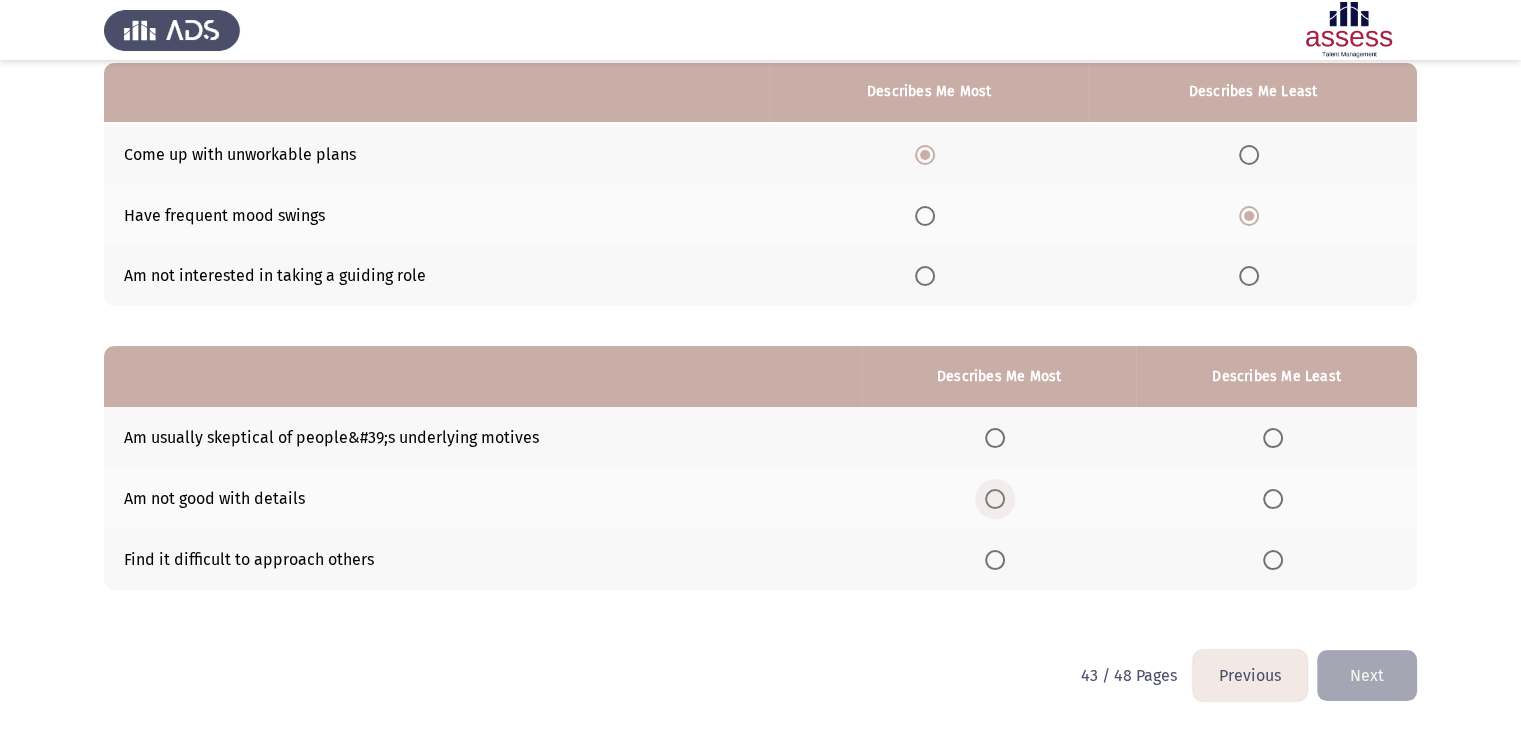 click at bounding box center (995, 499) 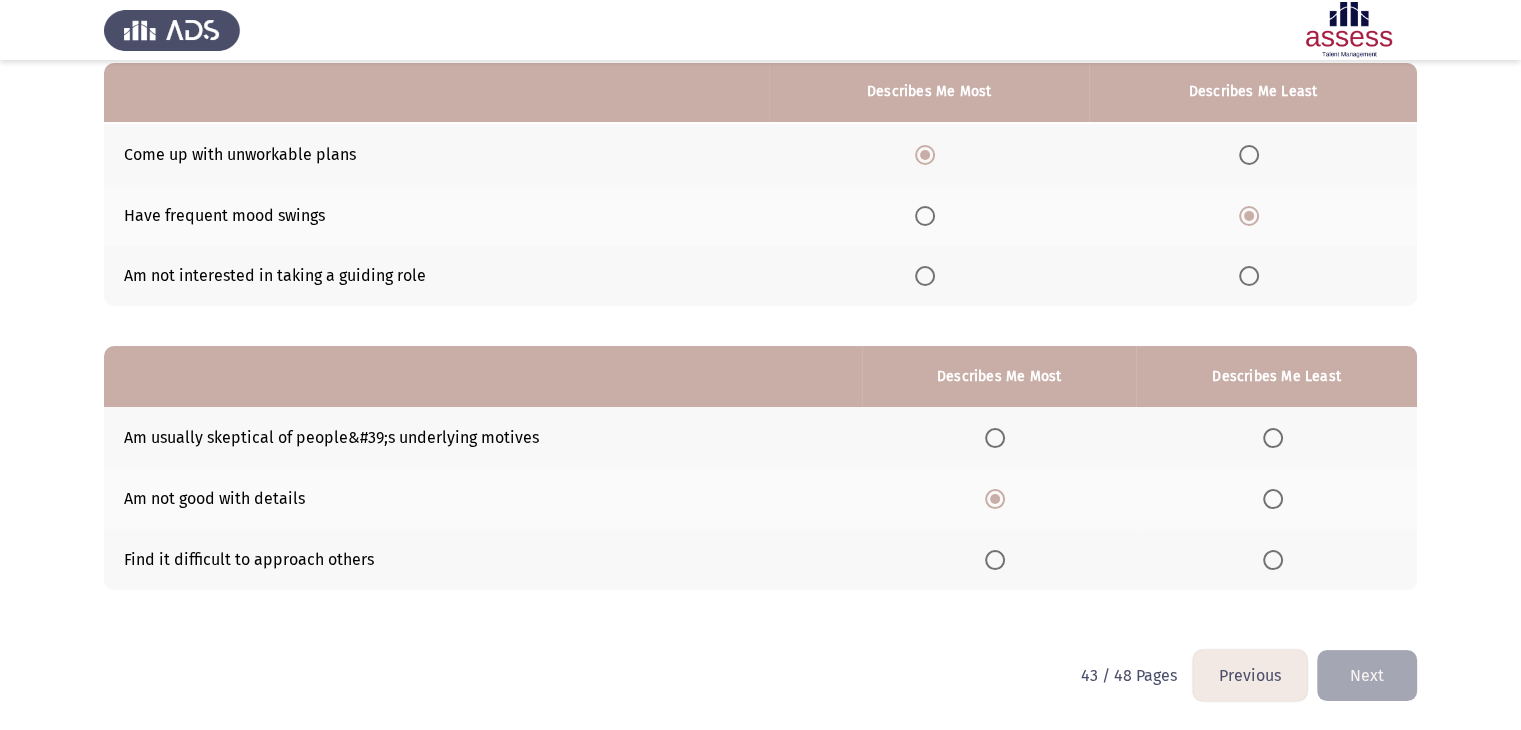 click 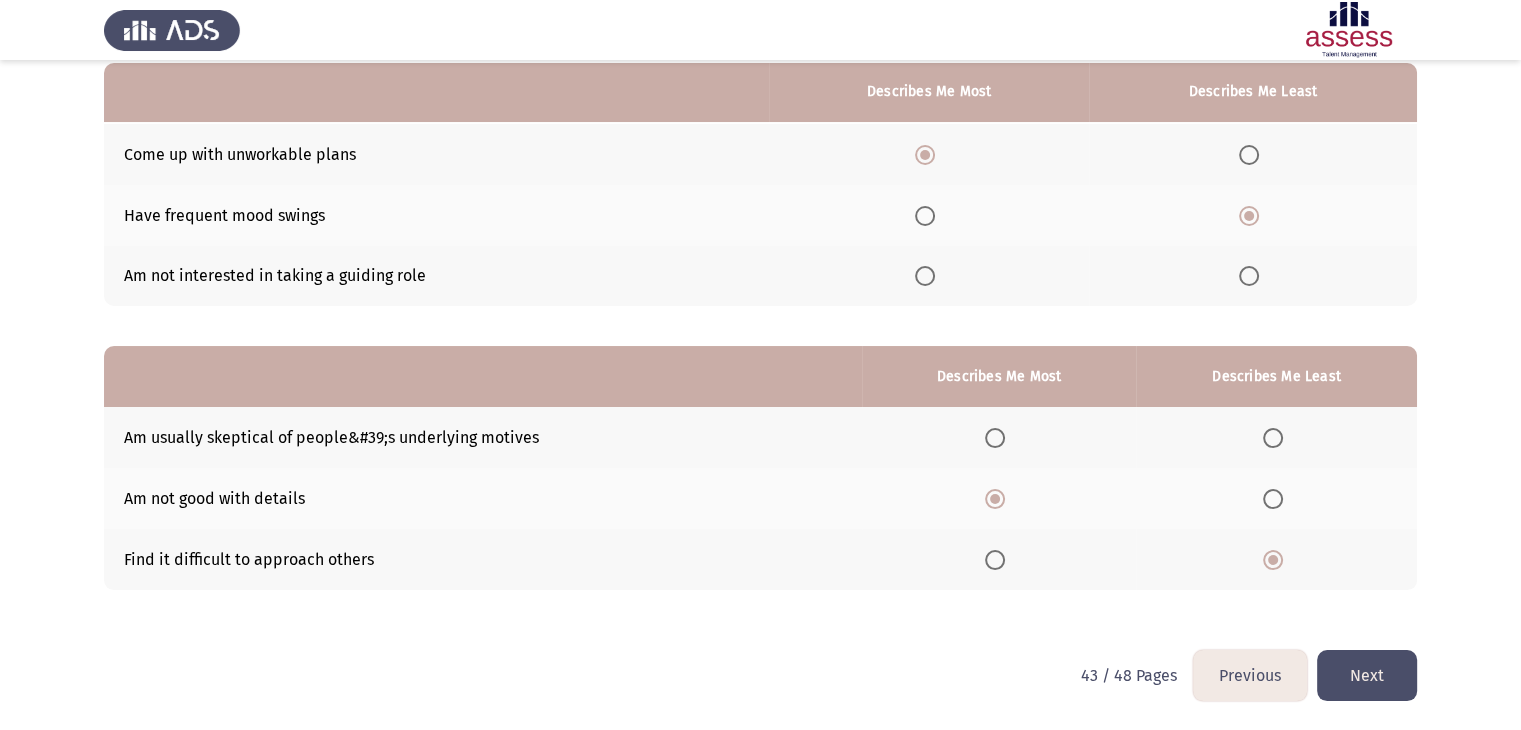 click on "Next" 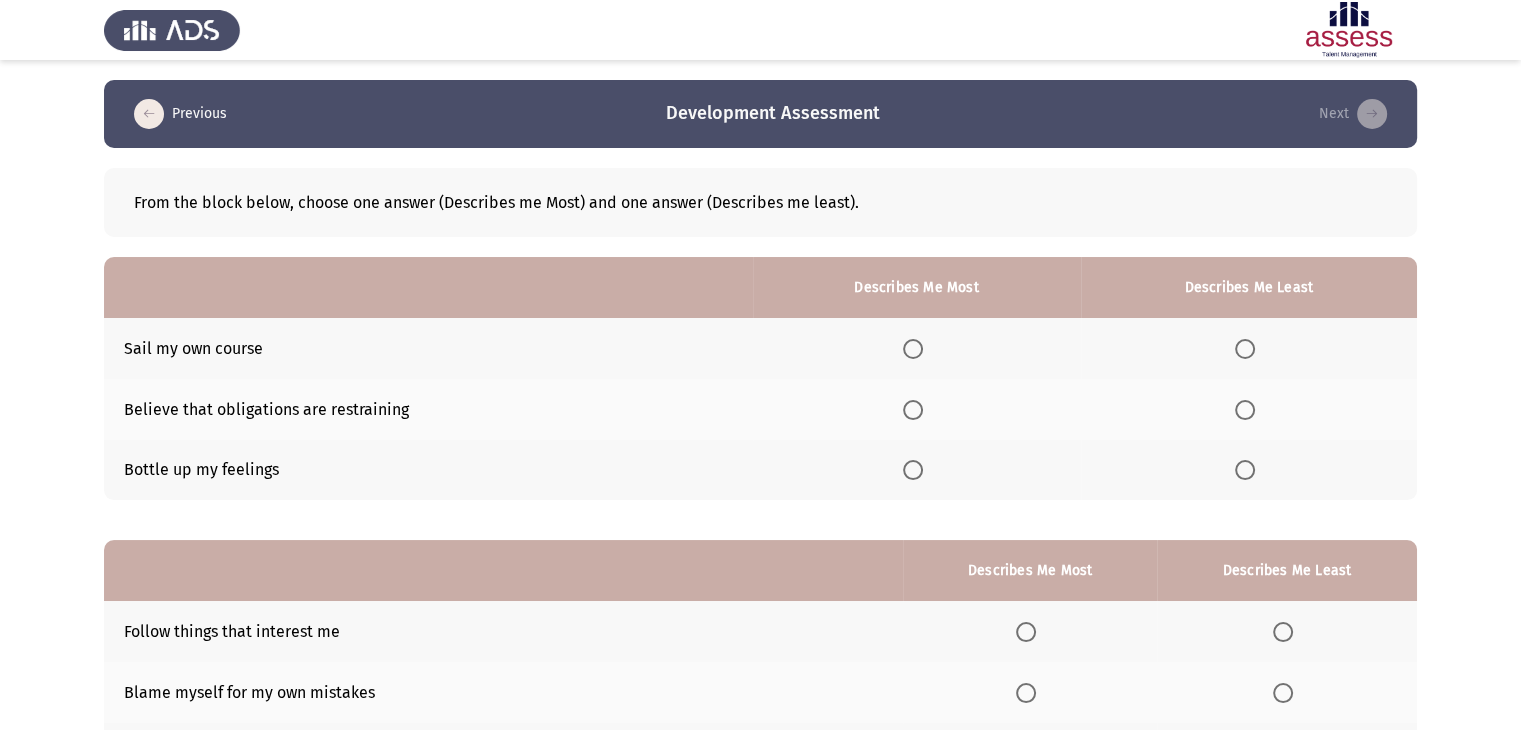 click at bounding box center [913, 410] 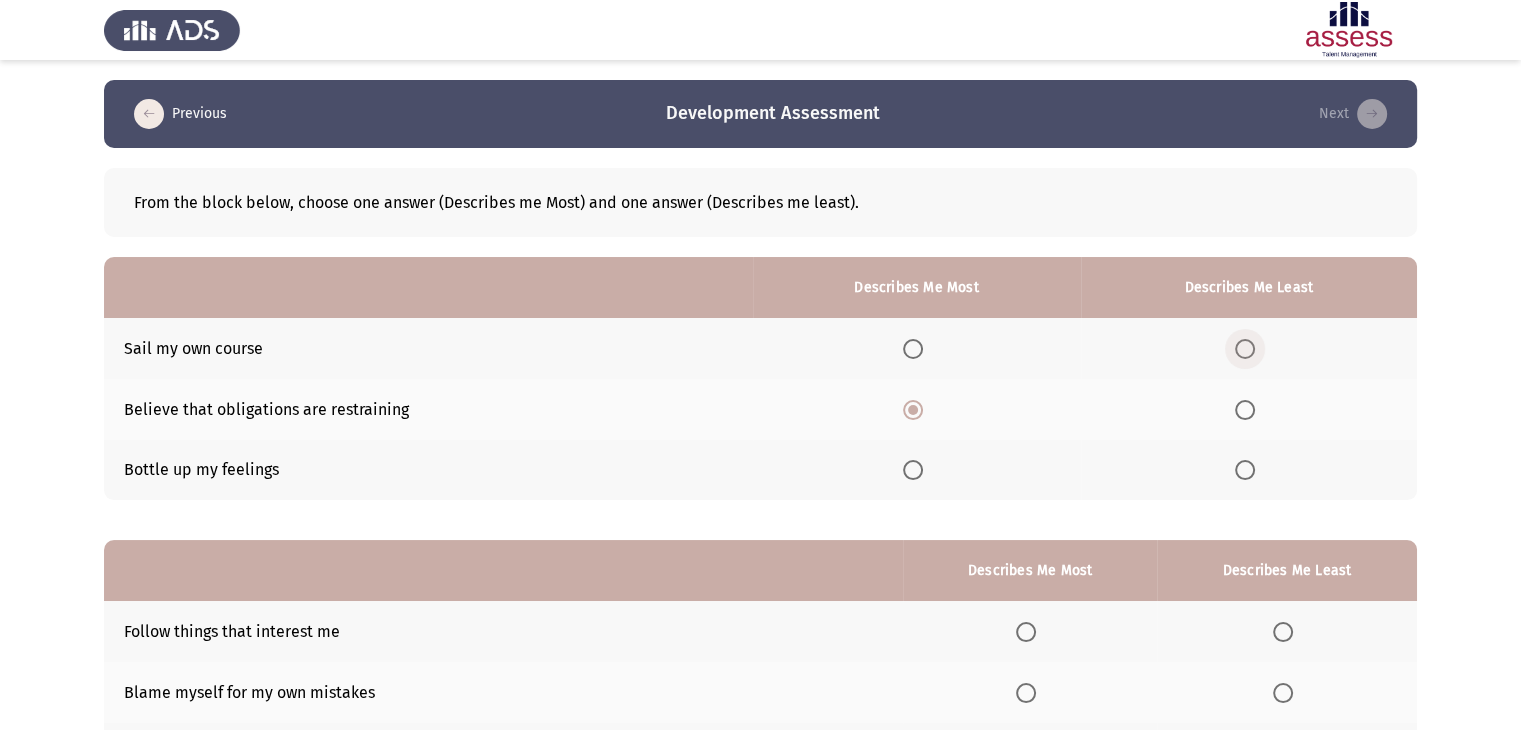 click at bounding box center (1249, 349) 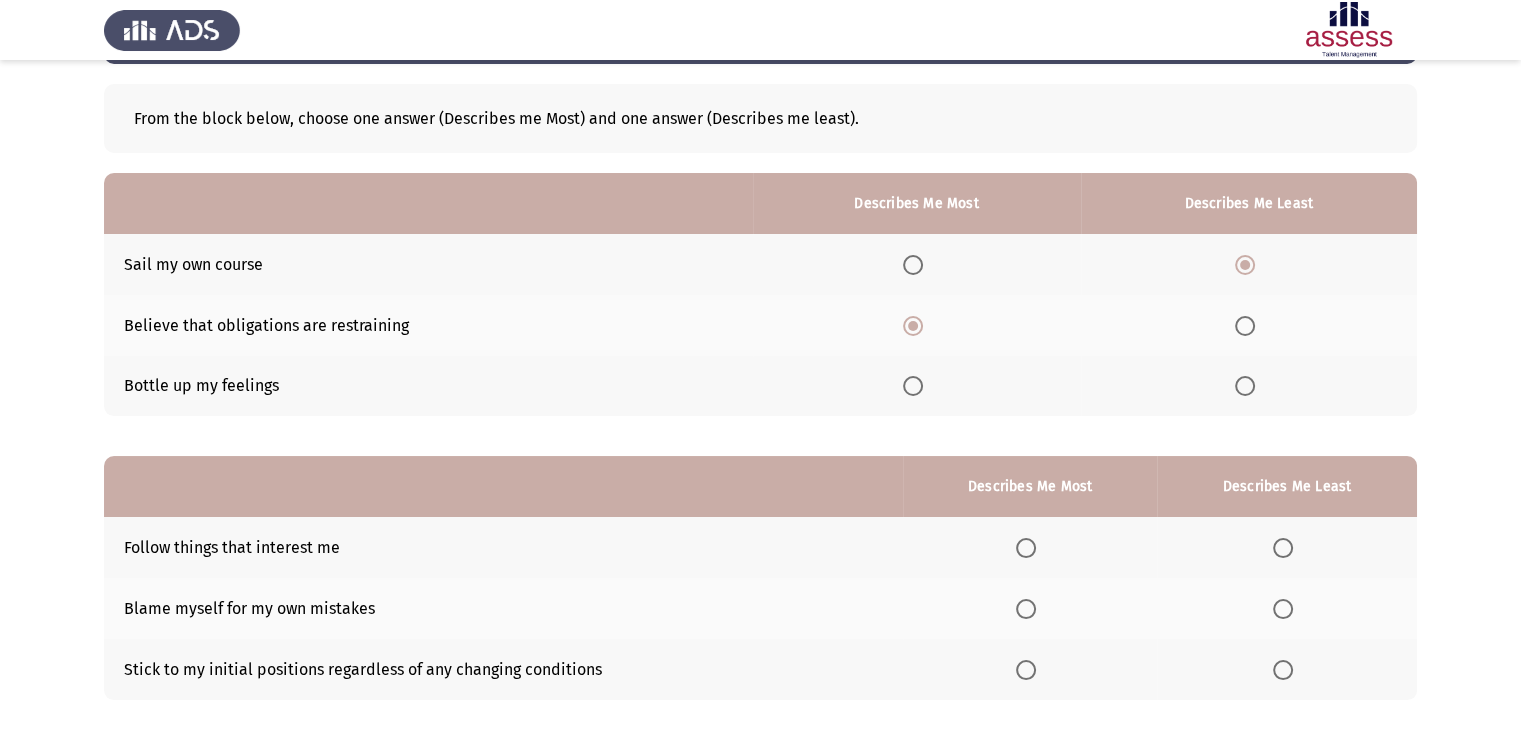 scroll, scrollTop: 195, scrollLeft: 0, axis: vertical 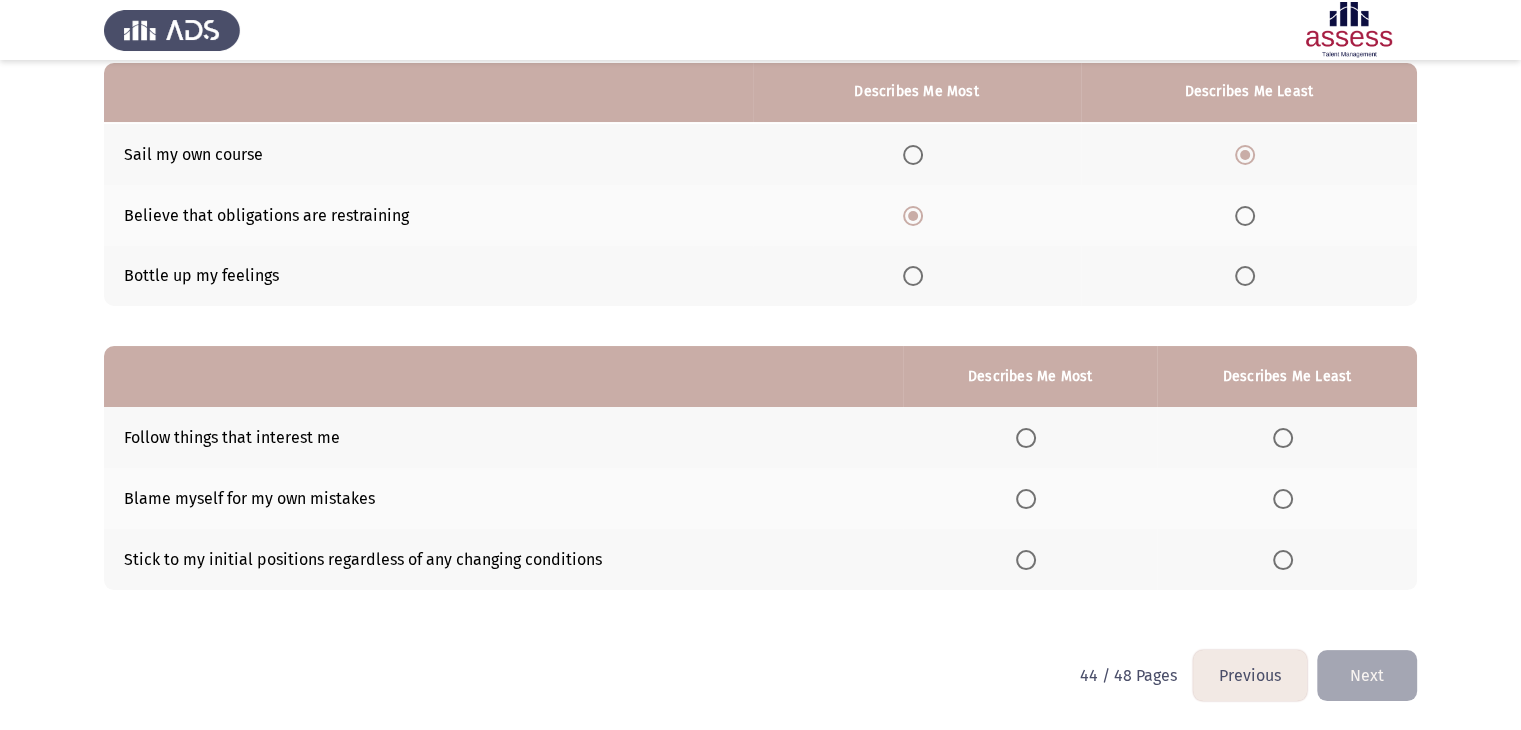 click at bounding box center (1026, 499) 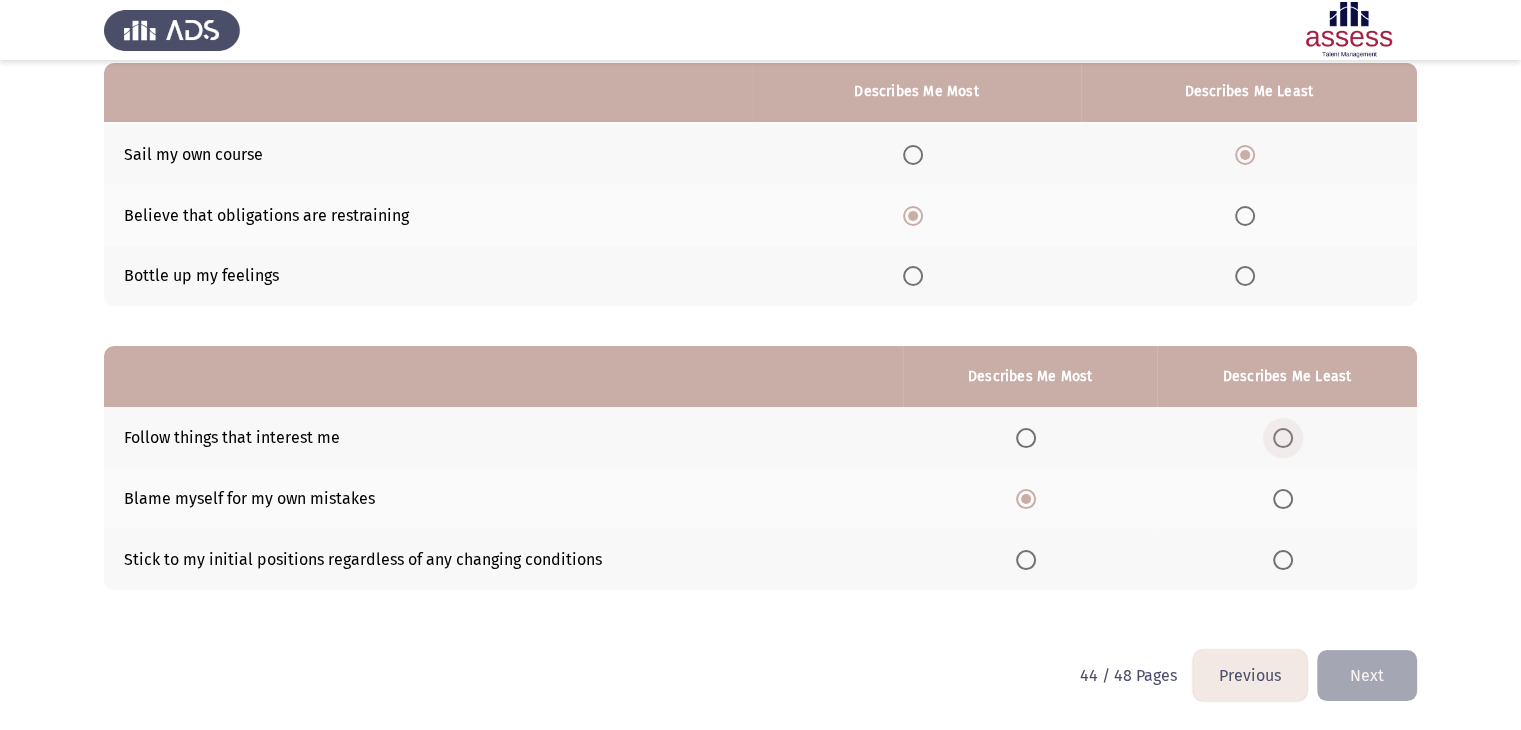 click at bounding box center (1283, 438) 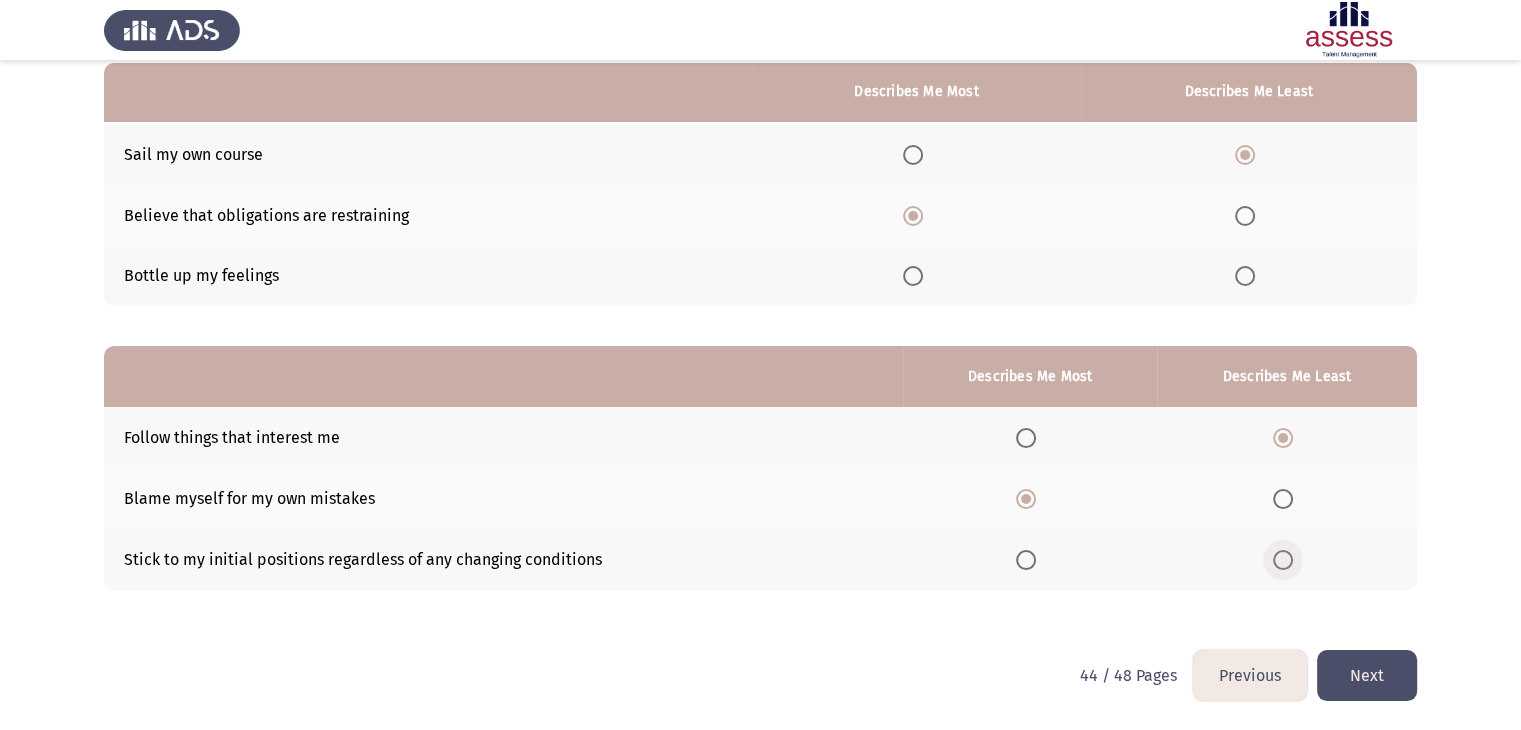 click at bounding box center [1287, 560] 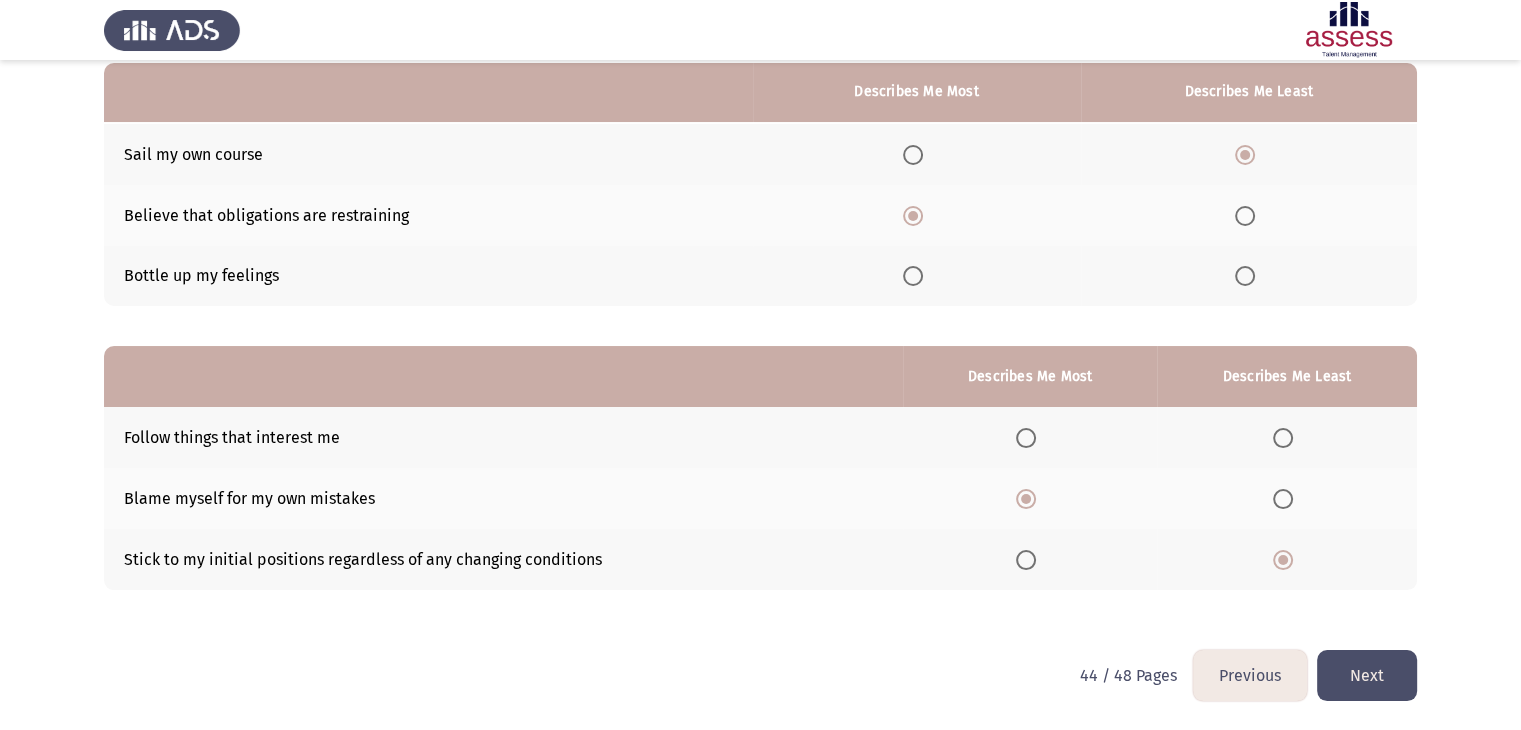 click on "Next" 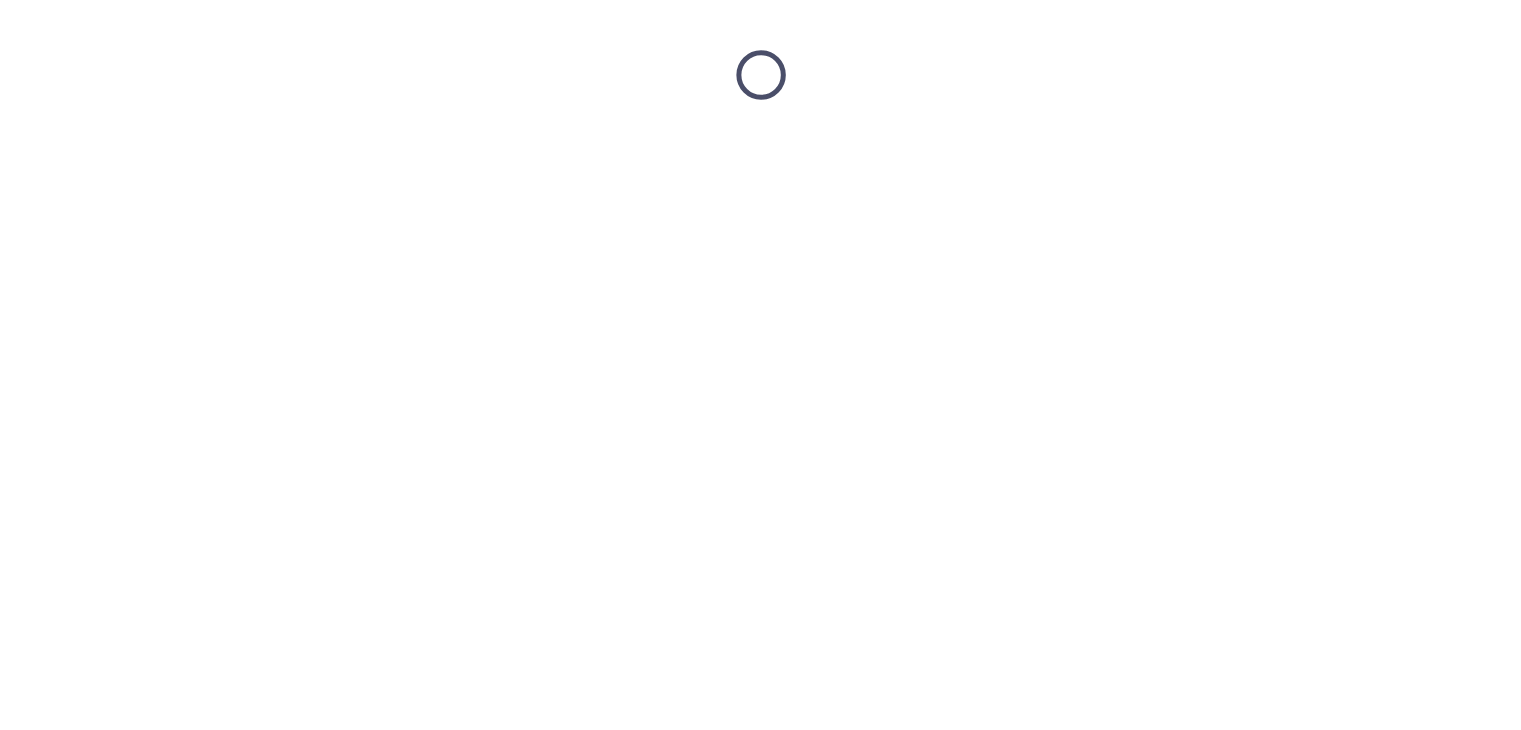 scroll, scrollTop: 0, scrollLeft: 0, axis: both 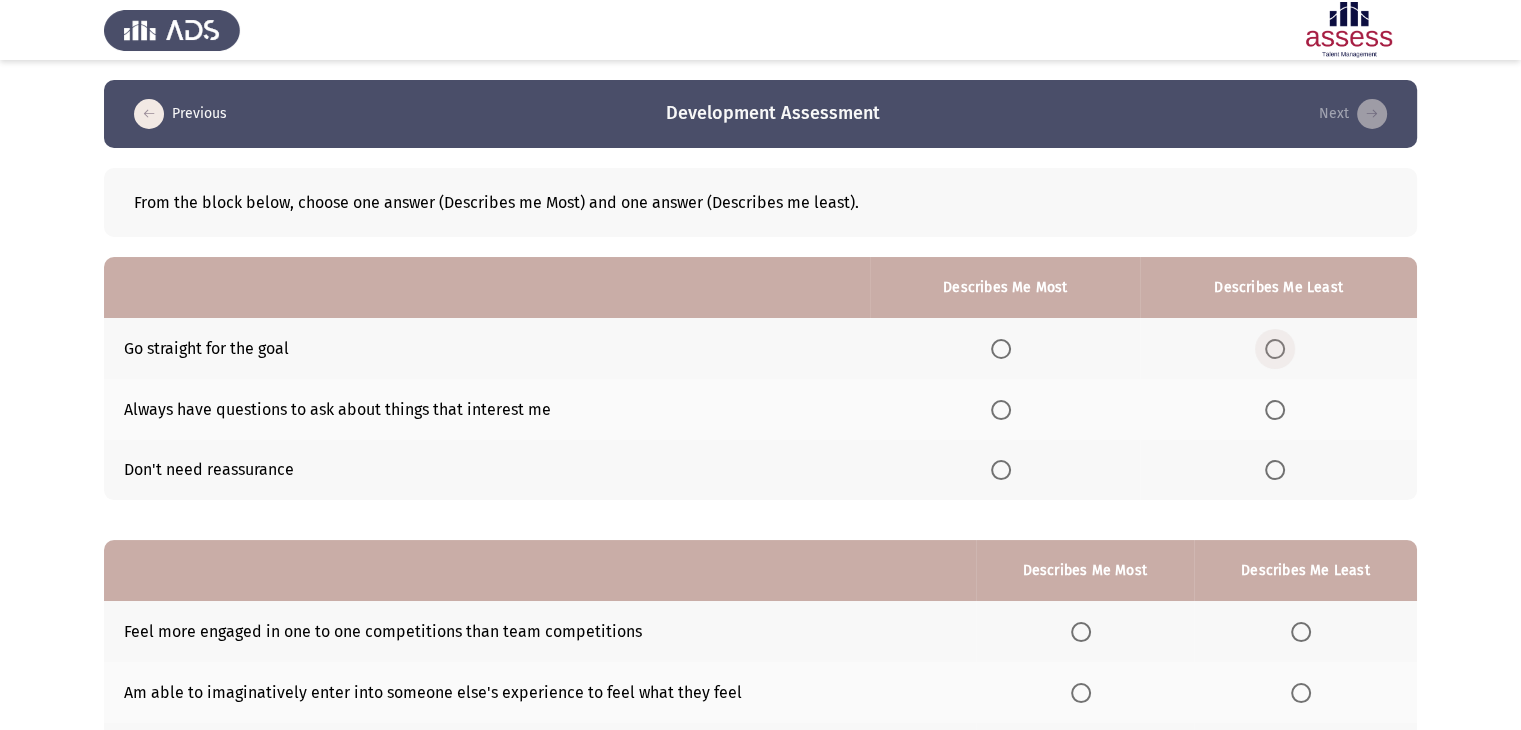 click at bounding box center (1275, 349) 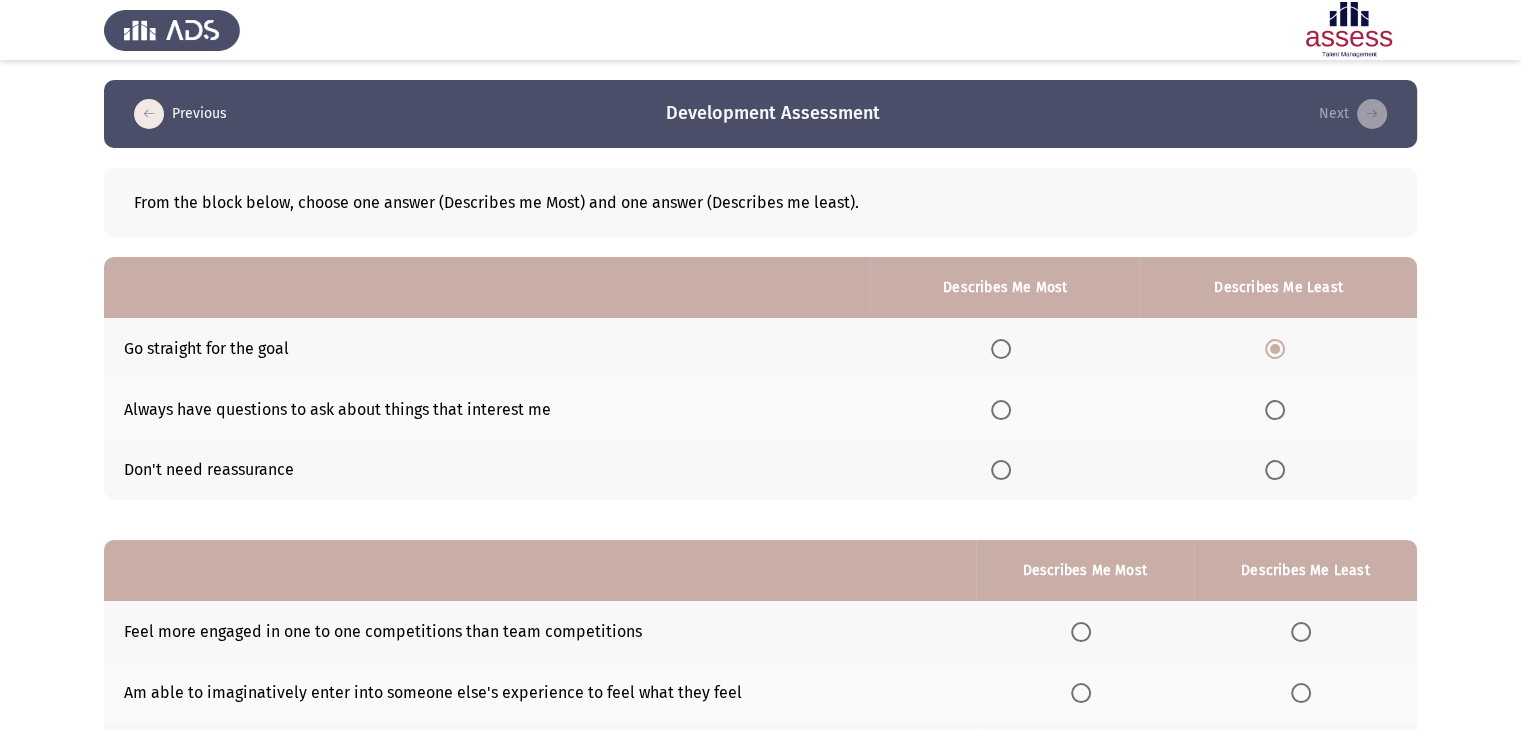 click at bounding box center [1001, 410] 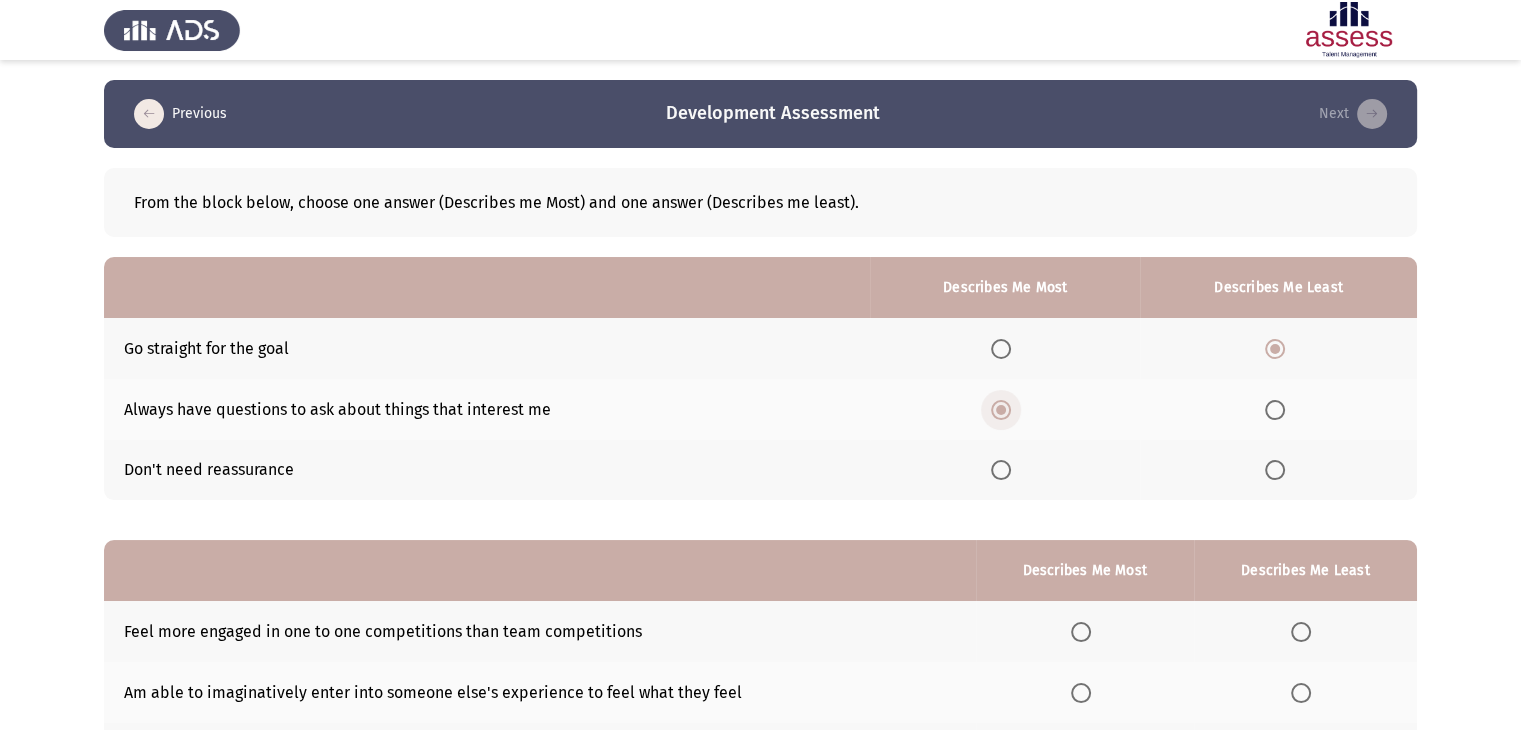 click at bounding box center [1001, 410] 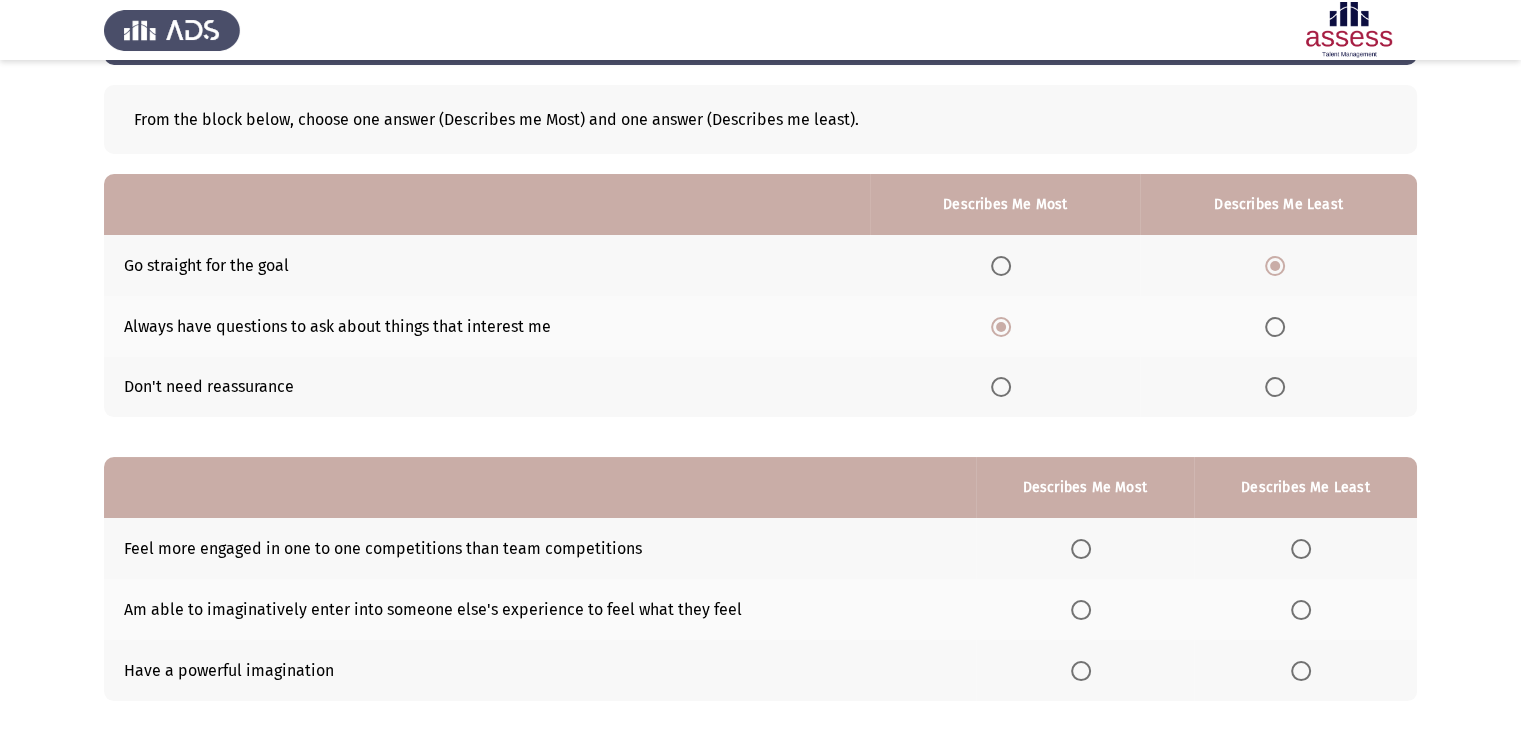 scroll, scrollTop: 195, scrollLeft: 0, axis: vertical 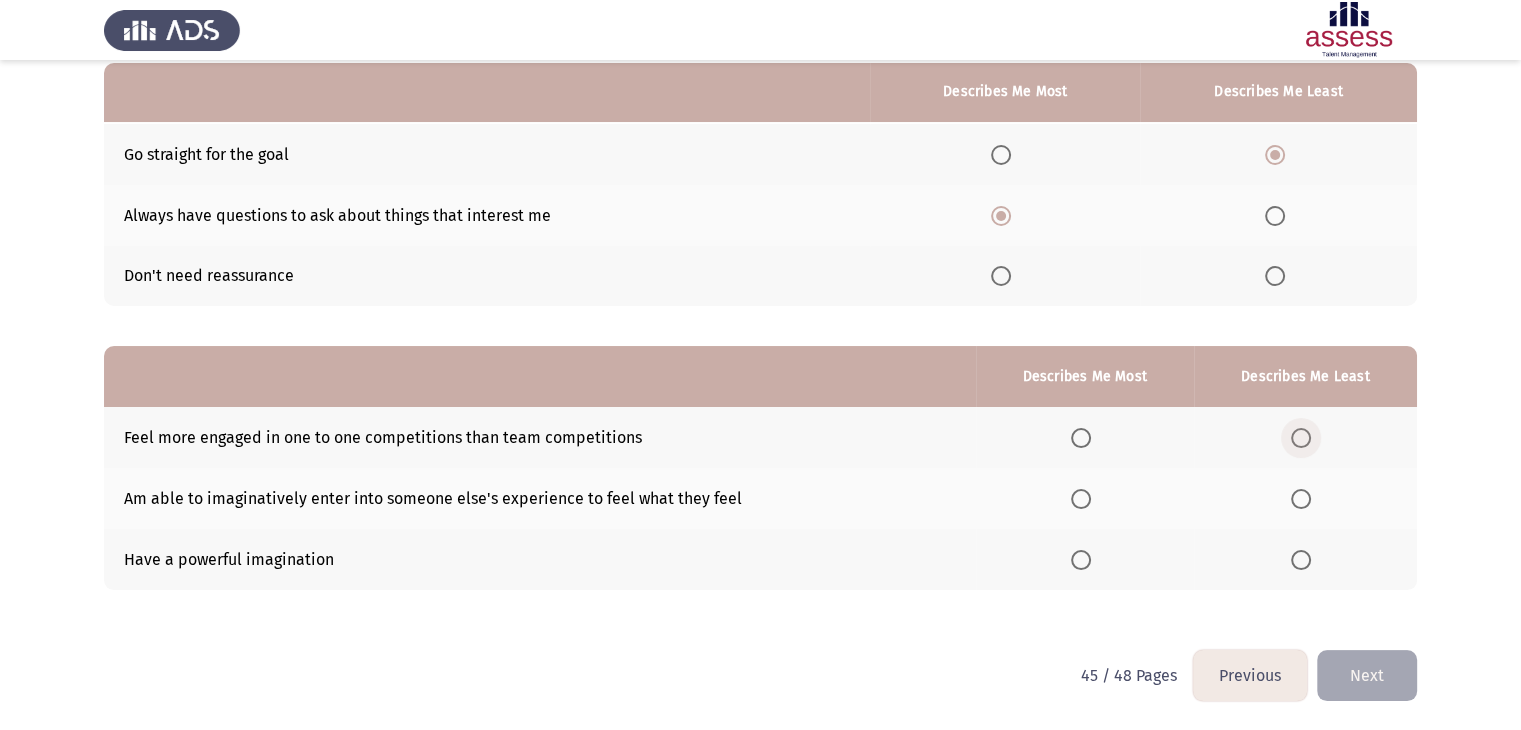 click at bounding box center (1301, 438) 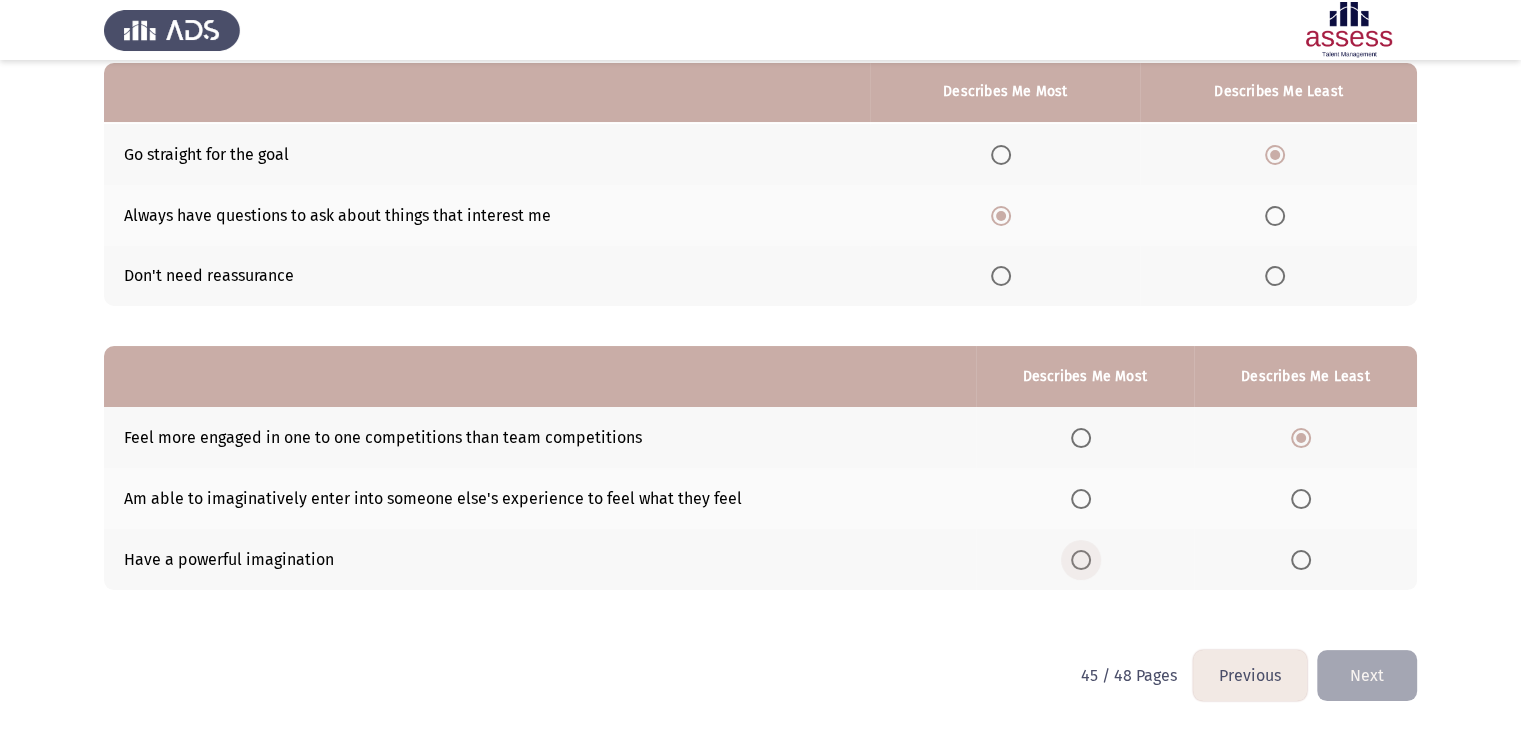 click at bounding box center [1081, 560] 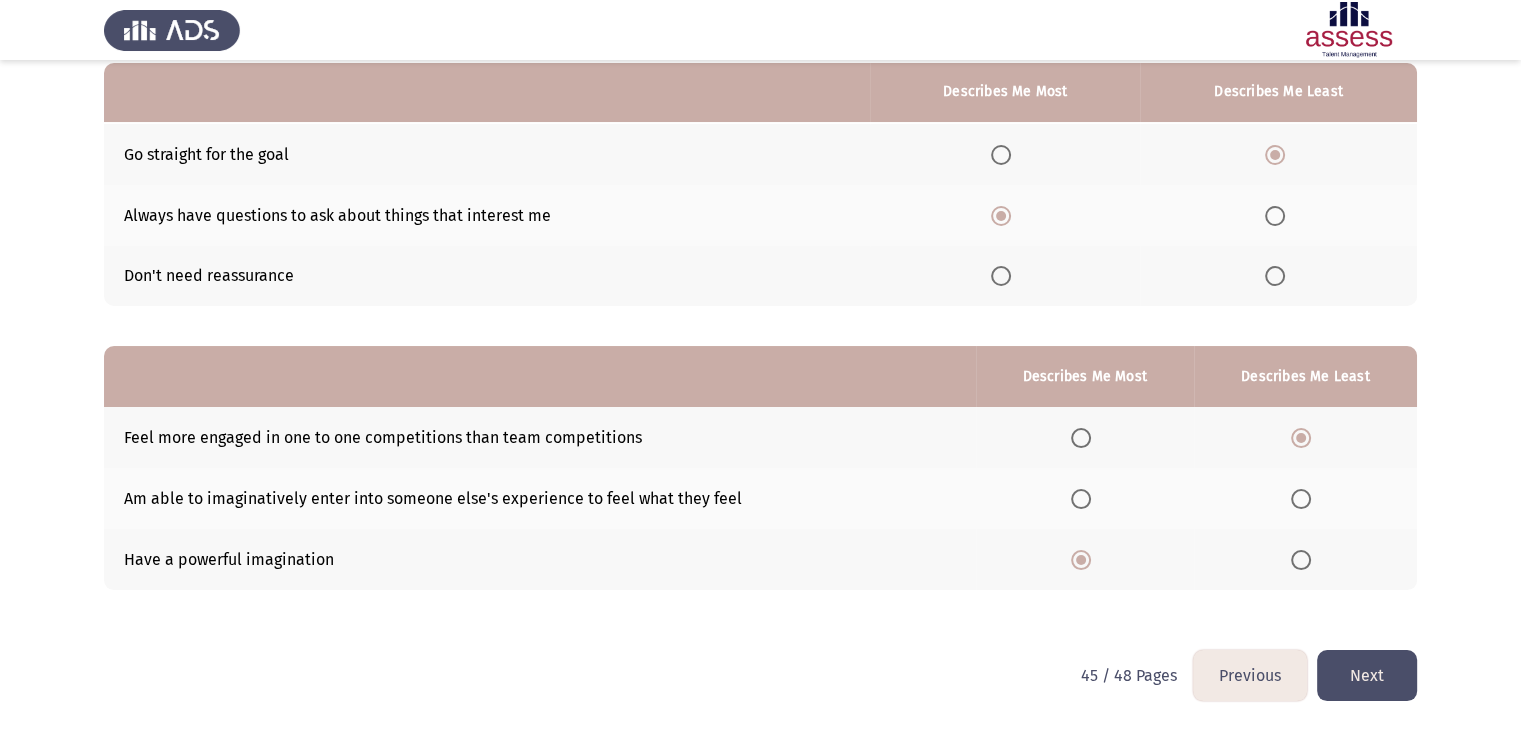 click on "Next" 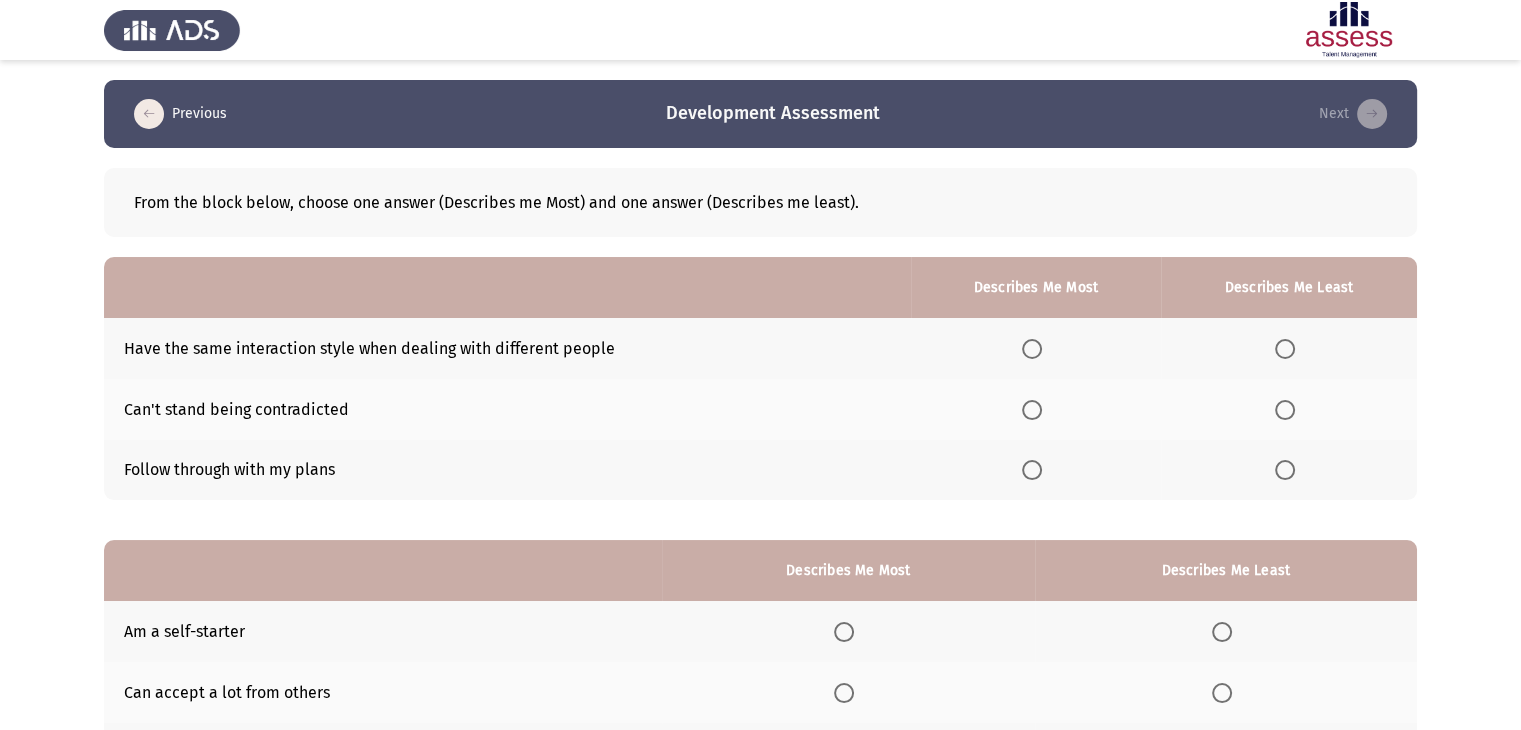 click at bounding box center (1032, 470) 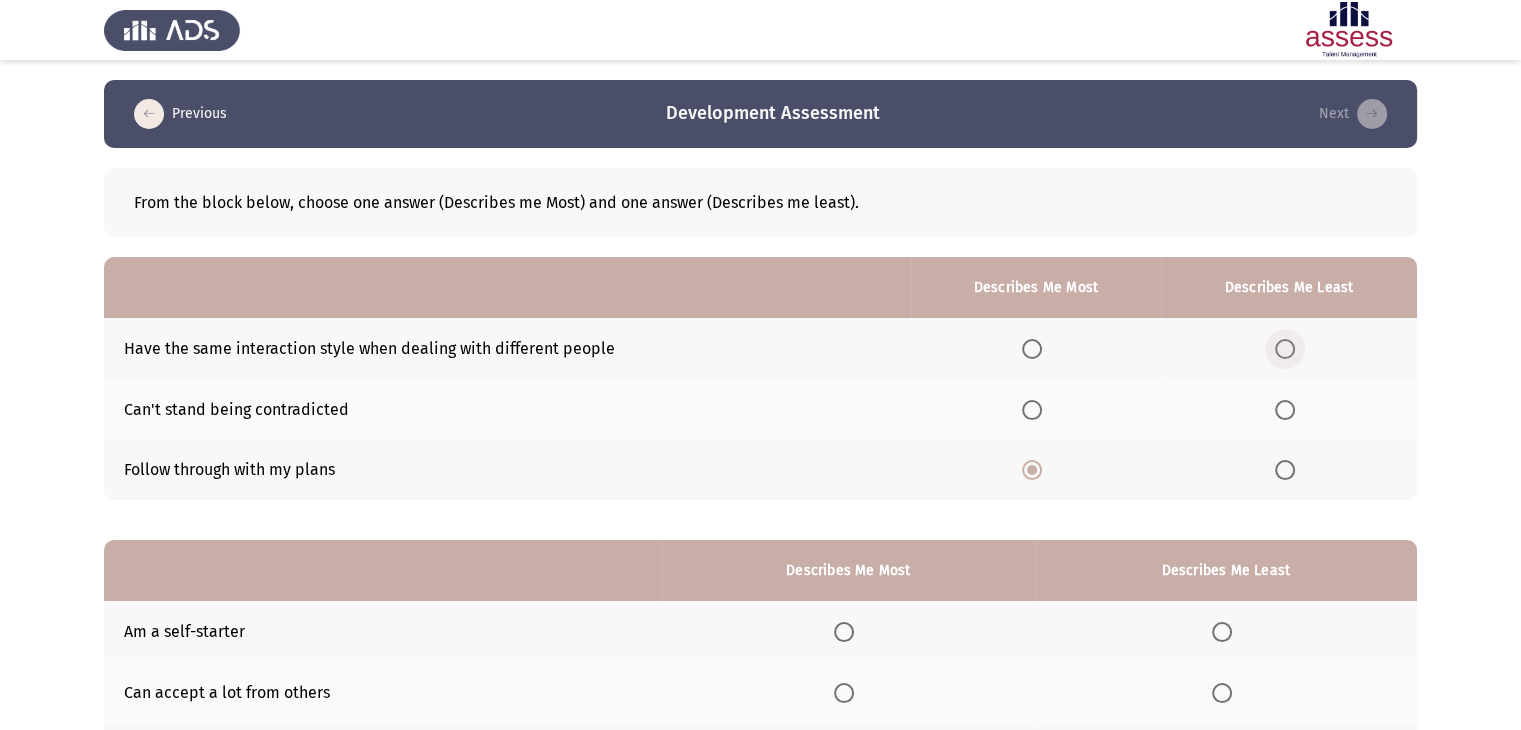 click at bounding box center (1285, 349) 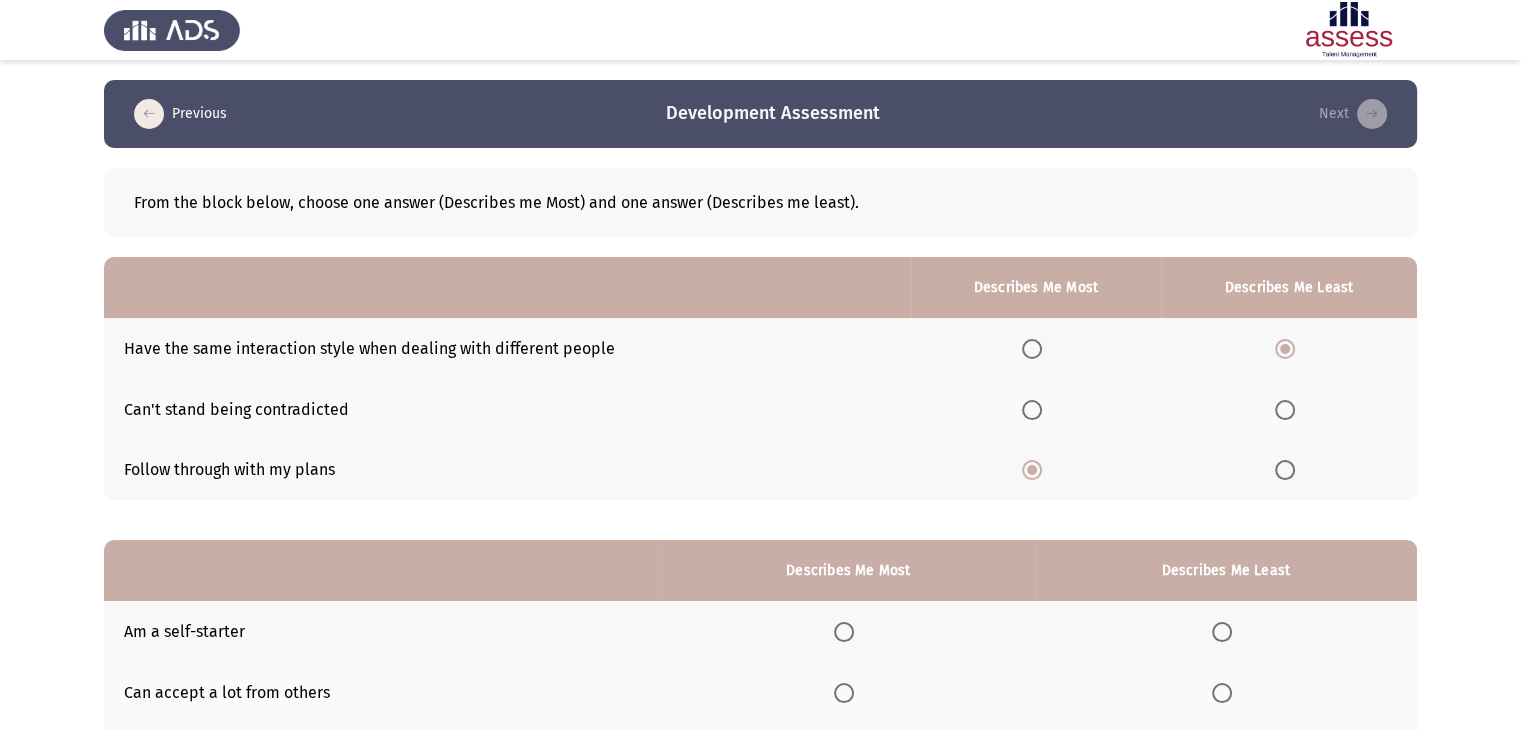 scroll, scrollTop: 195, scrollLeft: 0, axis: vertical 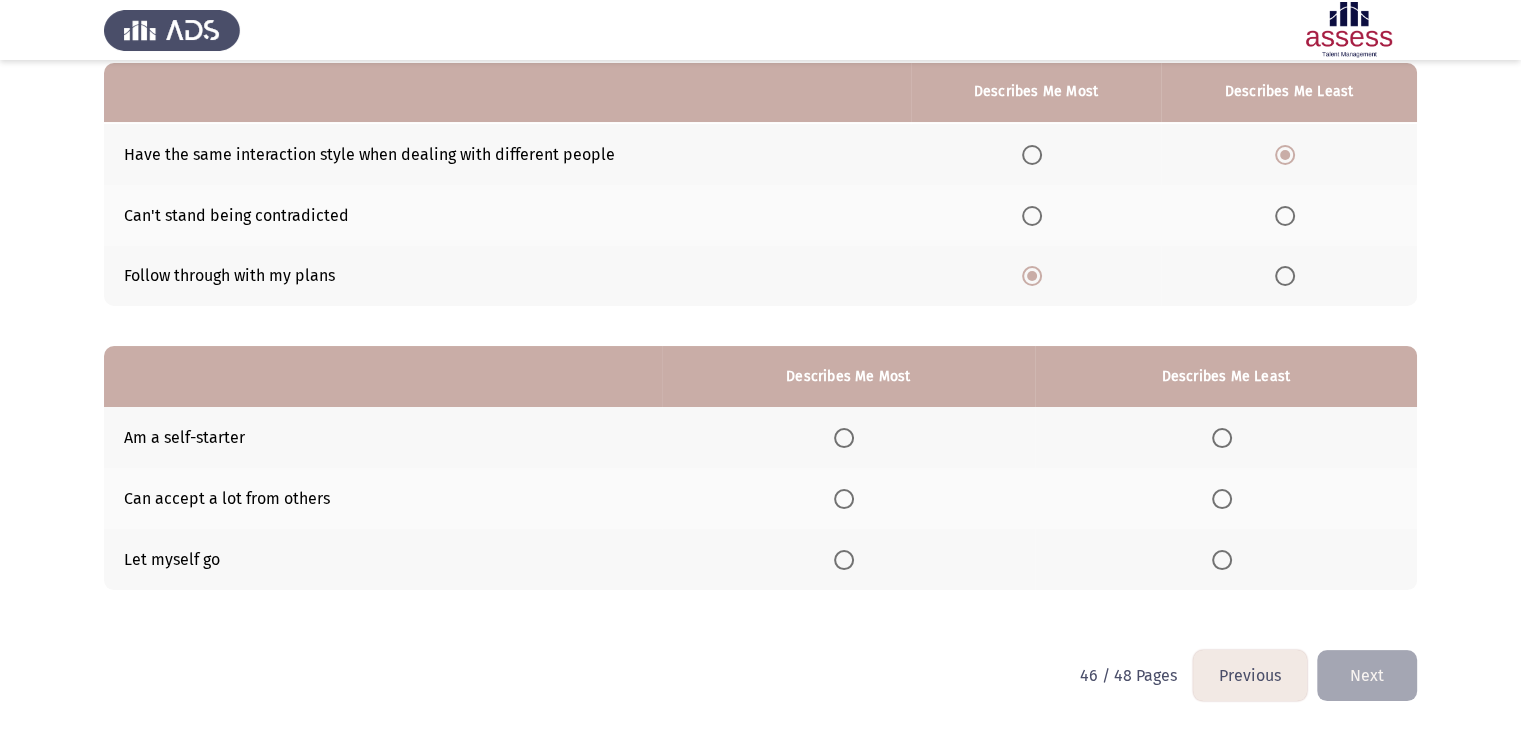 click at bounding box center [1226, 438] 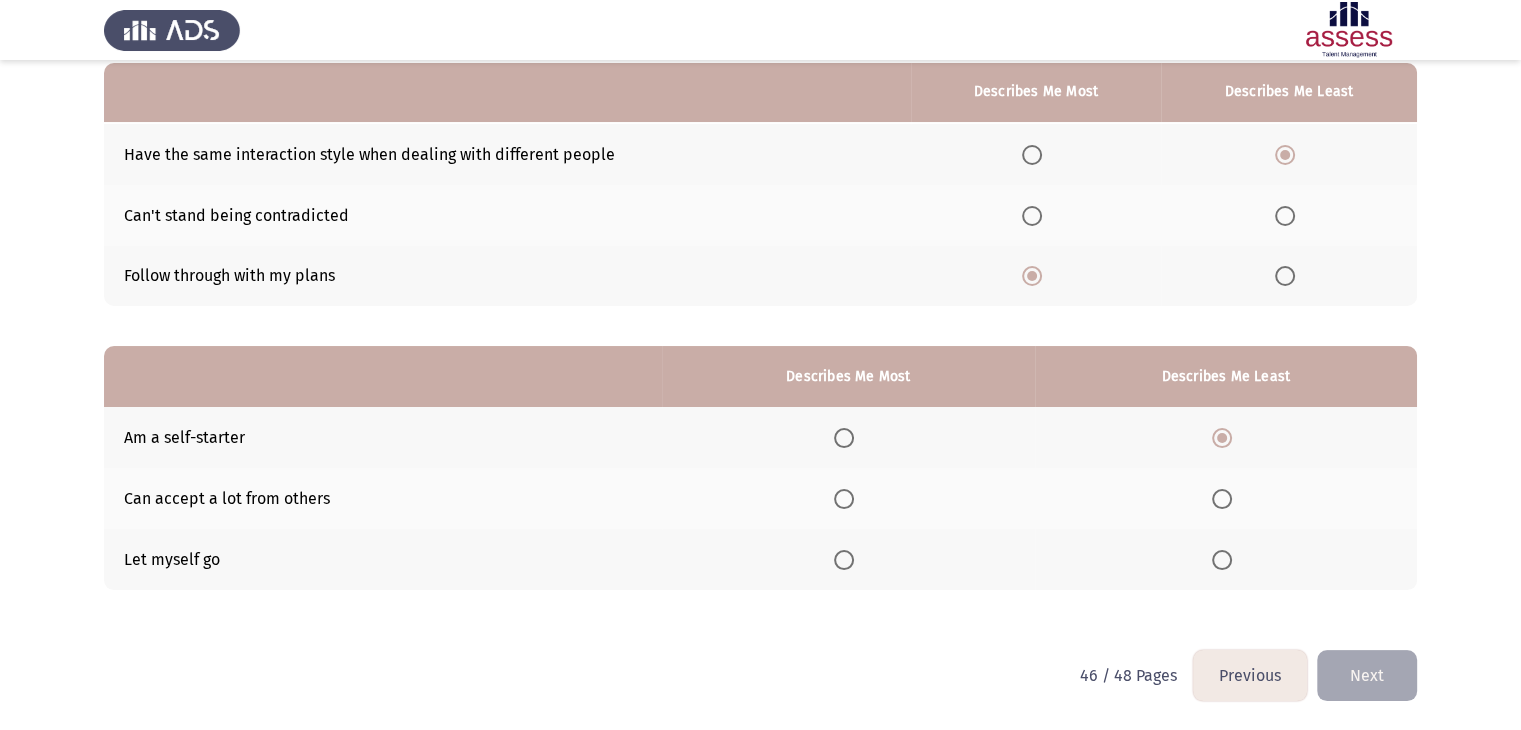 click at bounding box center [844, 499] 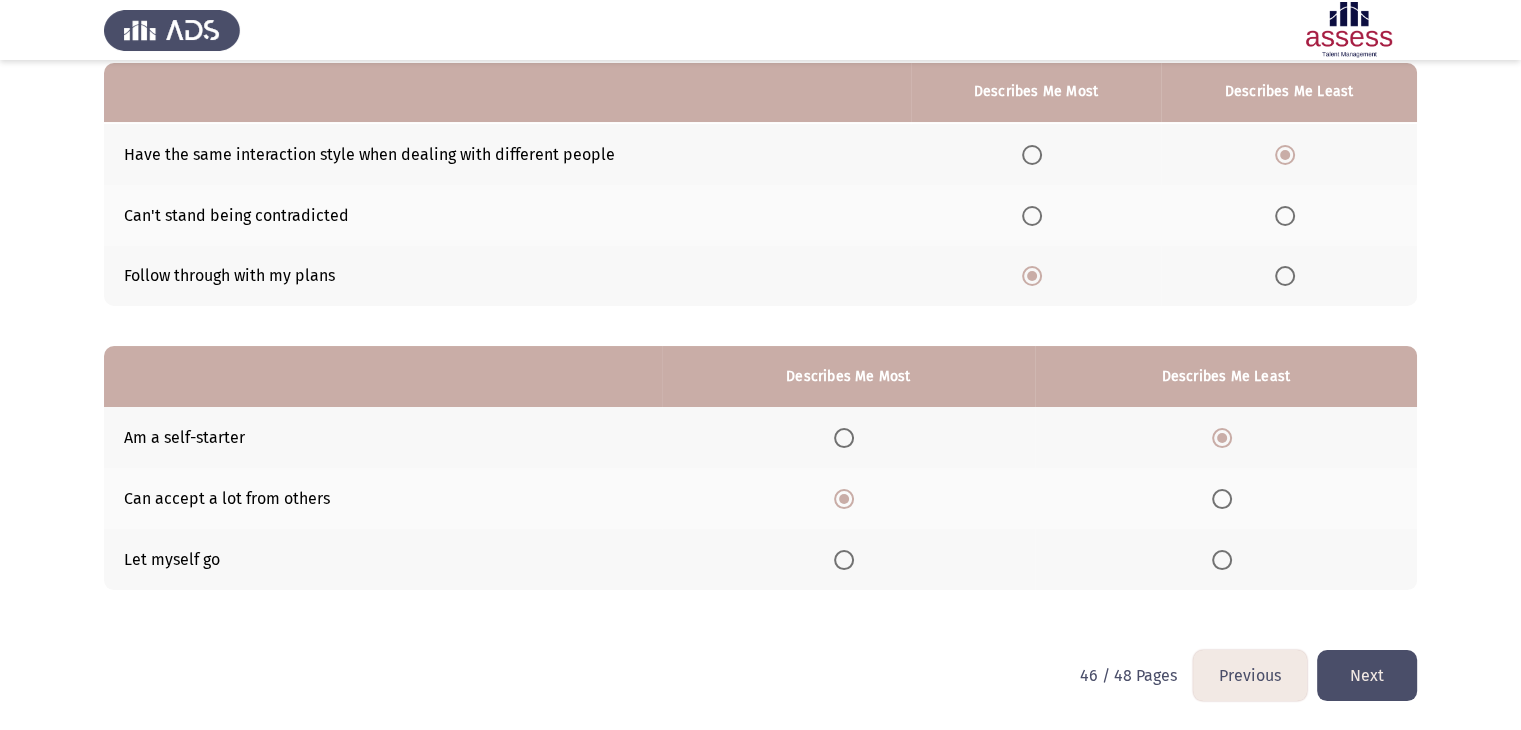click on "Next" 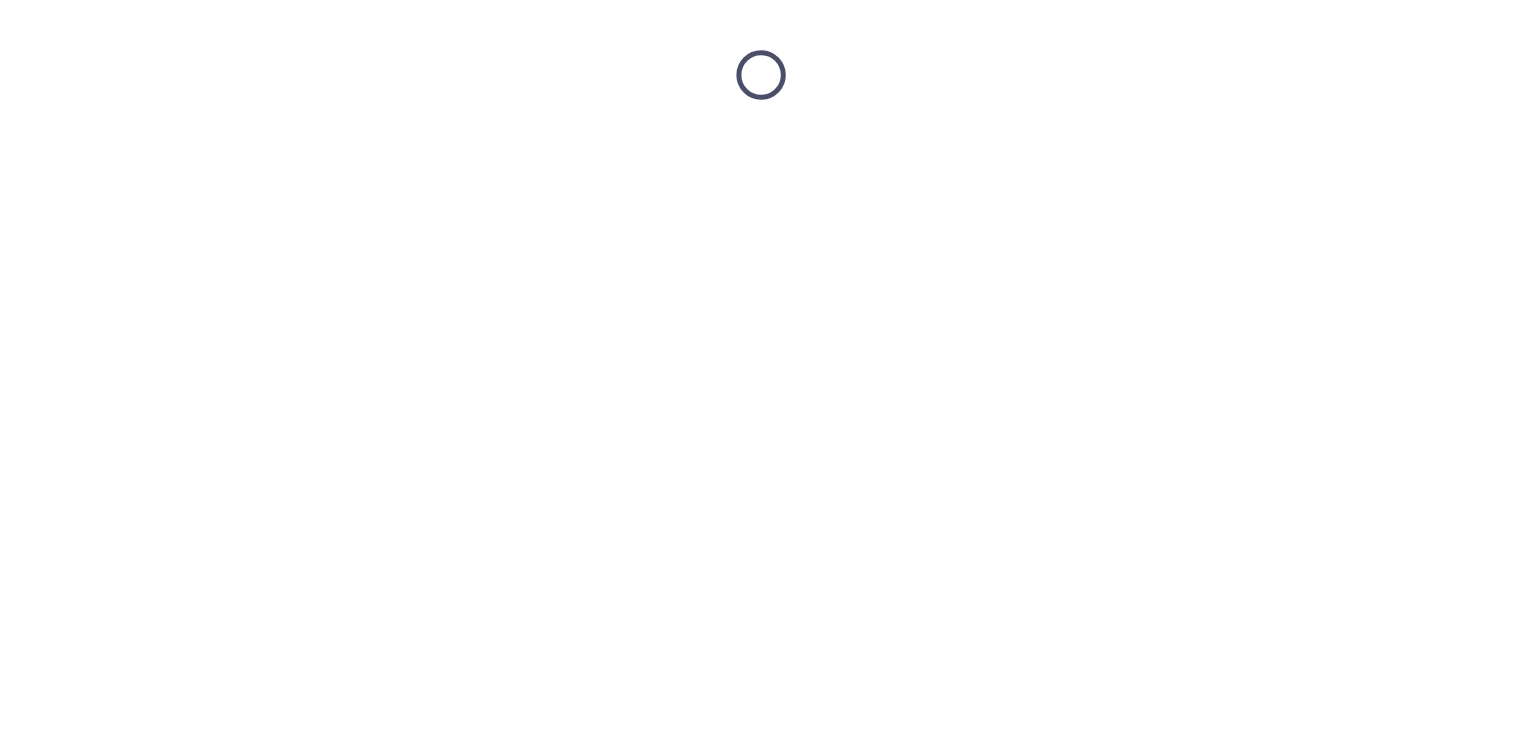 scroll, scrollTop: 0, scrollLeft: 0, axis: both 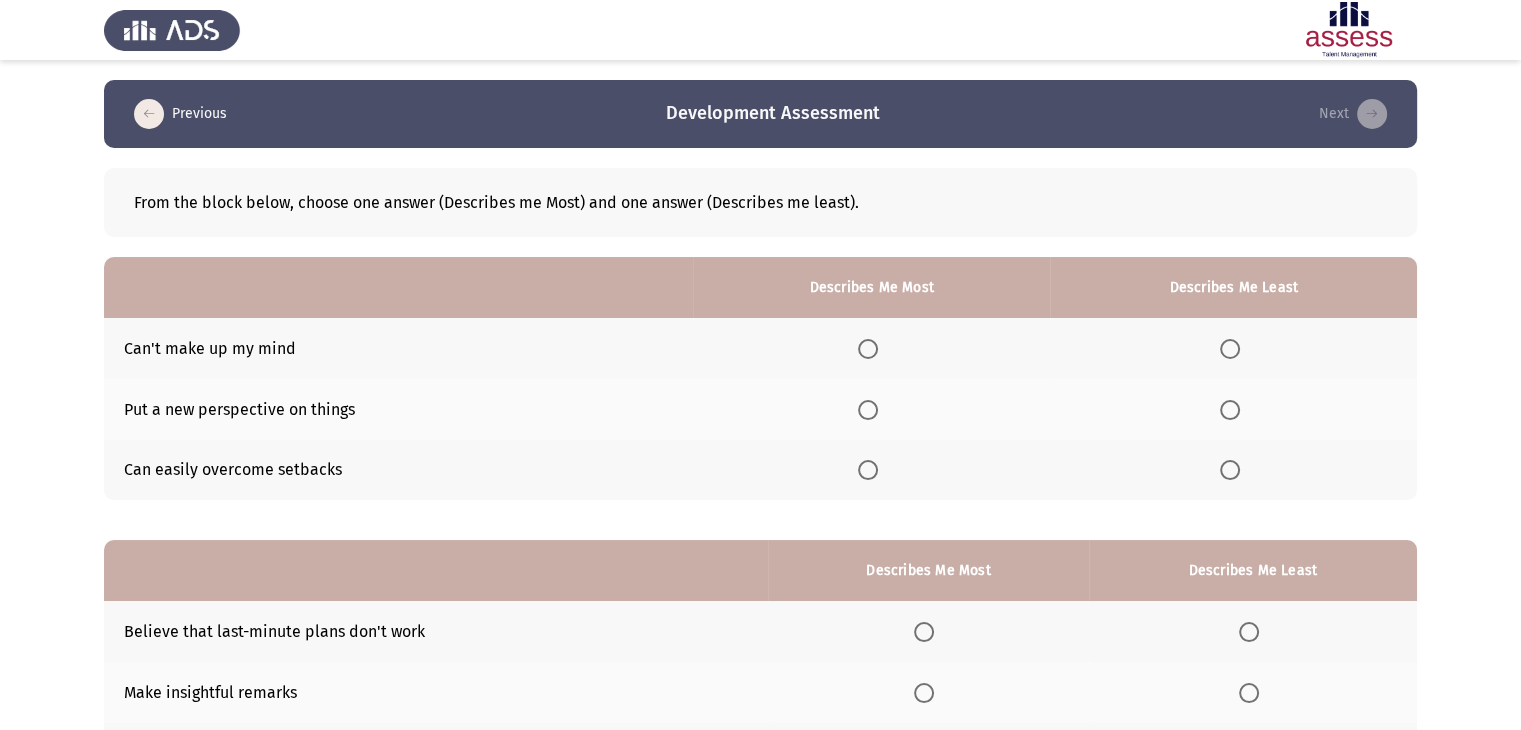 click at bounding box center [868, 470] 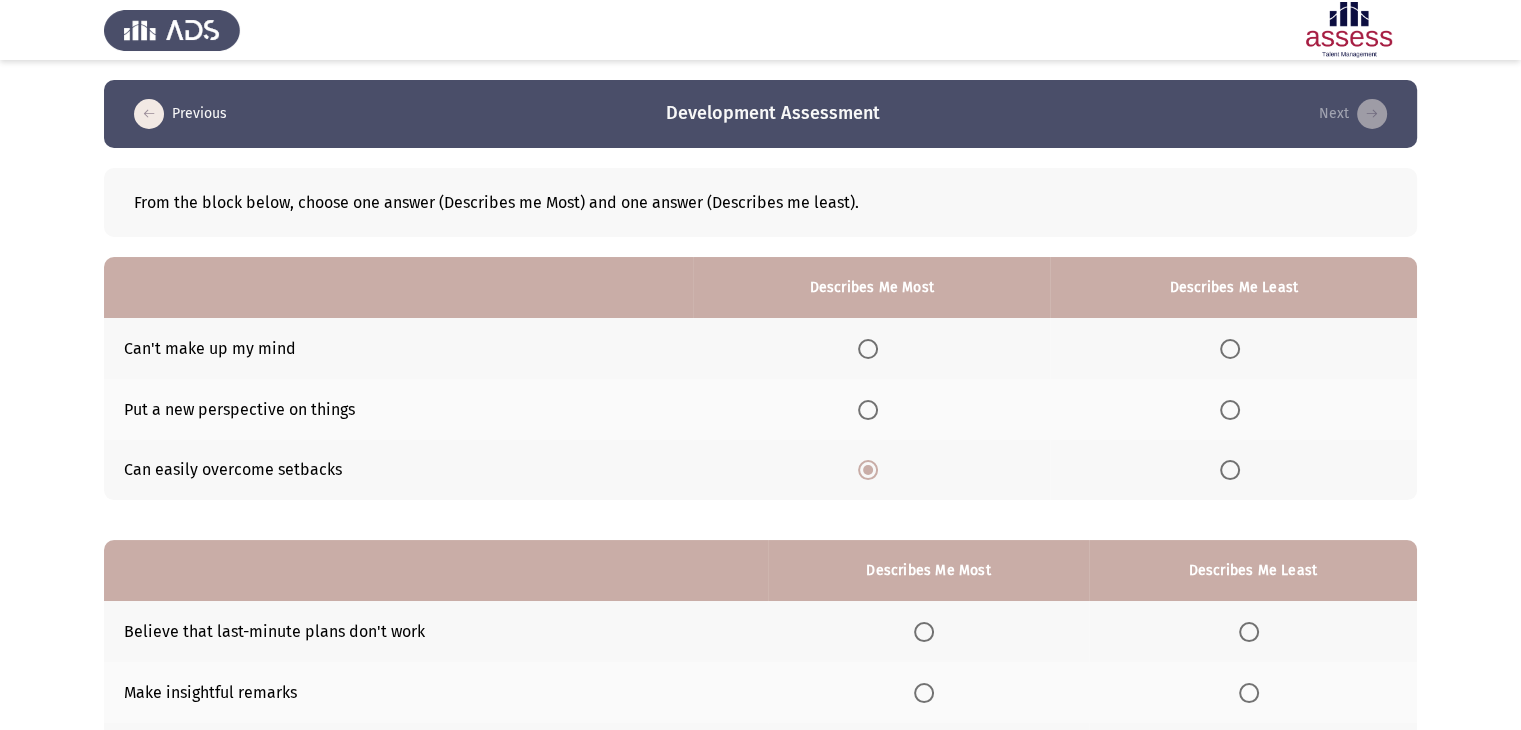 click at bounding box center [1230, 410] 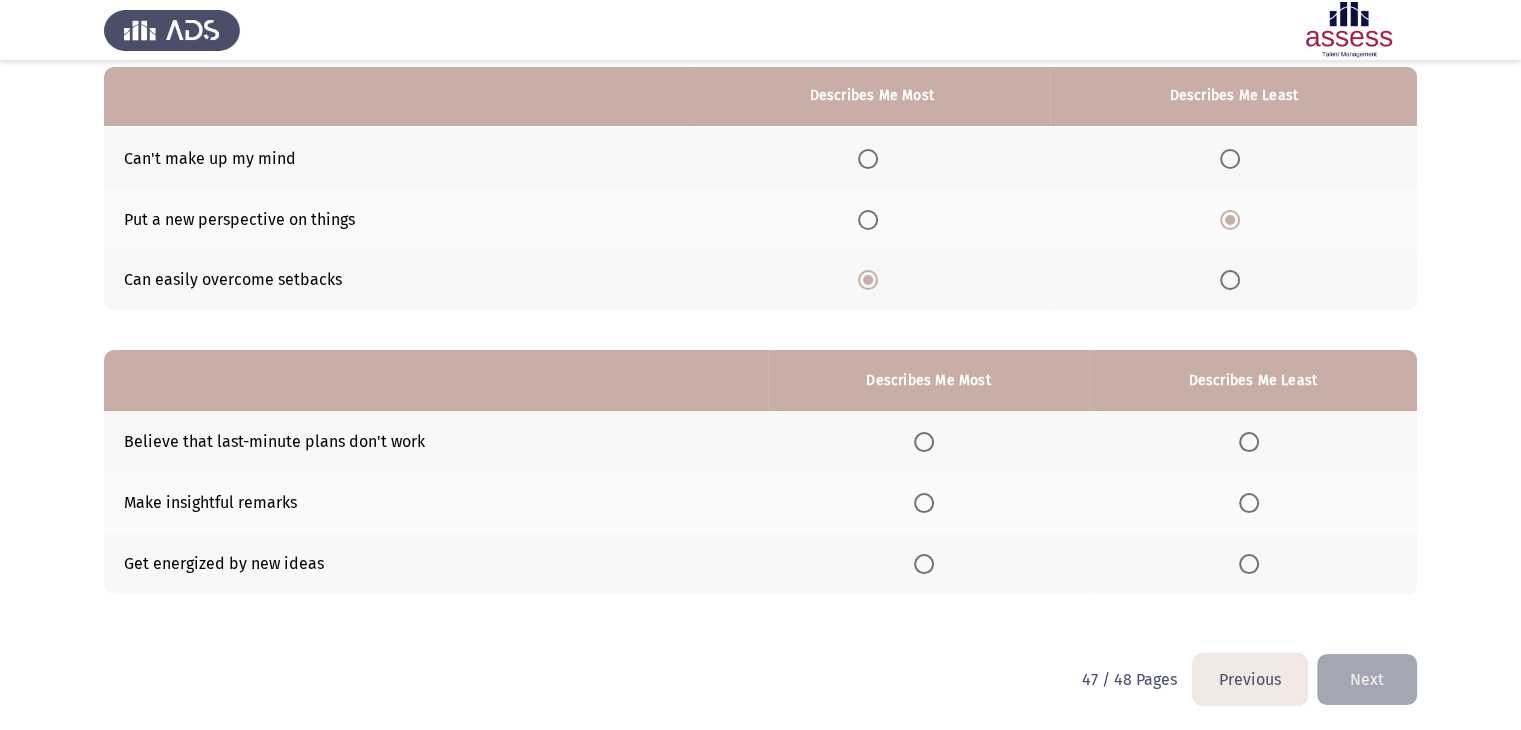 scroll, scrollTop: 195, scrollLeft: 0, axis: vertical 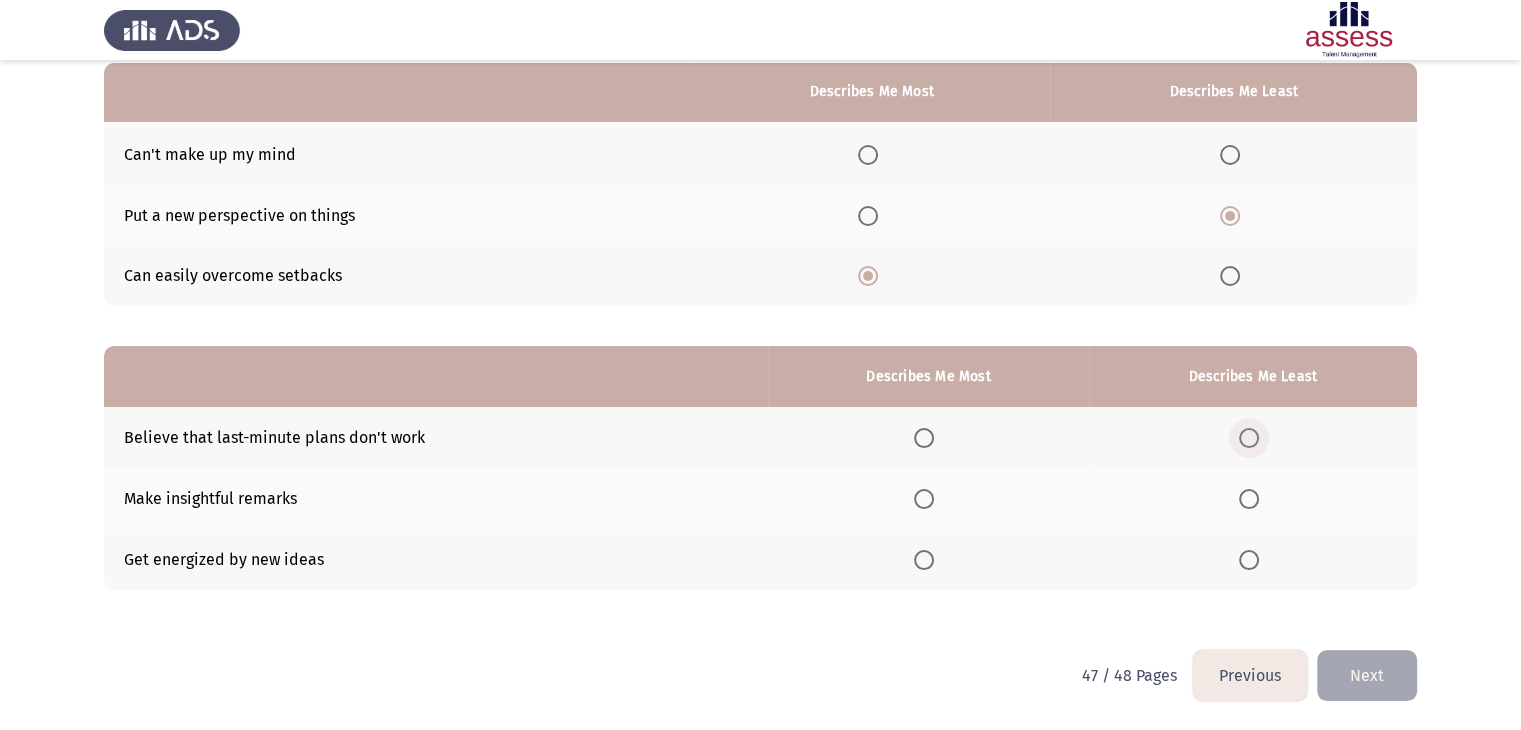 click at bounding box center [1249, 438] 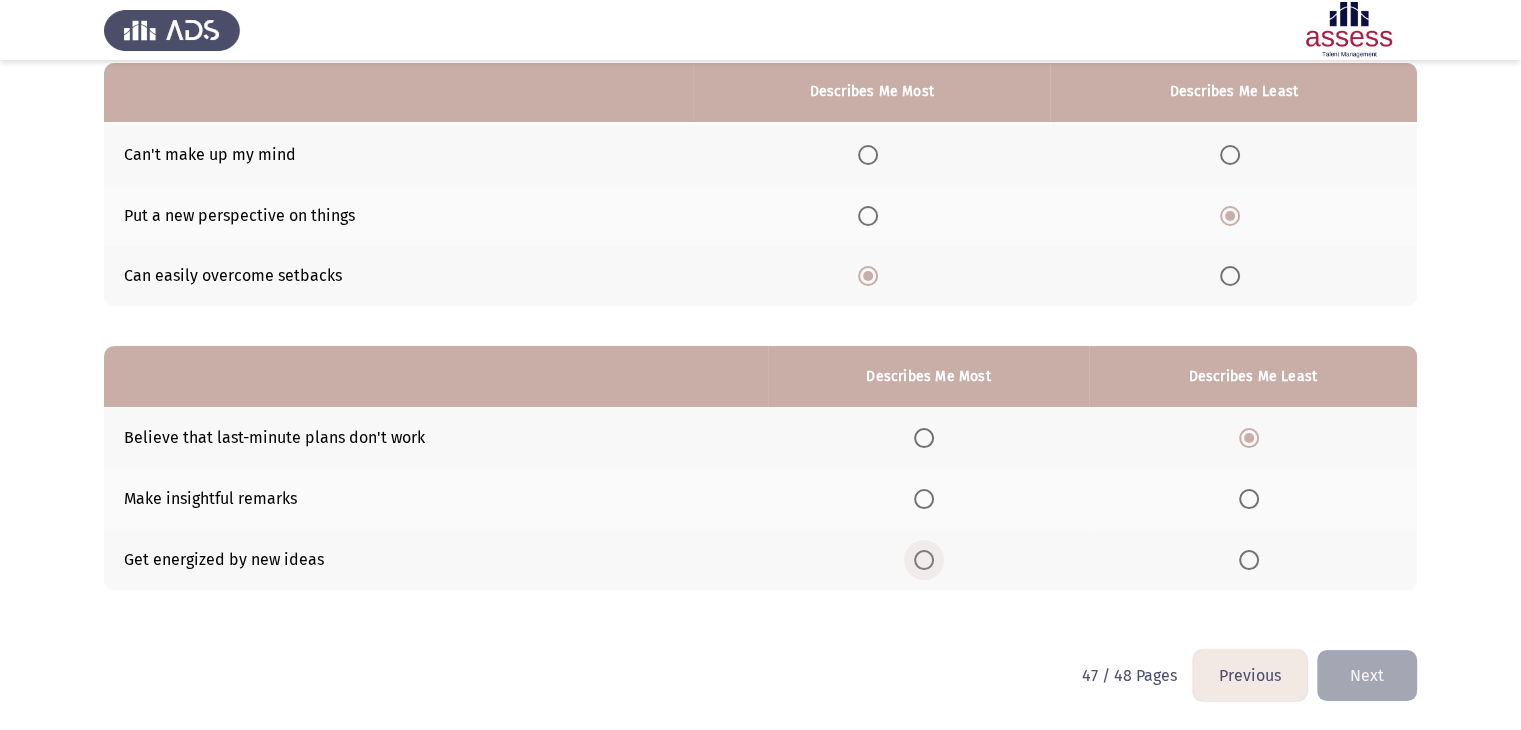 click at bounding box center (924, 560) 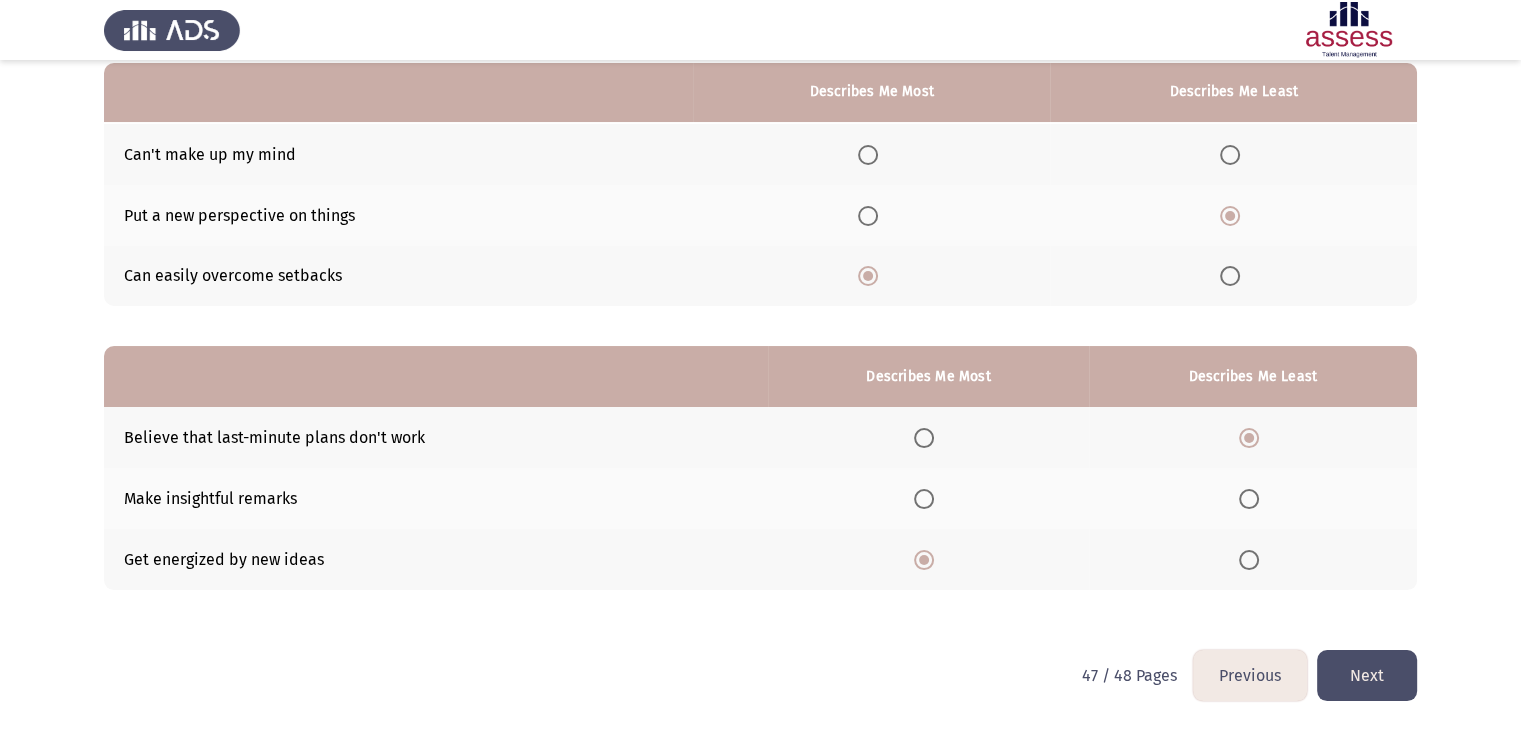 click on "Next" 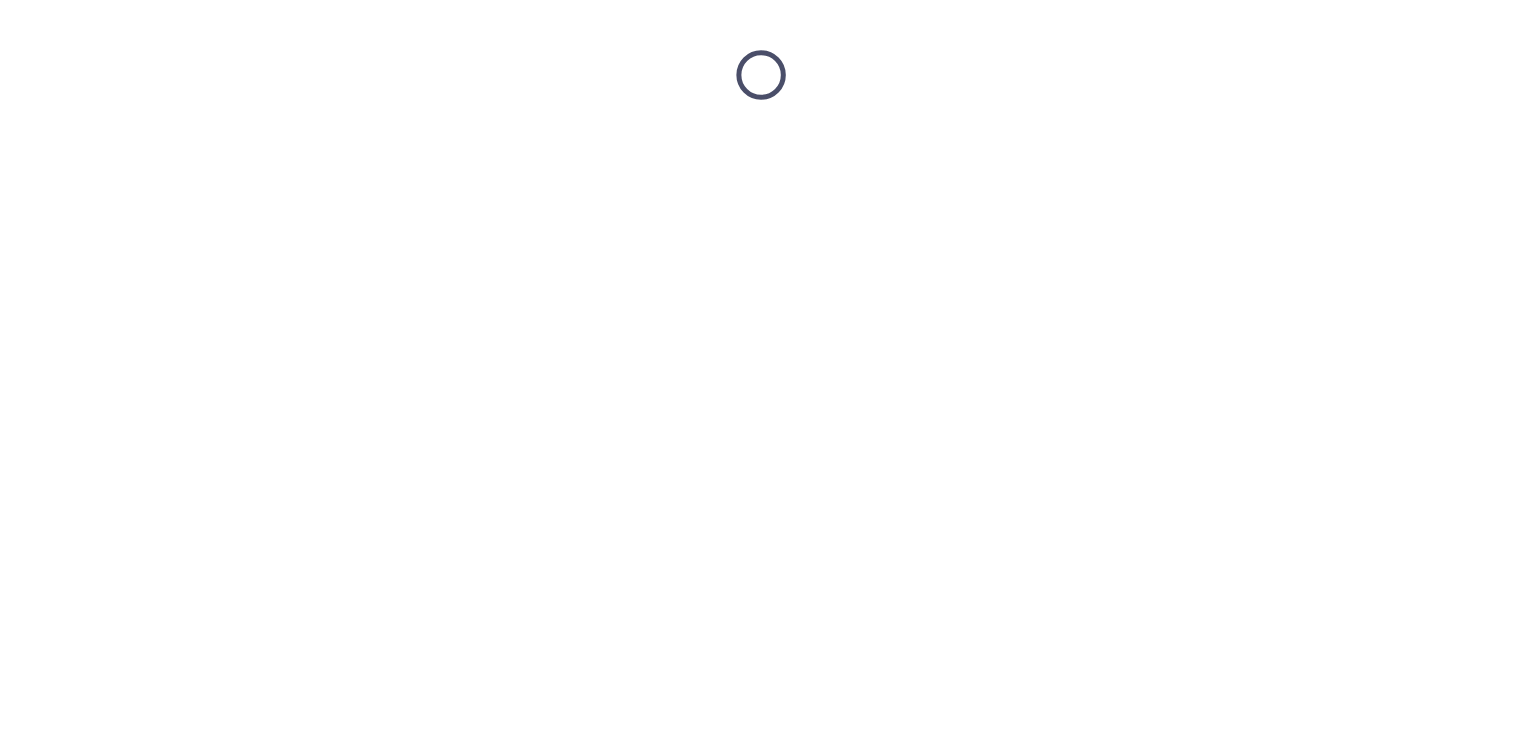 scroll, scrollTop: 0, scrollLeft: 0, axis: both 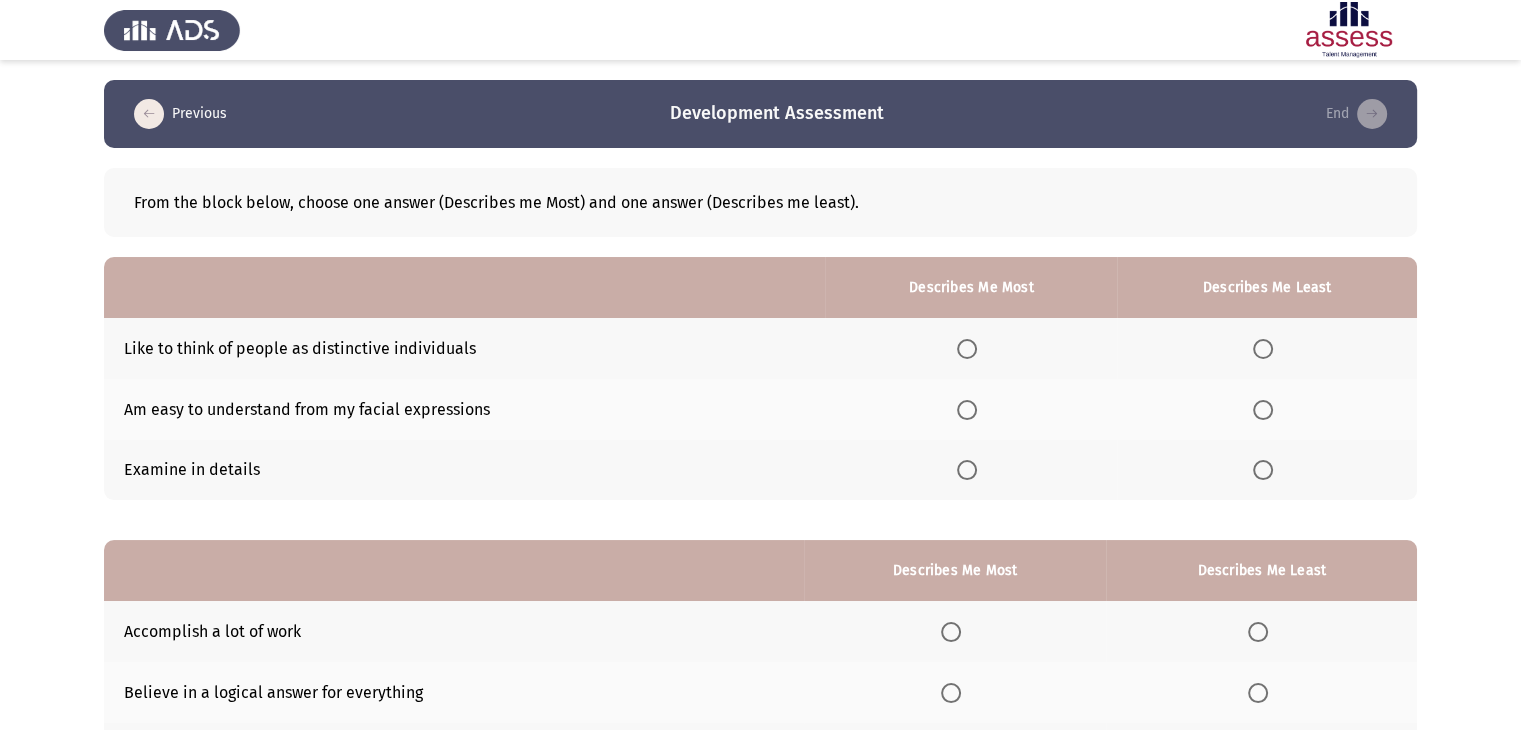 click at bounding box center (1263, 349) 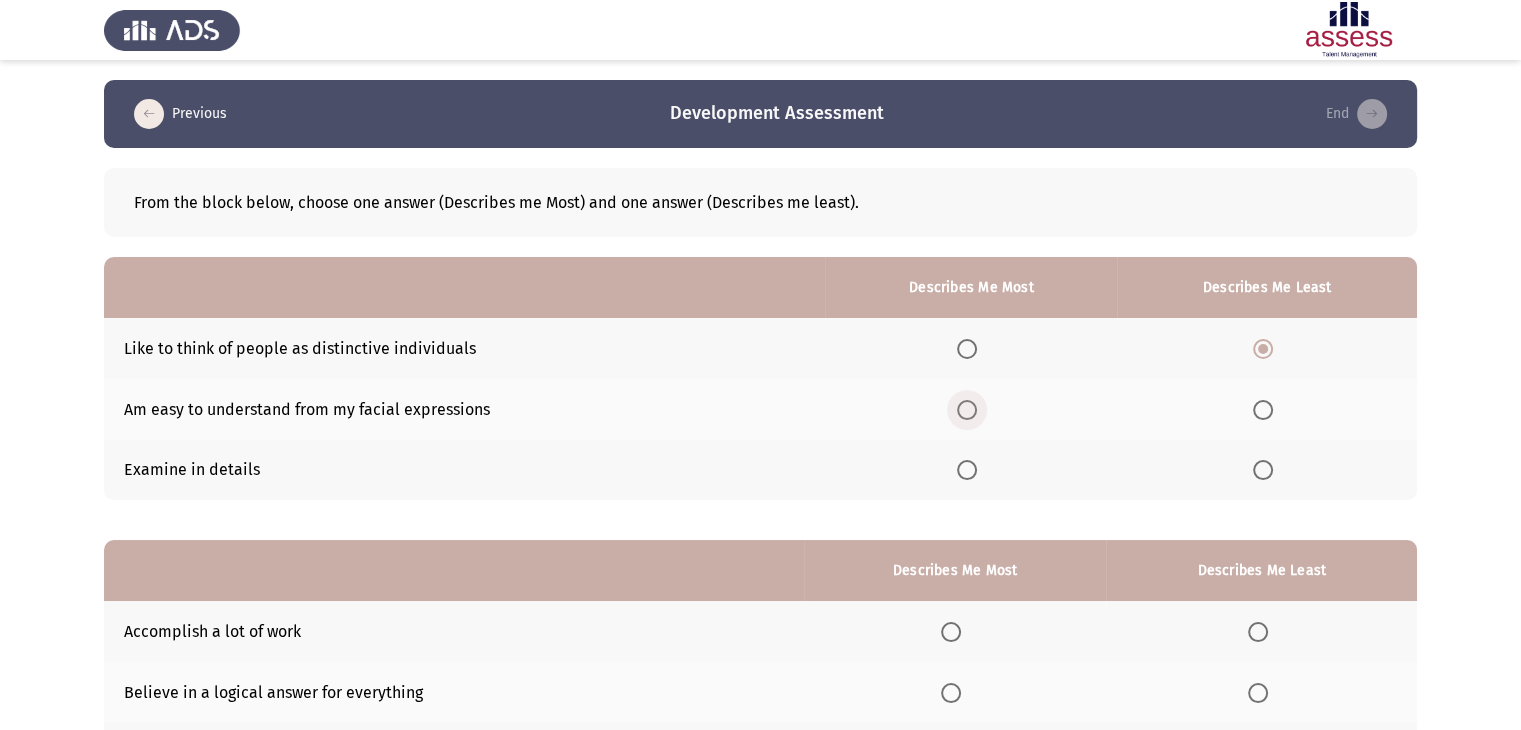 click at bounding box center (967, 410) 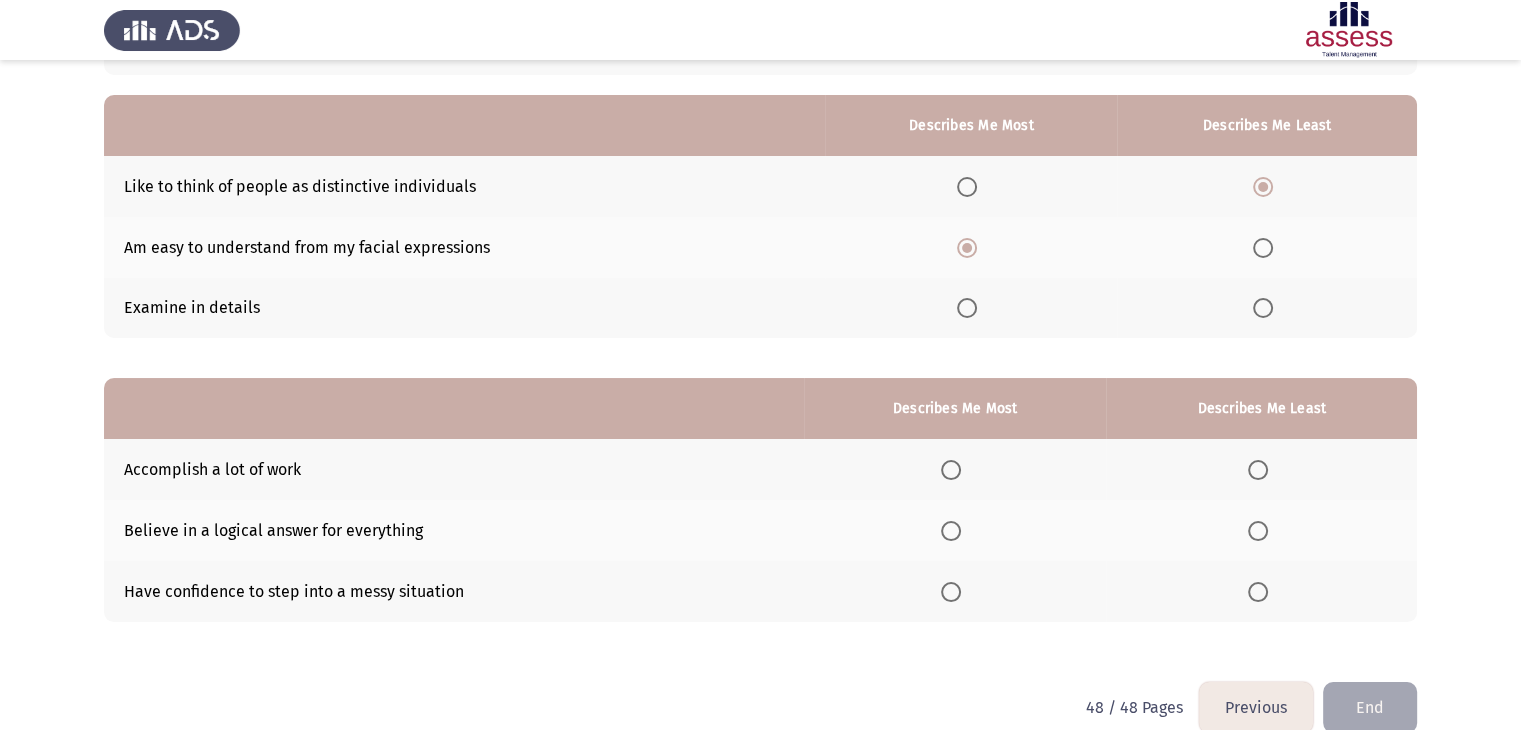 scroll, scrollTop: 195, scrollLeft: 0, axis: vertical 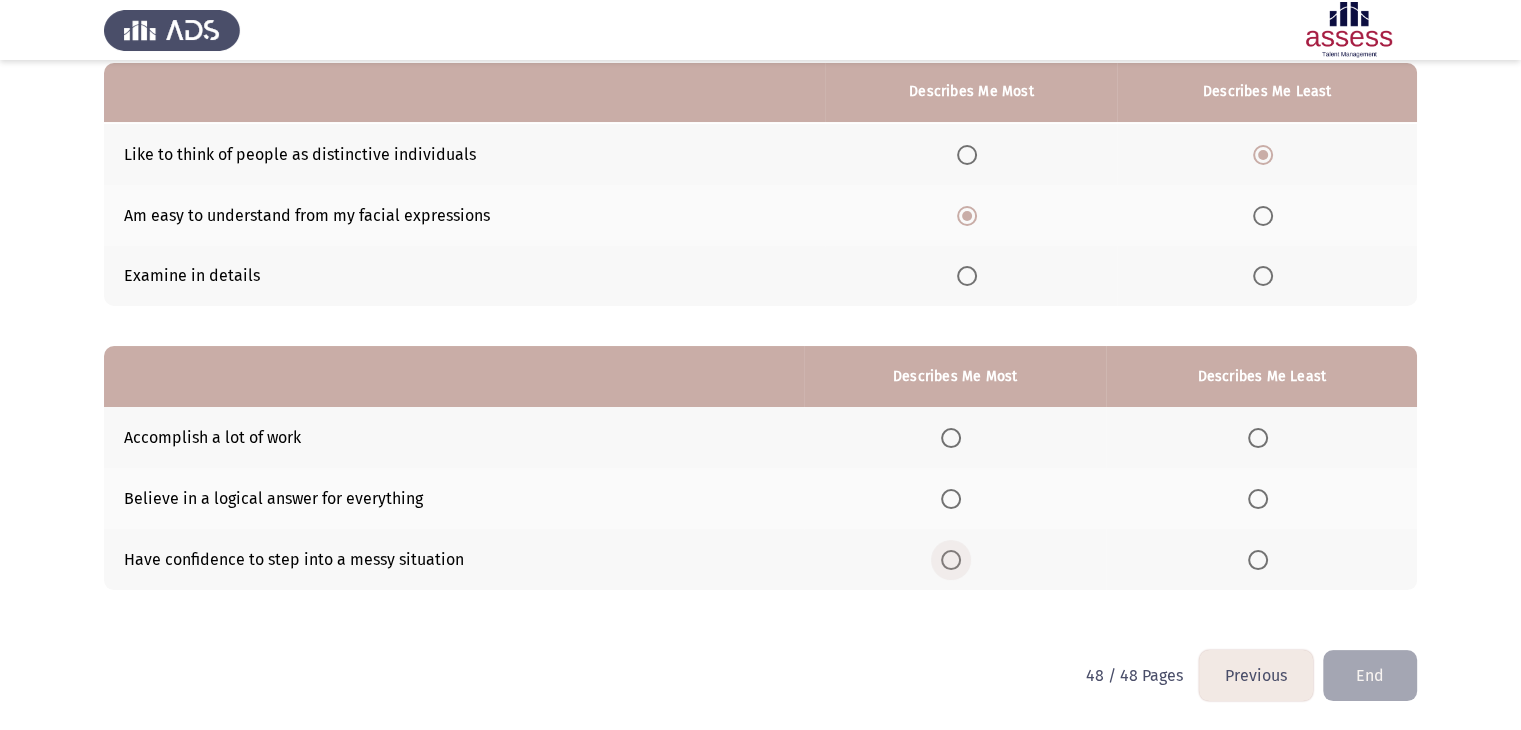 click at bounding box center [951, 560] 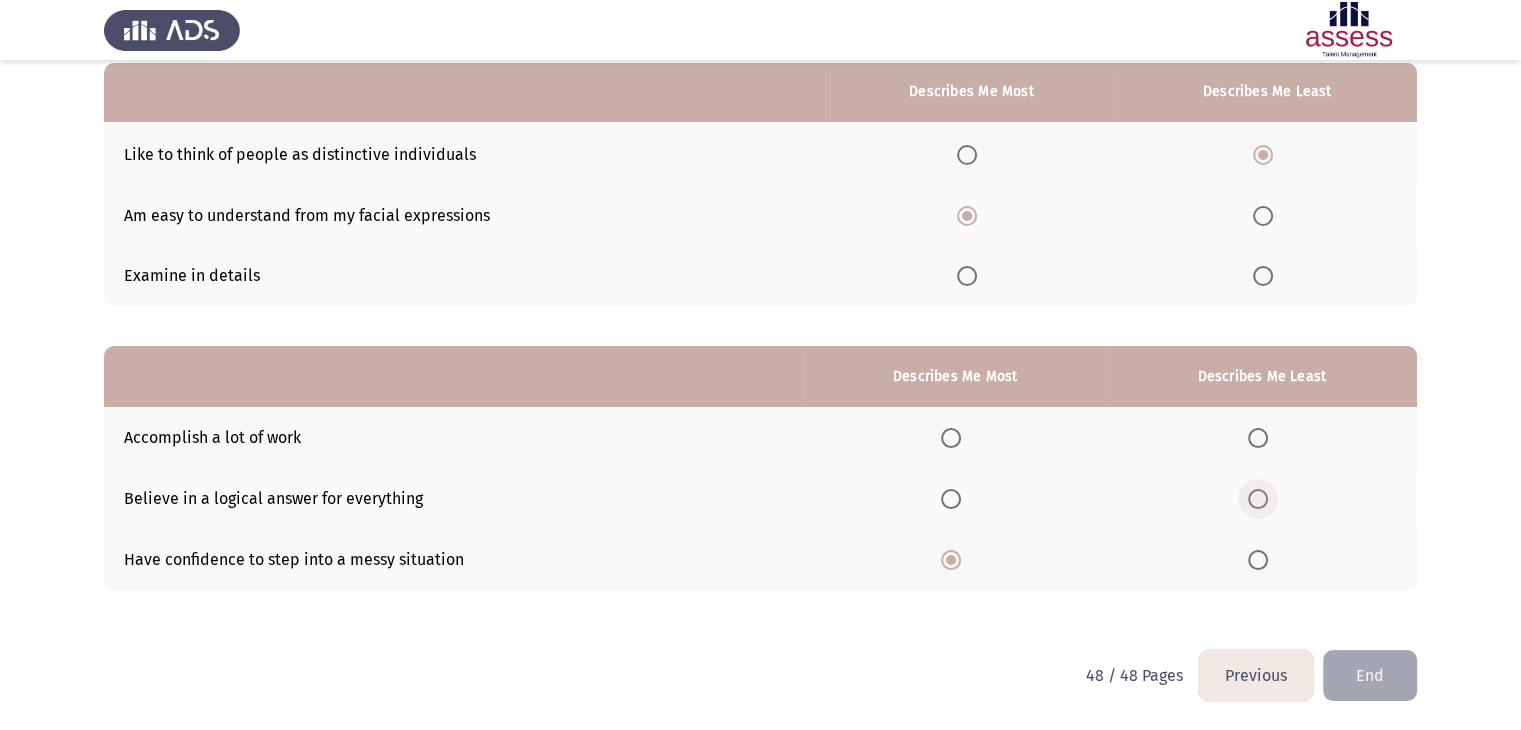 click at bounding box center (1258, 499) 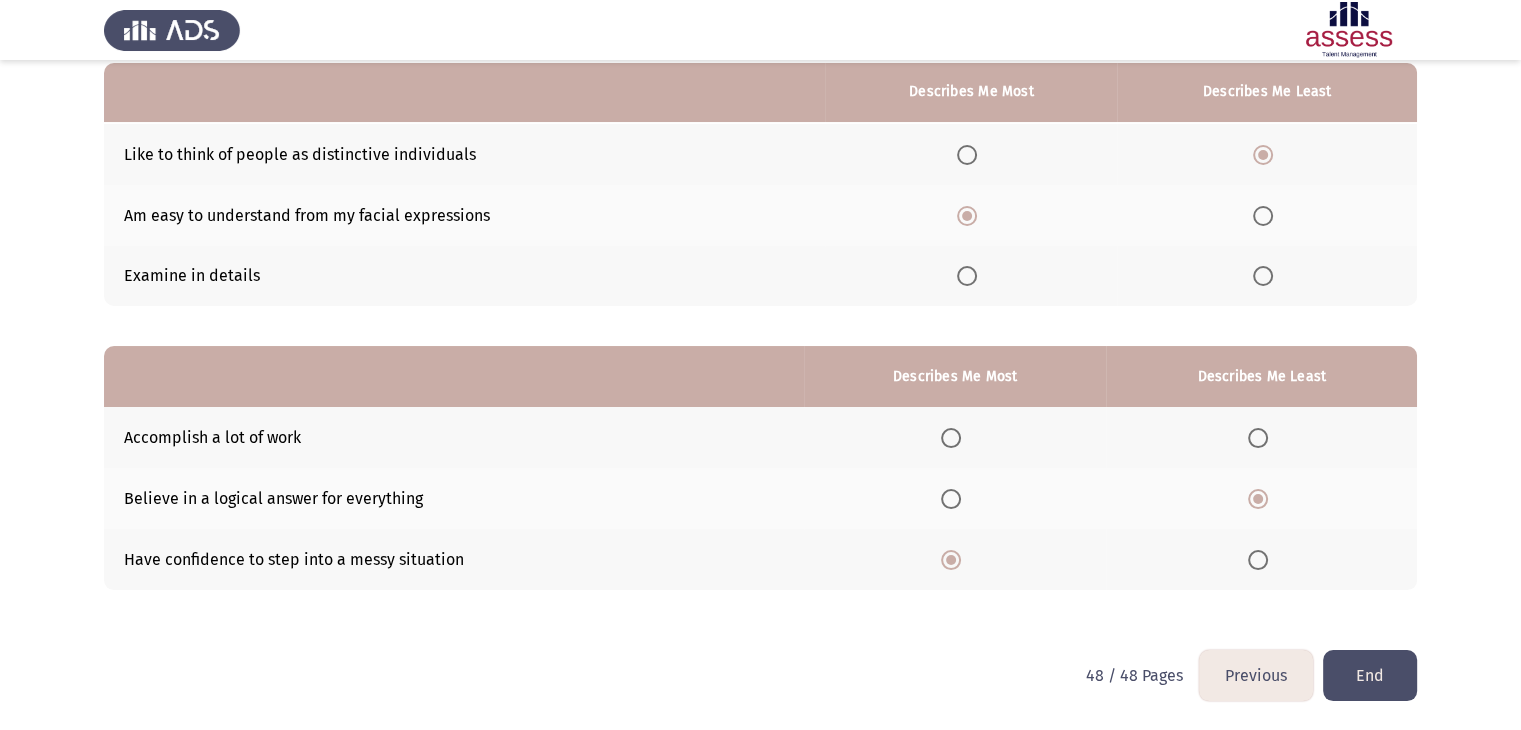 click on "End" 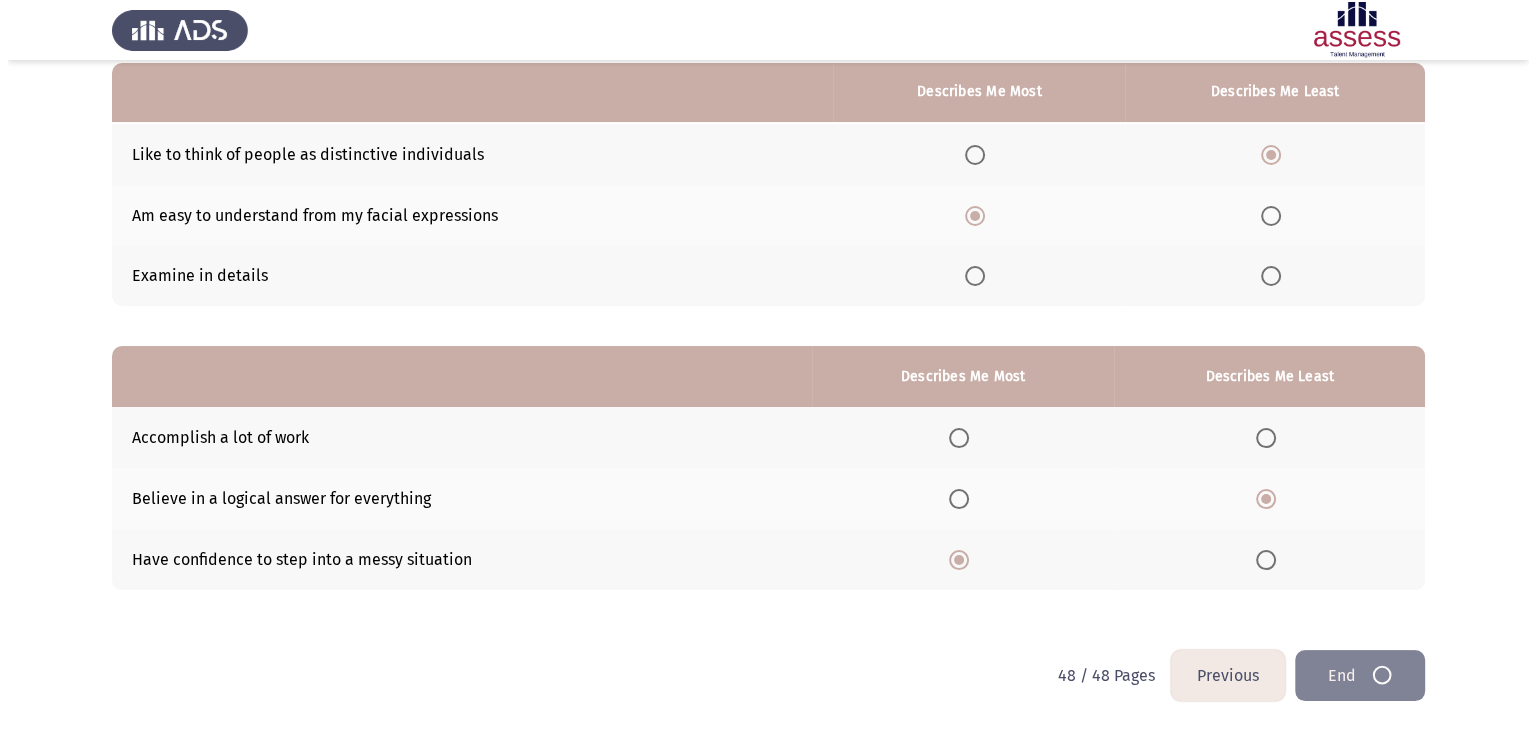 scroll, scrollTop: 0, scrollLeft: 0, axis: both 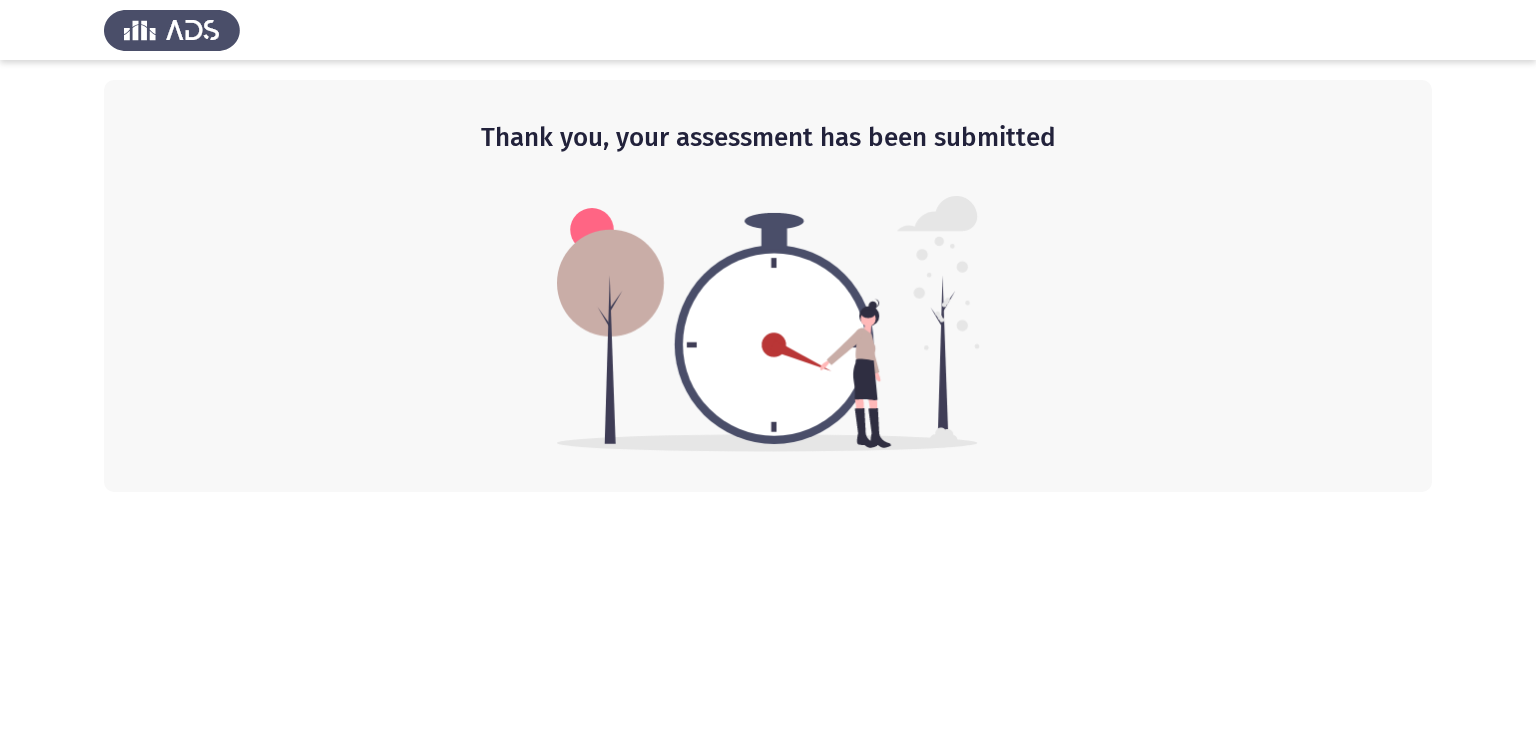 click 